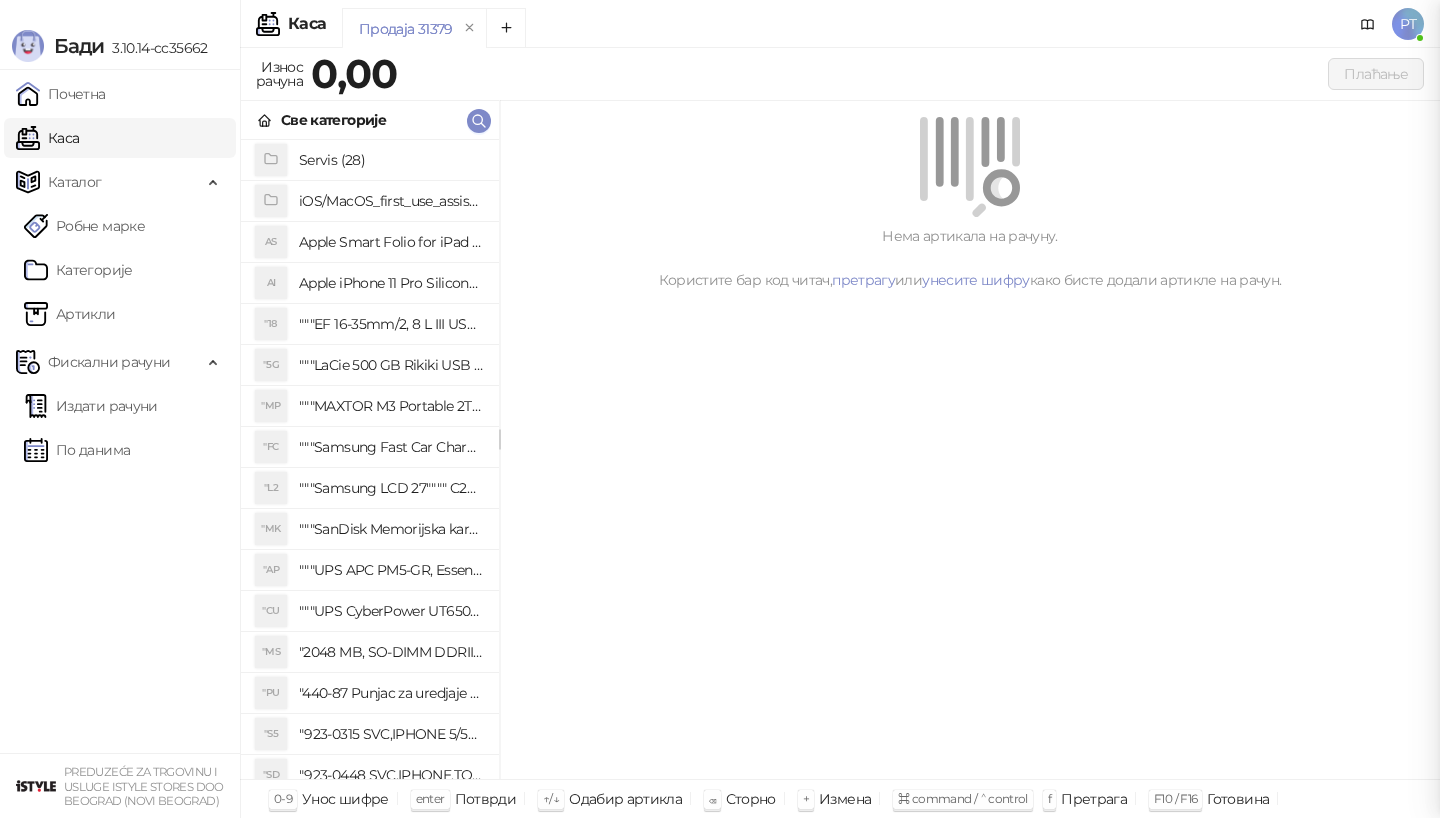 scroll, scrollTop: 0, scrollLeft: 0, axis: both 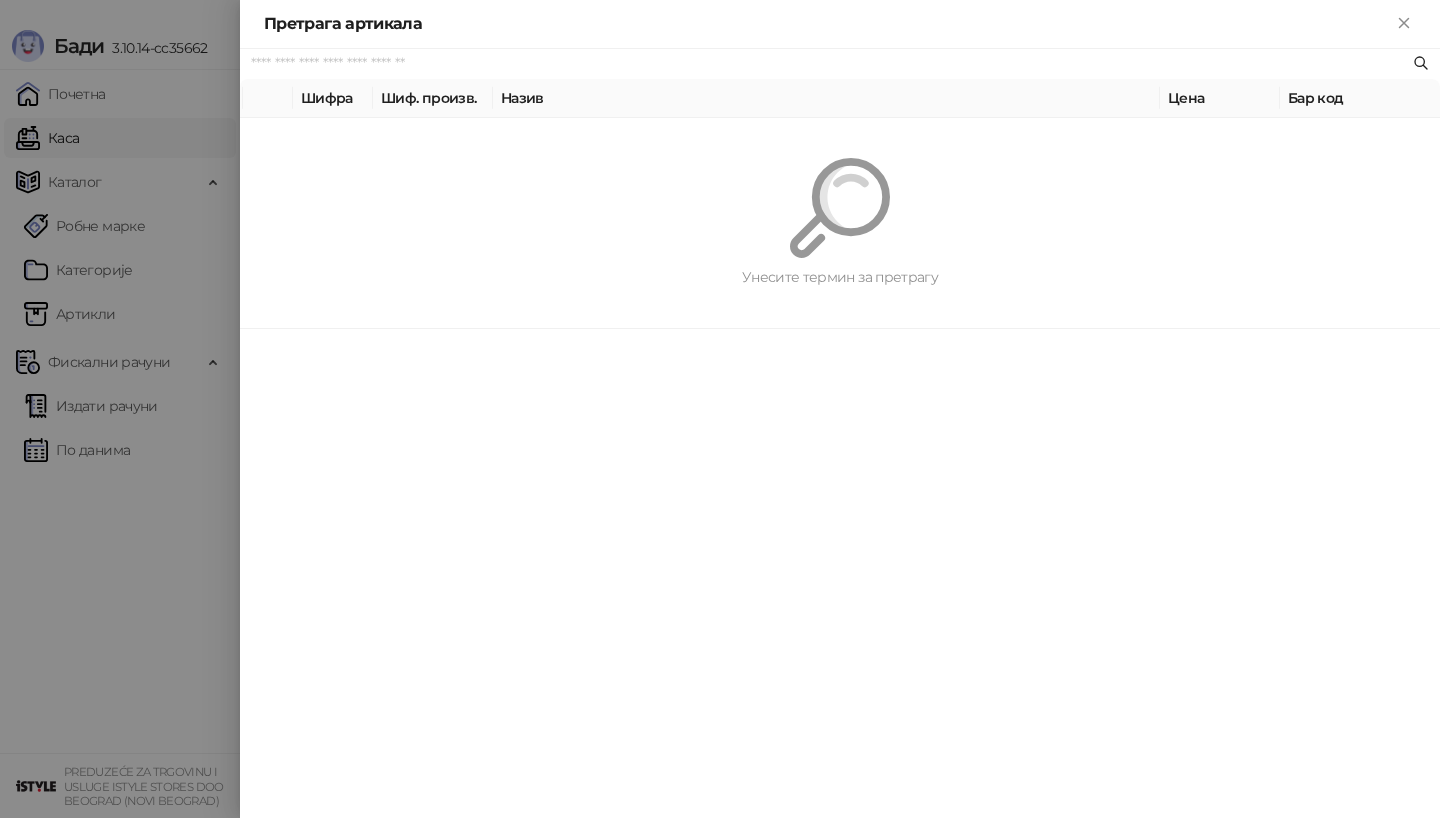 paste on "*********" 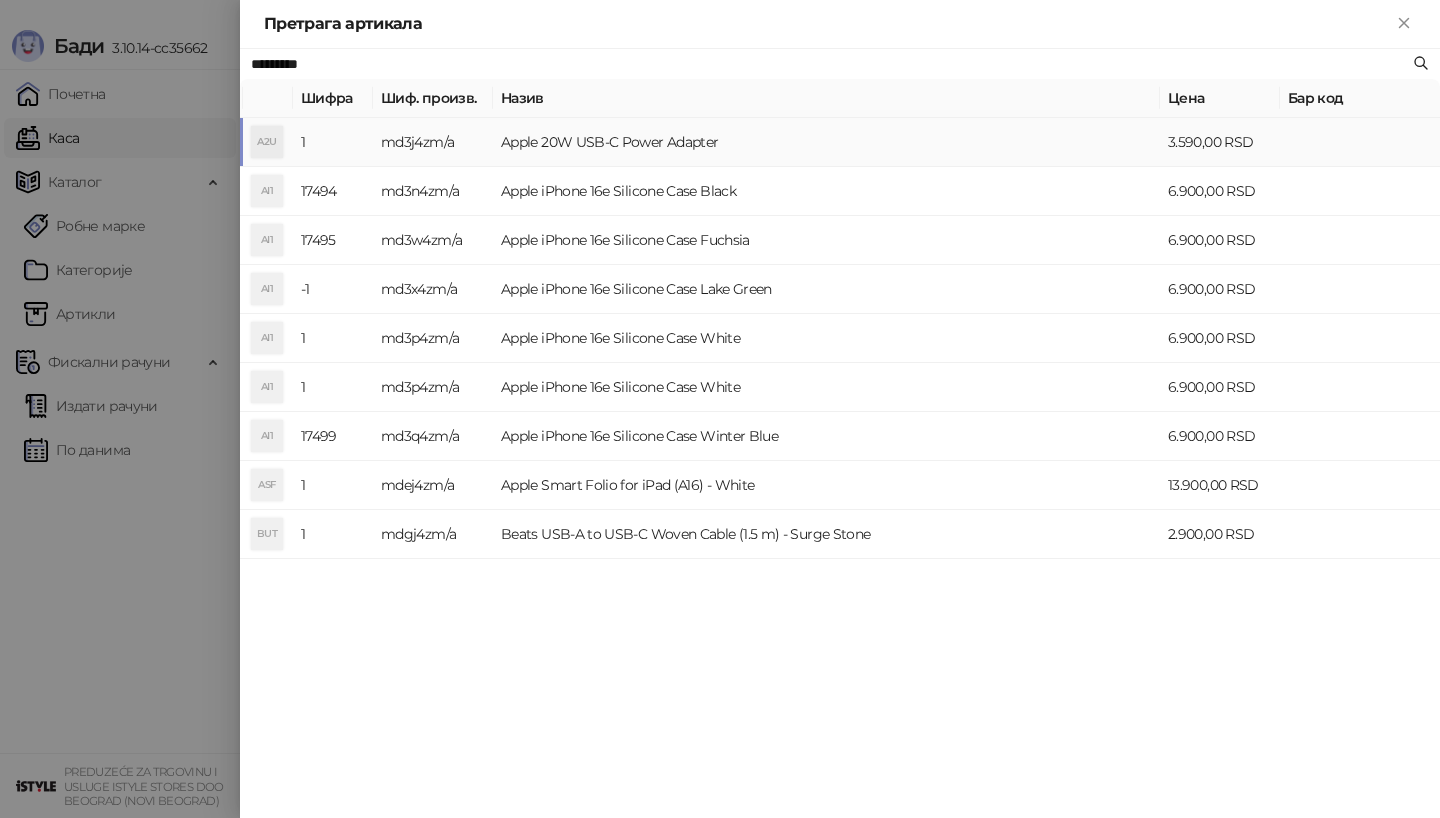 click on "md3j4zm/a" at bounding box center [433, 142] 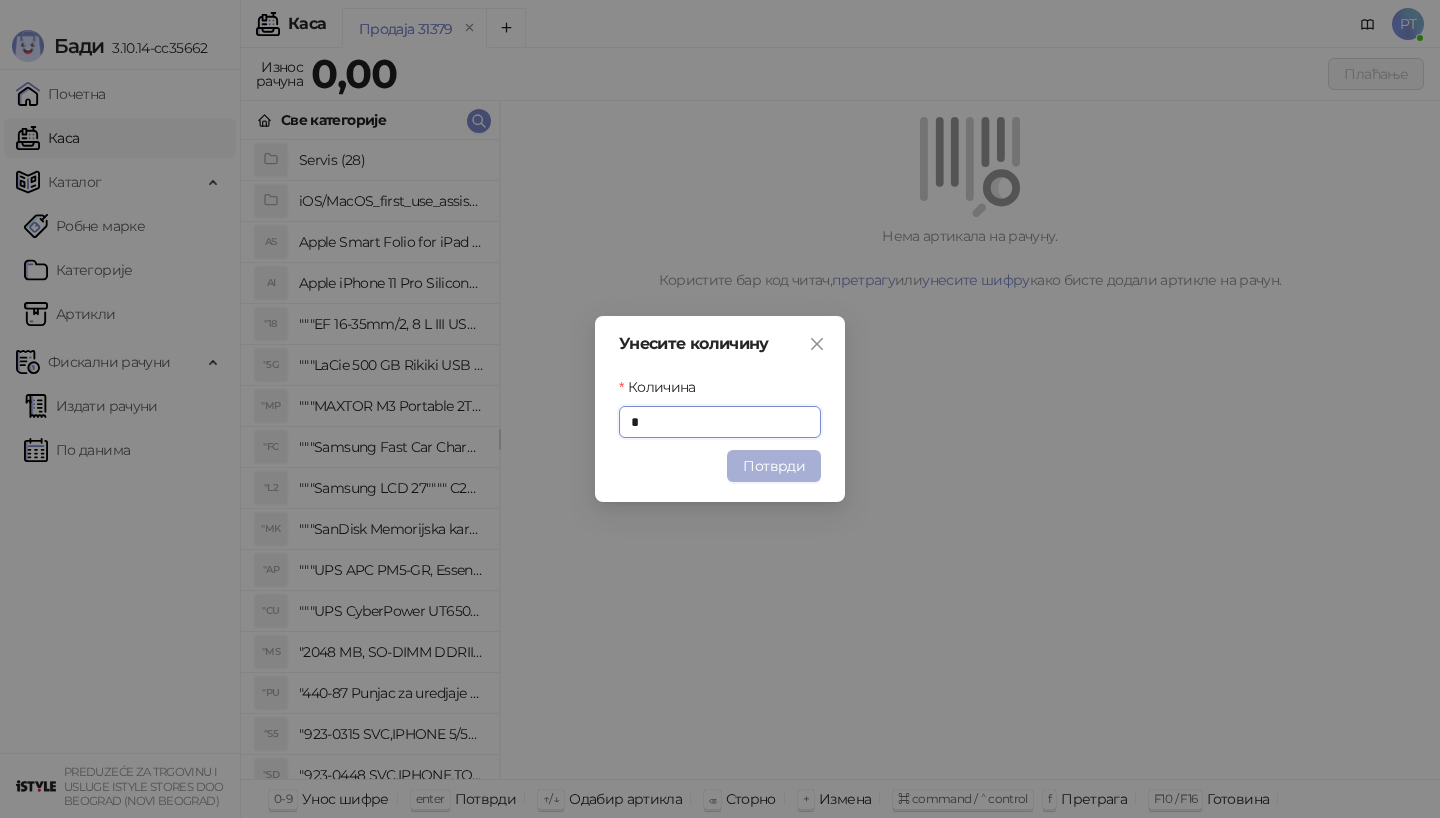 click on "Потврди" at bounding box center [774, 466] 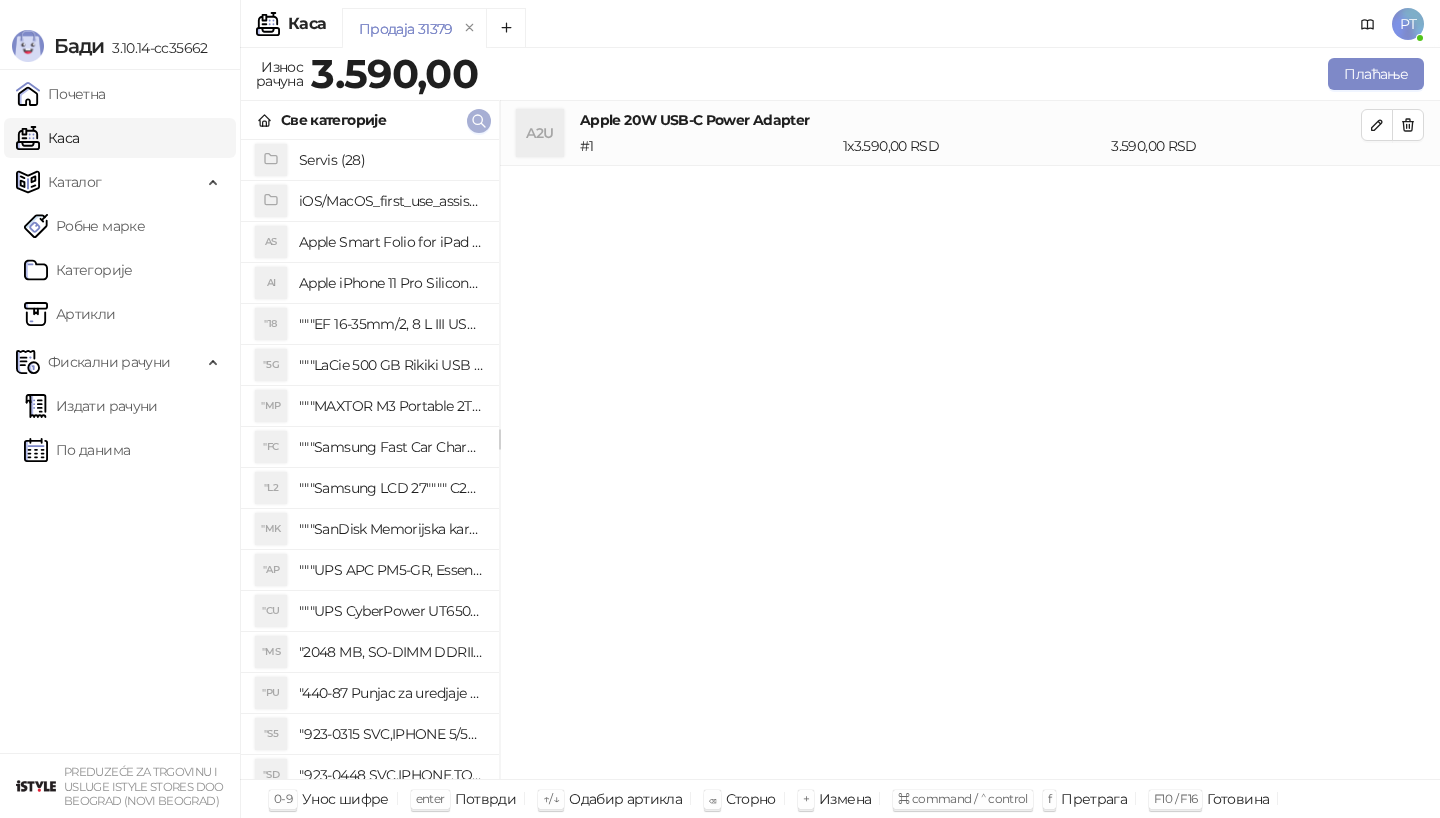 click 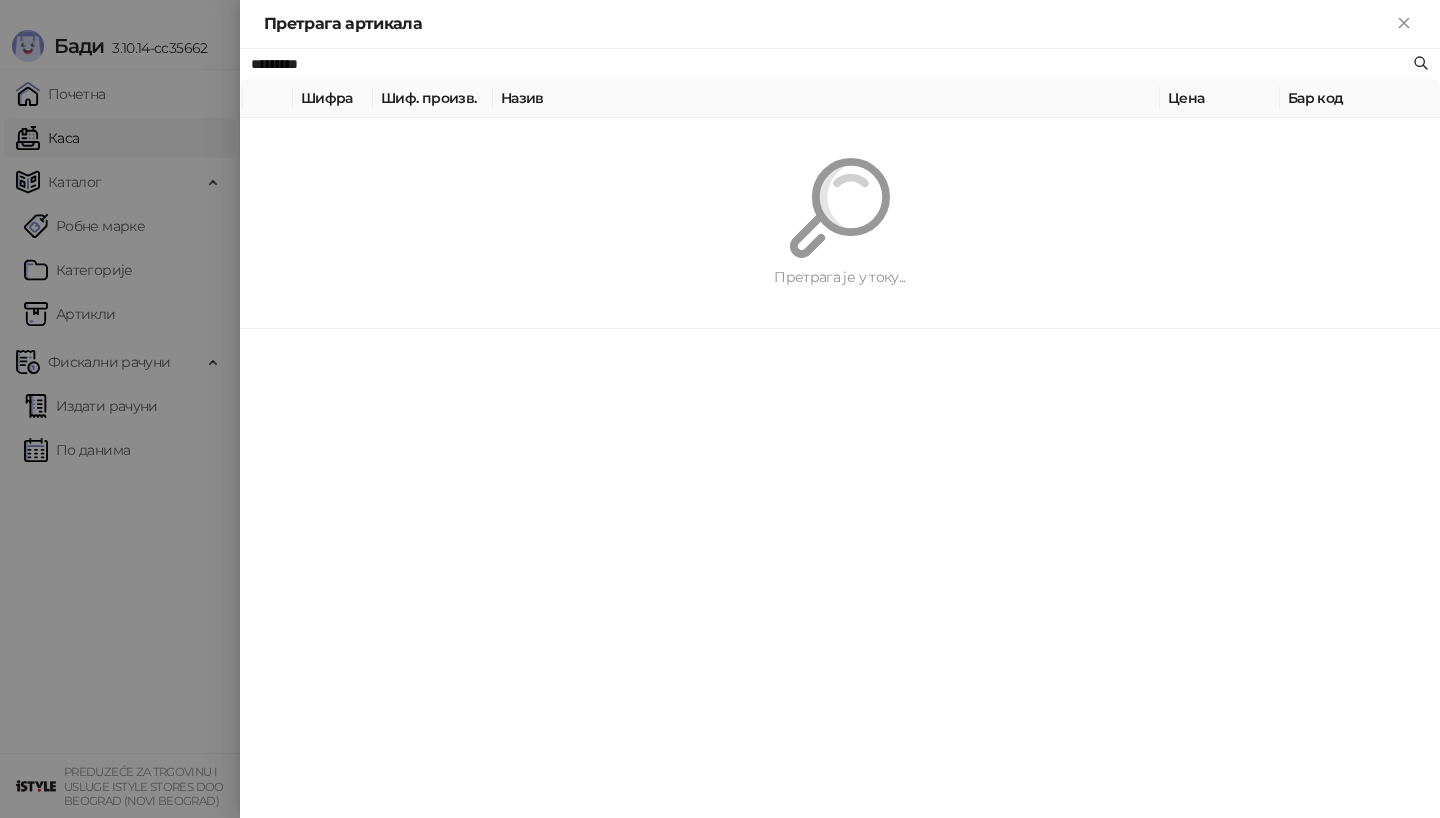 paste 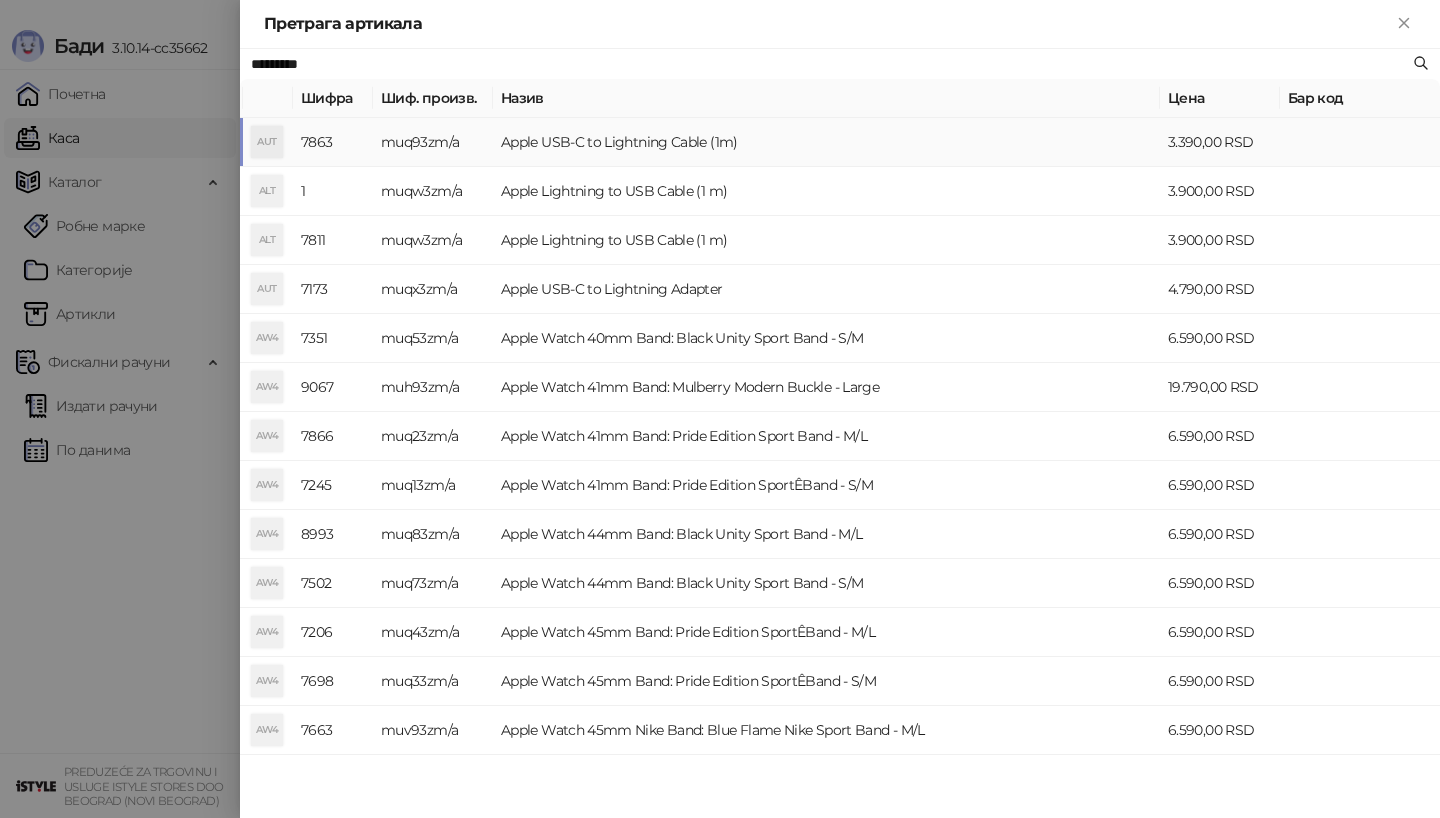 type on "*********" 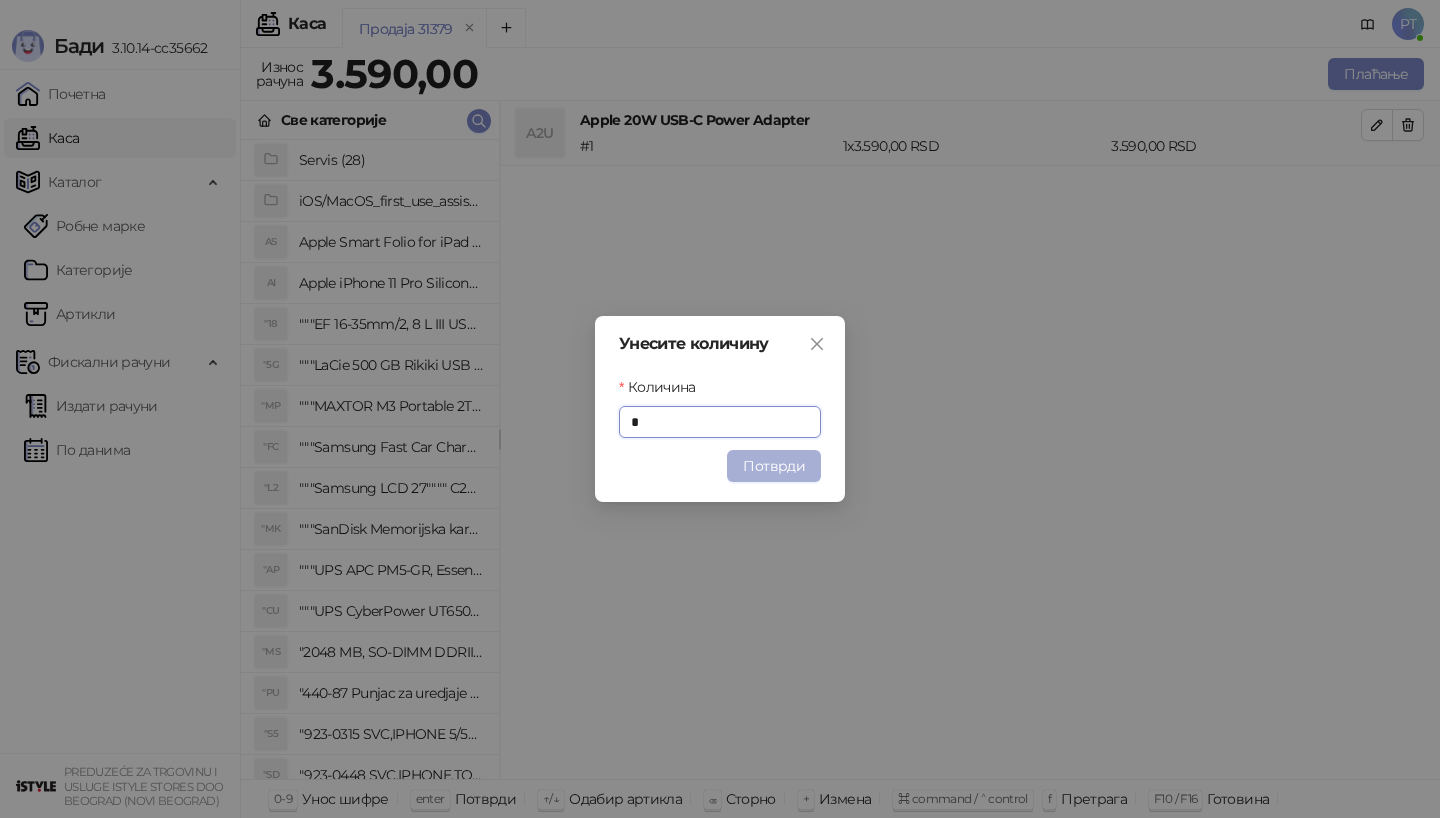 click on "Потврди" at bounding box center [774, 466] 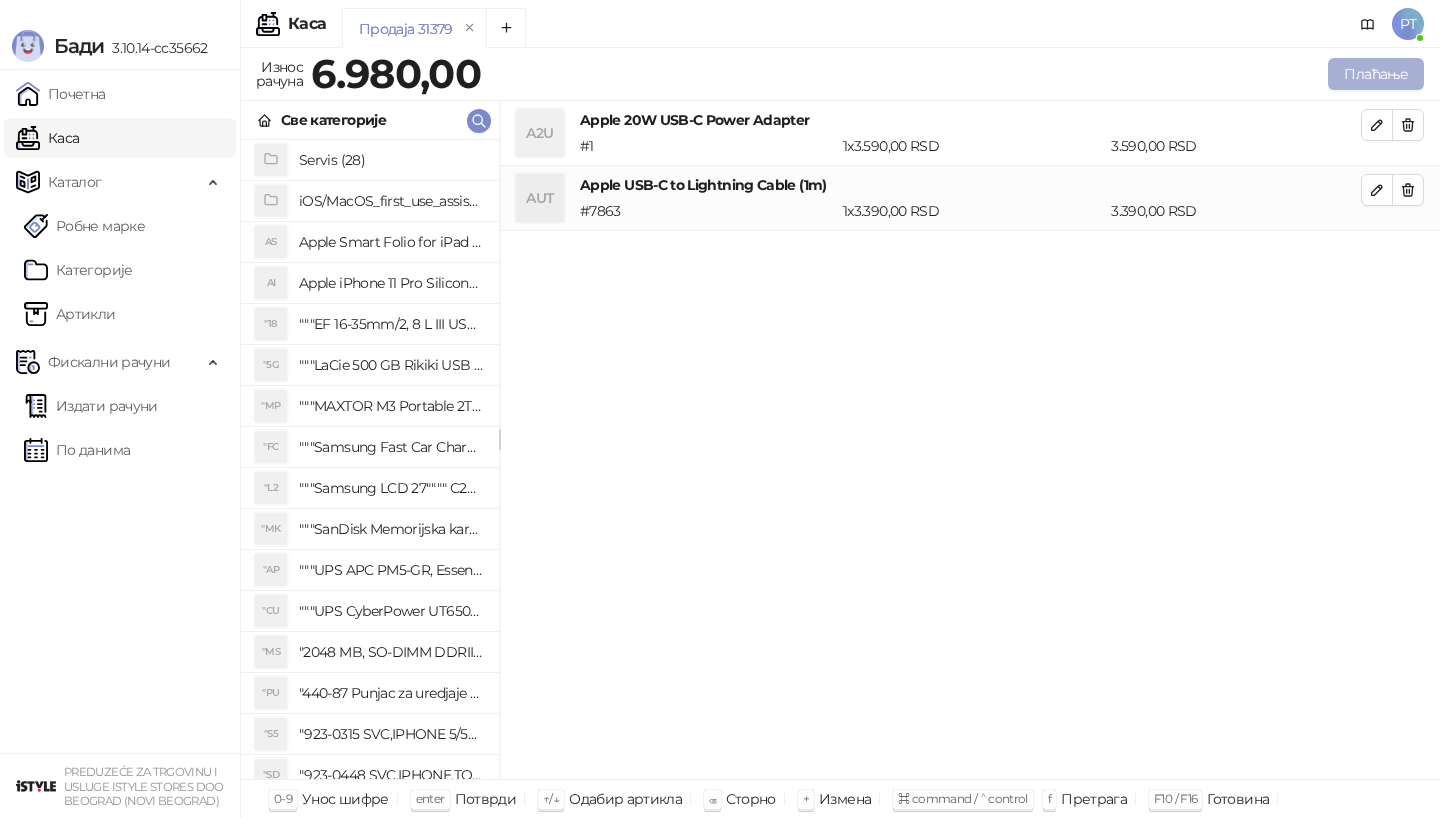 click on "Плаћање" at bounding box center (1376, 74) 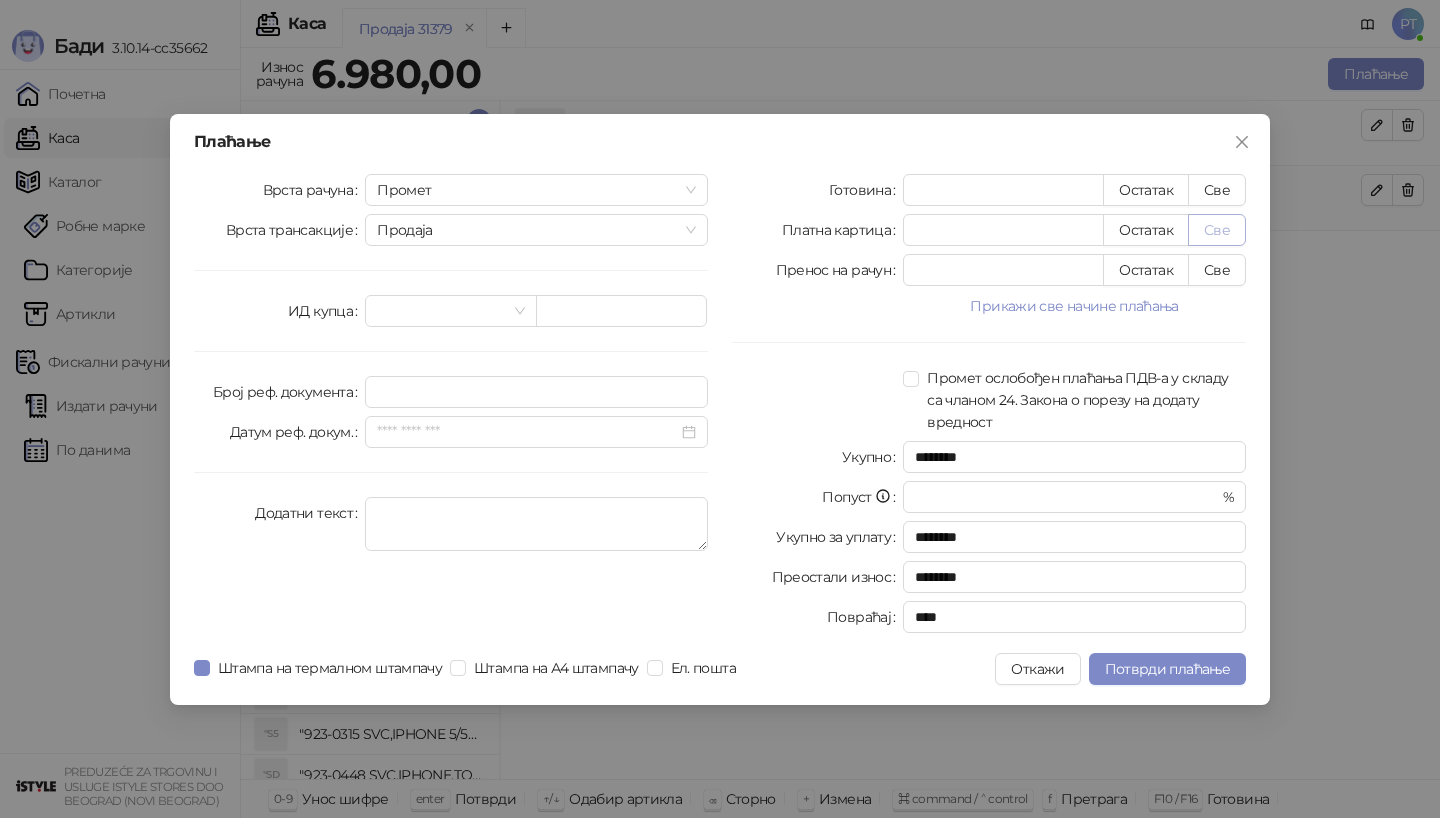 click on "Све" at bounding box center [1217, 230] 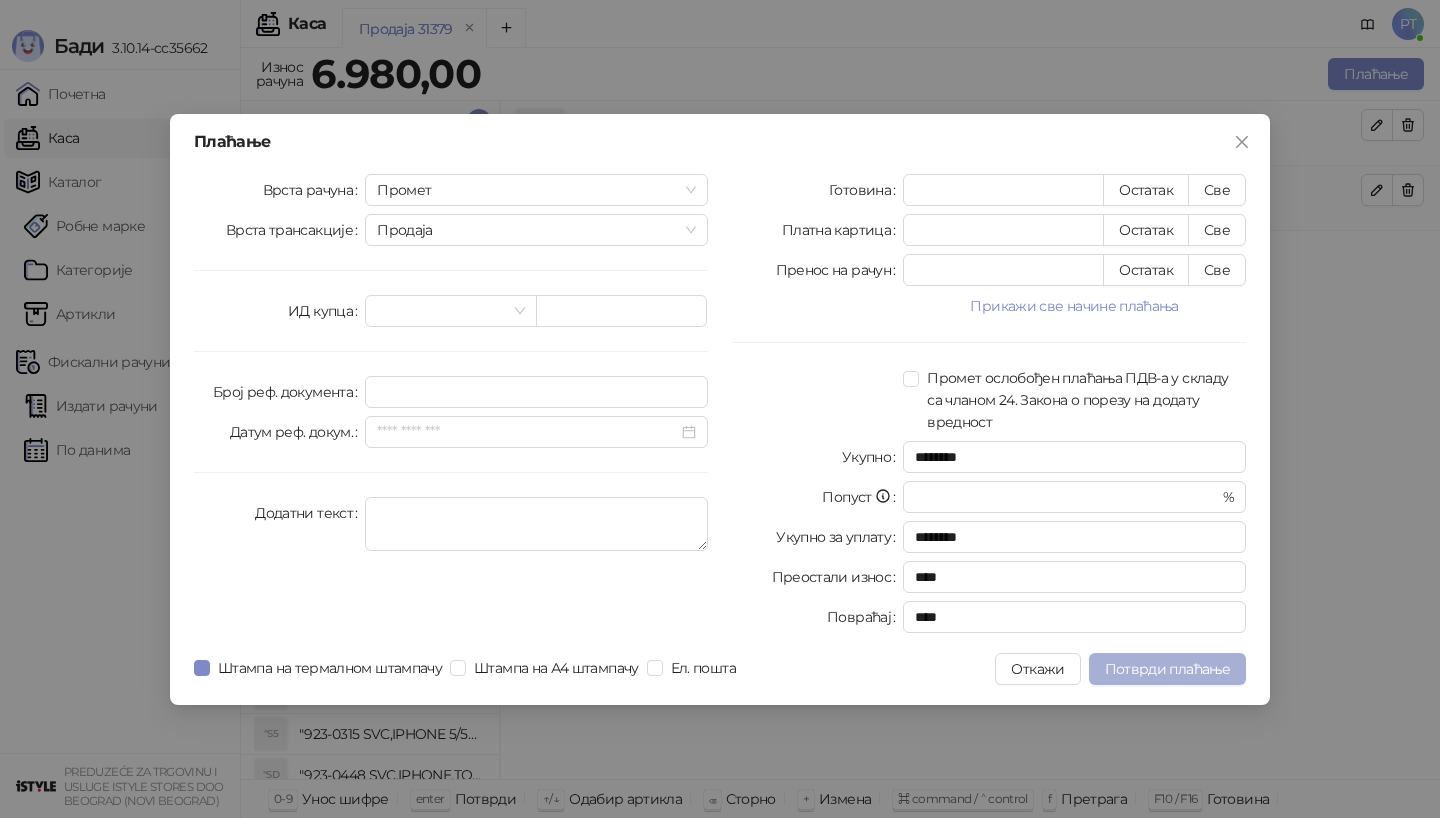 click on "Потврди плаћање" at bounding box center [1167, 669] 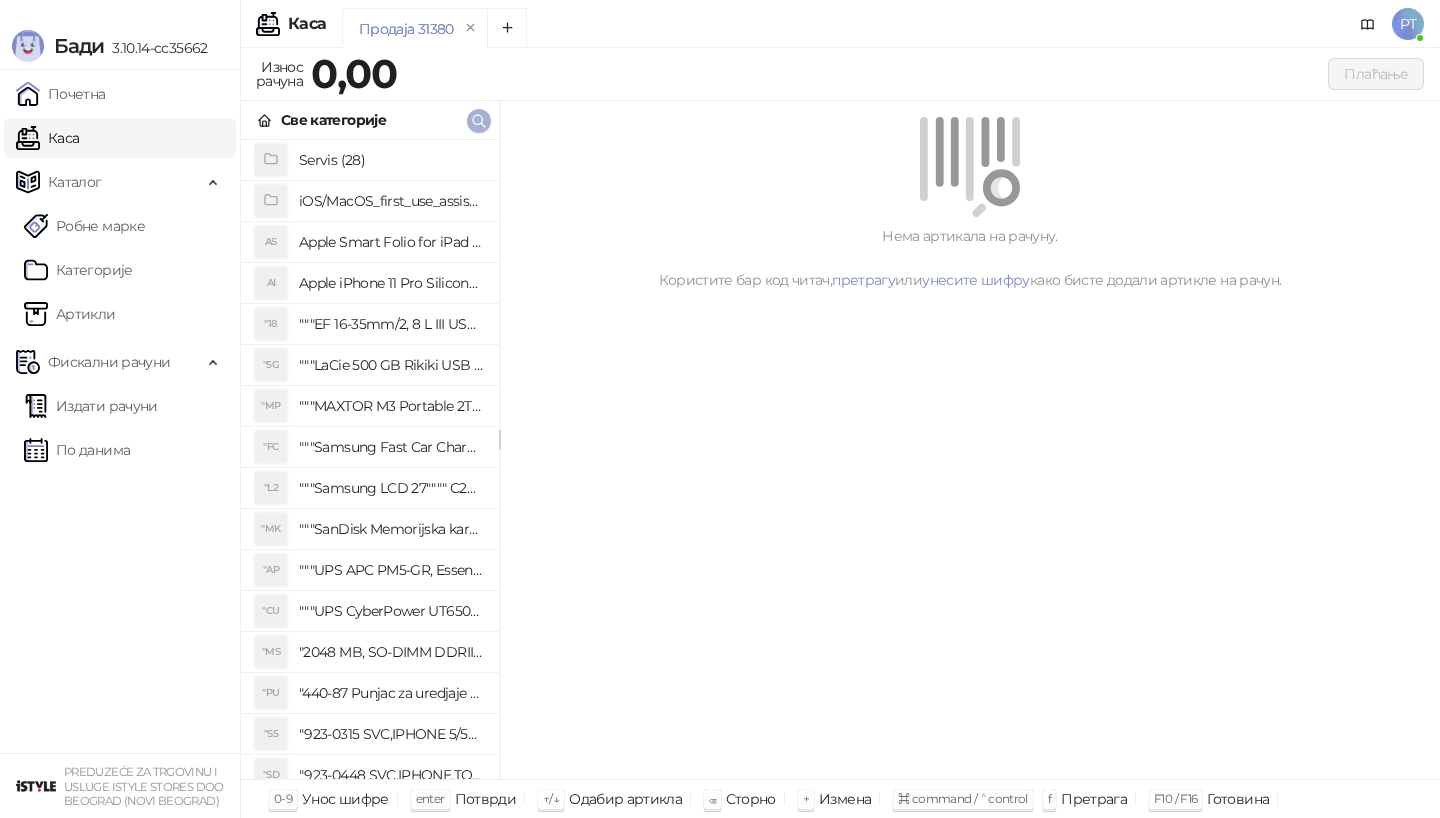 click at bounding box center (479, 120) 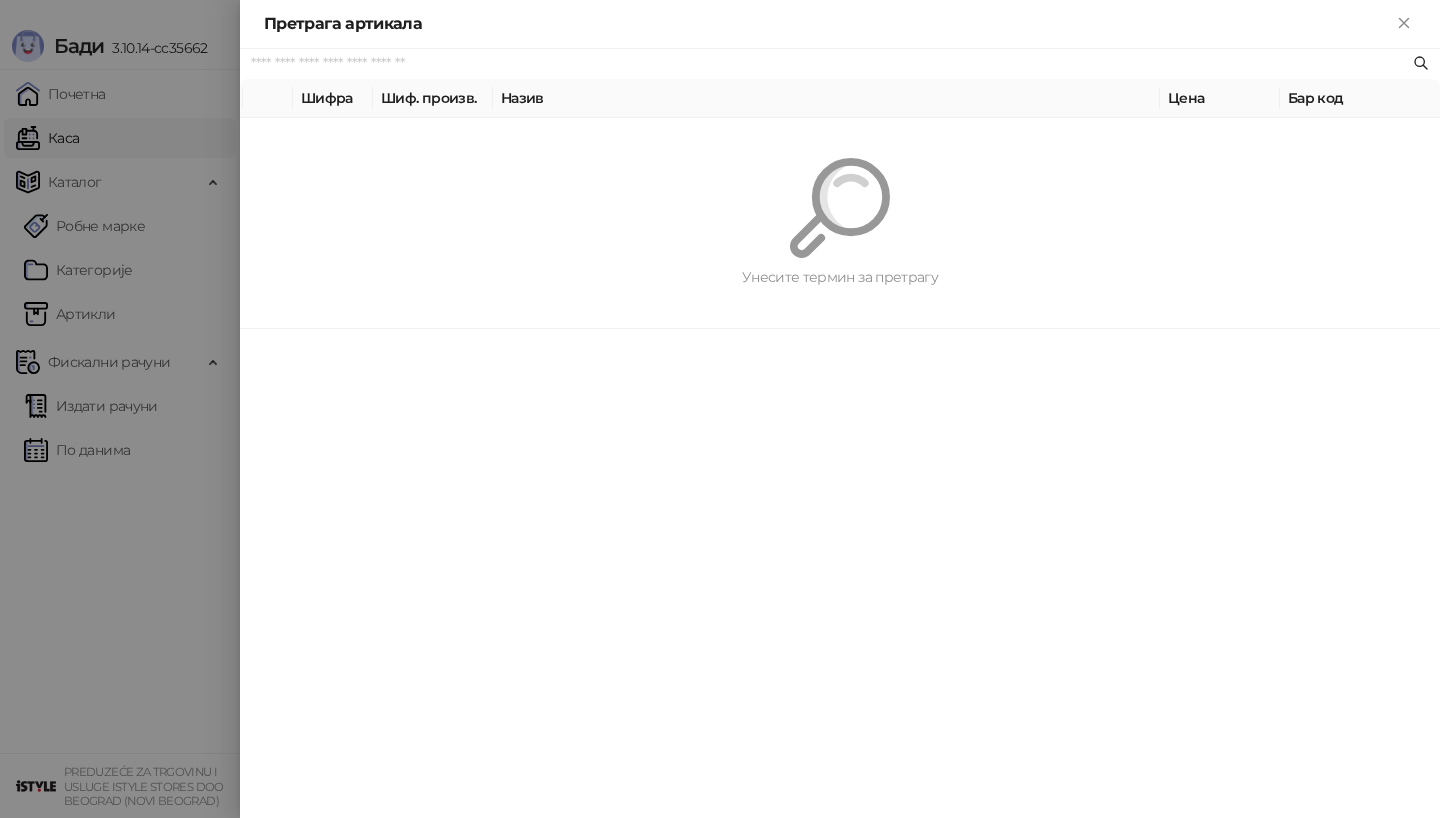 paste on "**********" 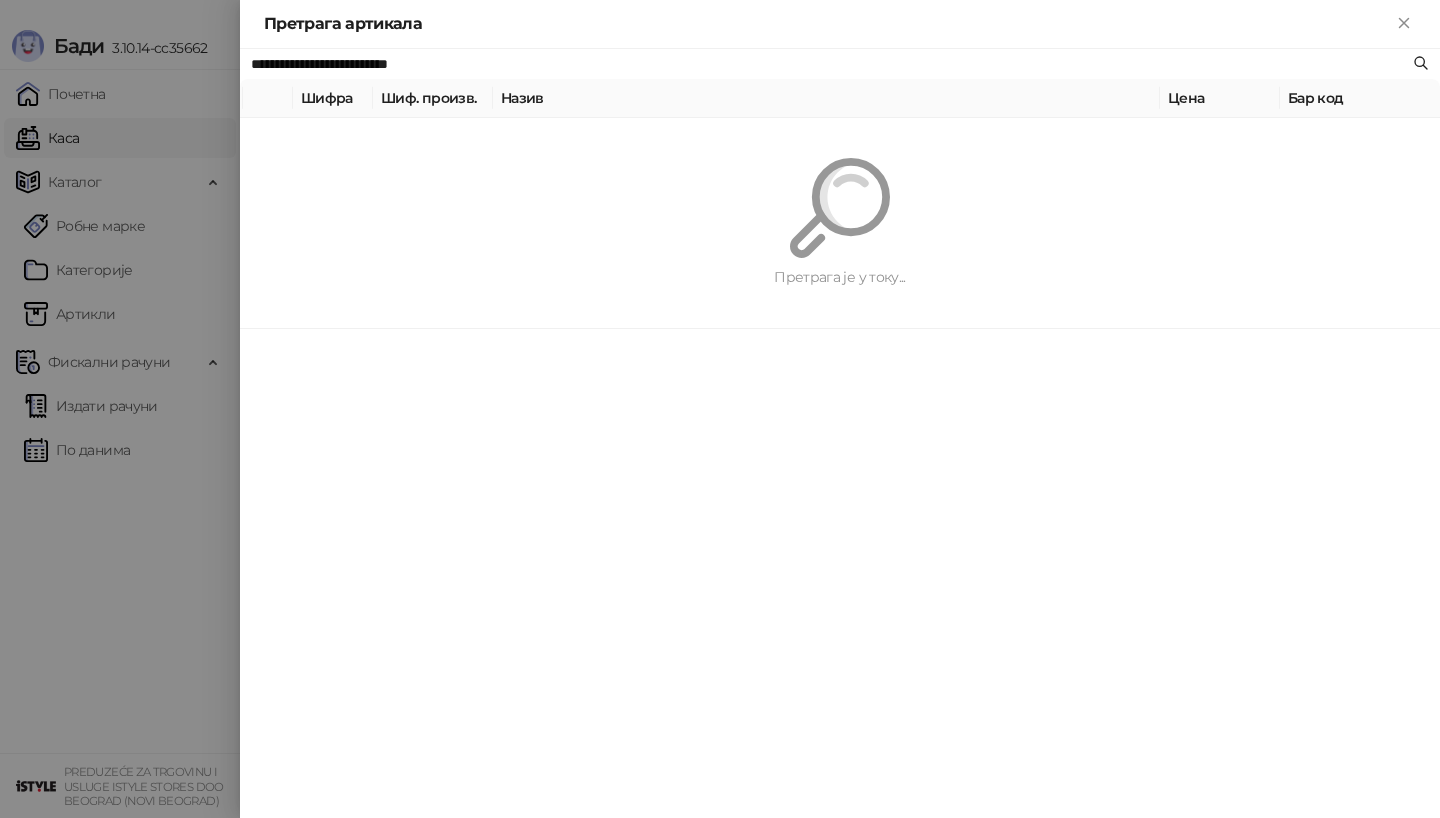 type on "**********" 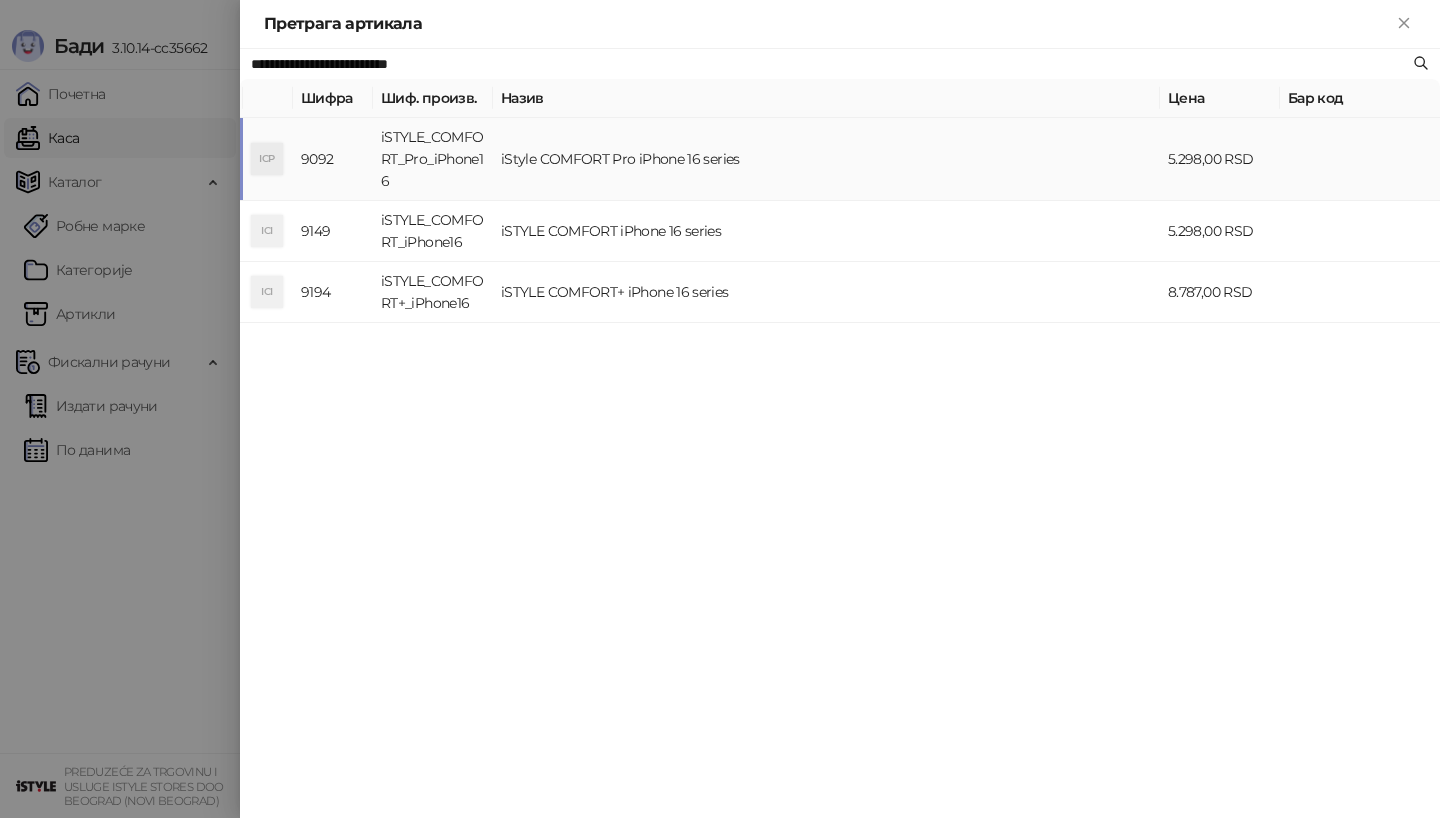 drag, startPoint x: 484, startPoint y: 147, endPoint x: 733, endPoint y: 241, distance: 266.15222 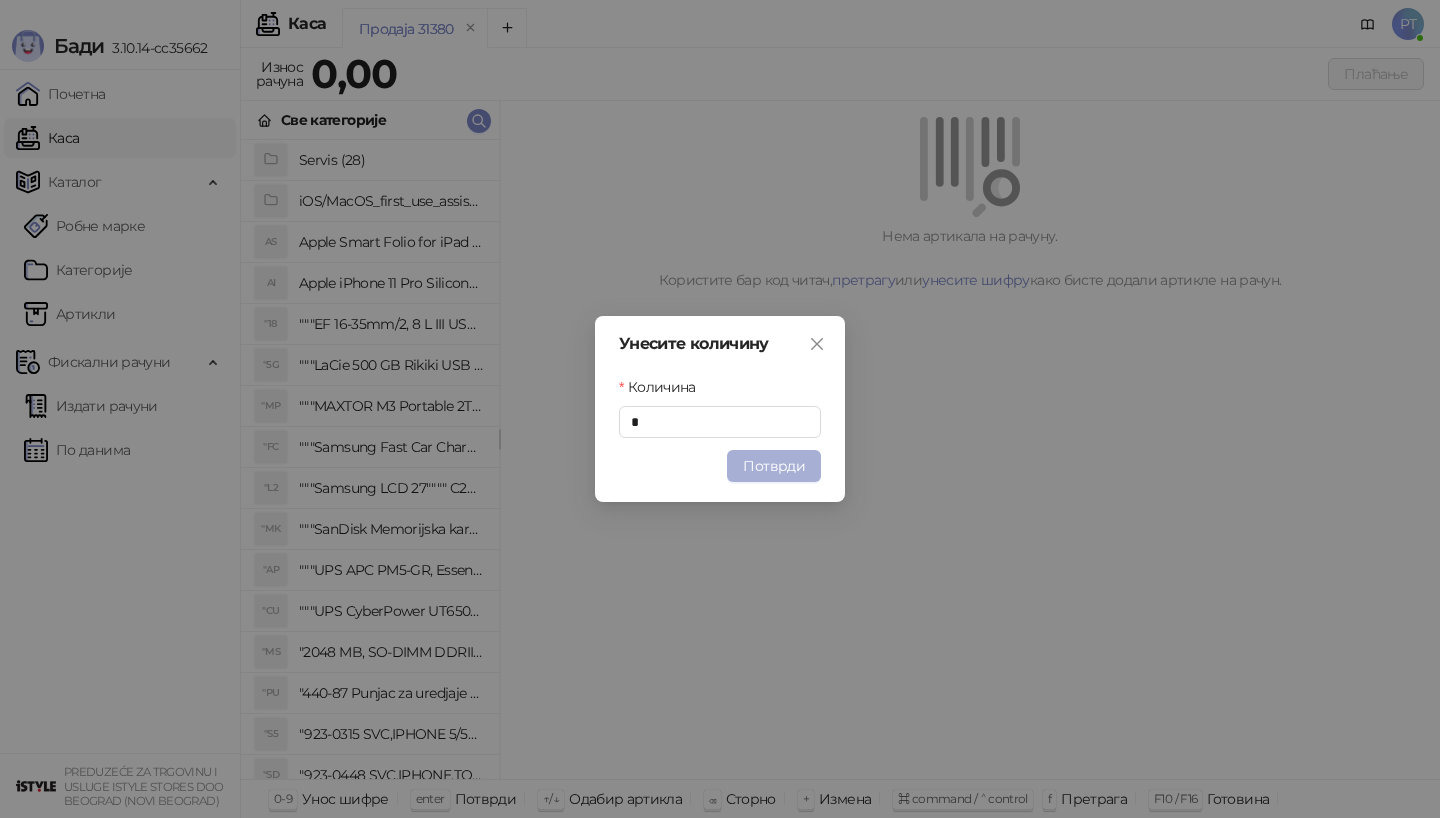click on "Потврди" at bounding box center (774, 466) 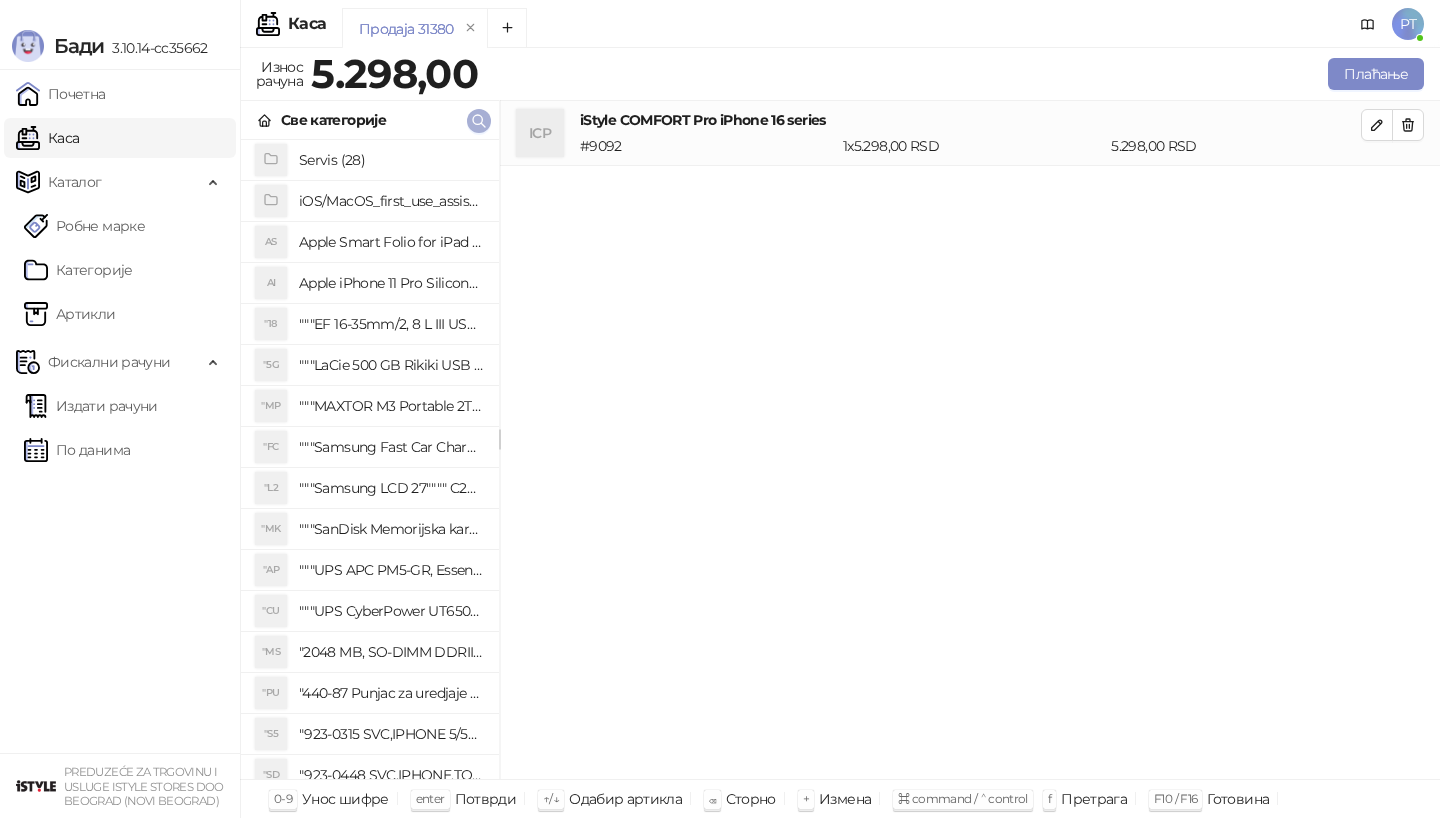 click at bounding box center (479, 120) 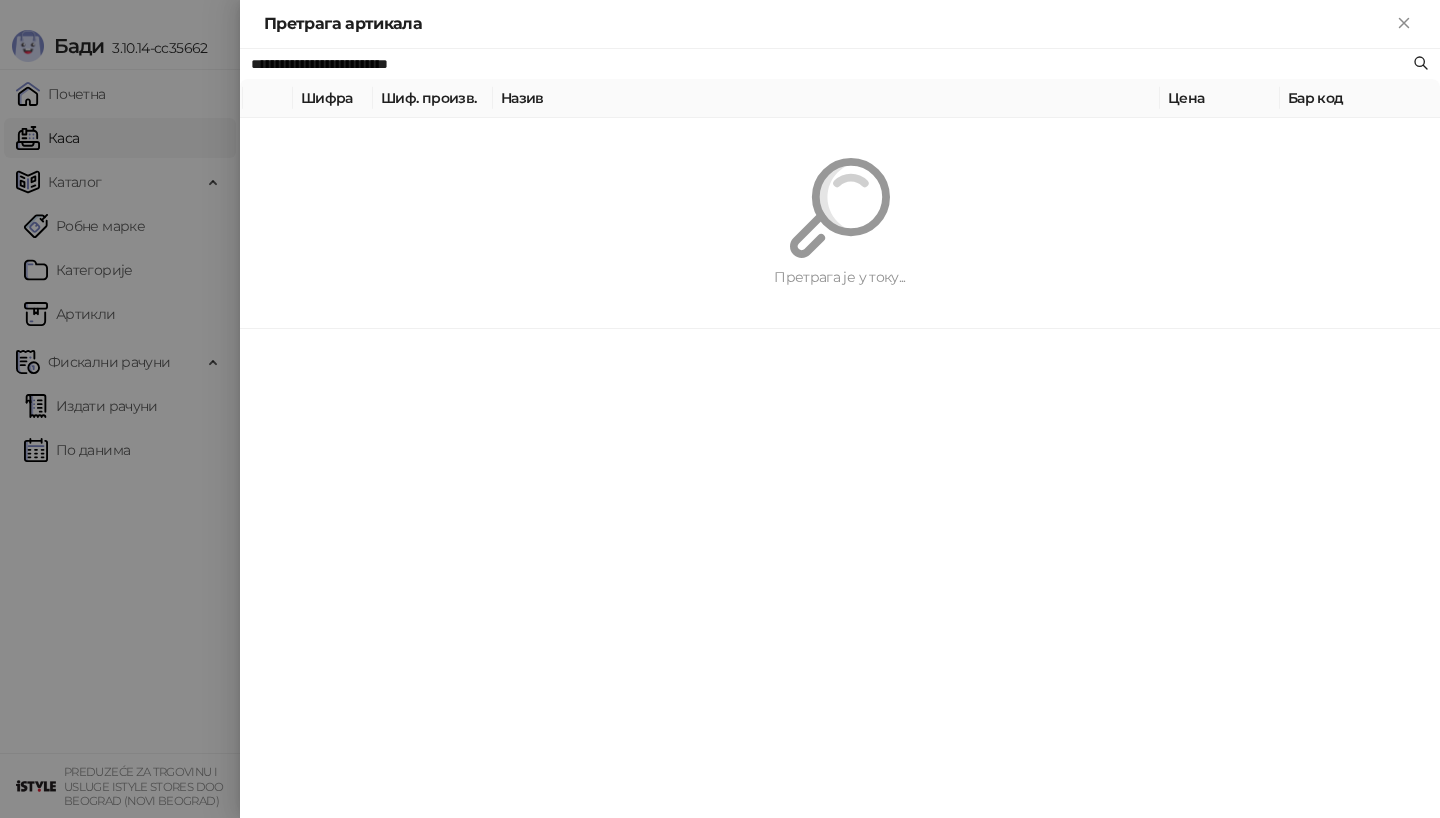 paste 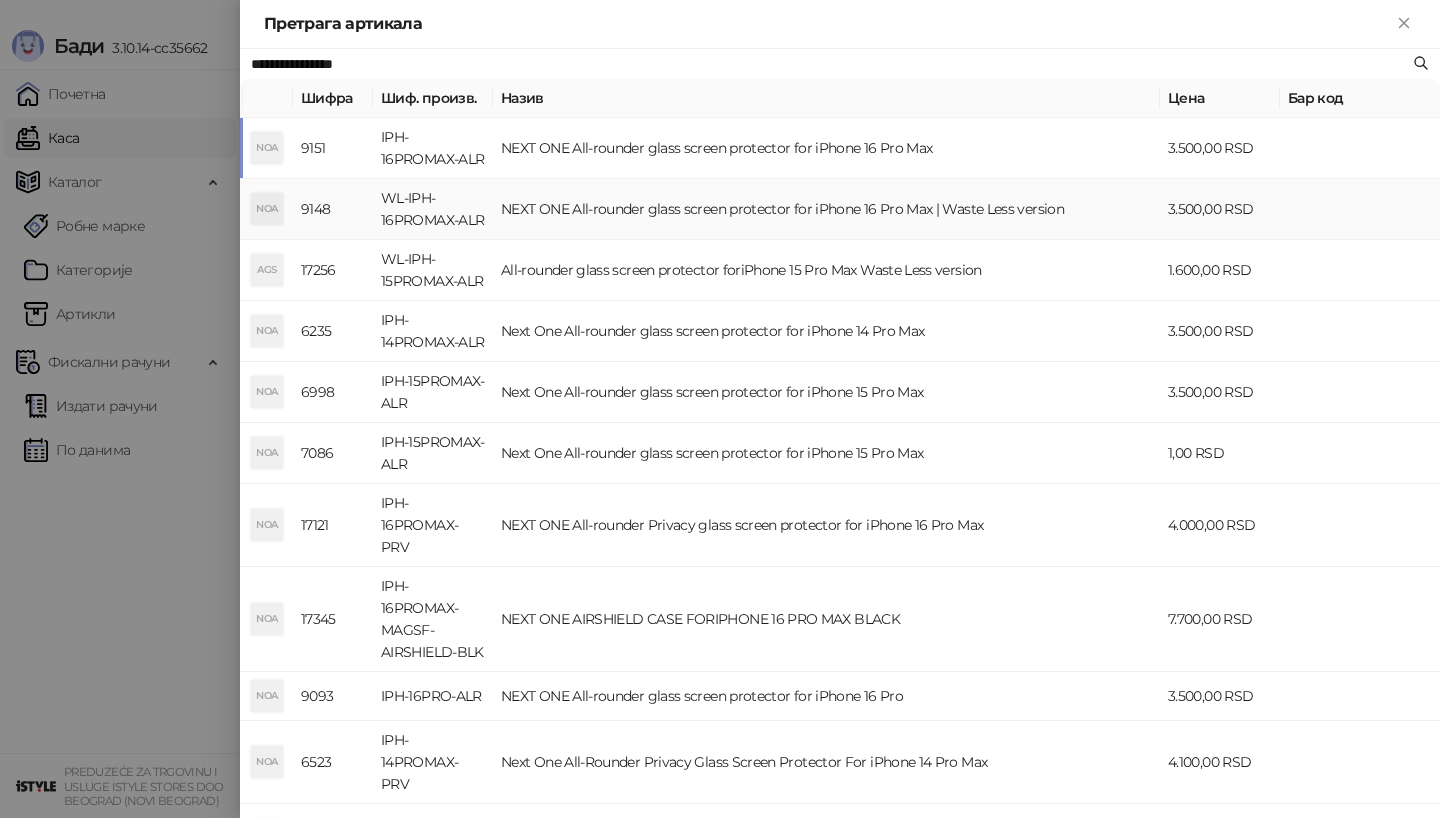 type on "**********" 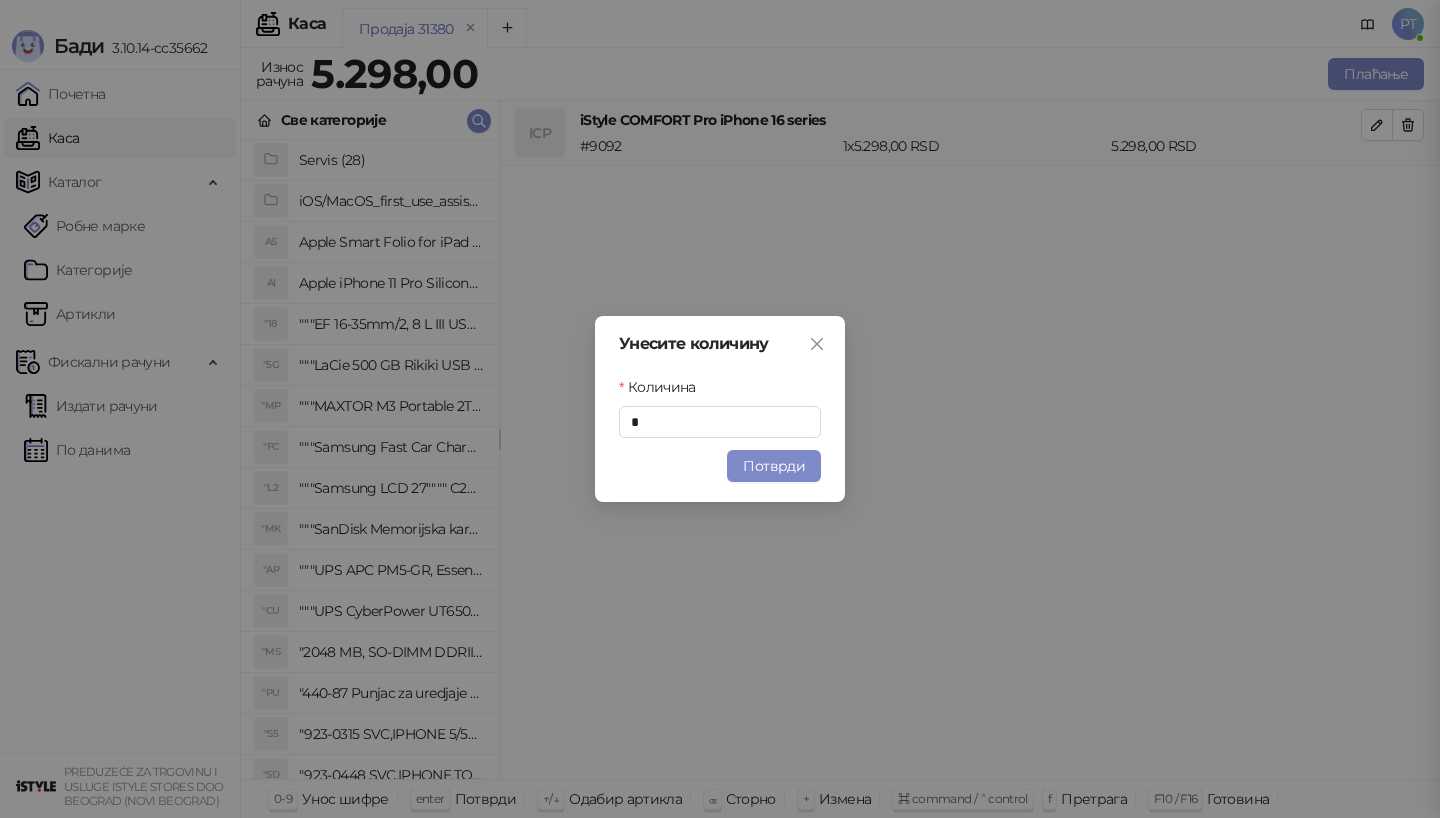 click on "Потврди" at bounding box center [774, 466] 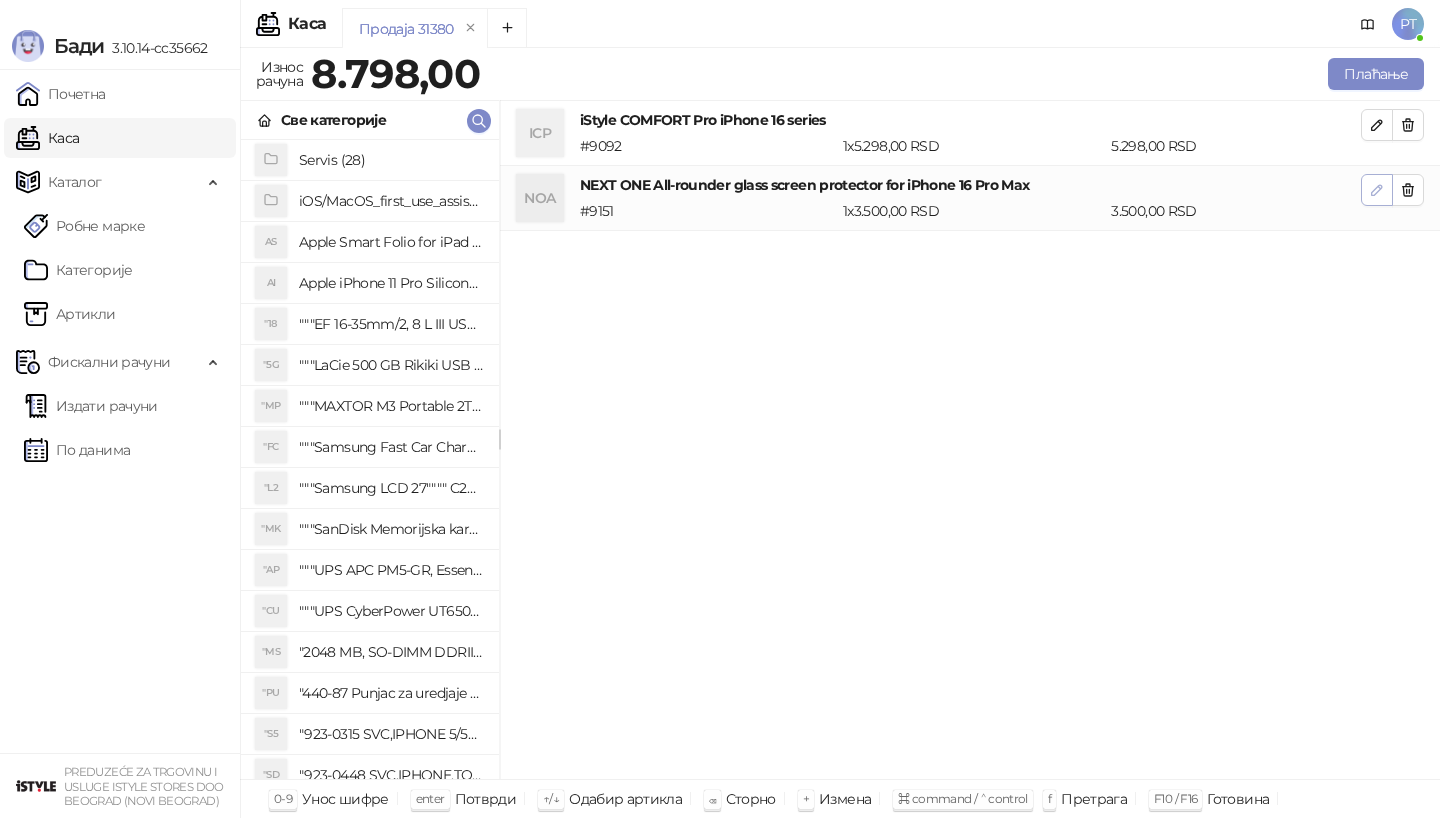 click 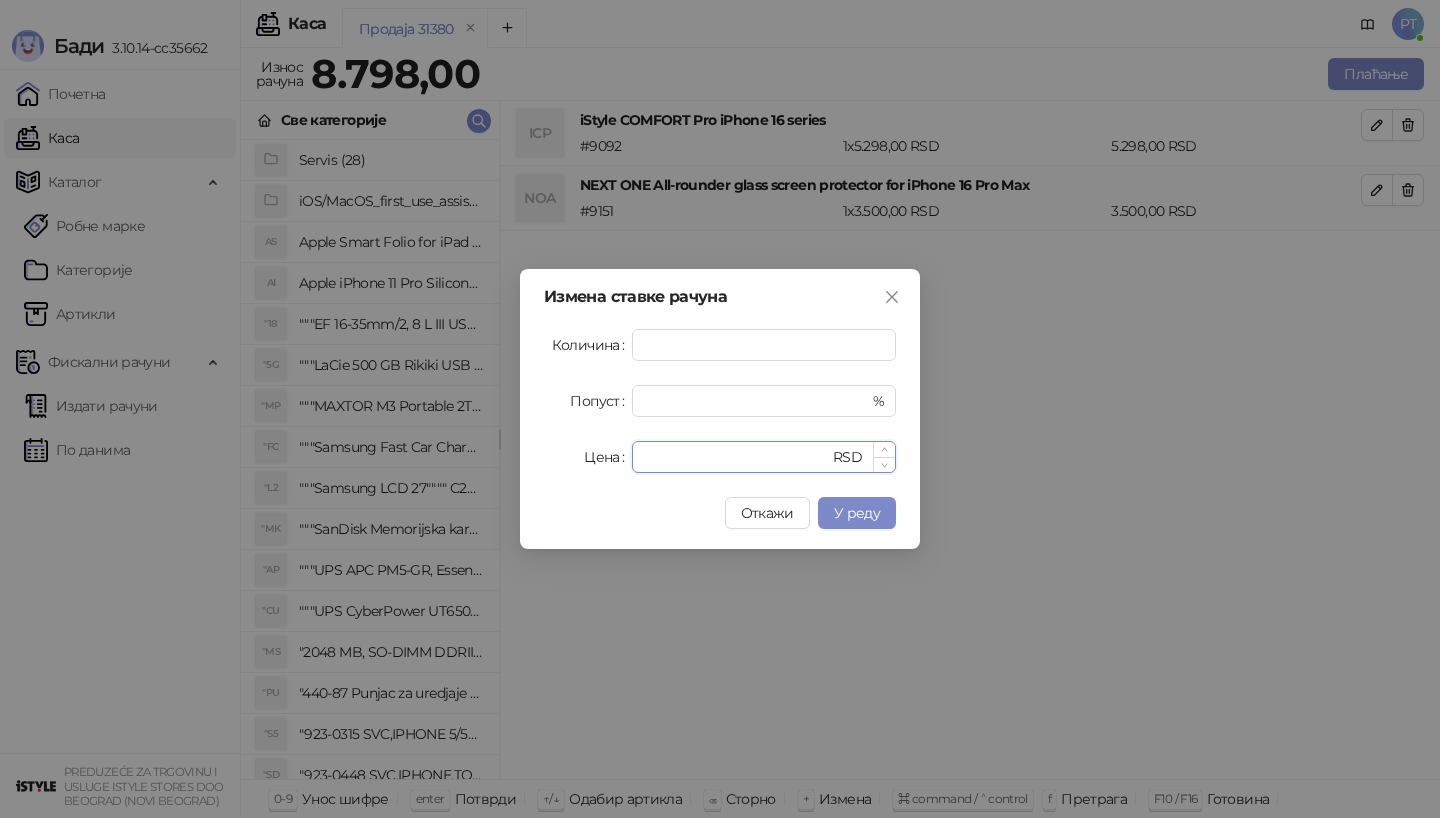 click on "****" at bounding box center [736, 457] 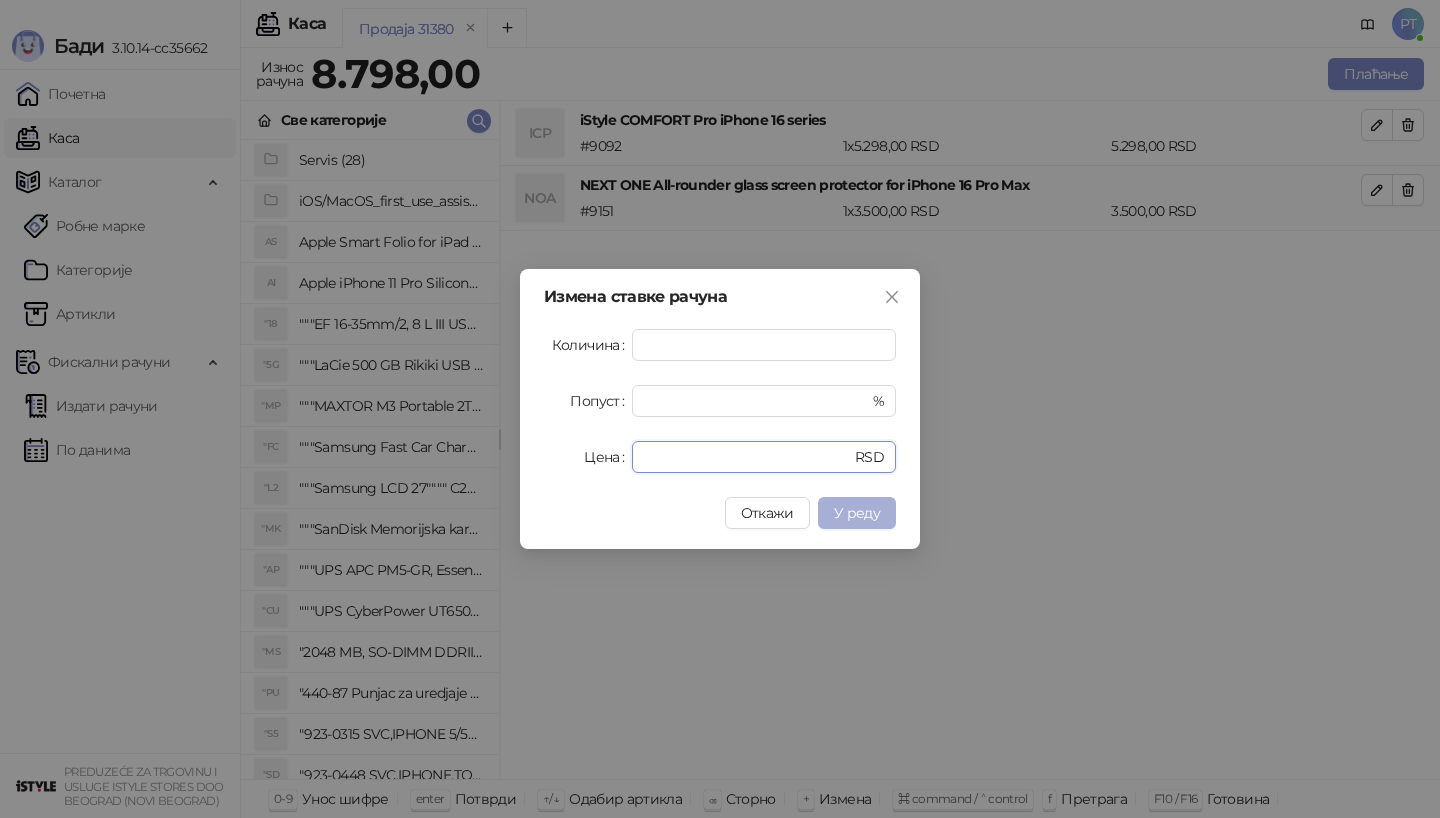 type on "*" 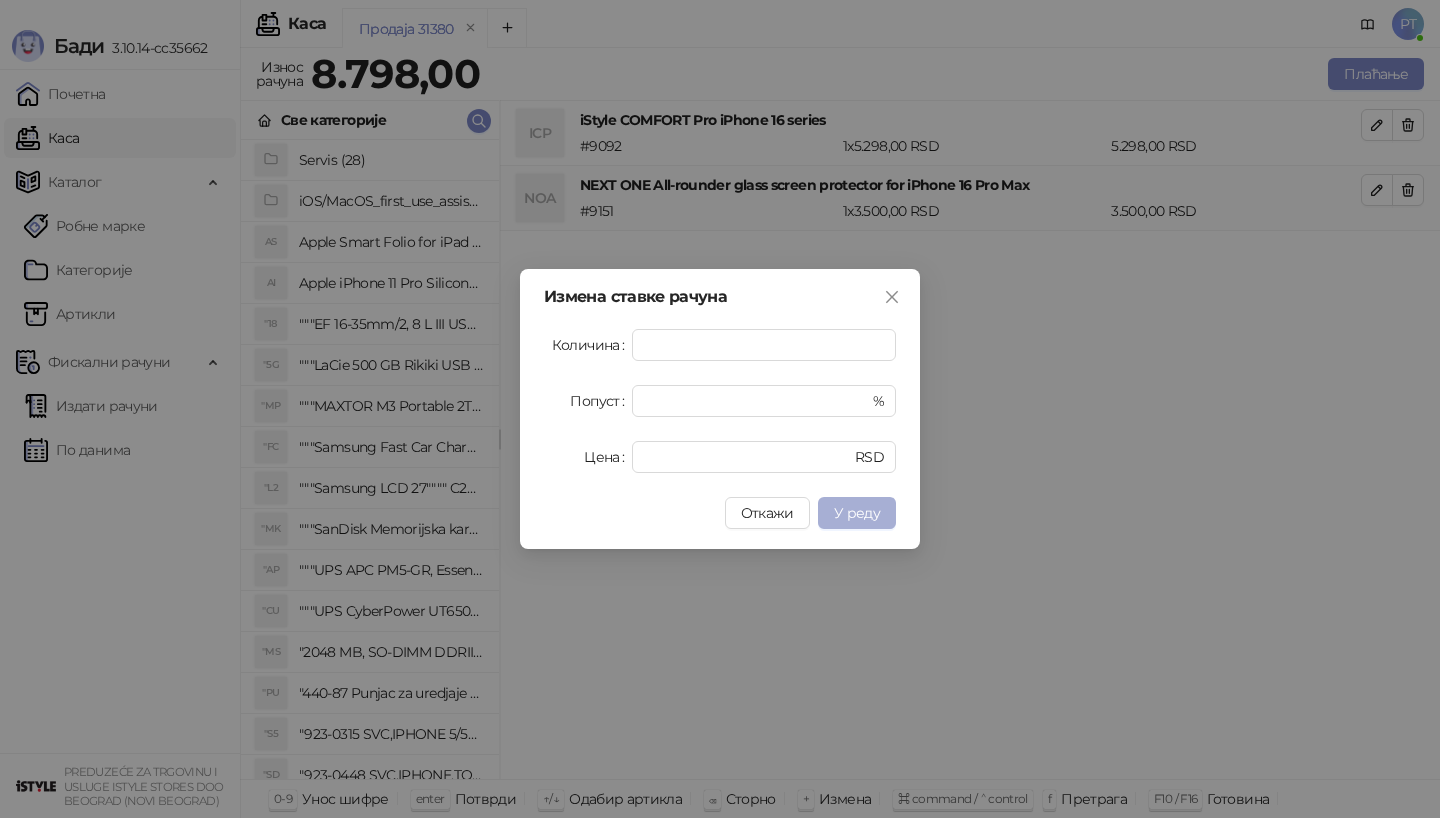 click on "У реду" at bounding box center [857, 513] 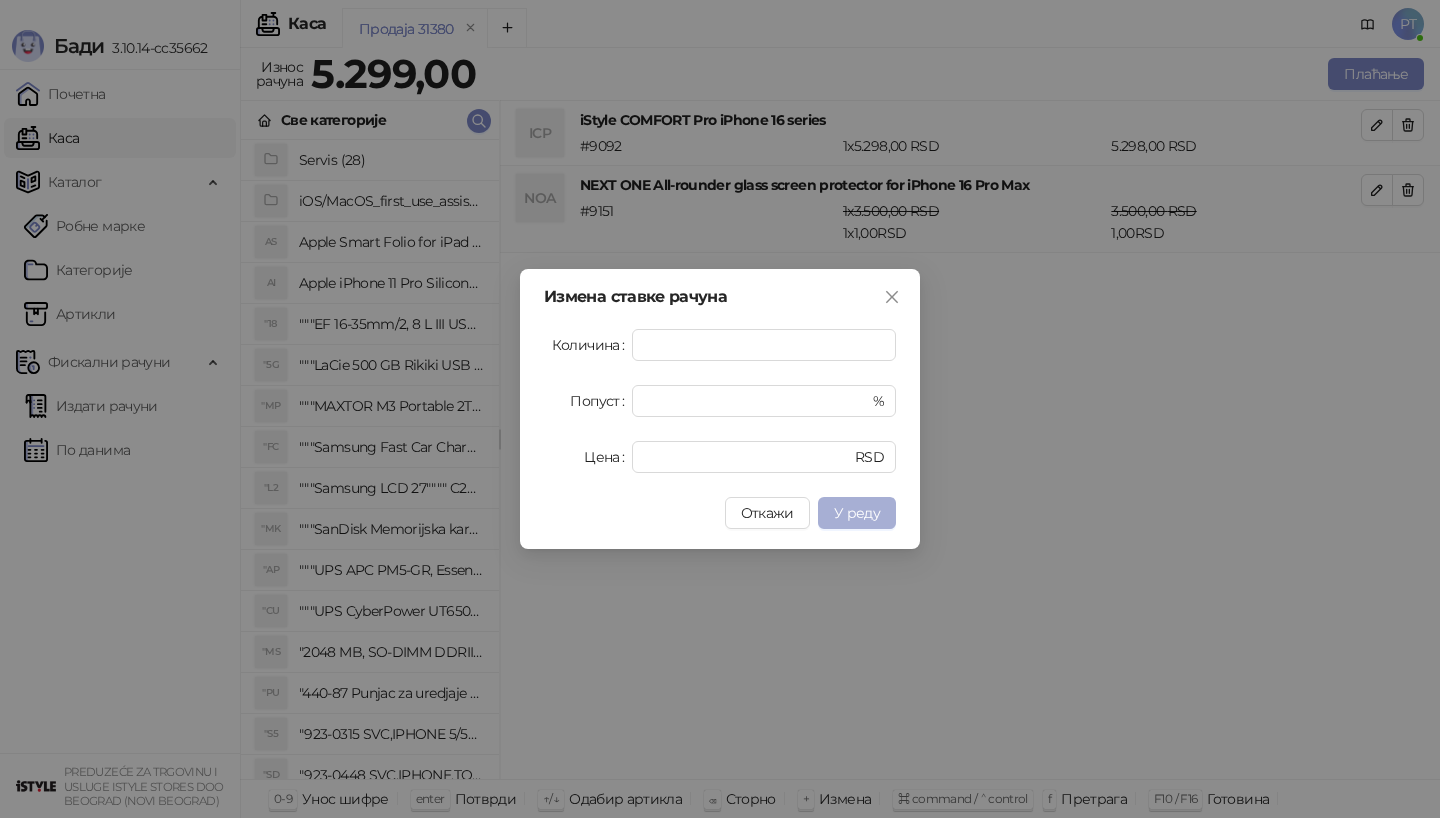 type 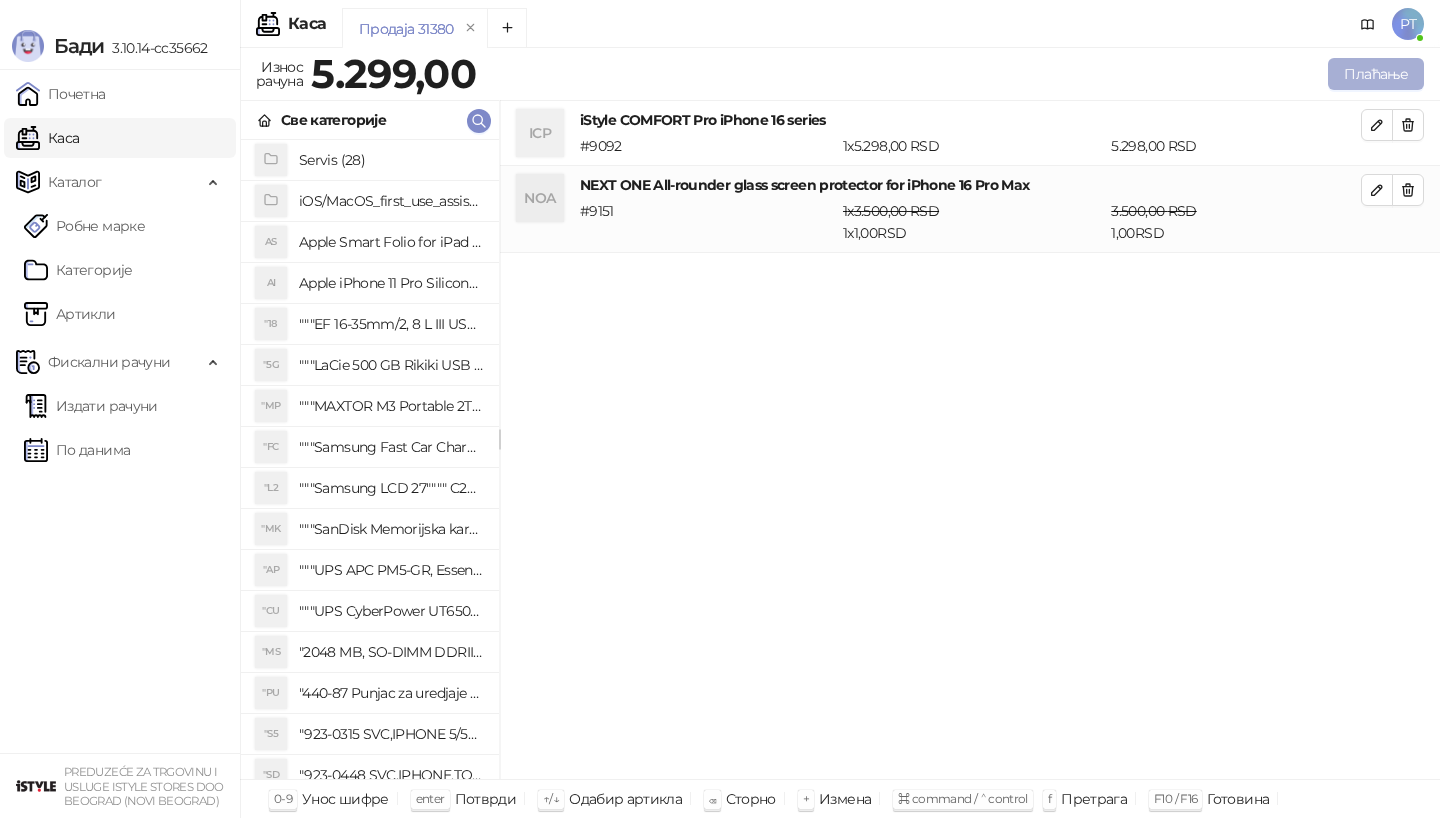click on "Плаћање" at bounding box center [1376, 74] 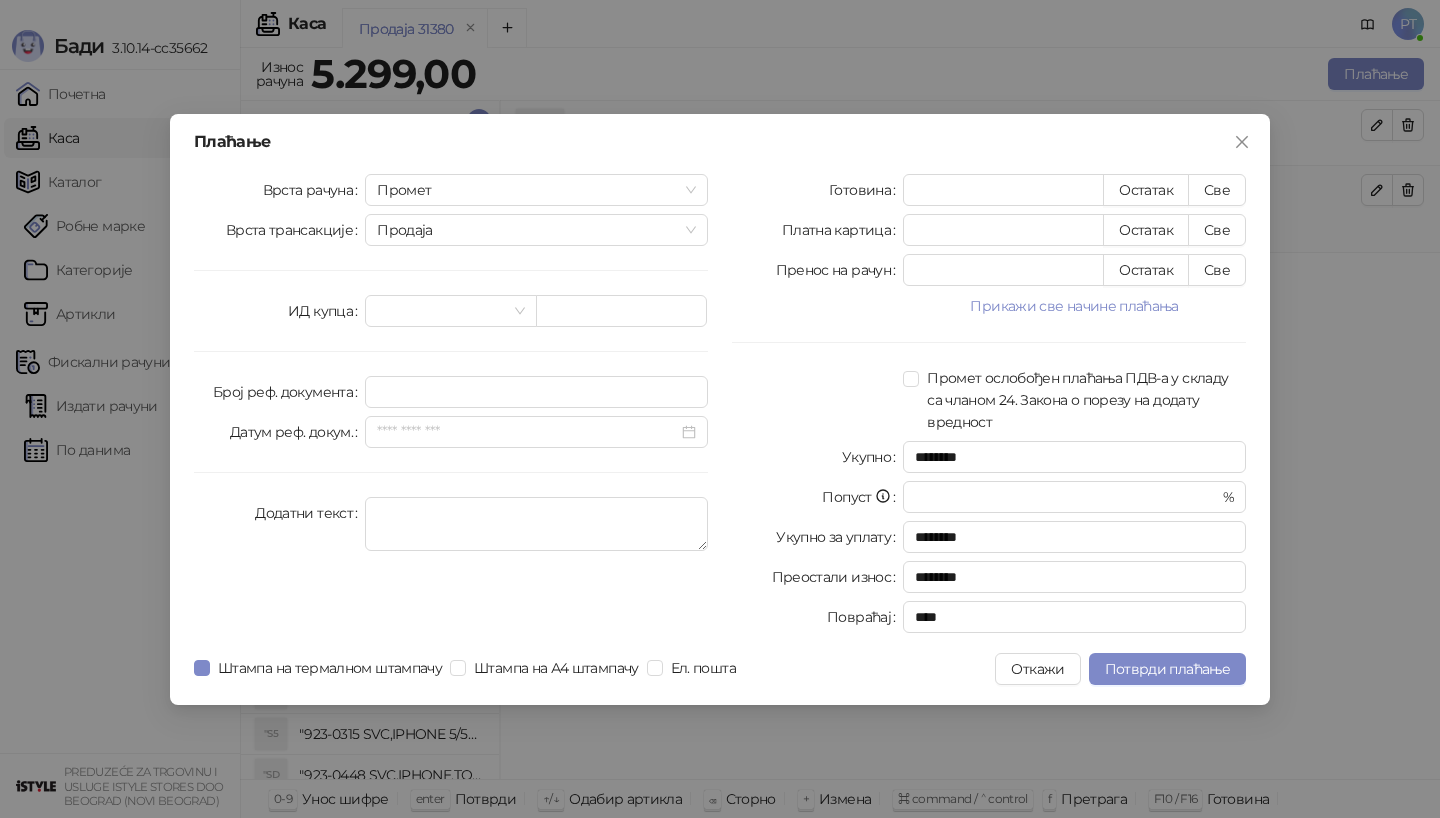 click on "Готовина * Остатак Све Платна картица * Остатак Све Пренос на рачун * Остатак Све Прикажи све начине плаћања Ваучер * Остатак Све Чек * Остатак Све Инстант плаћање * Остатак Све Друго безготовинско * Остатак Све   Промет ослобођен плаћања ПДВ-а у складу са чланом 24. Закона о порезу на додату вредност Укупно ******** Попуст   * % Укупно за уплату ******** Преостали износ ******** Повраћај ****" at bounding box center (989, 407) 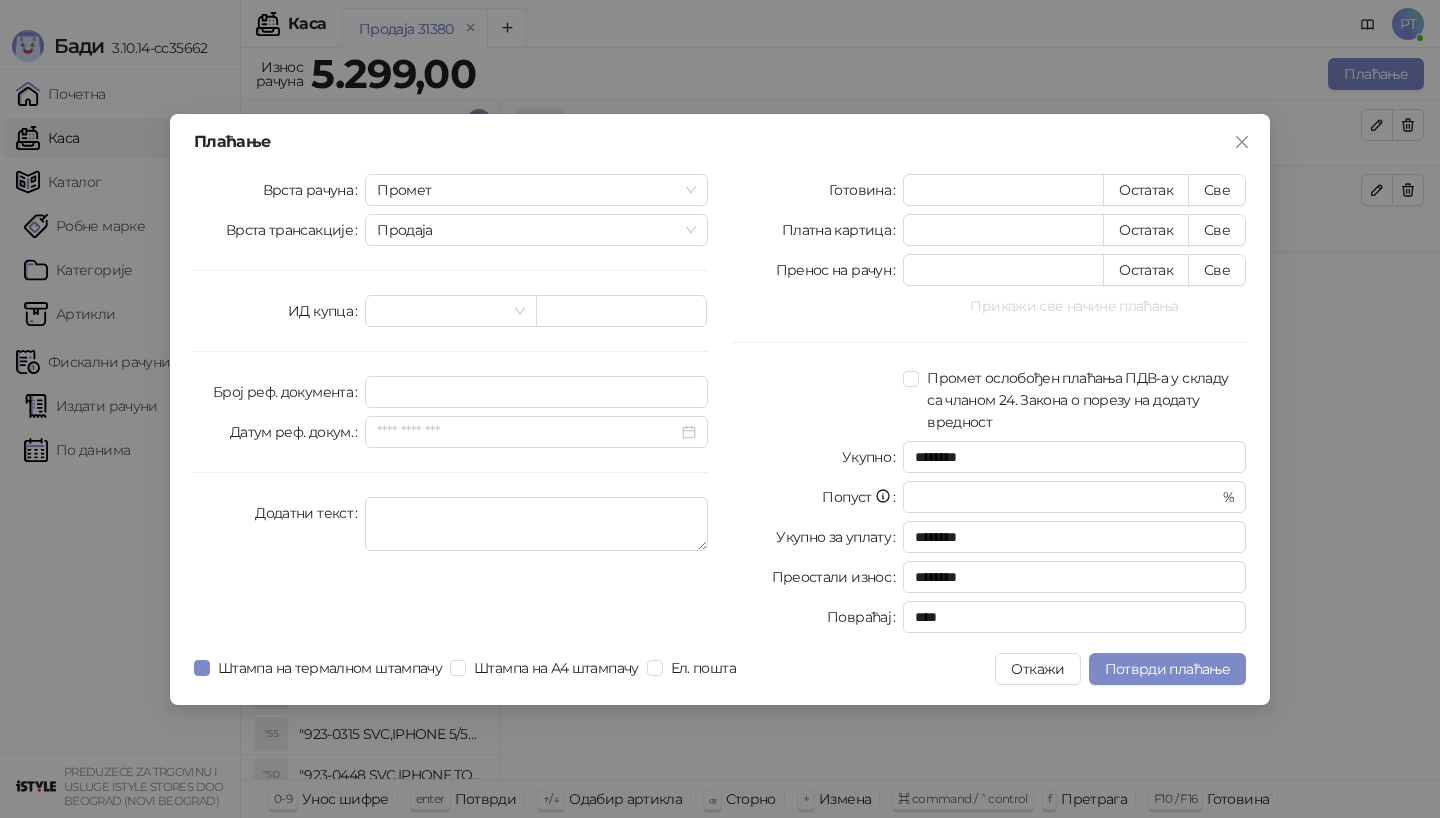 click on "Све" at bounding box center [1217, 230] 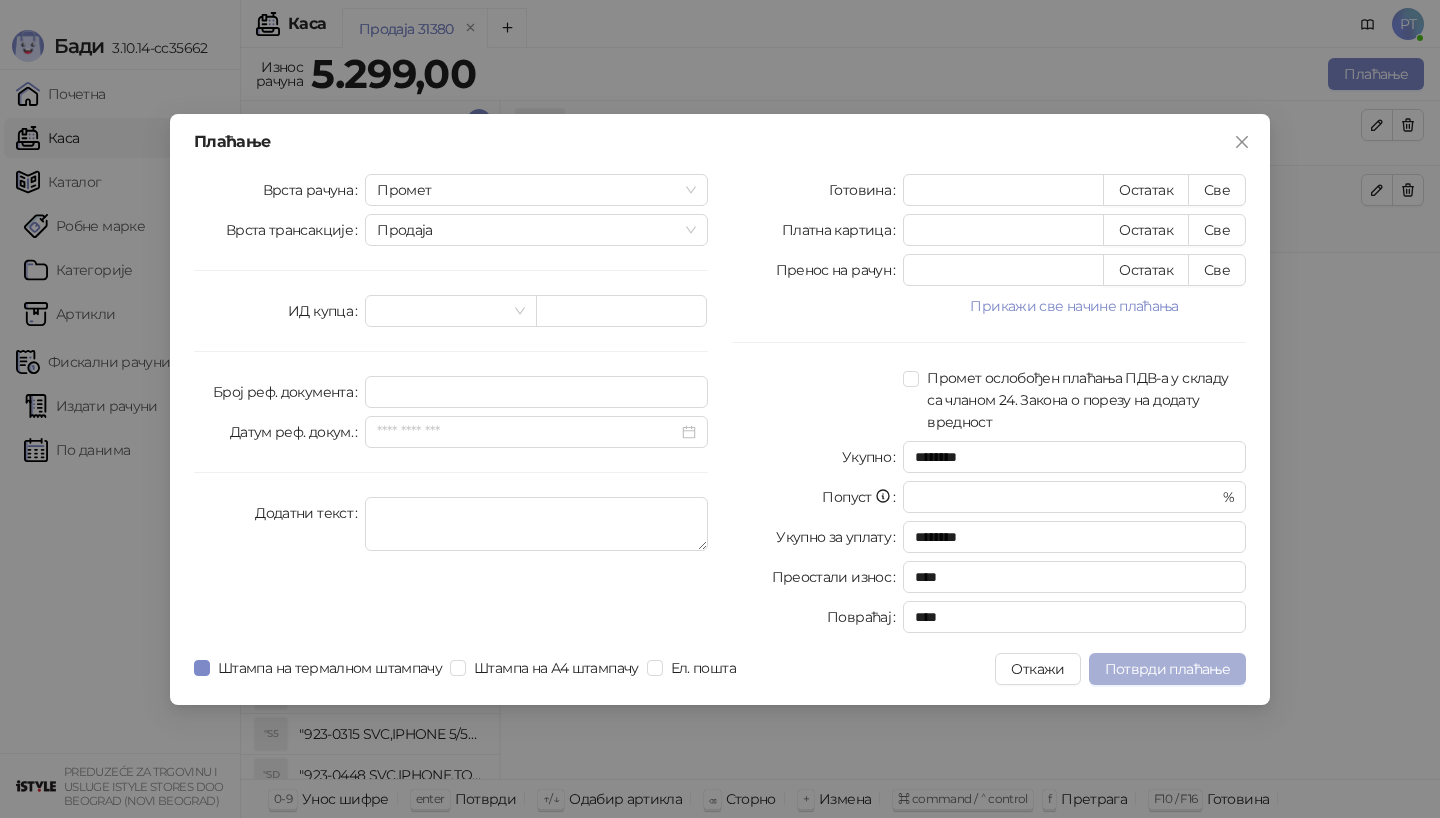 click on "Потврди плаћање" at bounding box center (1167, 669) 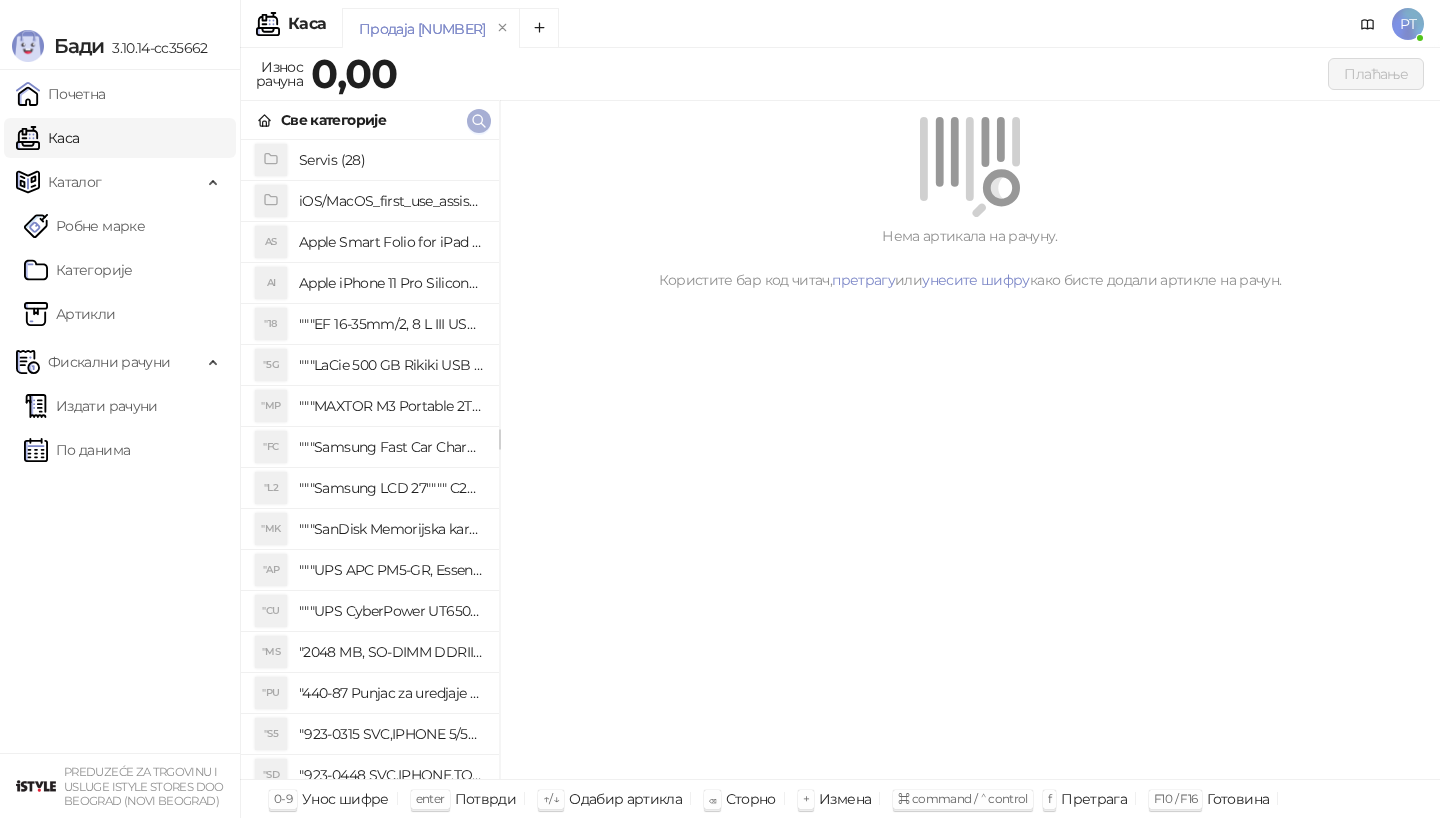 click 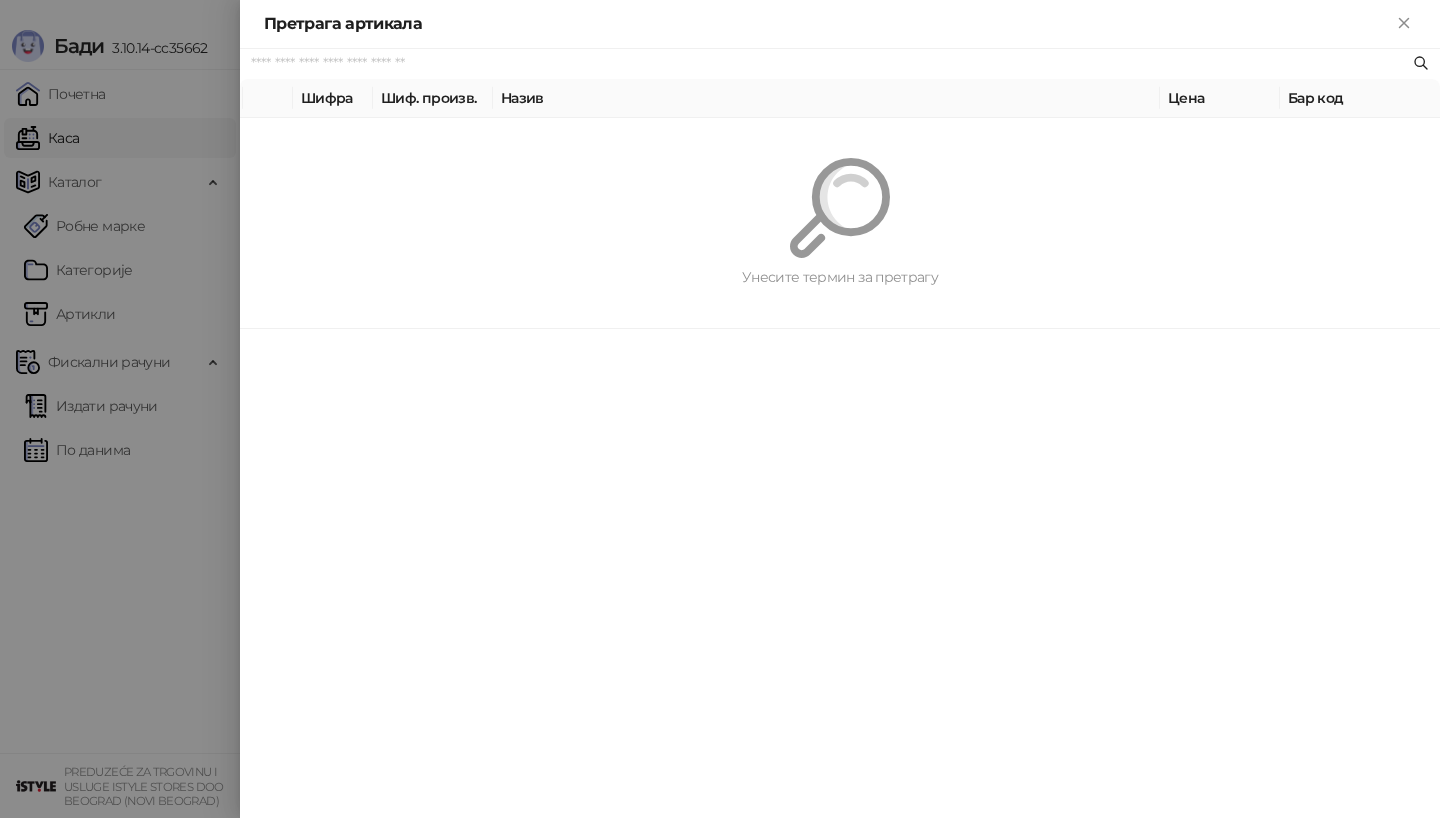 paste on "*********" 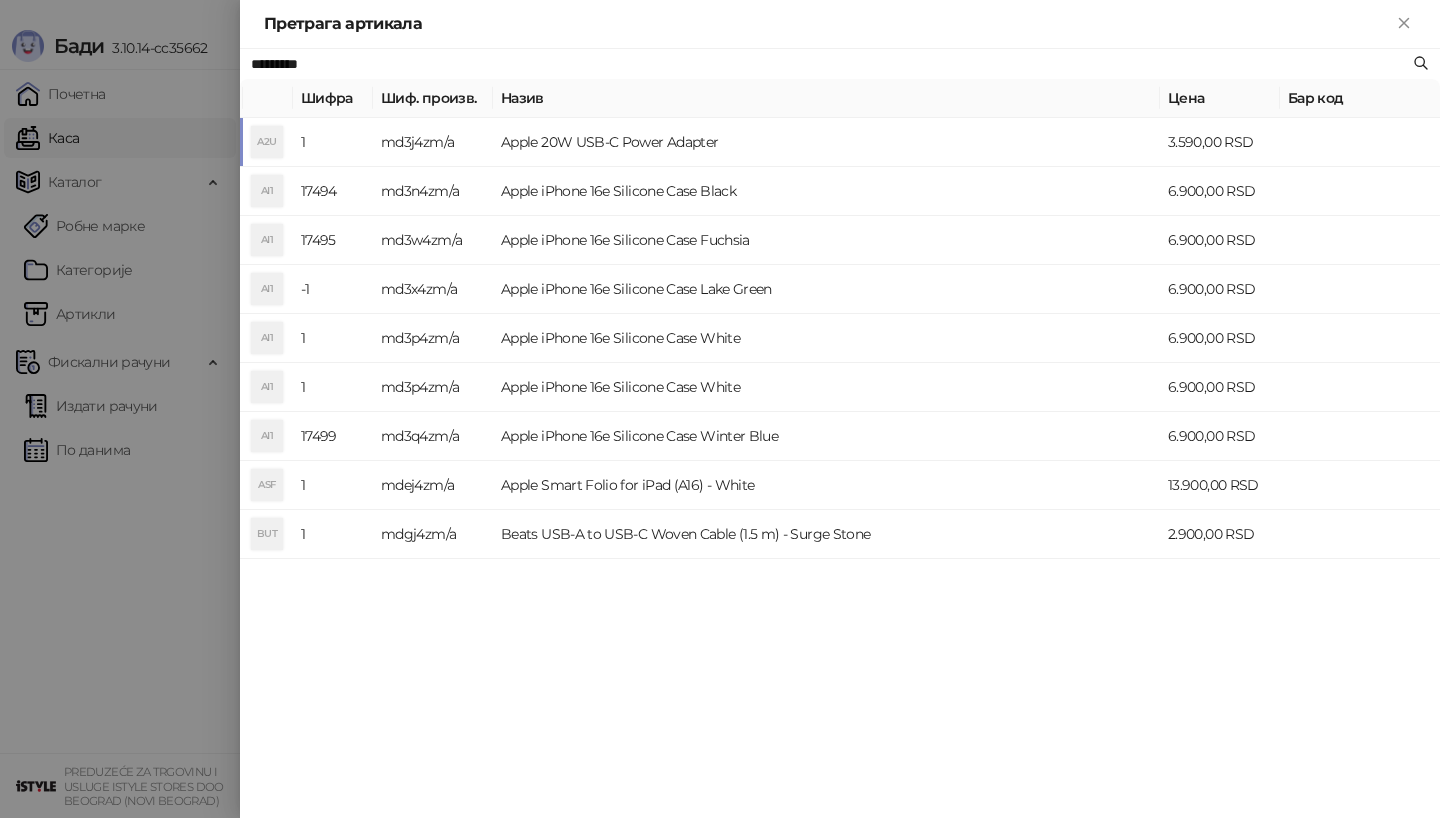 type on "*********" 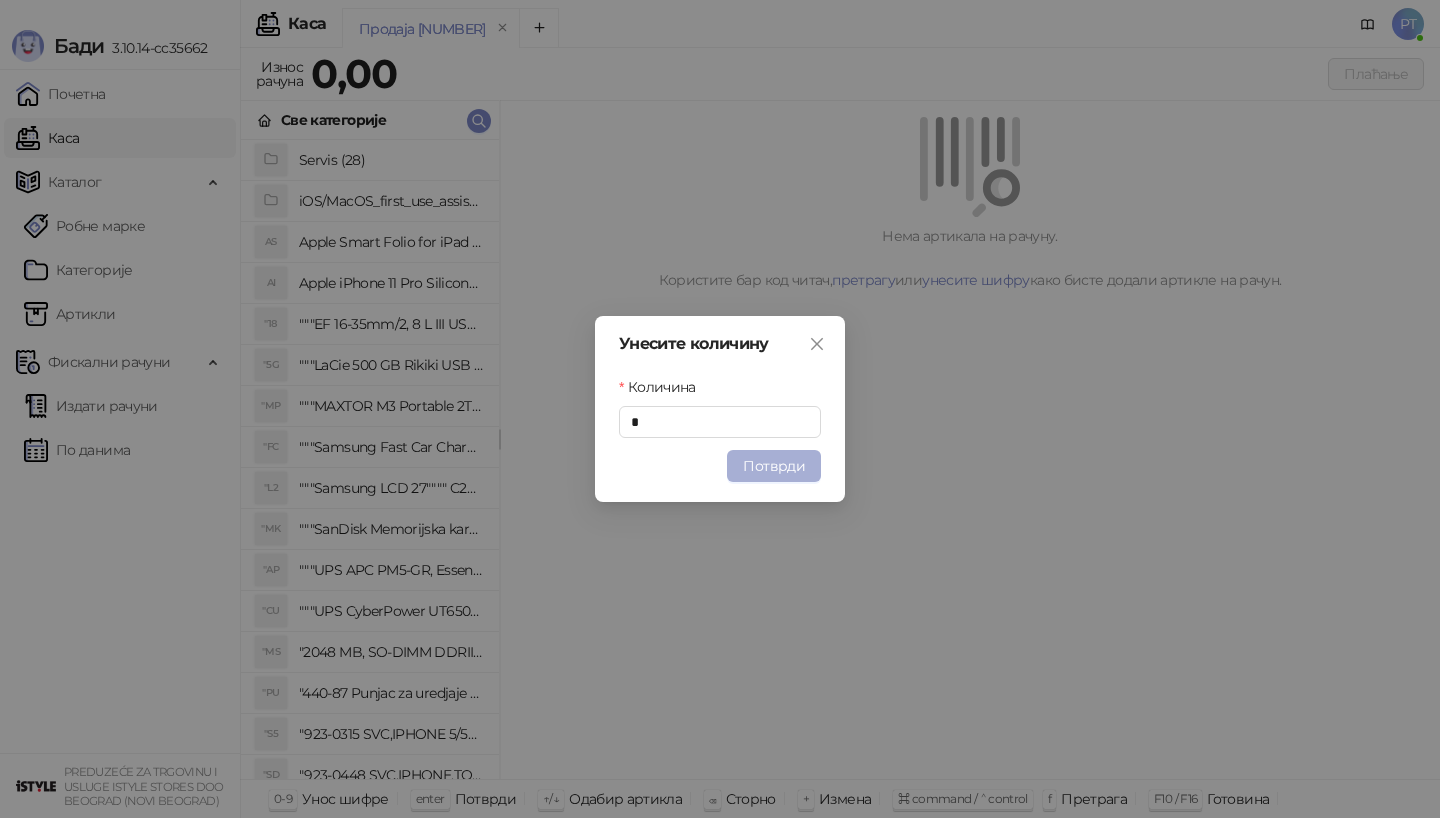 click on "Потврди" at bounding box center [774, 466] 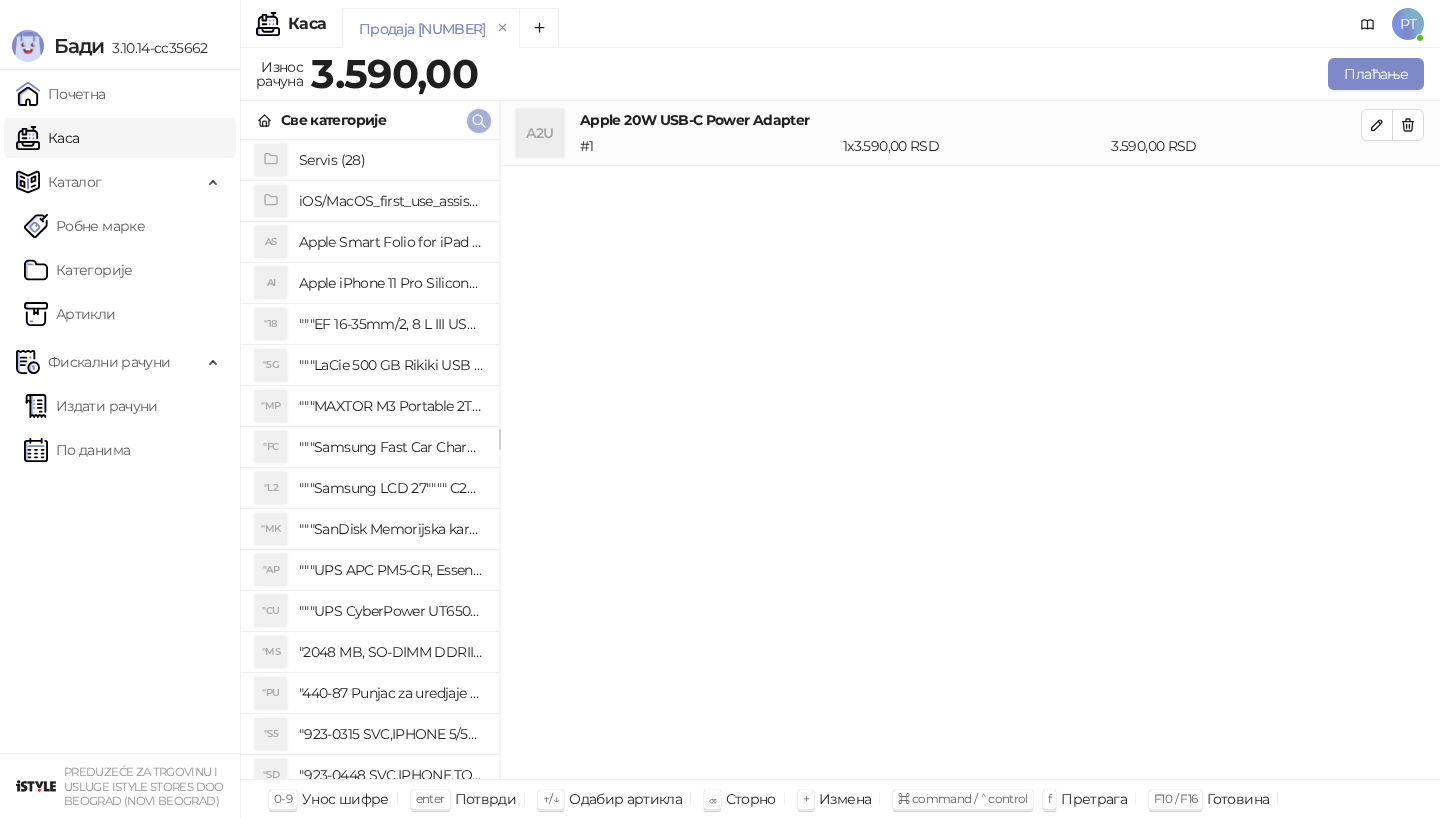type 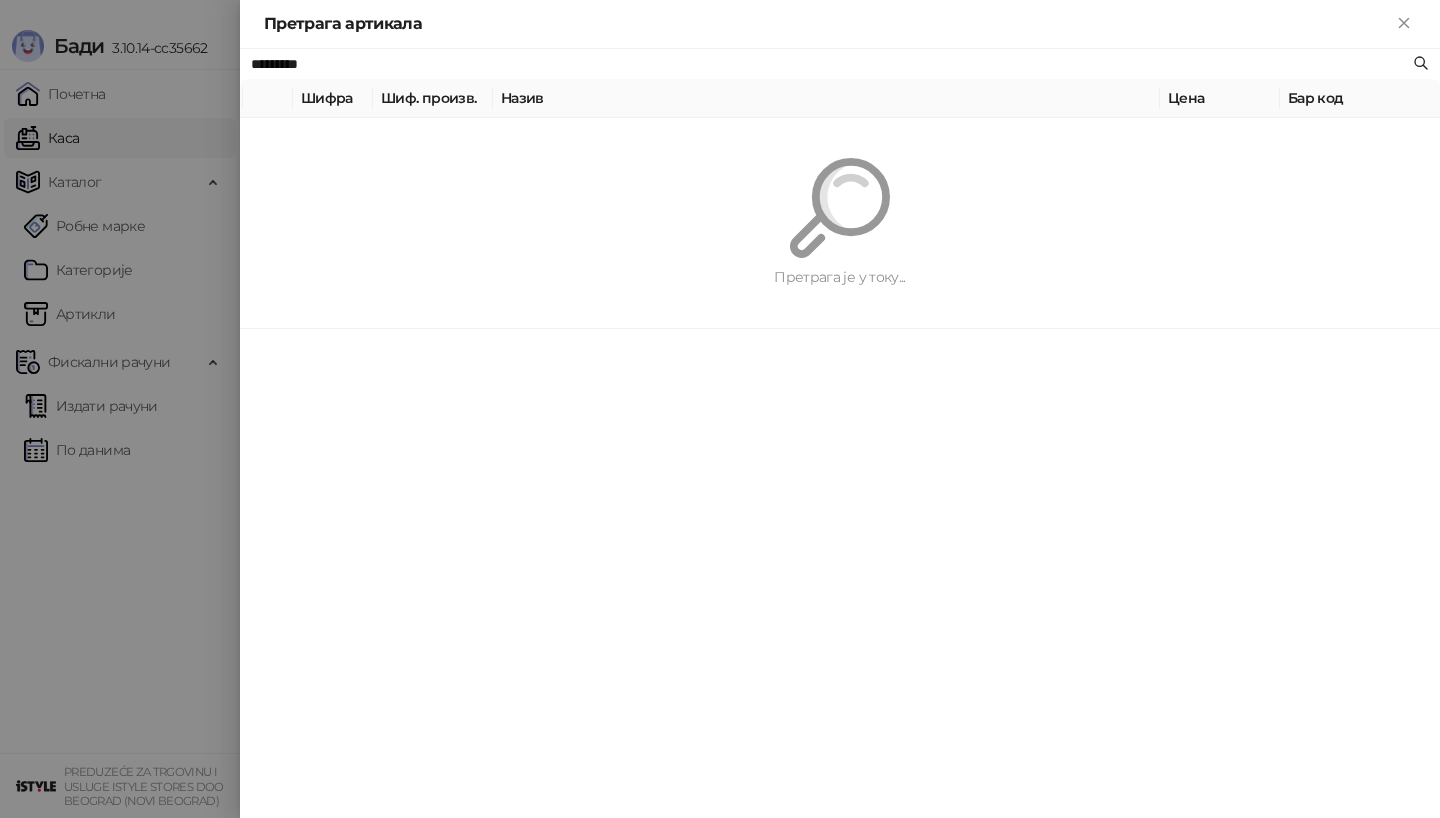 paste on "**********" 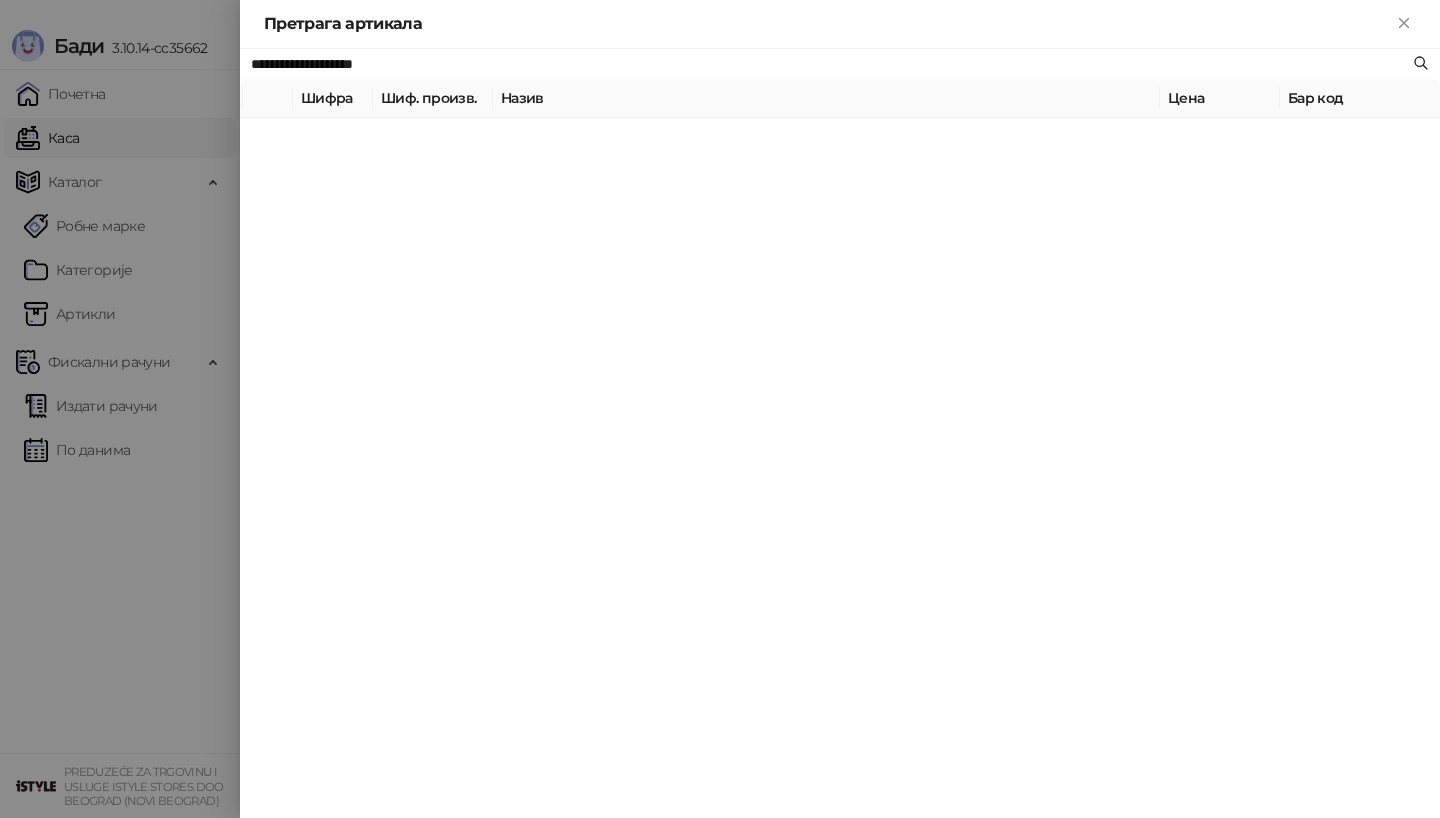 type on "**********" 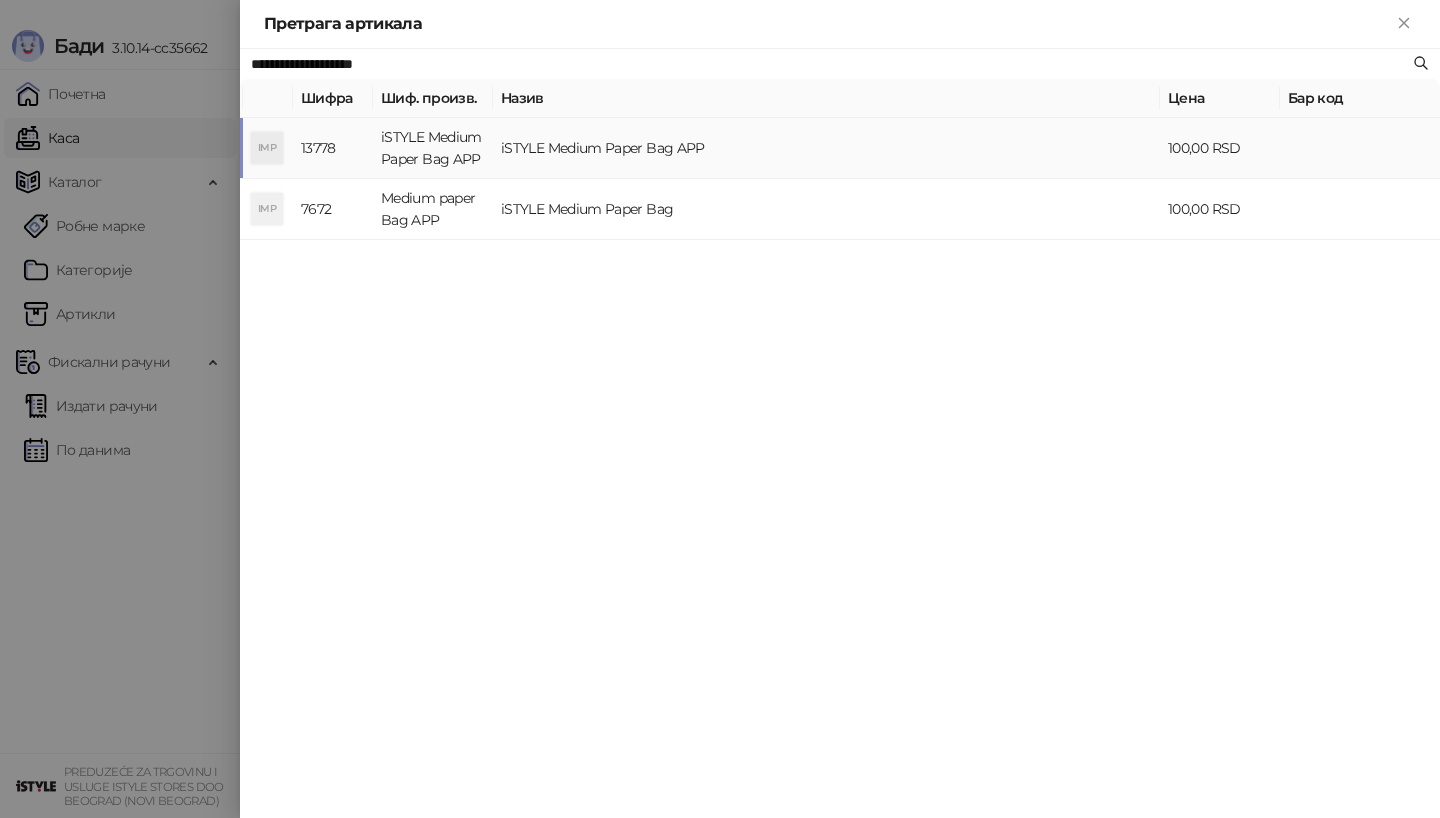 click on "iSTYLE Medium Paper Bag APP" at bounding box center [433, 148] 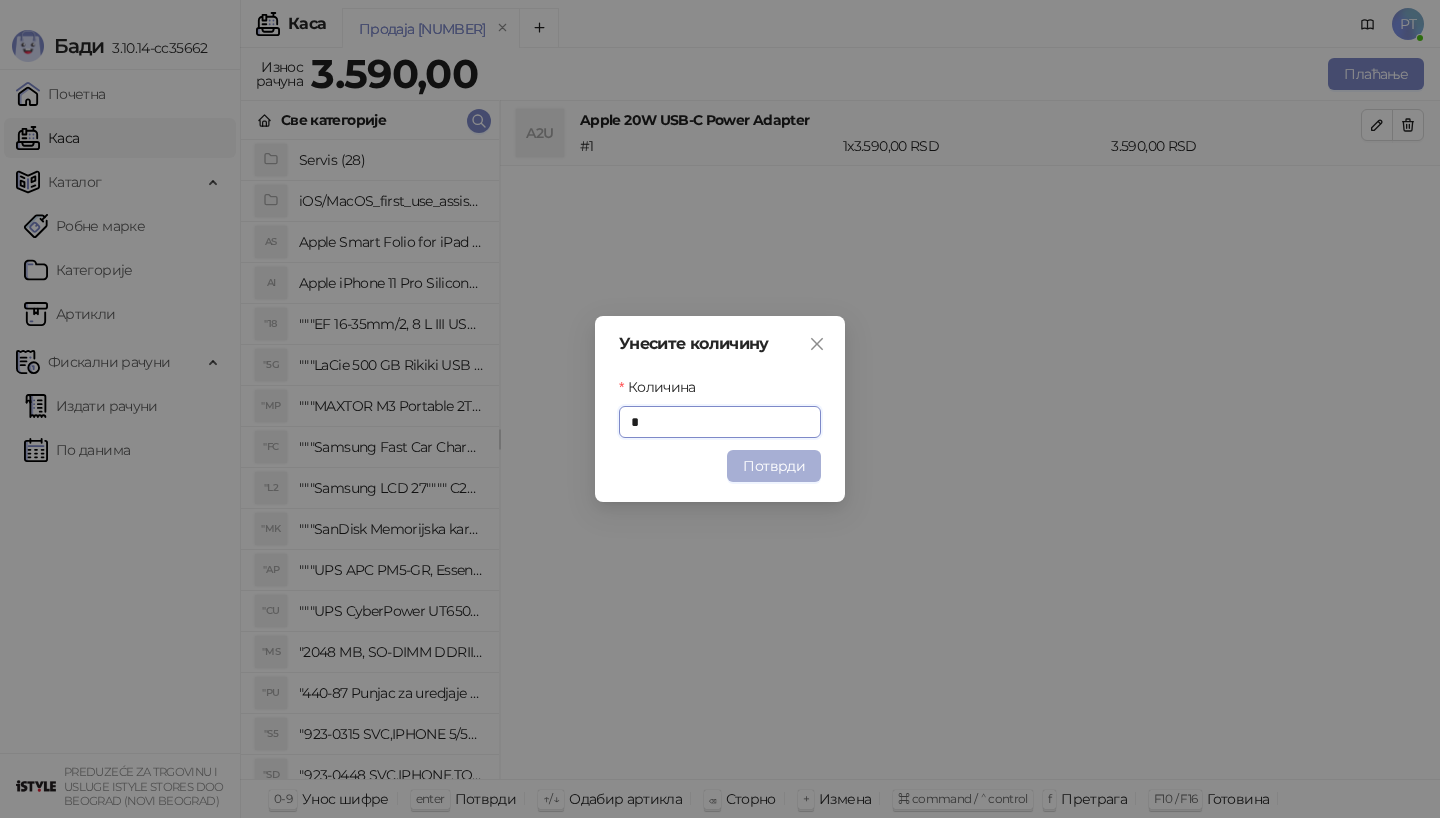 click on "Потврди" at bounding box center [774, 466] 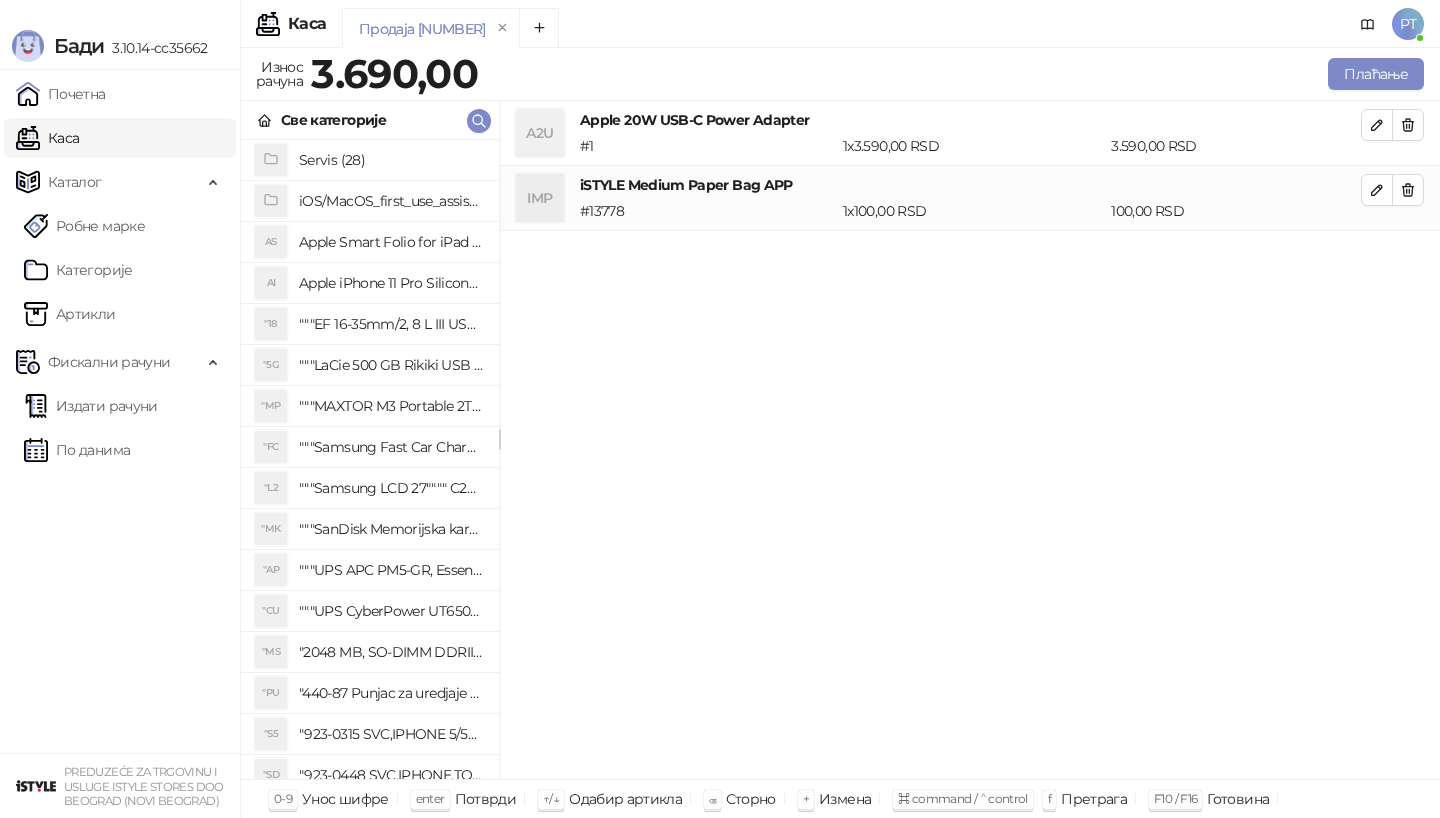 click on "A2U Apple 20W USB-C Power Adapter [NUMBER] 1 1 x [AMOUNT] RSD [AMOUNT] RSD" at bounding box center [970, 133] 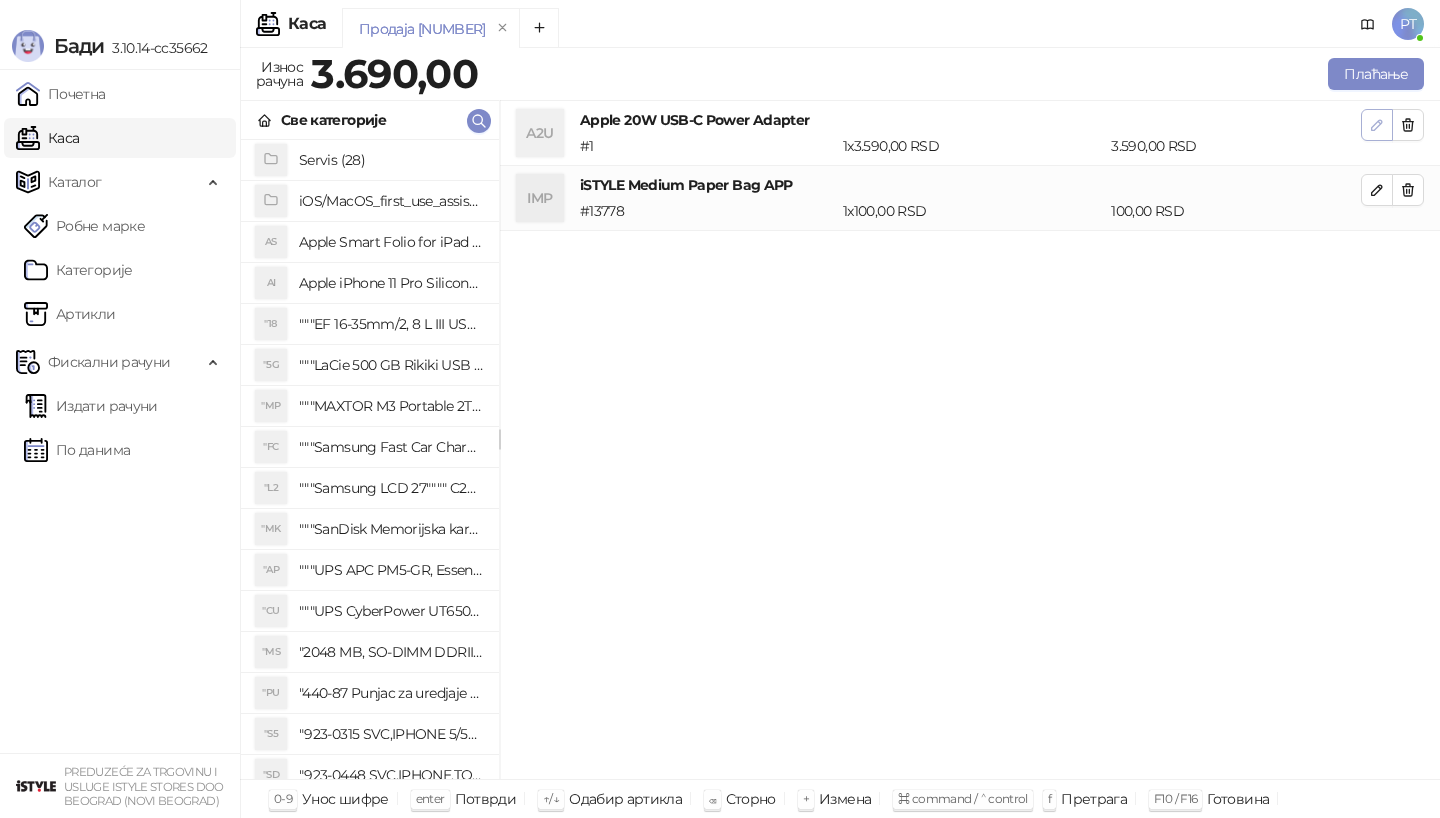 click at bounding box center (1377, 125) 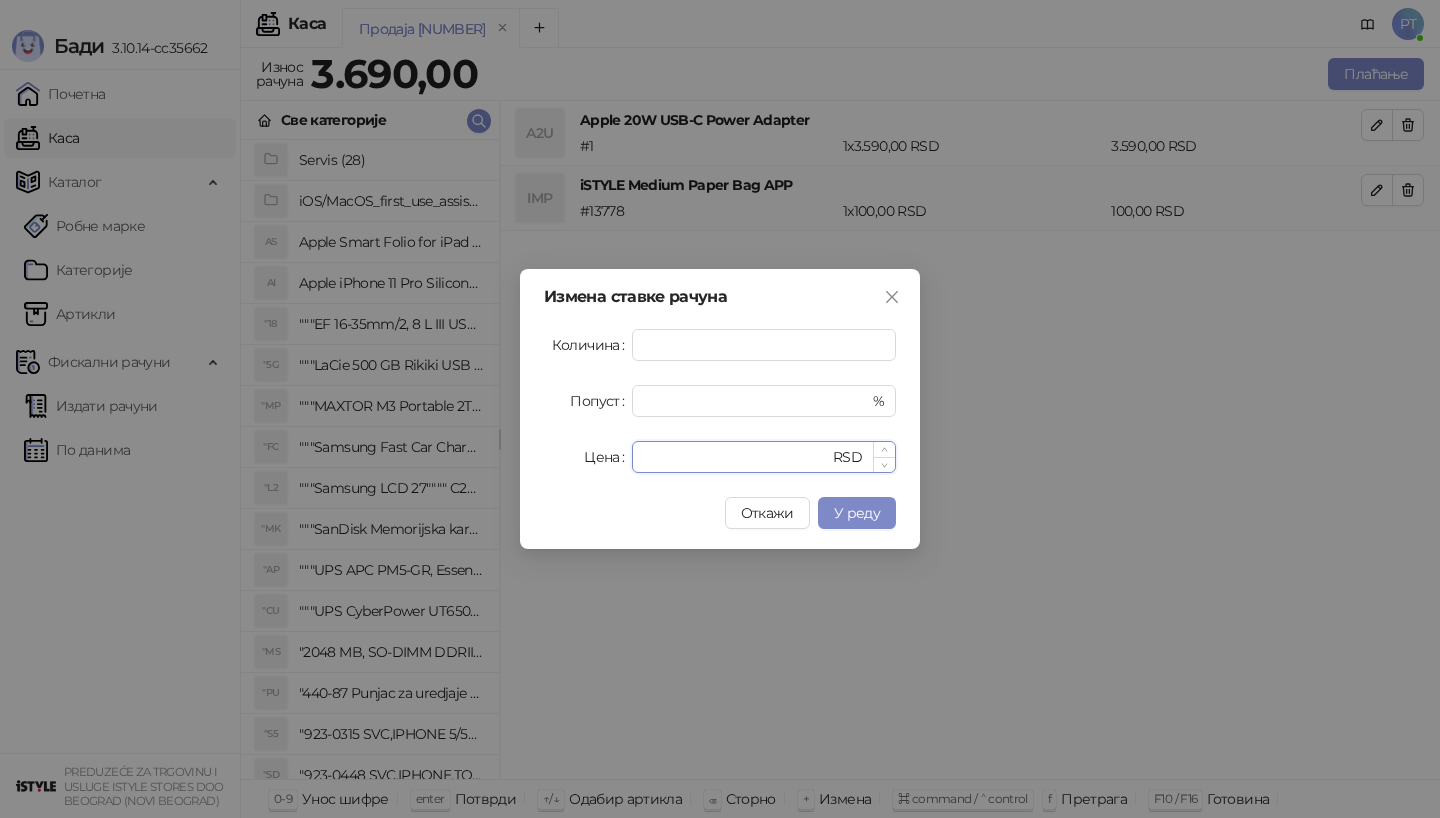 click on "****" at bounding box center (736, 457) 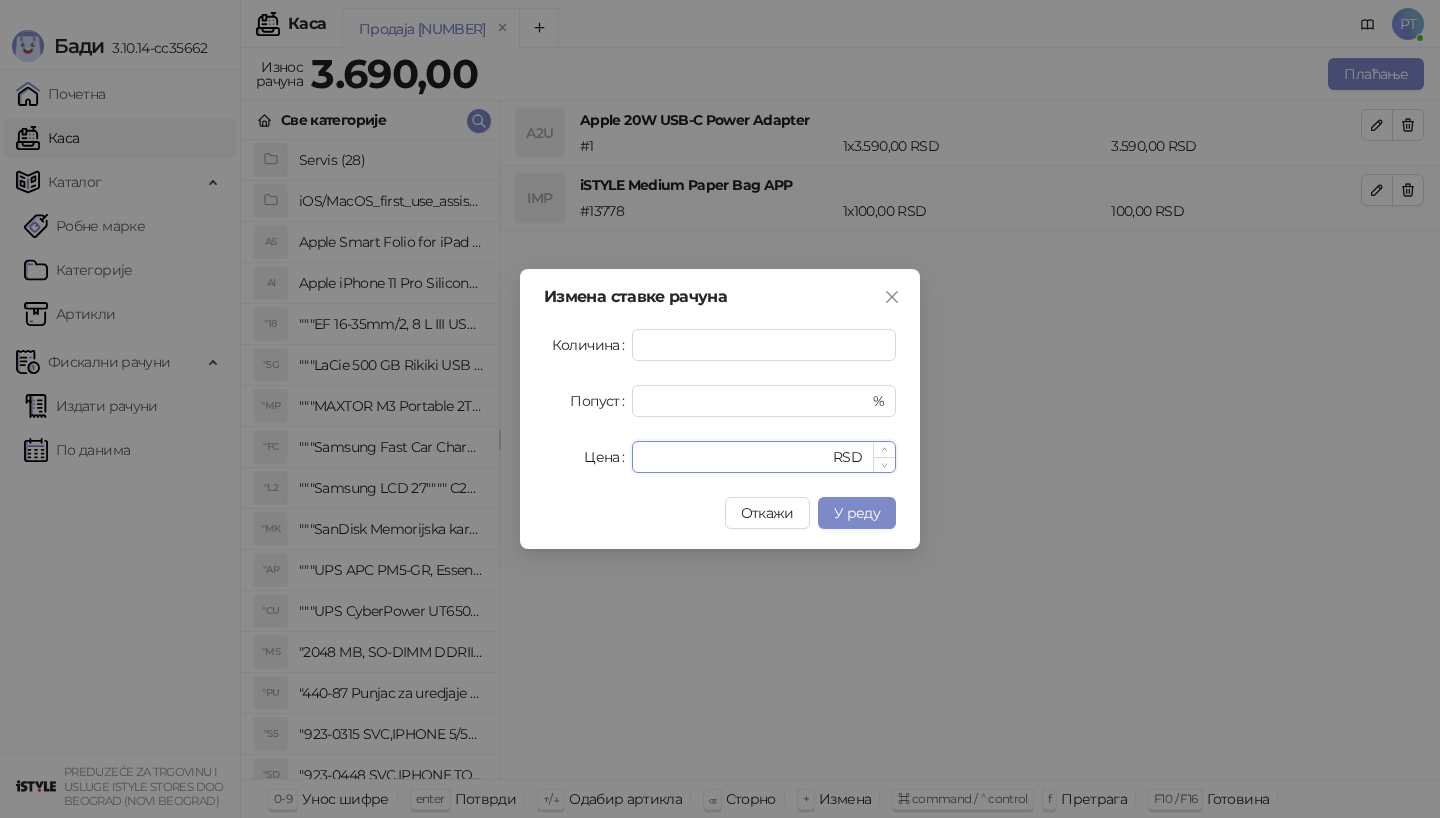 type on "****" 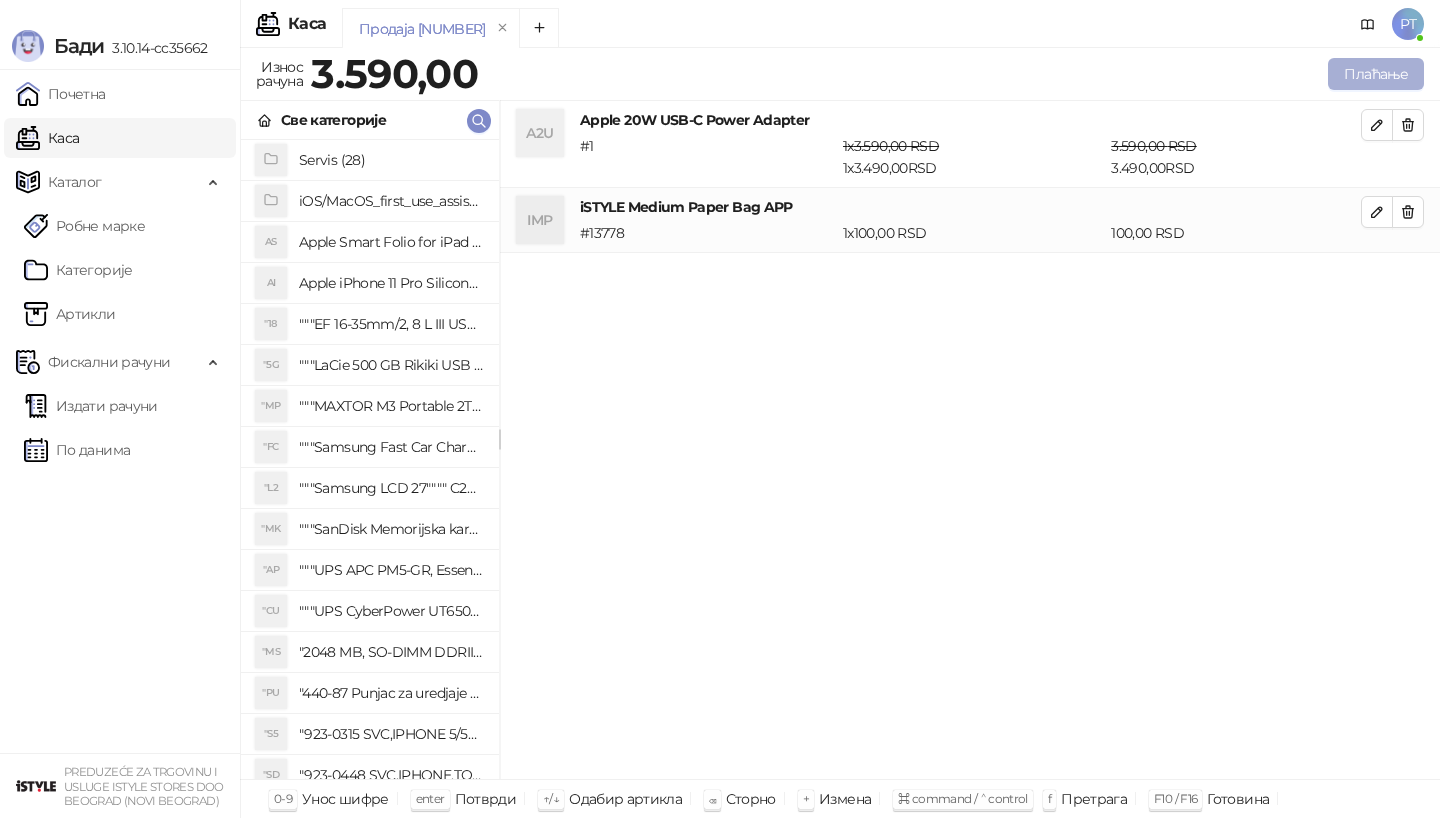 click on "Плаћање" at bounding box center (1376, 74) 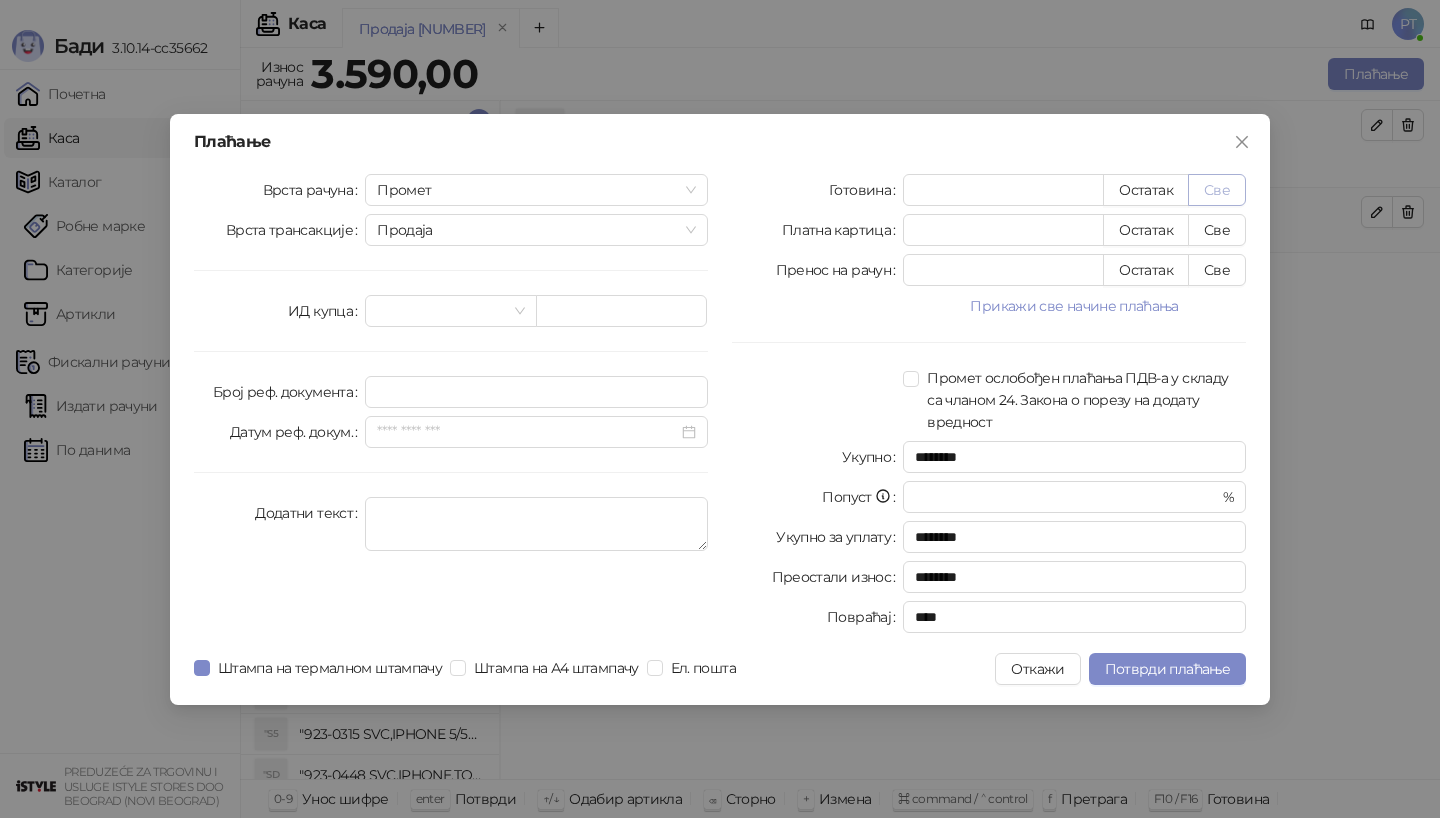 click on "Све" at bounding box center [1217, 190] 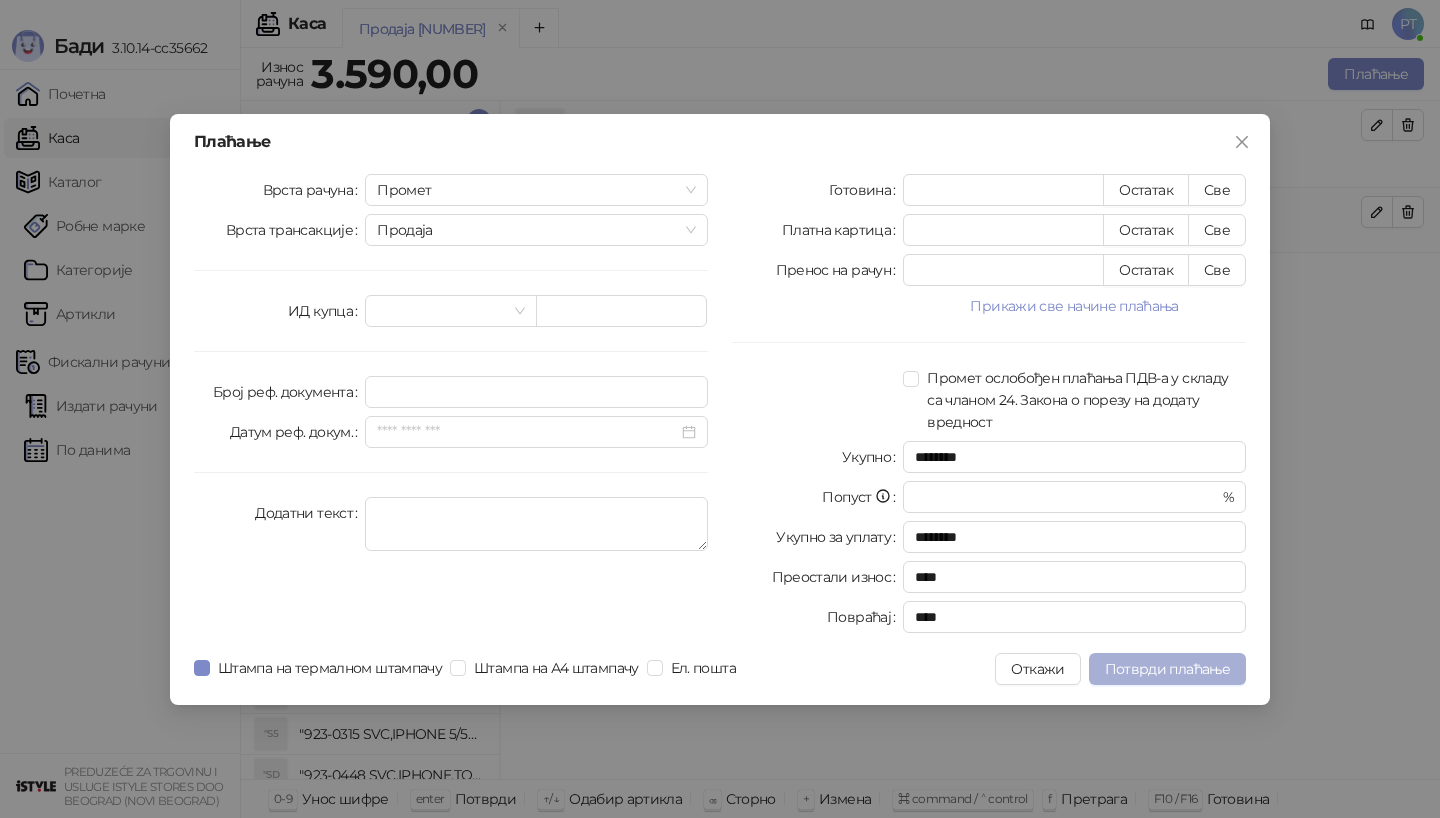 click on "Потврди плаћање" at bounding box center [1167, 669] 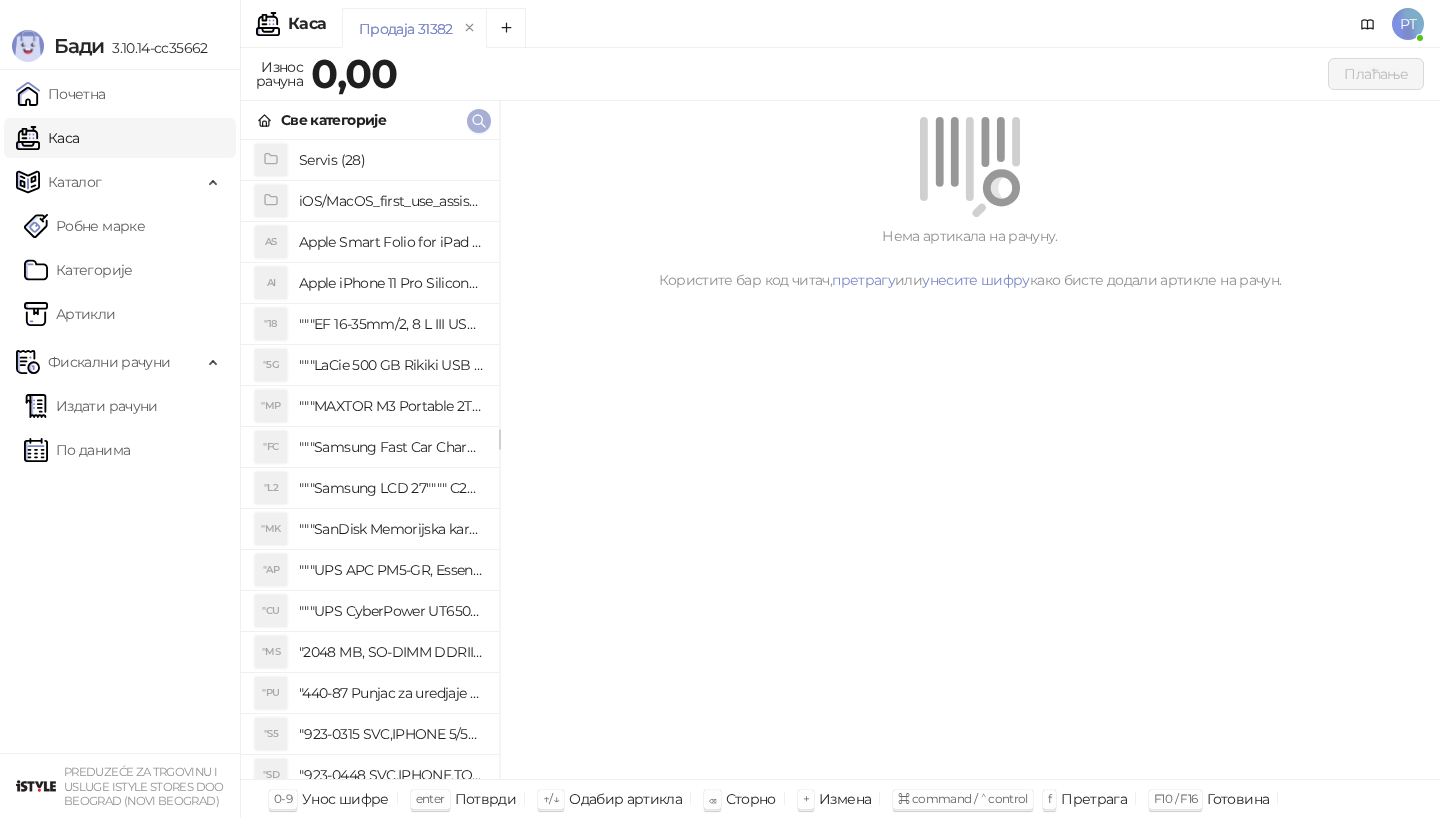 click at bounding box center [479, 121] 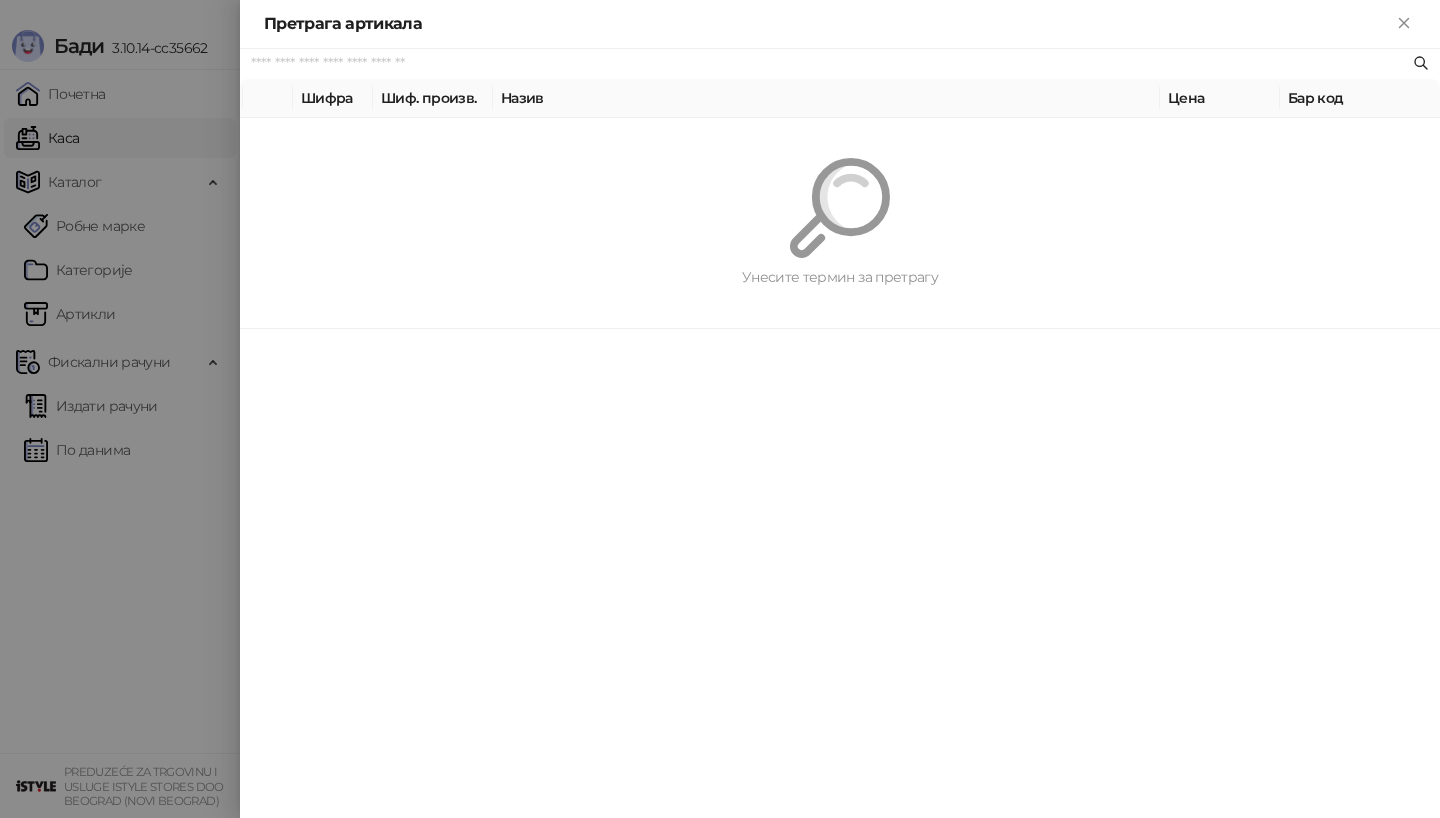 click at bounding box center (830, 64) 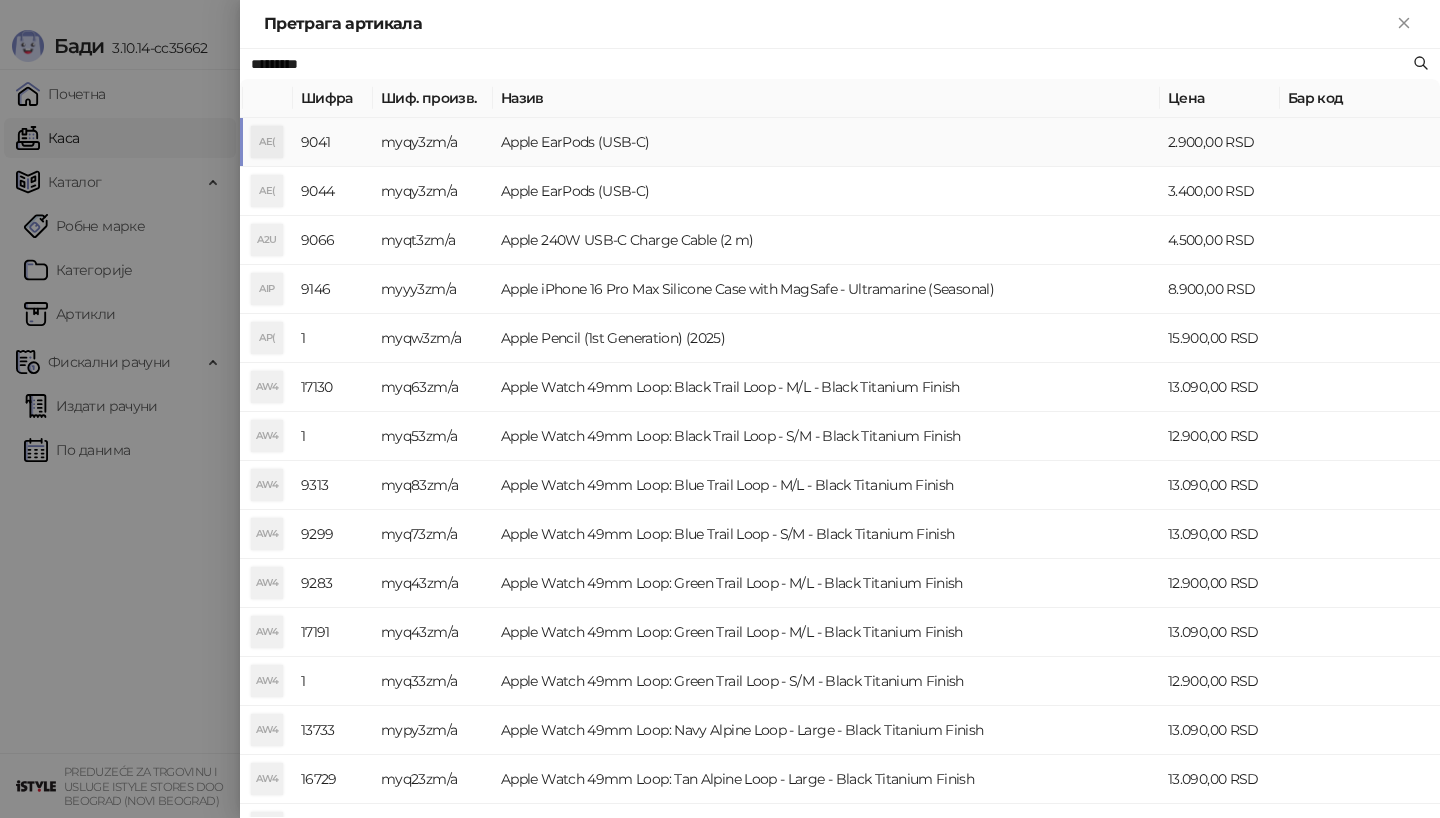 type on "*********" 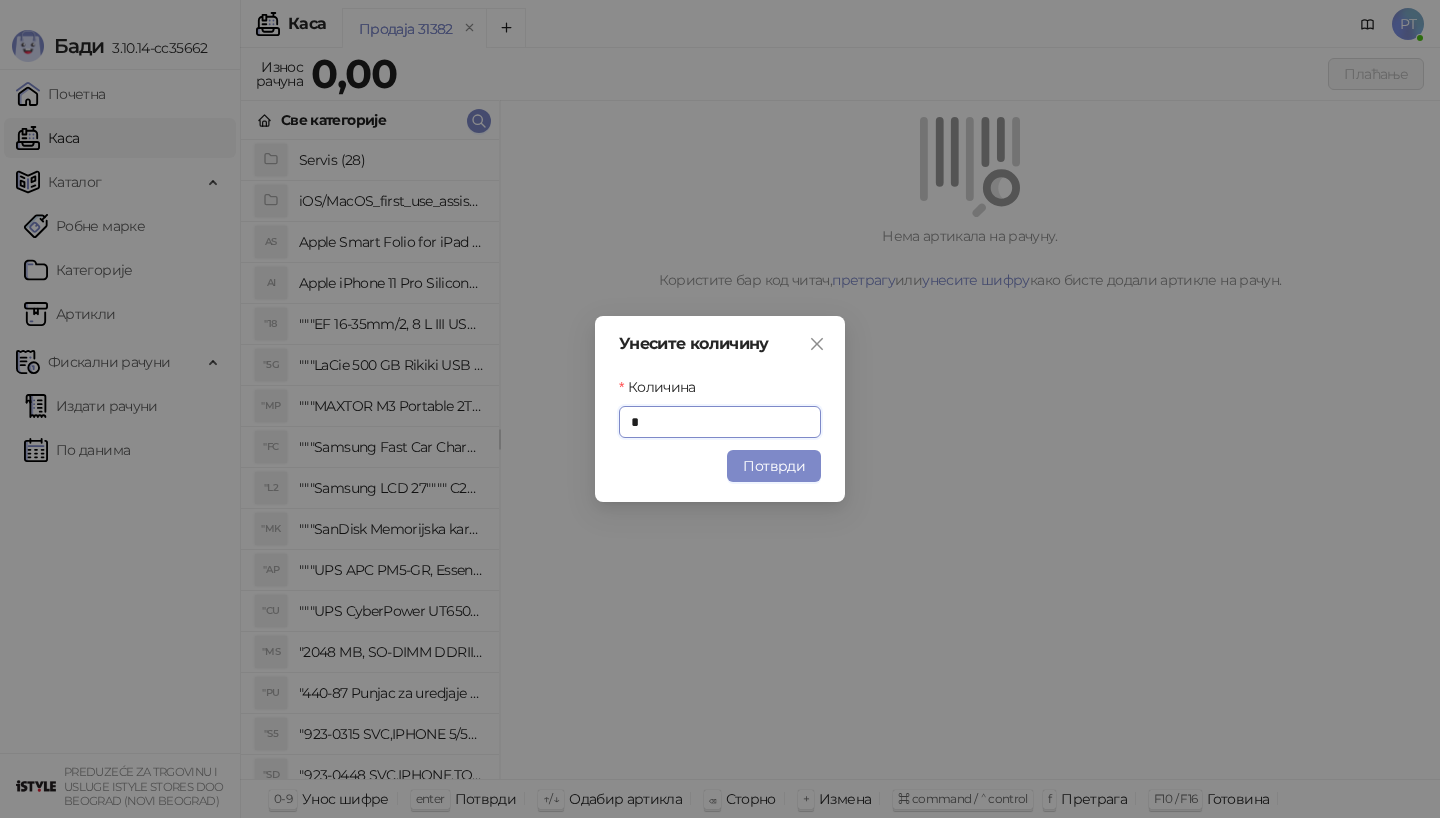 click on "Унесите количину Количина * Потврди" at bounding box center [720, 409] 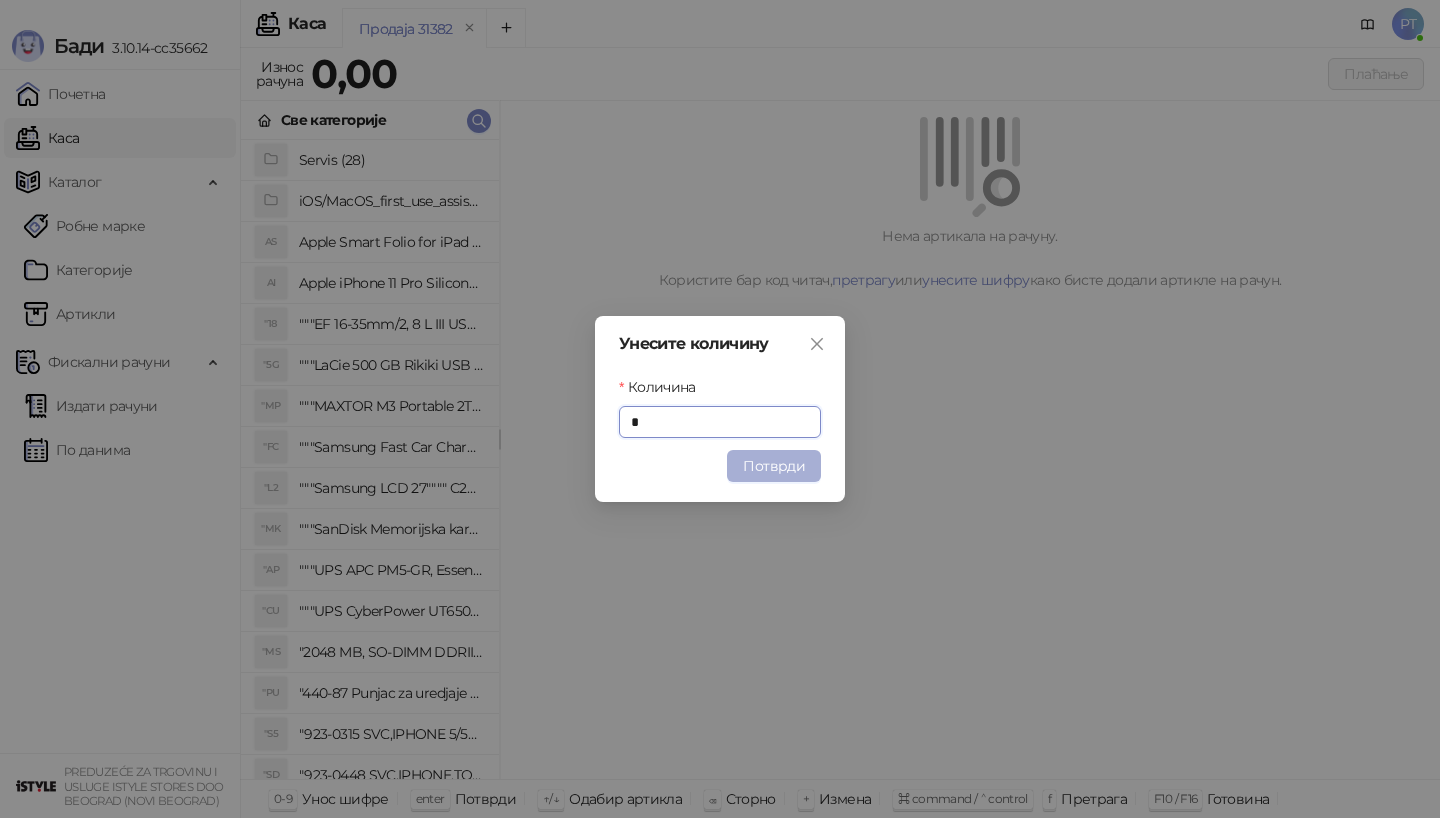 click on "Потврди" at bounding box center [774, 466] 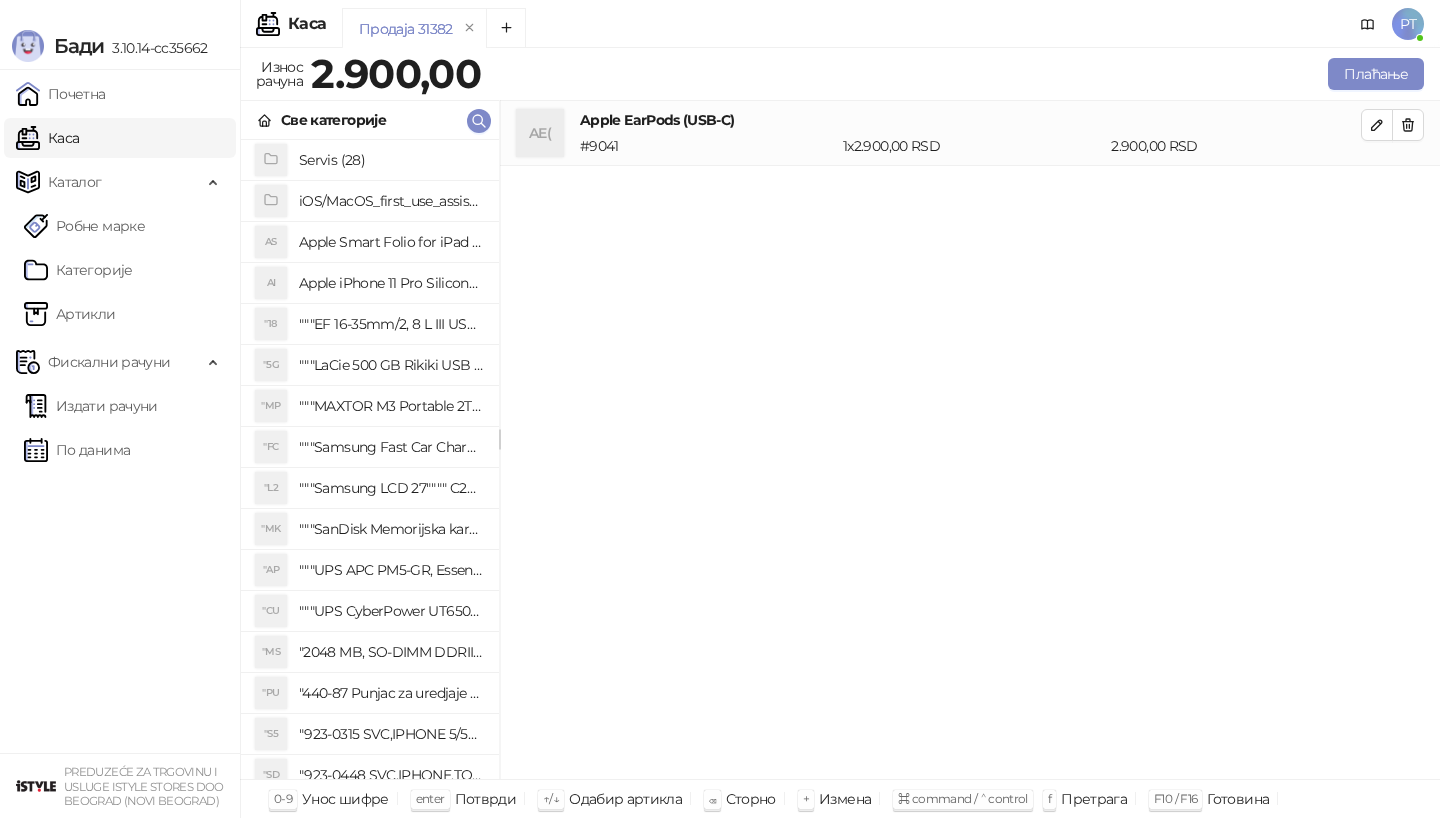 click on "Све категорије" at bounding box center [370, 120] 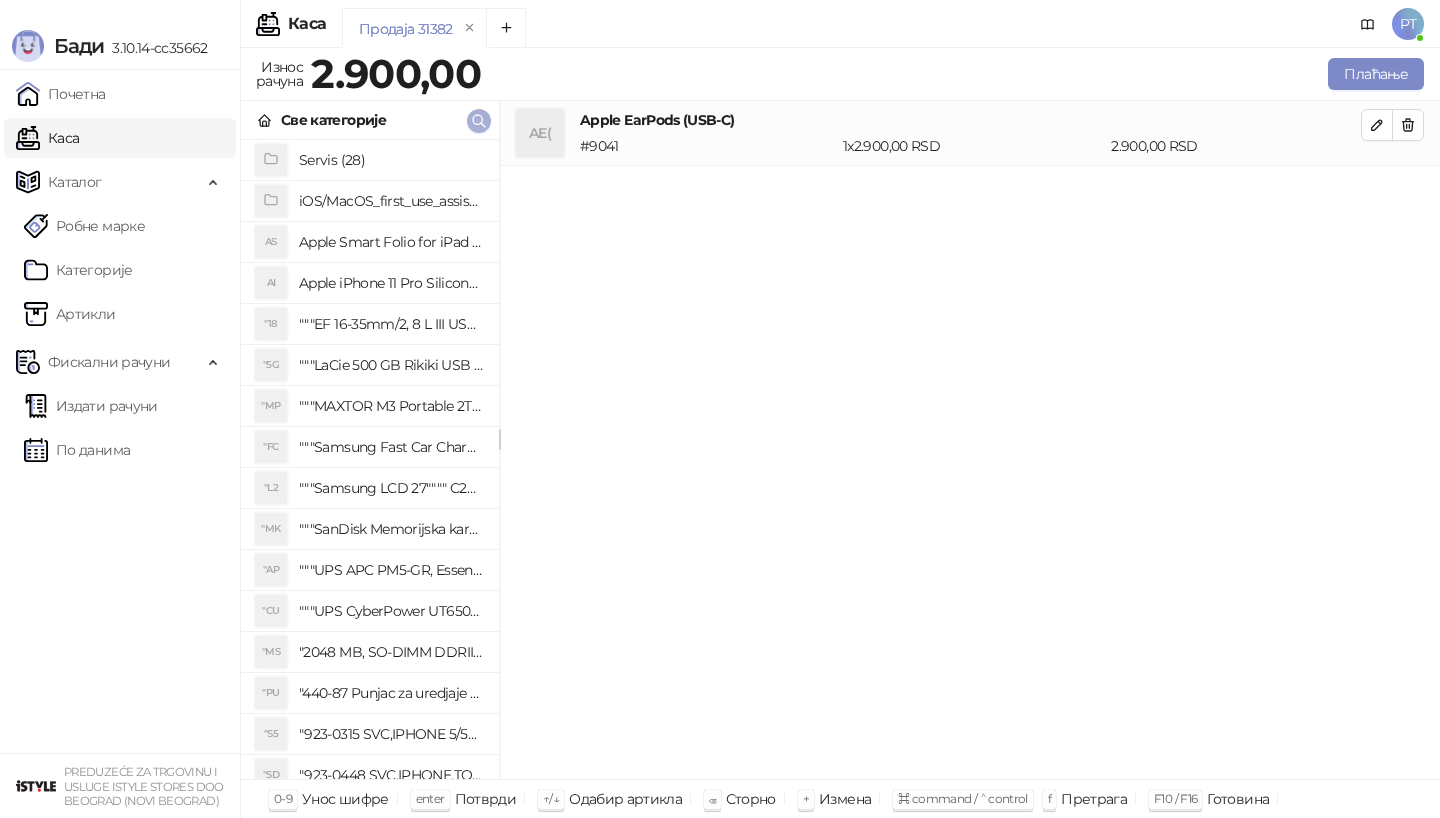 type 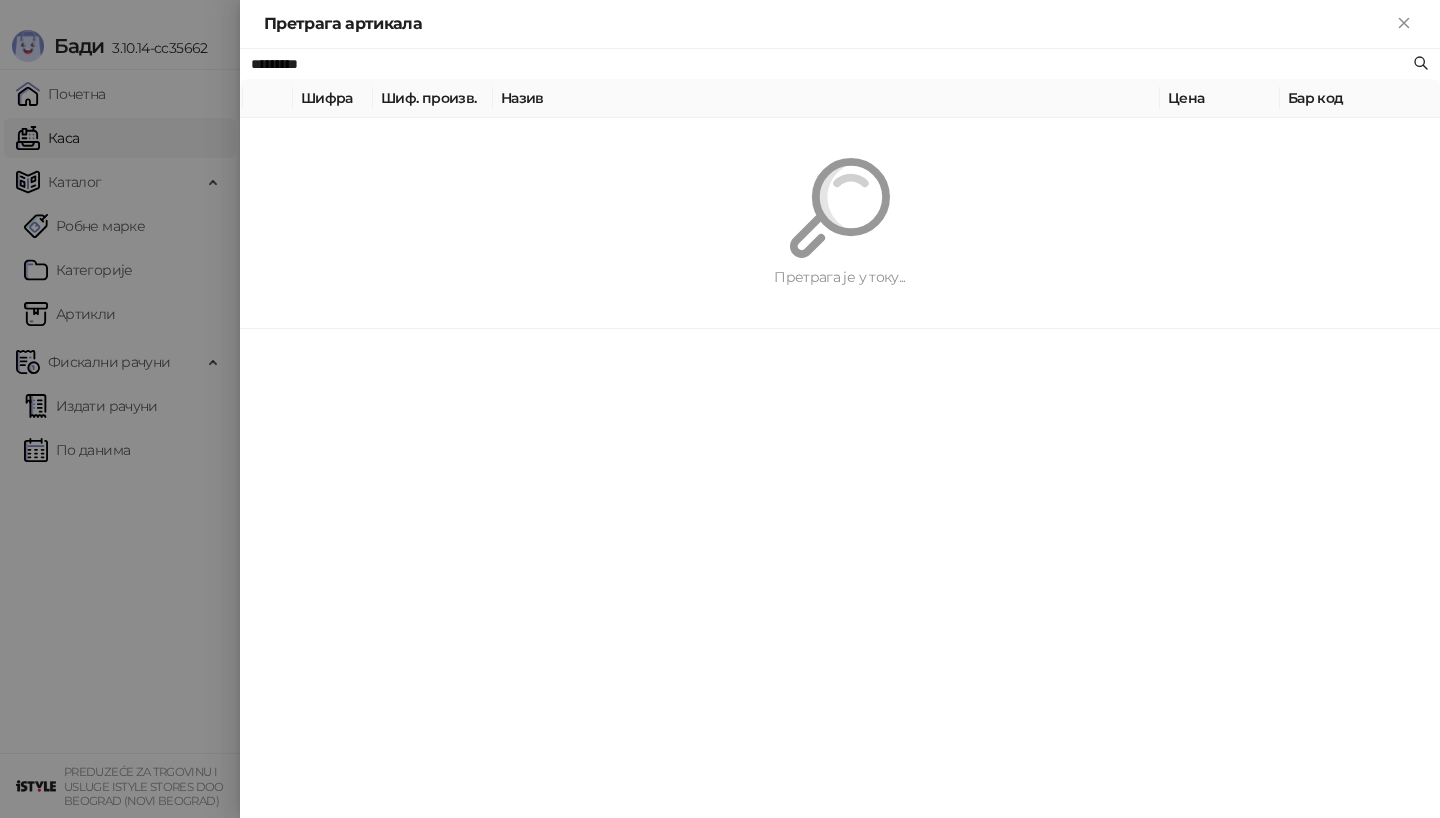paste on "**********" 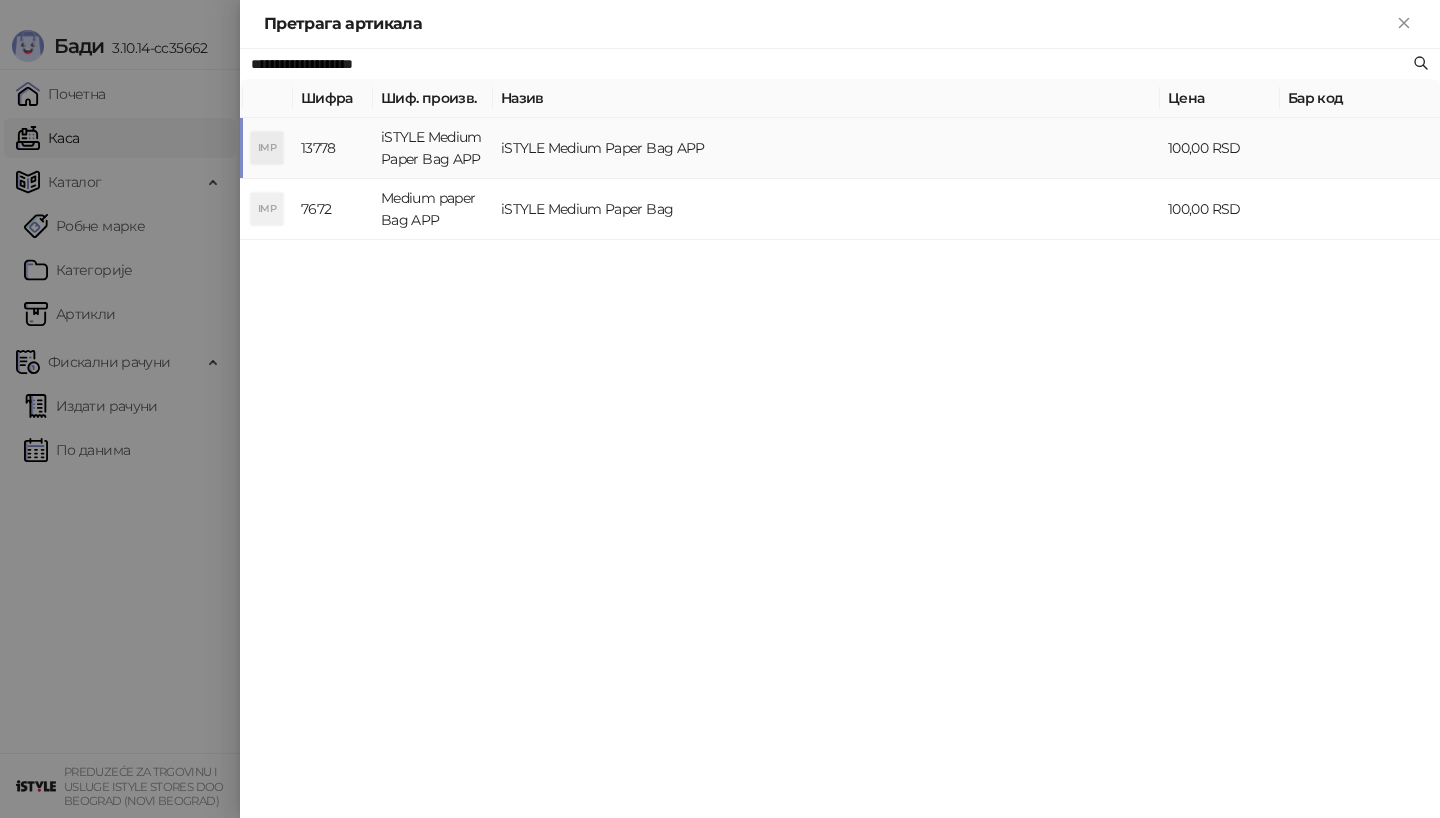 type on "**********" 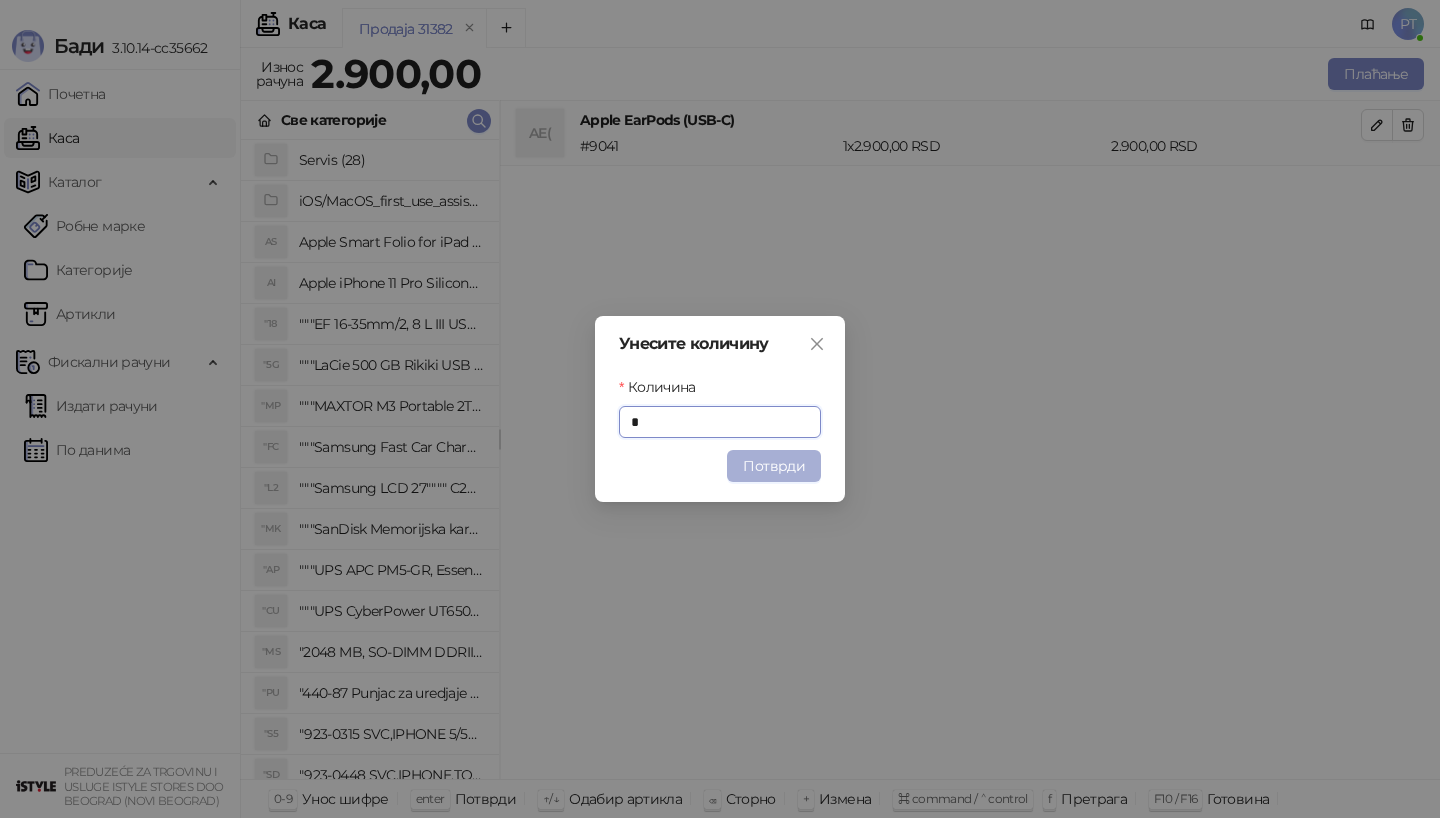 click on "Потврди" at bounding box center (774, 466) 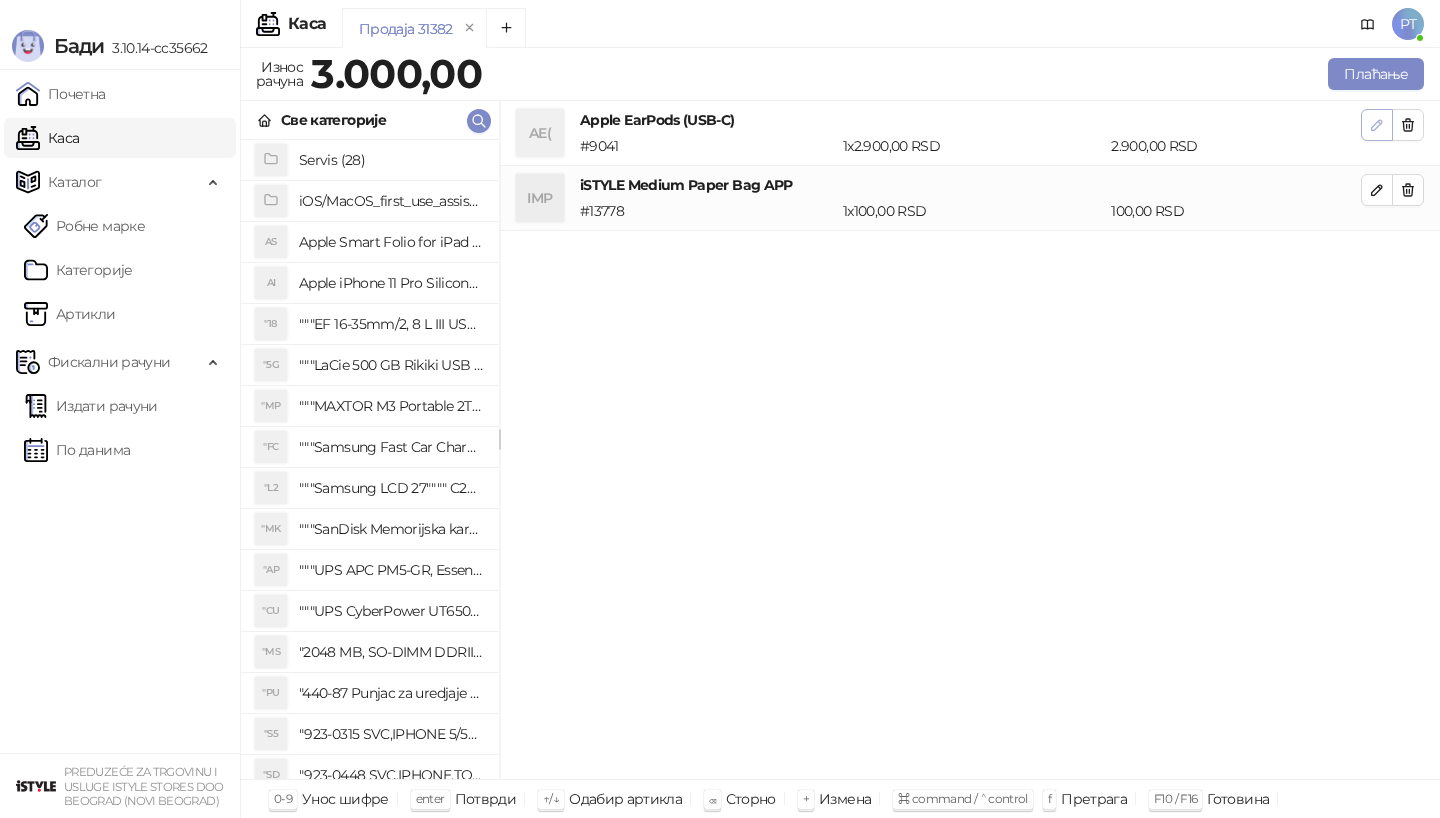 click at bounding box center [1377, 125] 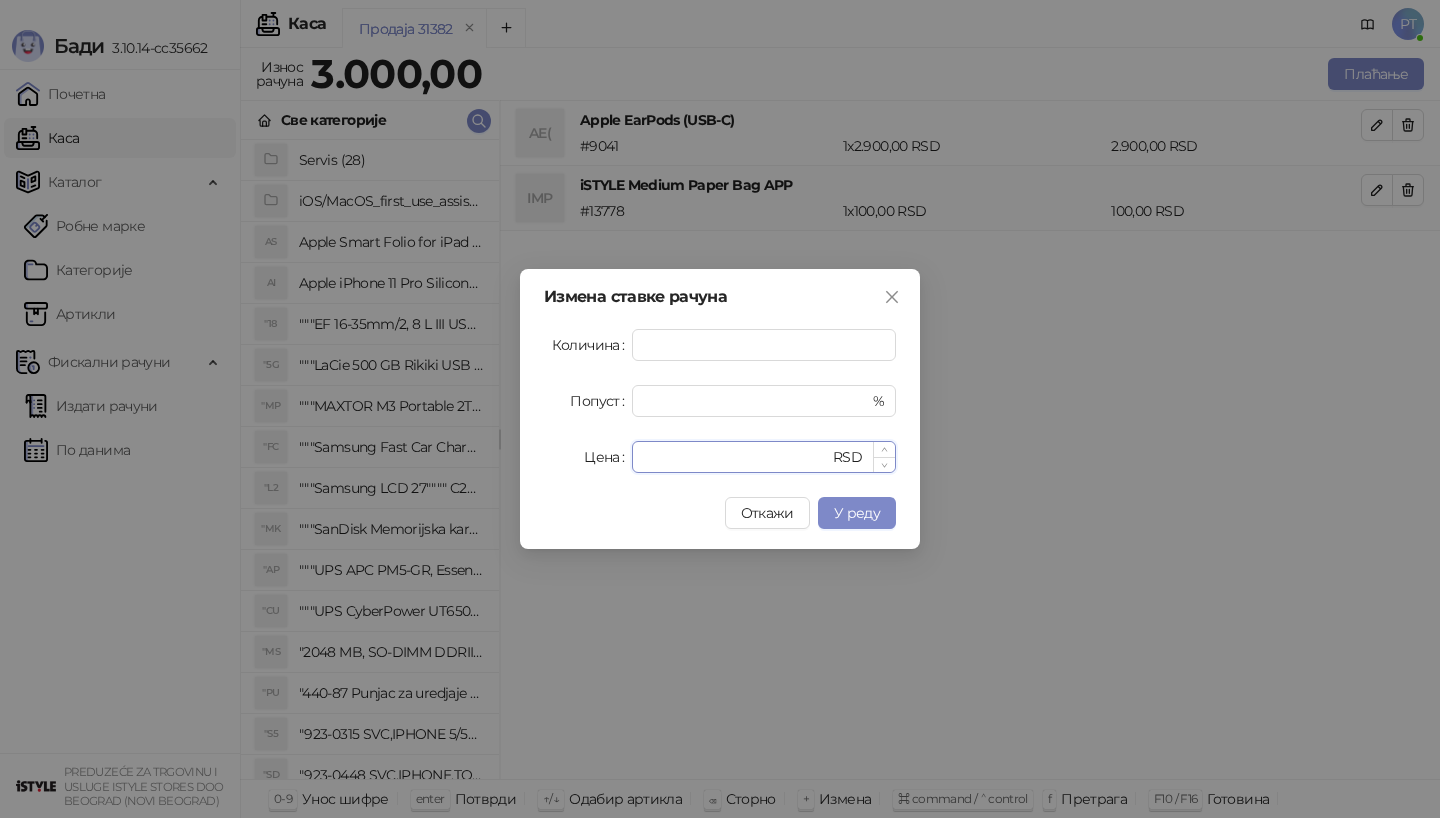 click on "****" at bounding box center [736, 457] 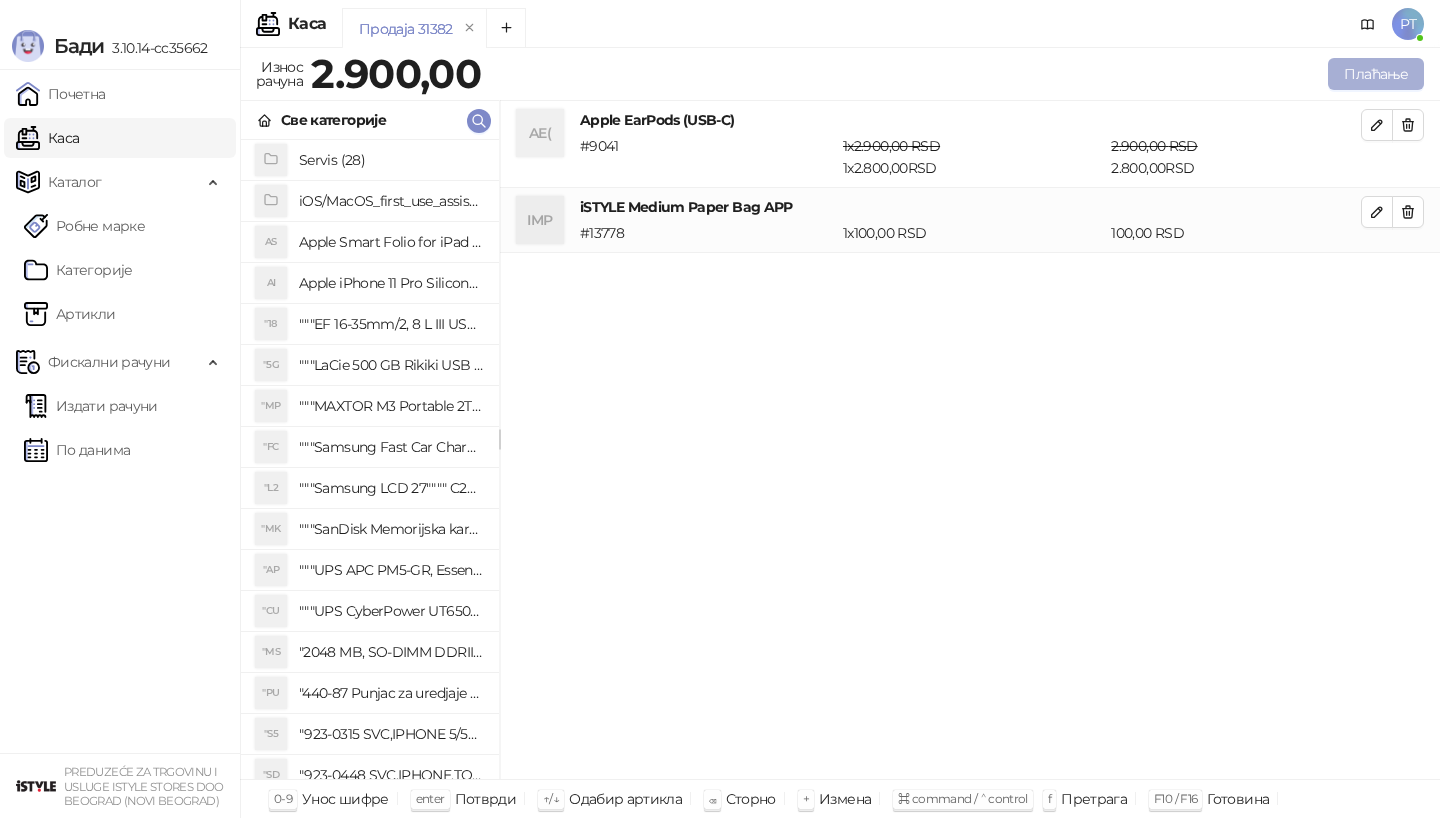 click on "Плаћање" at bounding box center [1376, 74] 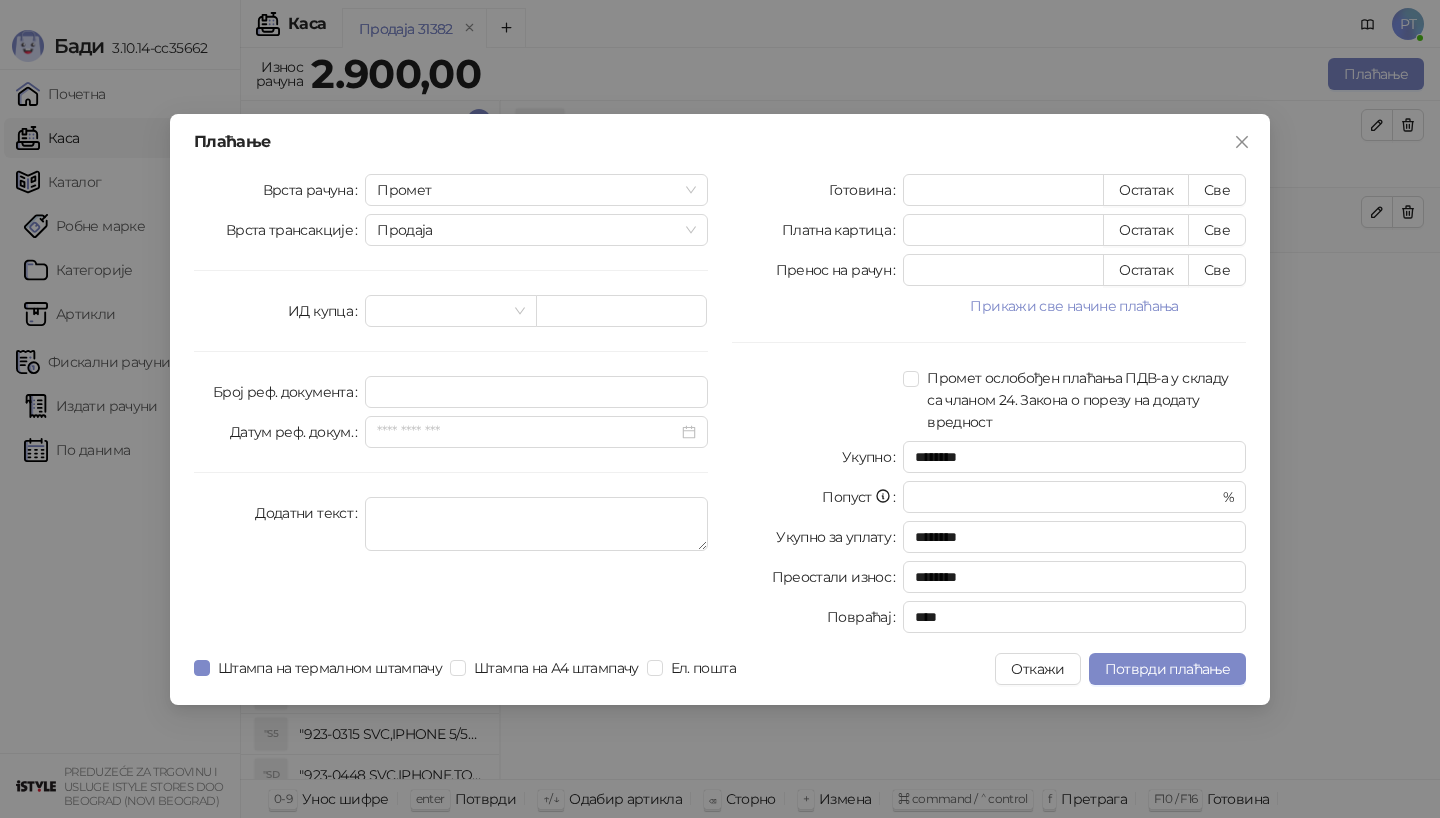 click on "Готовина * Остатак Све Платна картица * Остатак Све Пренос на рачун * Остатак Све Прикажи све начине плаћања Ваучер * Остатак Све Чек * Остатак Све Инстант плаћање * Остатак Све Друго безготовинско * Остатак Све   Промет ослобођен плаћања ПДВ-а у складу са чланом 24. Закона о порезу на додату вредност Укупно ******** Попуст   * % Укупно за уплату ******** Преостали износ ******** Повраћај ****" at bounding box center (989, 407) 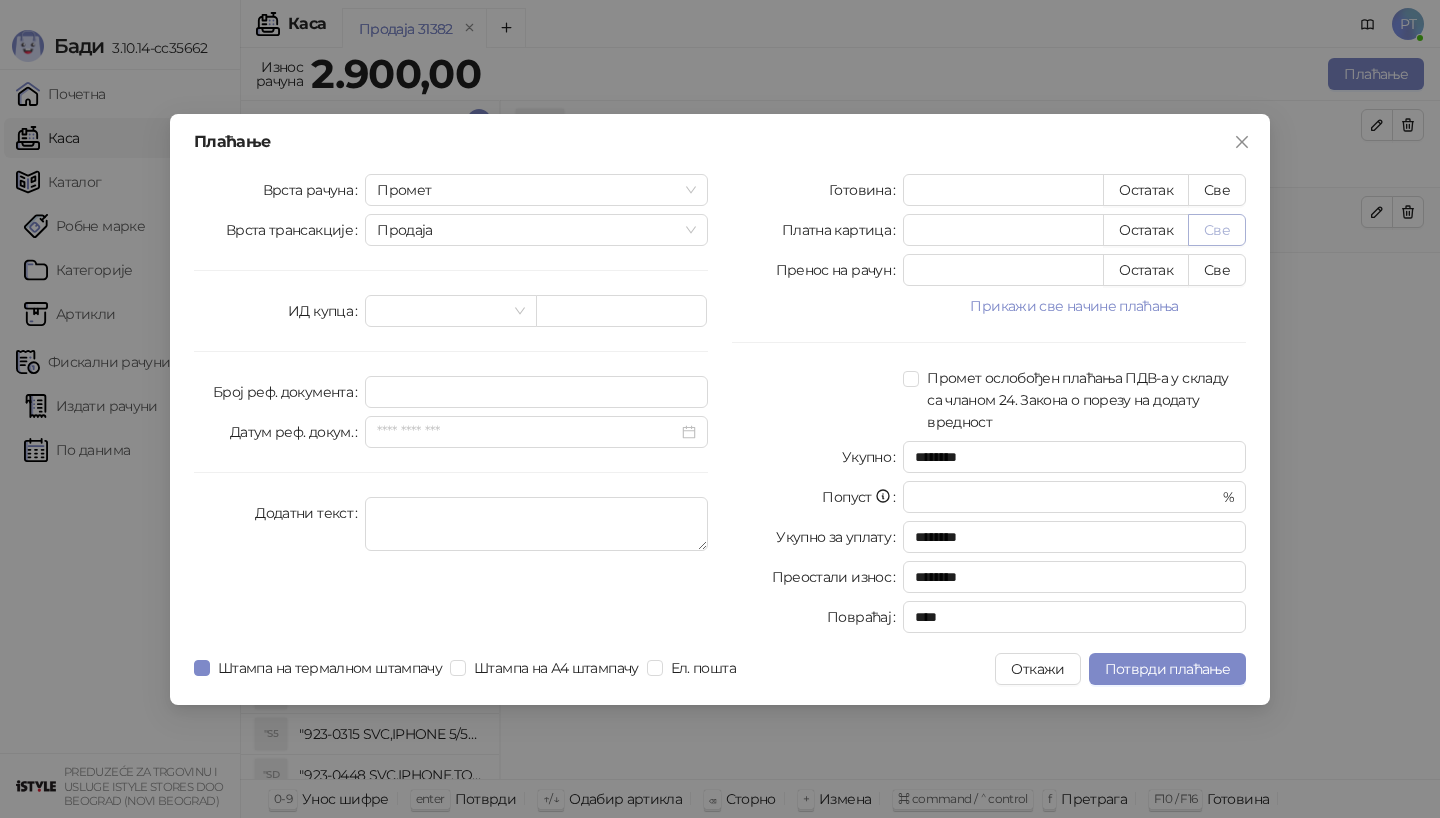 click on "Све" at bounding box center [1217, 230] 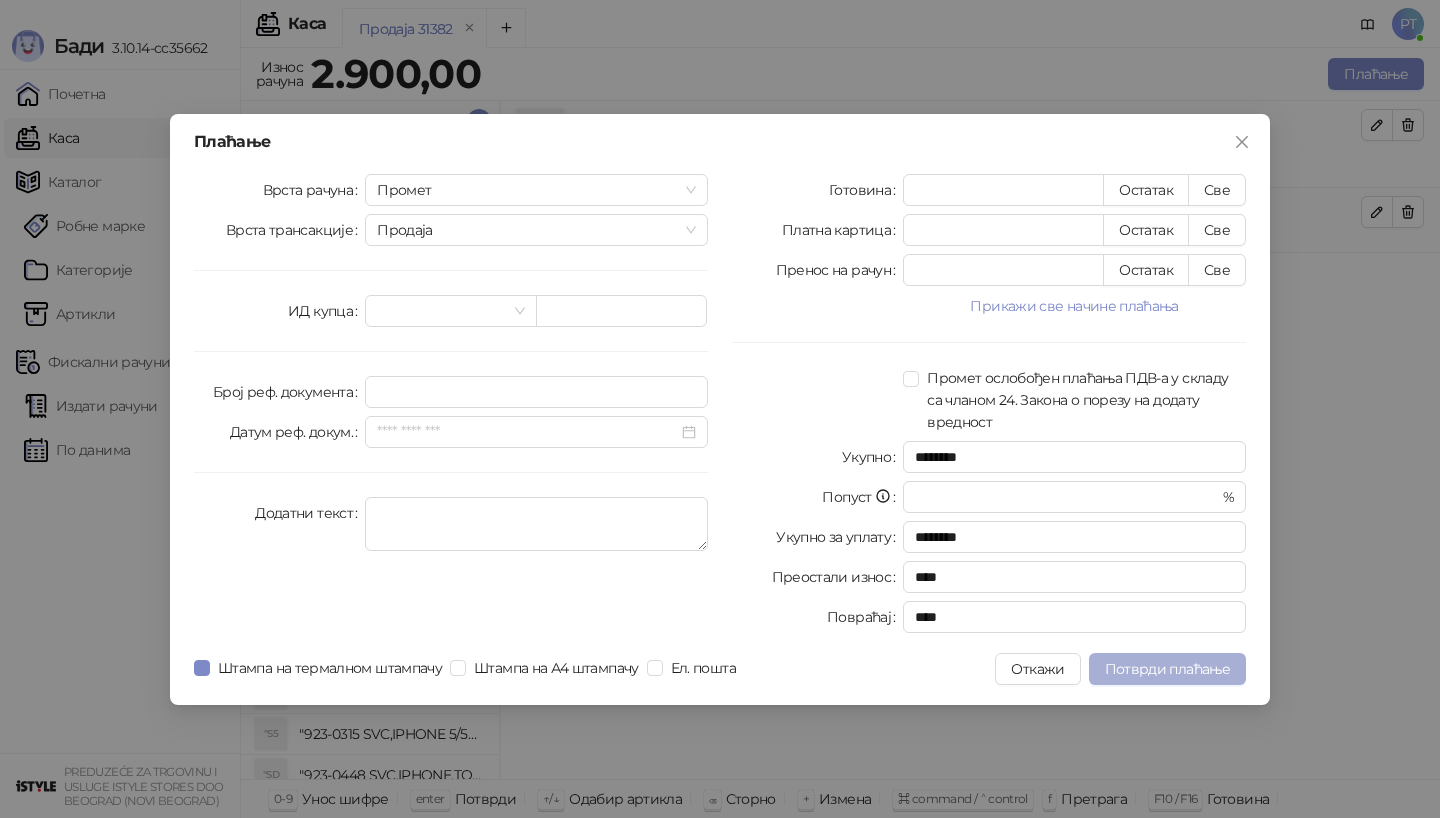 click on "Потврди плаћање" at bounding box center [1167, 669] 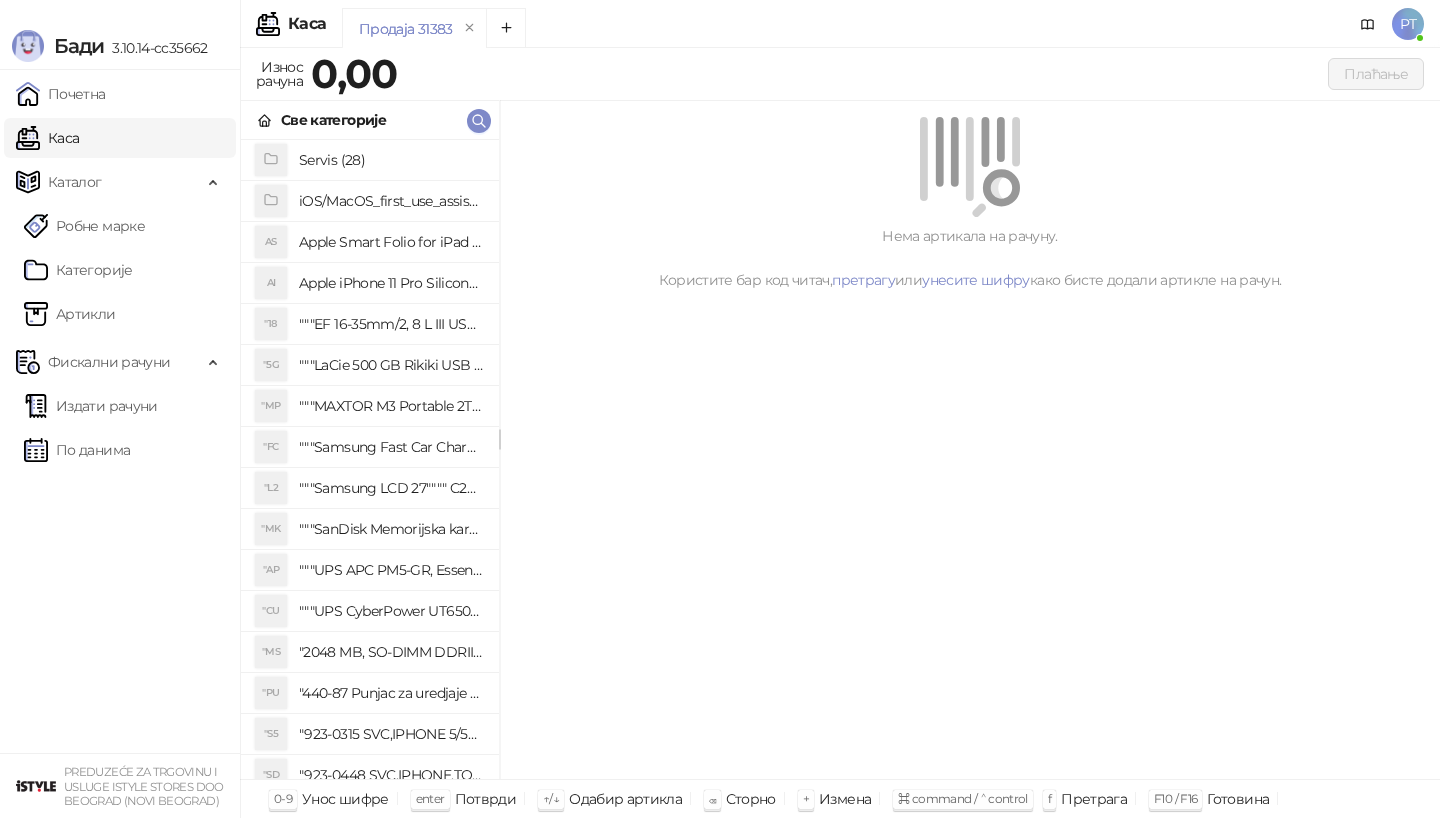 click on "Све категорије" at bounding box center (370, 120) 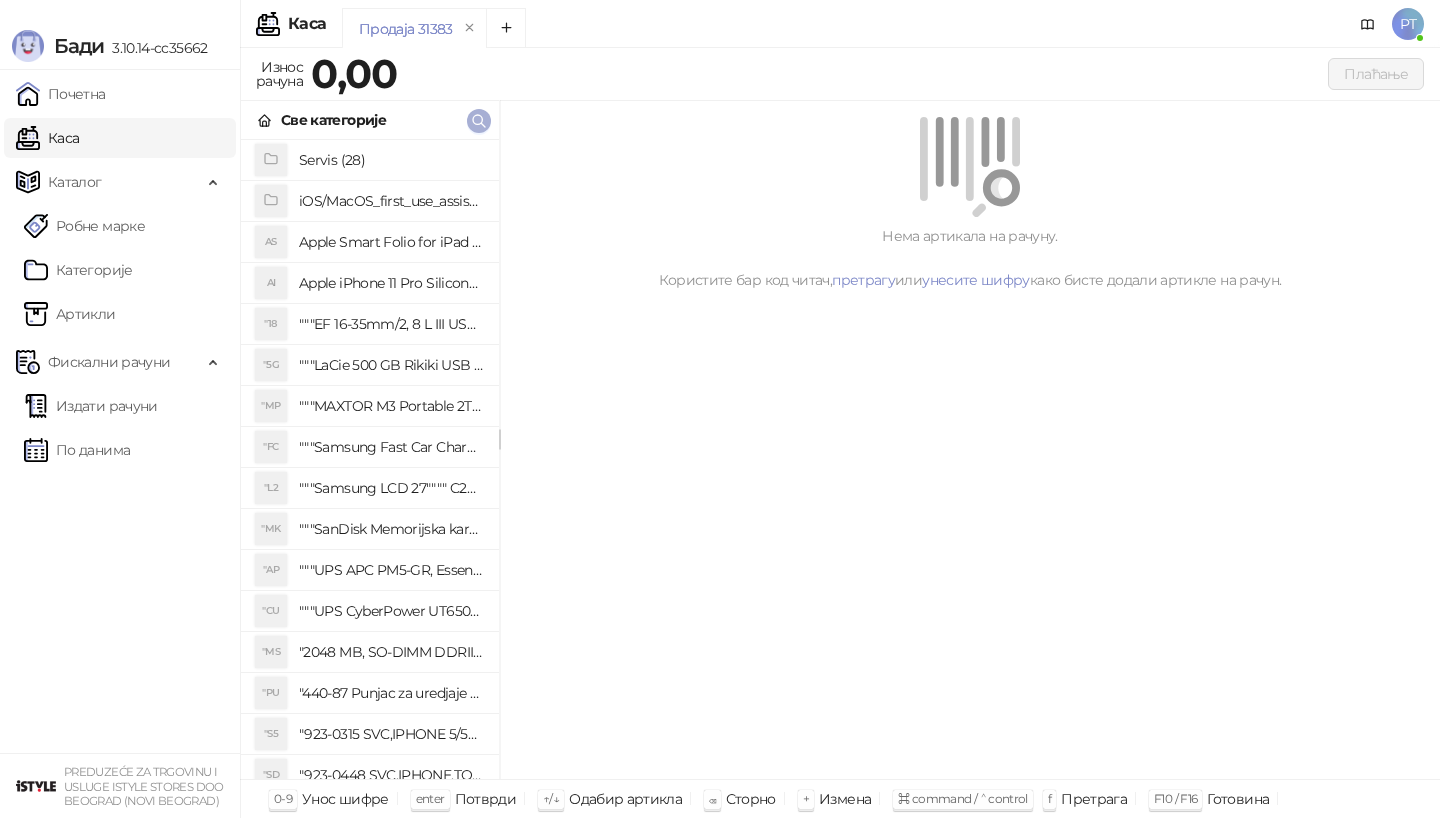 click 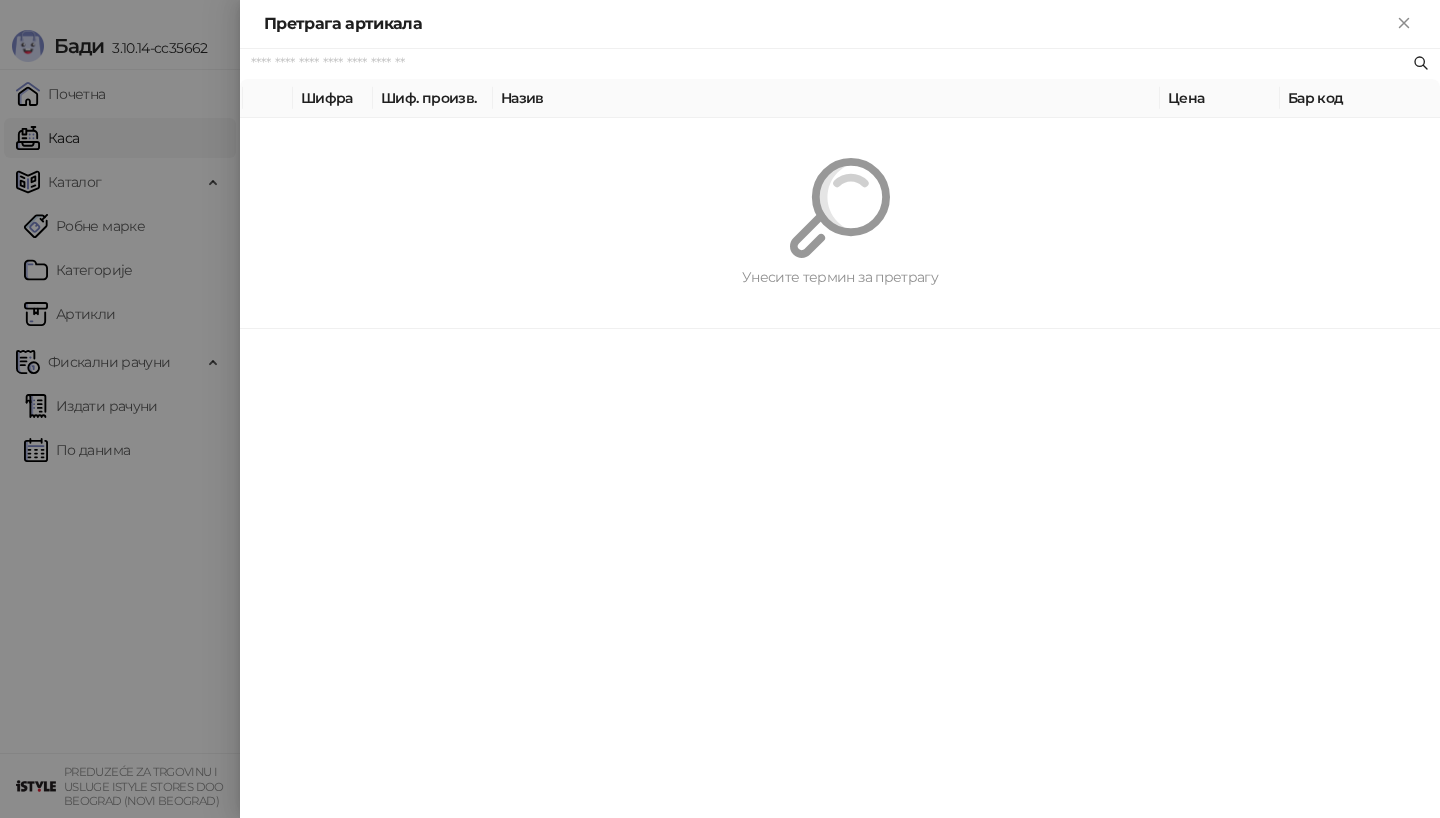 paste on "*********" 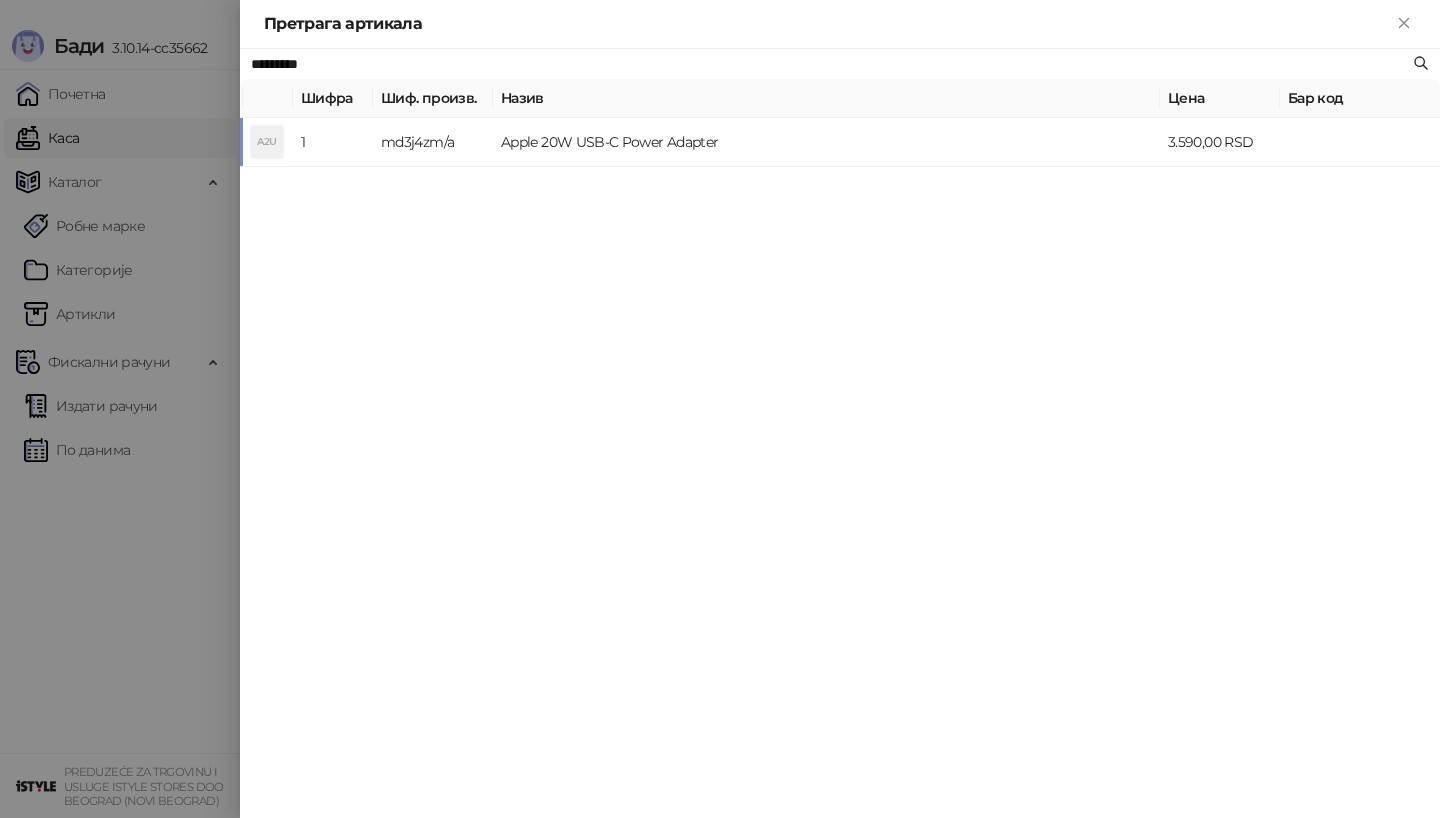 type on "*********" 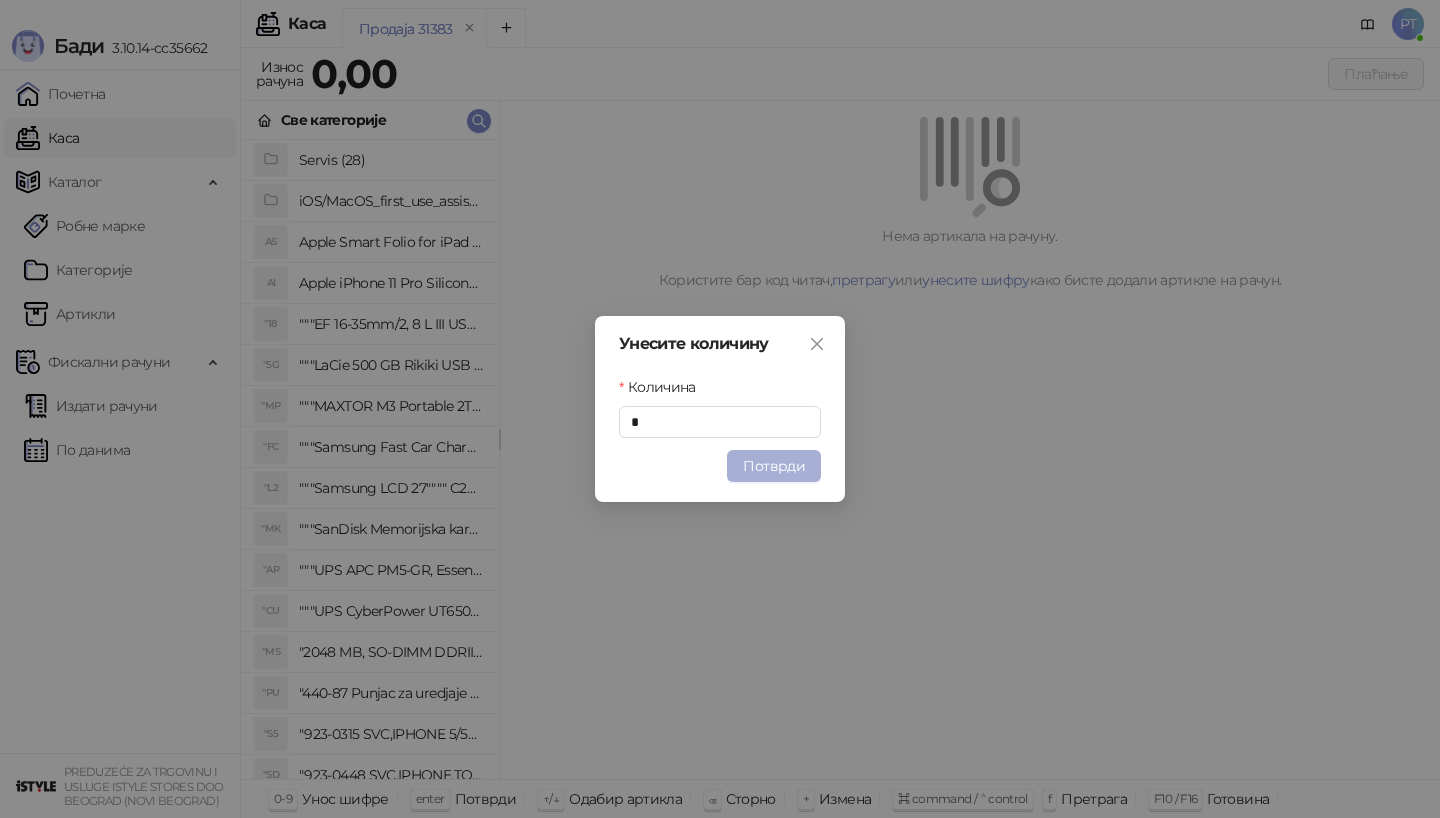 click on "Потврди" at bounding box center [774, 466] 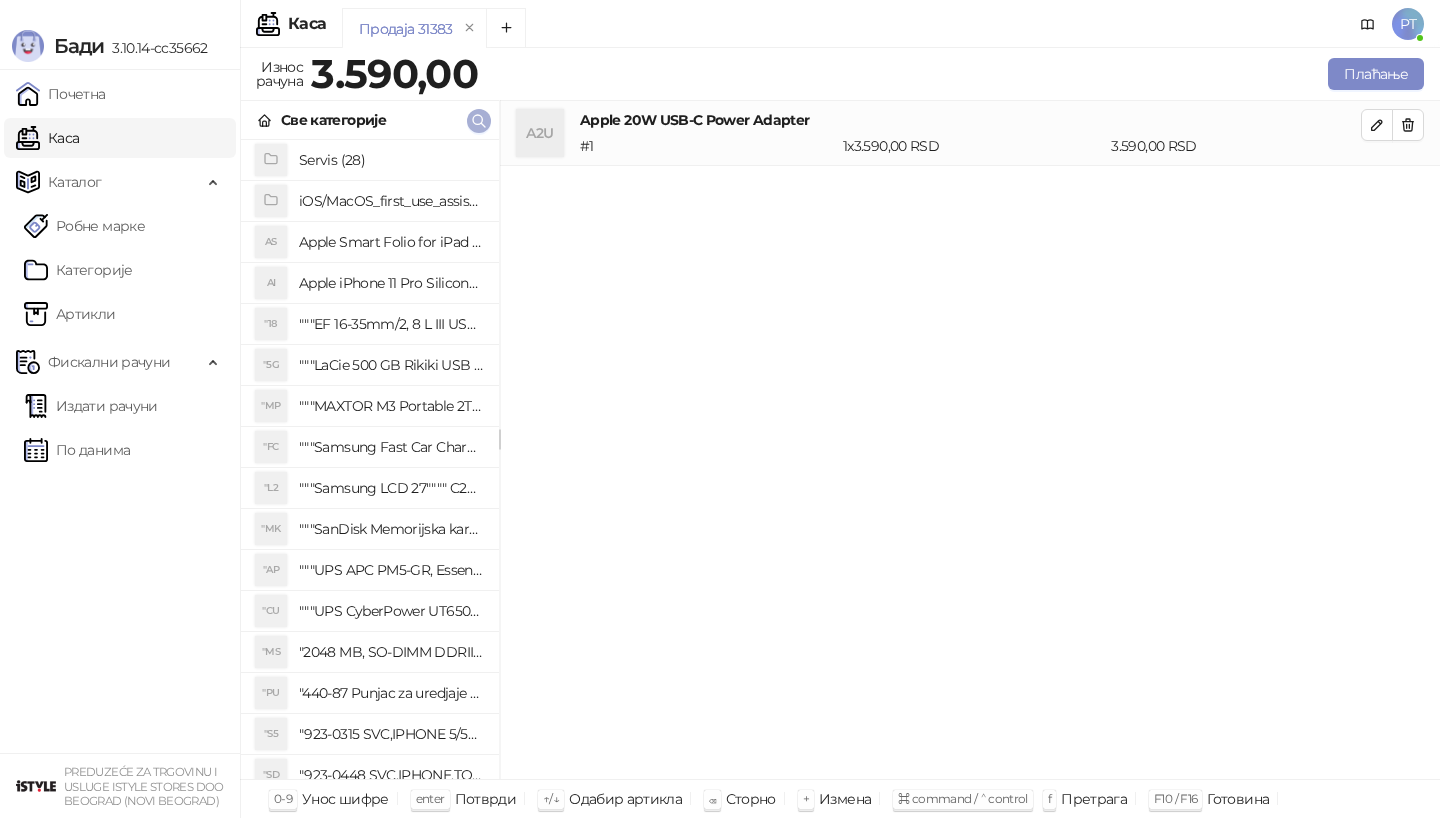 click at bounding box center (479, 120) 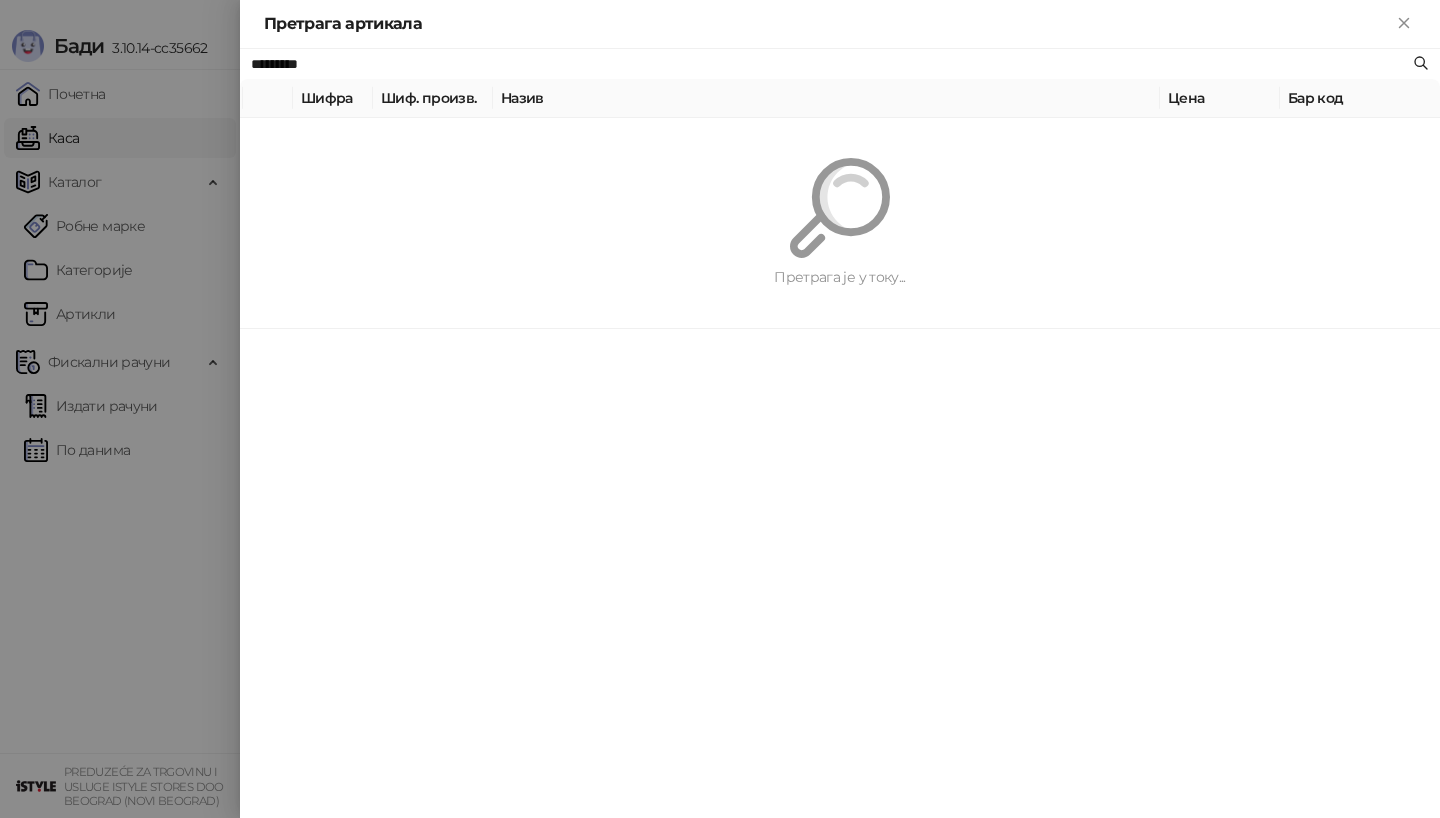 paste on "**********" 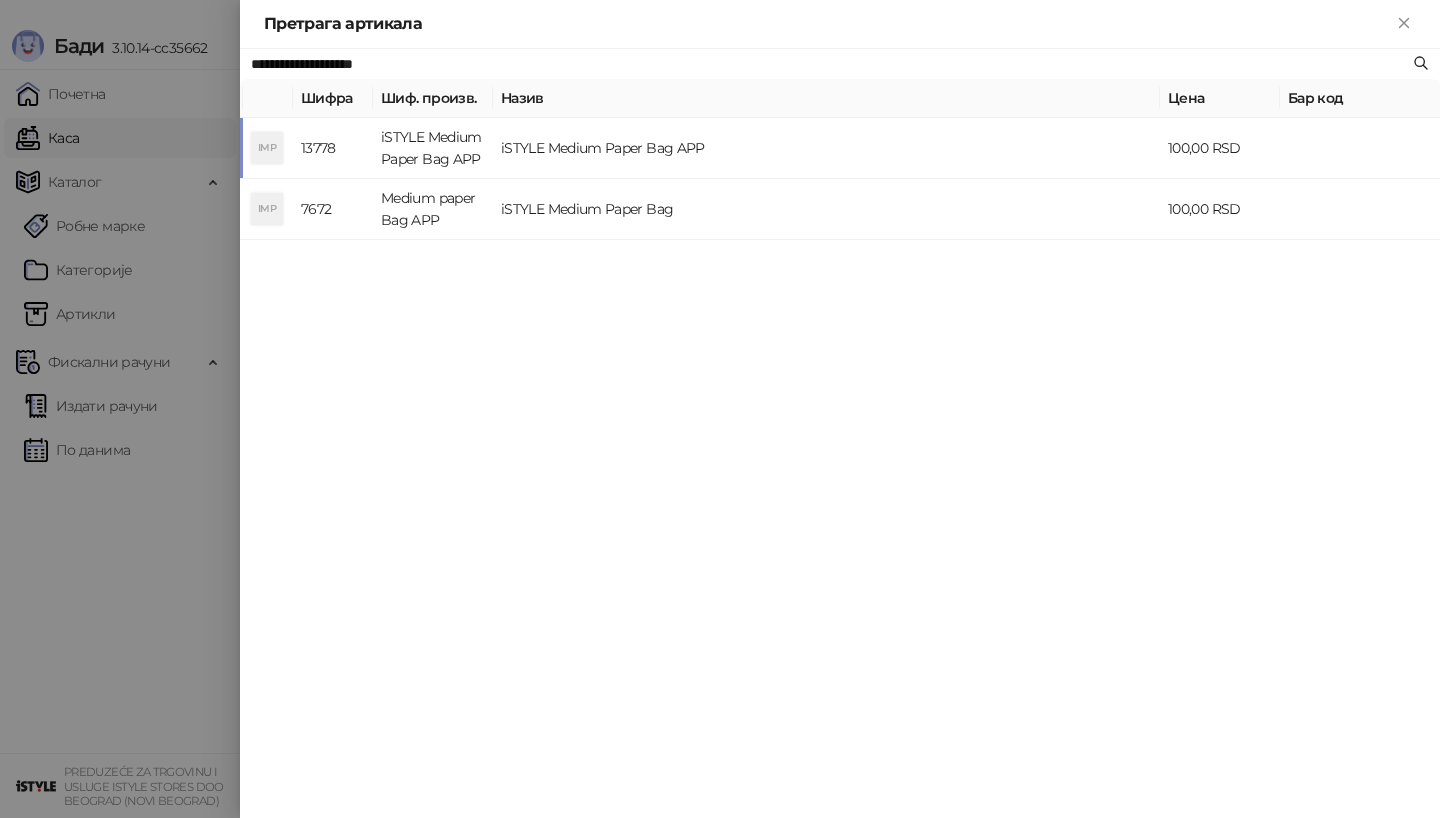type on "**********" 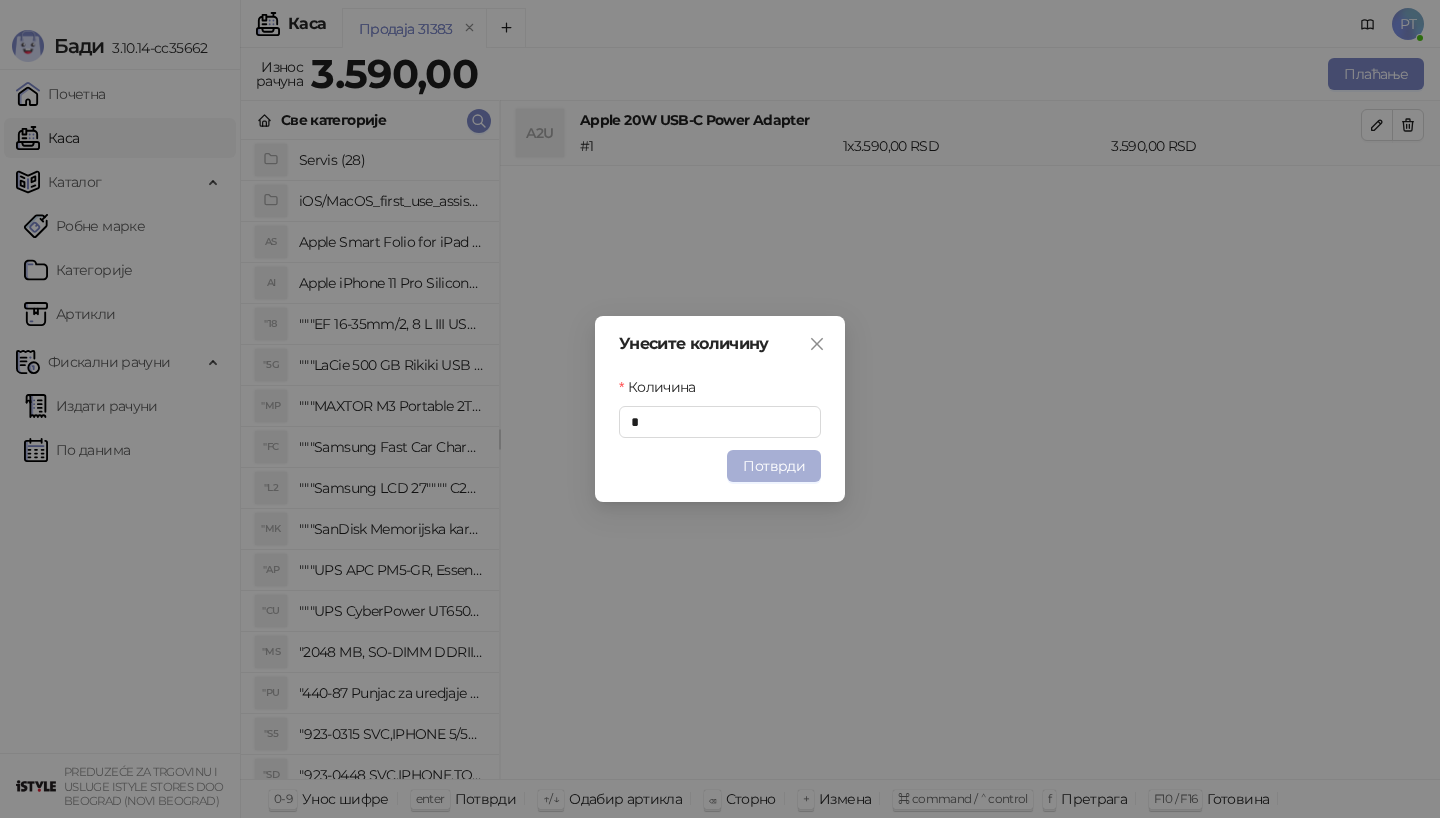 click on "Потврди" at bounding box center [774, 466] 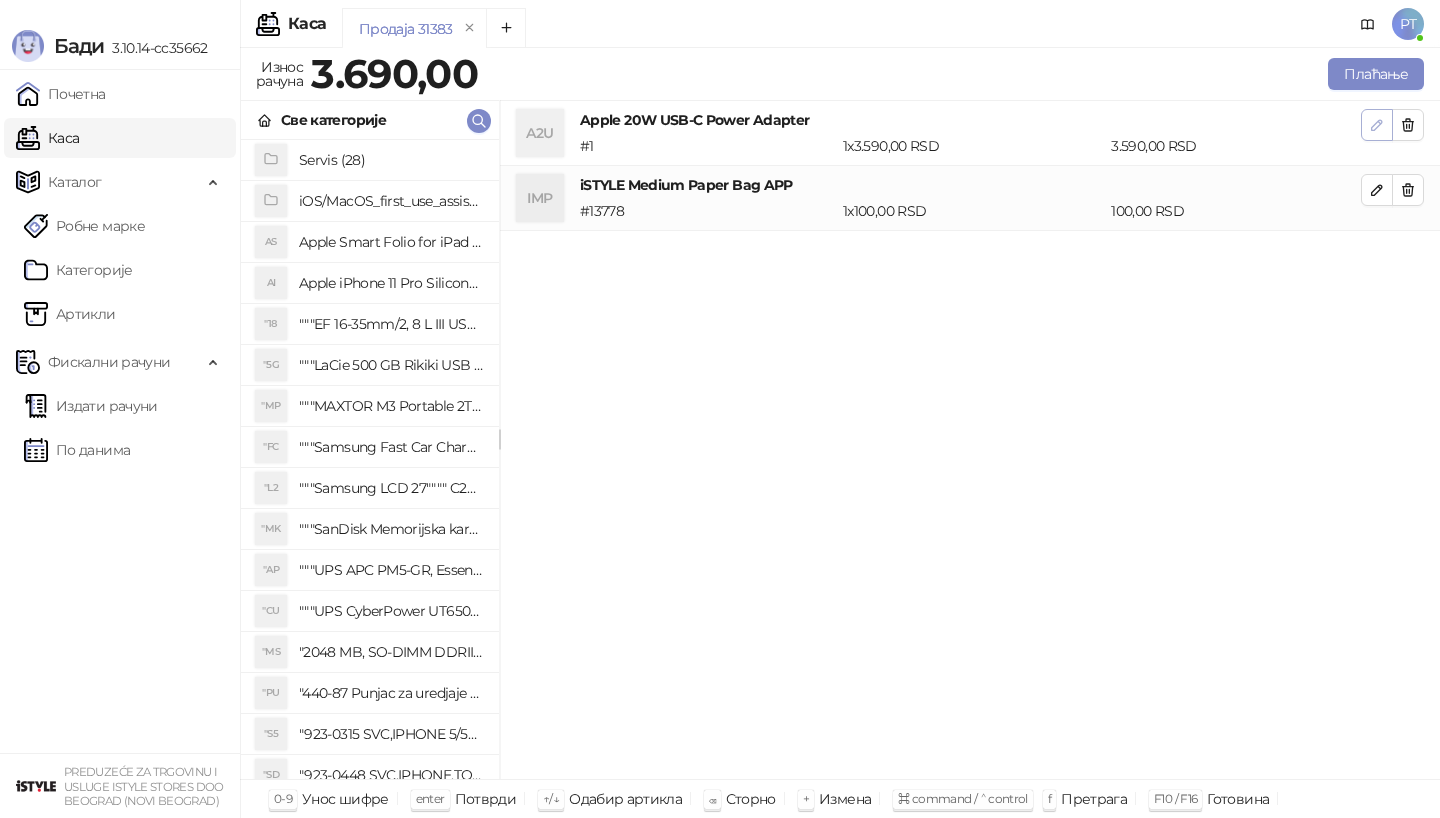 click at bounding box center [1377, 125] 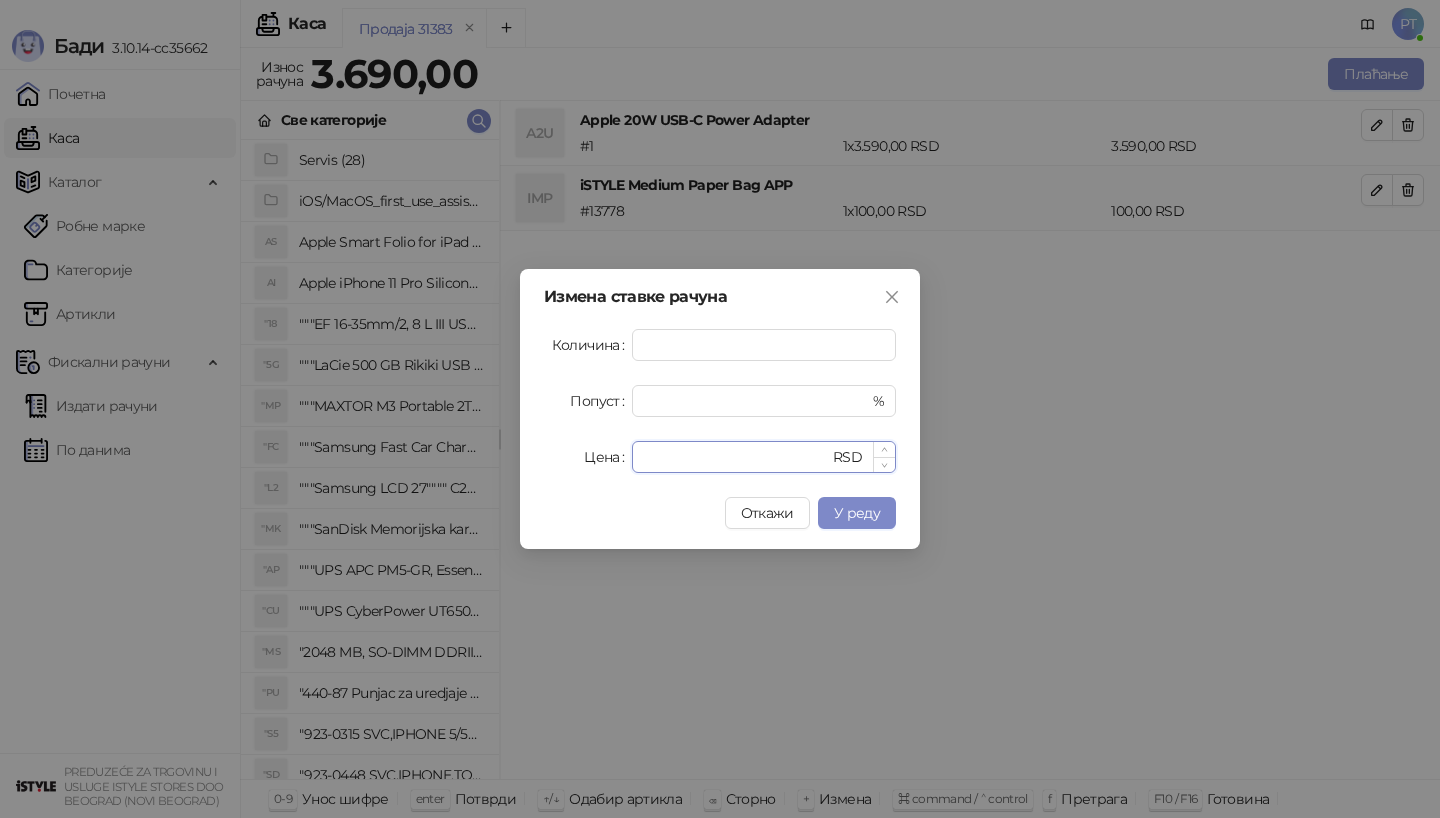 click on "****" at bounding box center [736, 457] 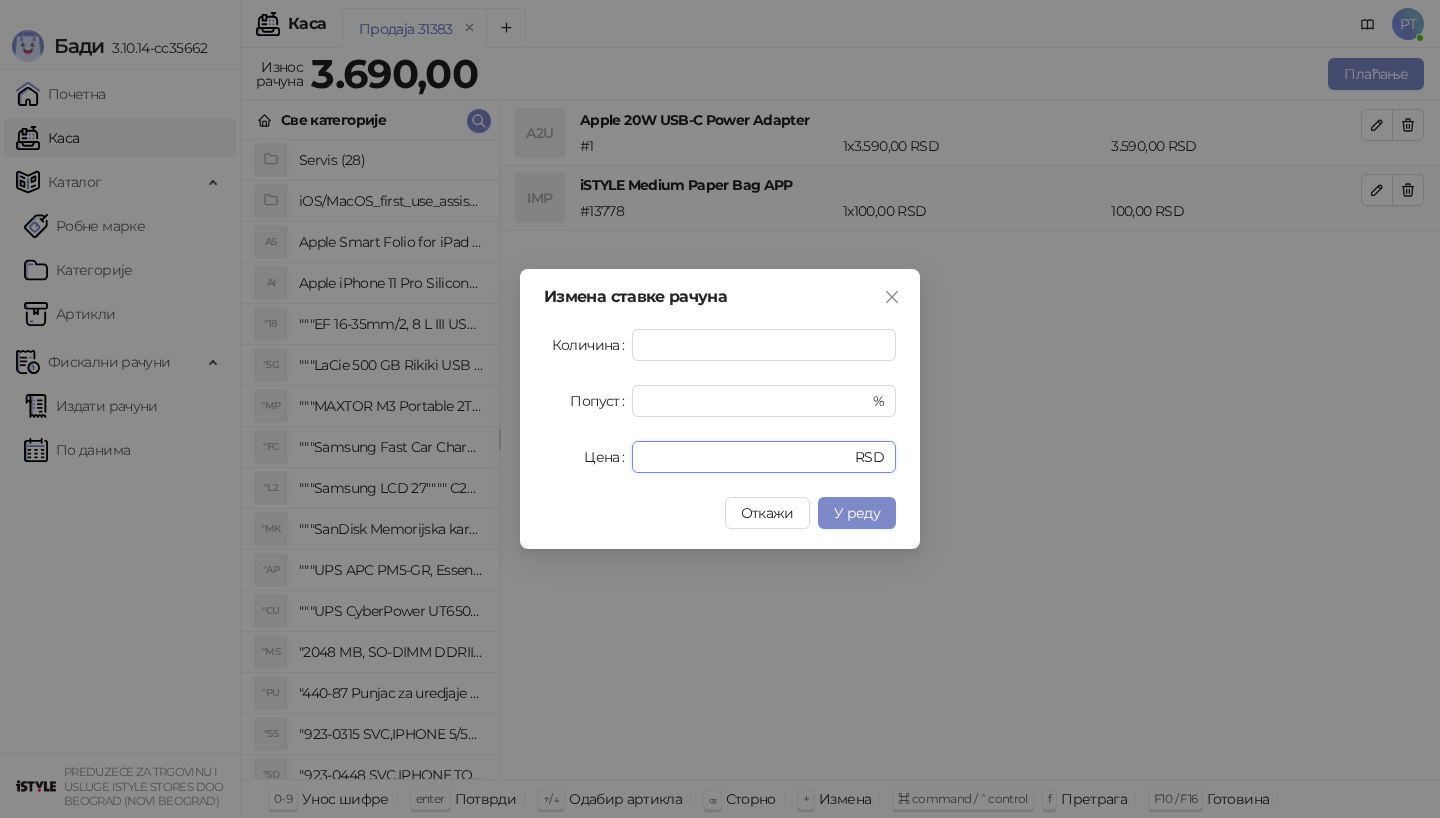 type on "****" 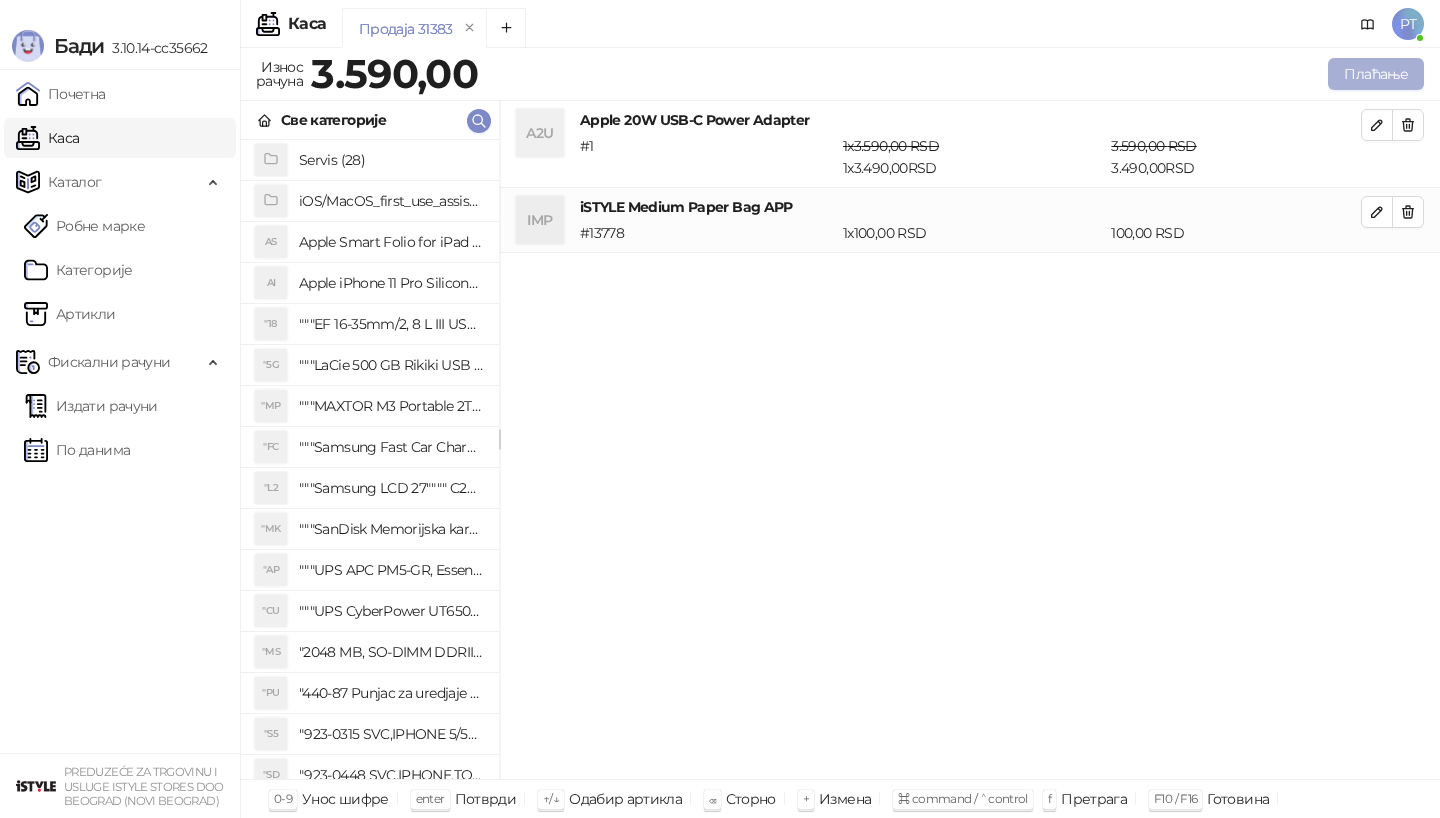 click on "Плаћање" at bounding box center [1376, 74] 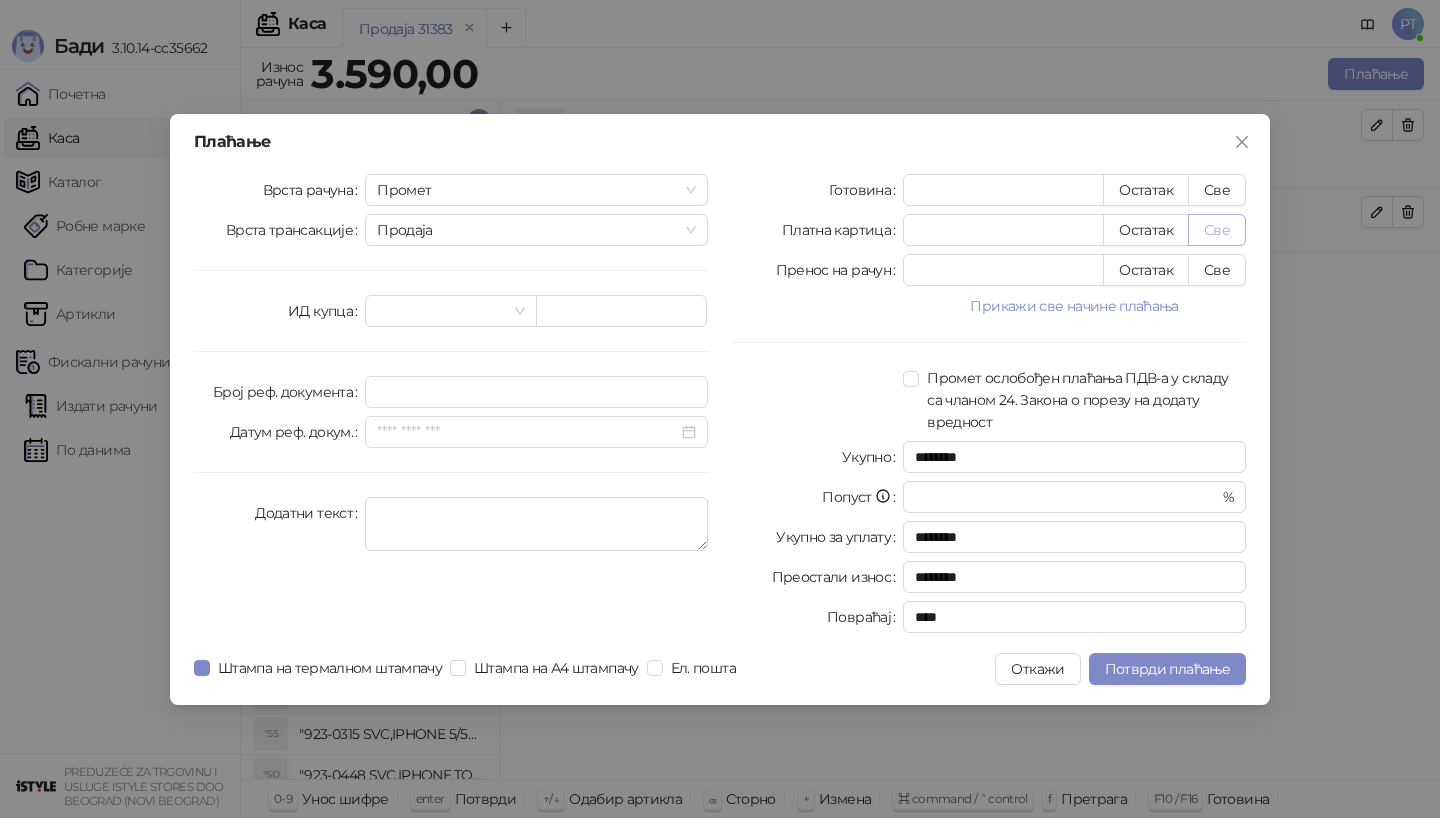 click on "Све" at bounding box center (1217, 230) 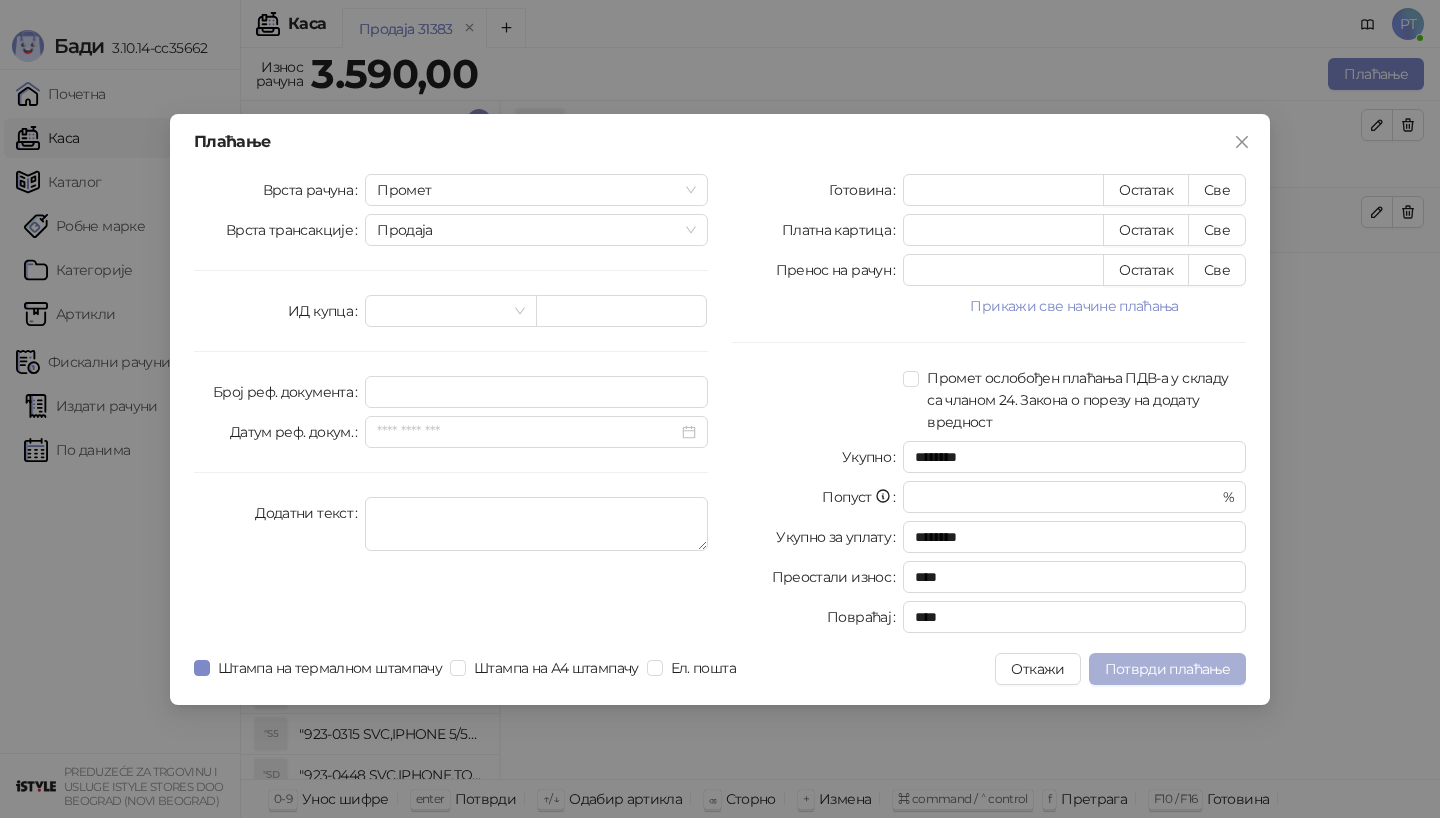 click on "Потврди плаћање" at bounding box center [1167, 669] 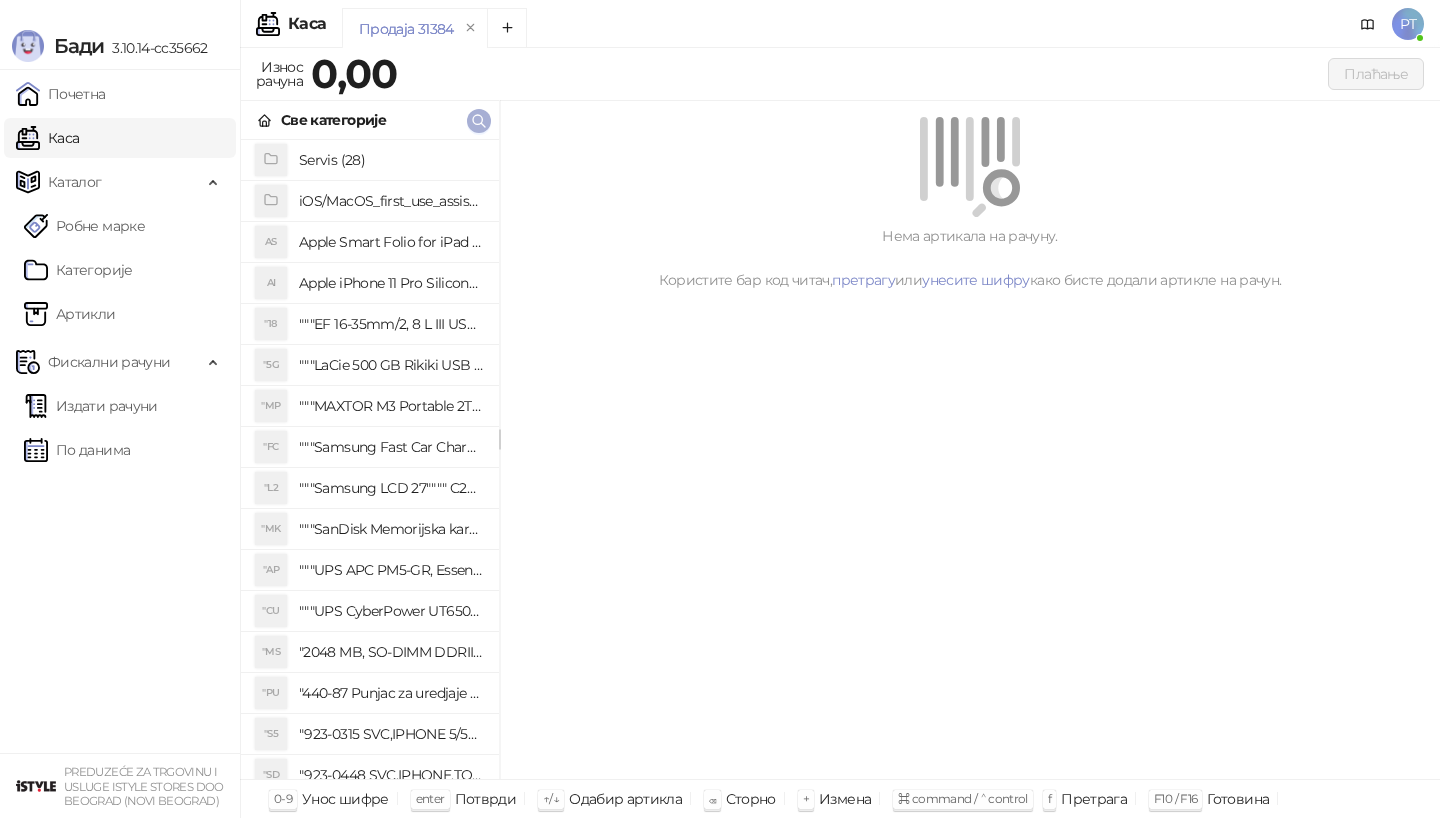 click 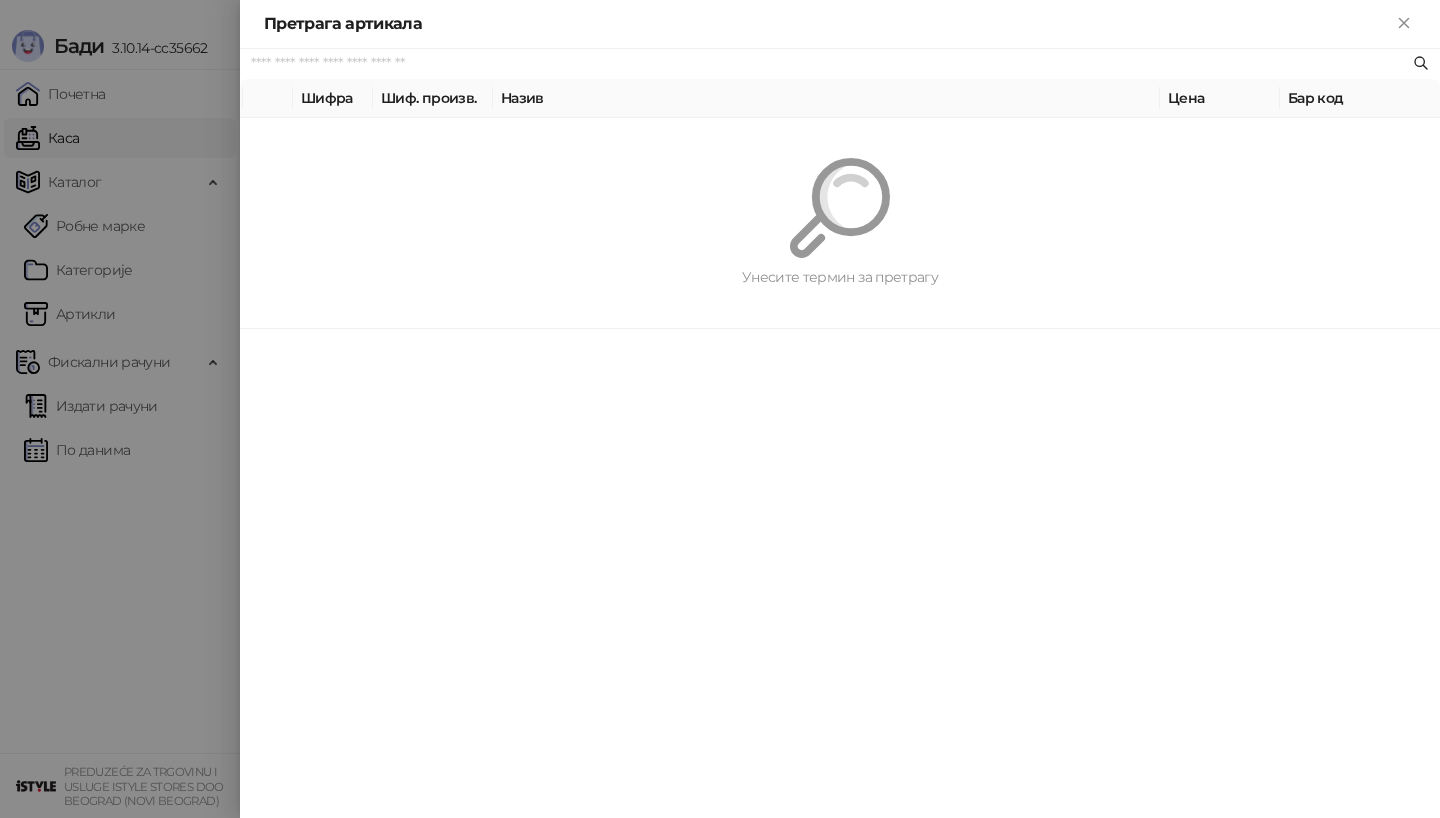 paste on "*********" 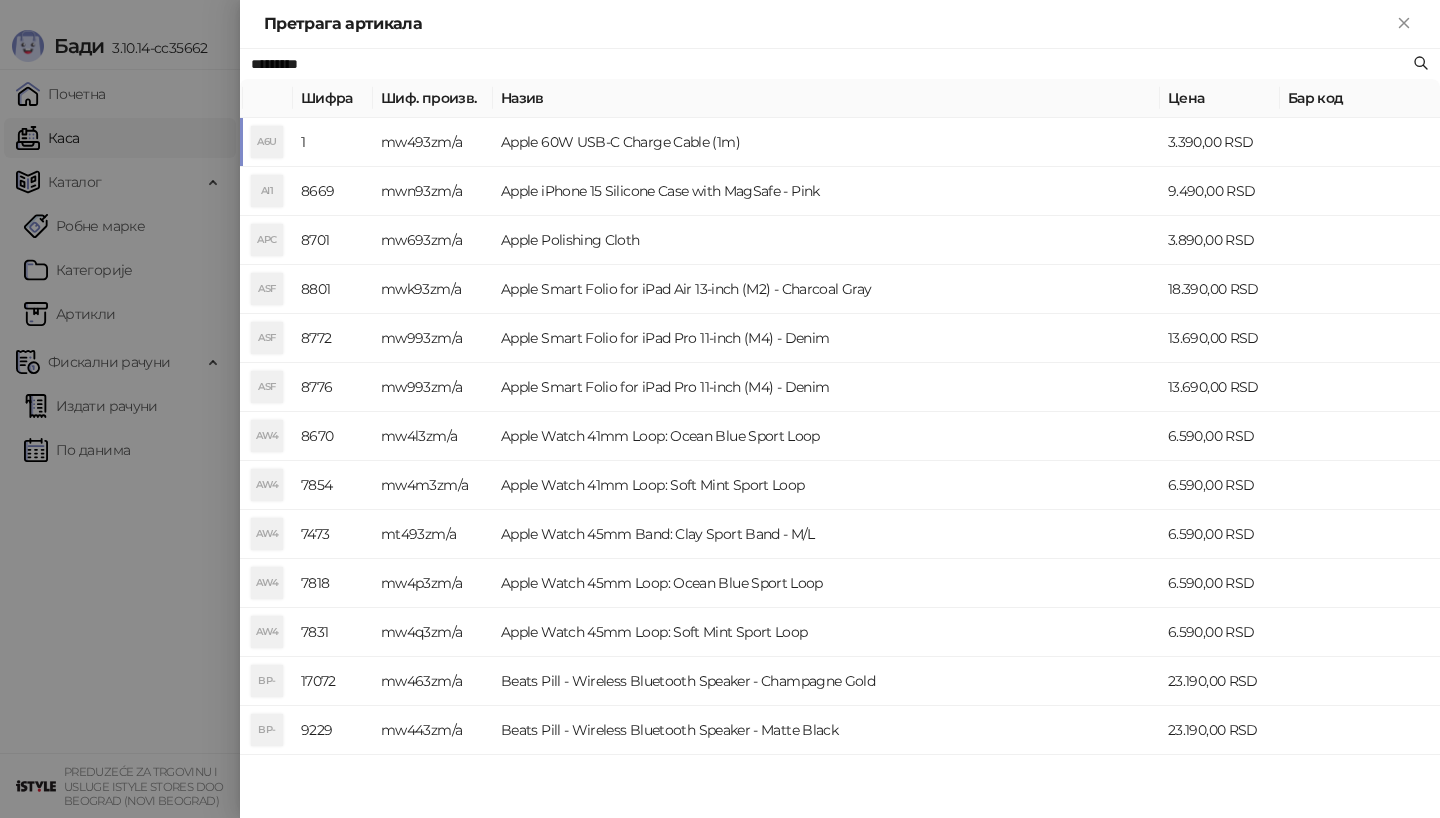 click on "mw493zm/a" at bounding box center (433, 142) 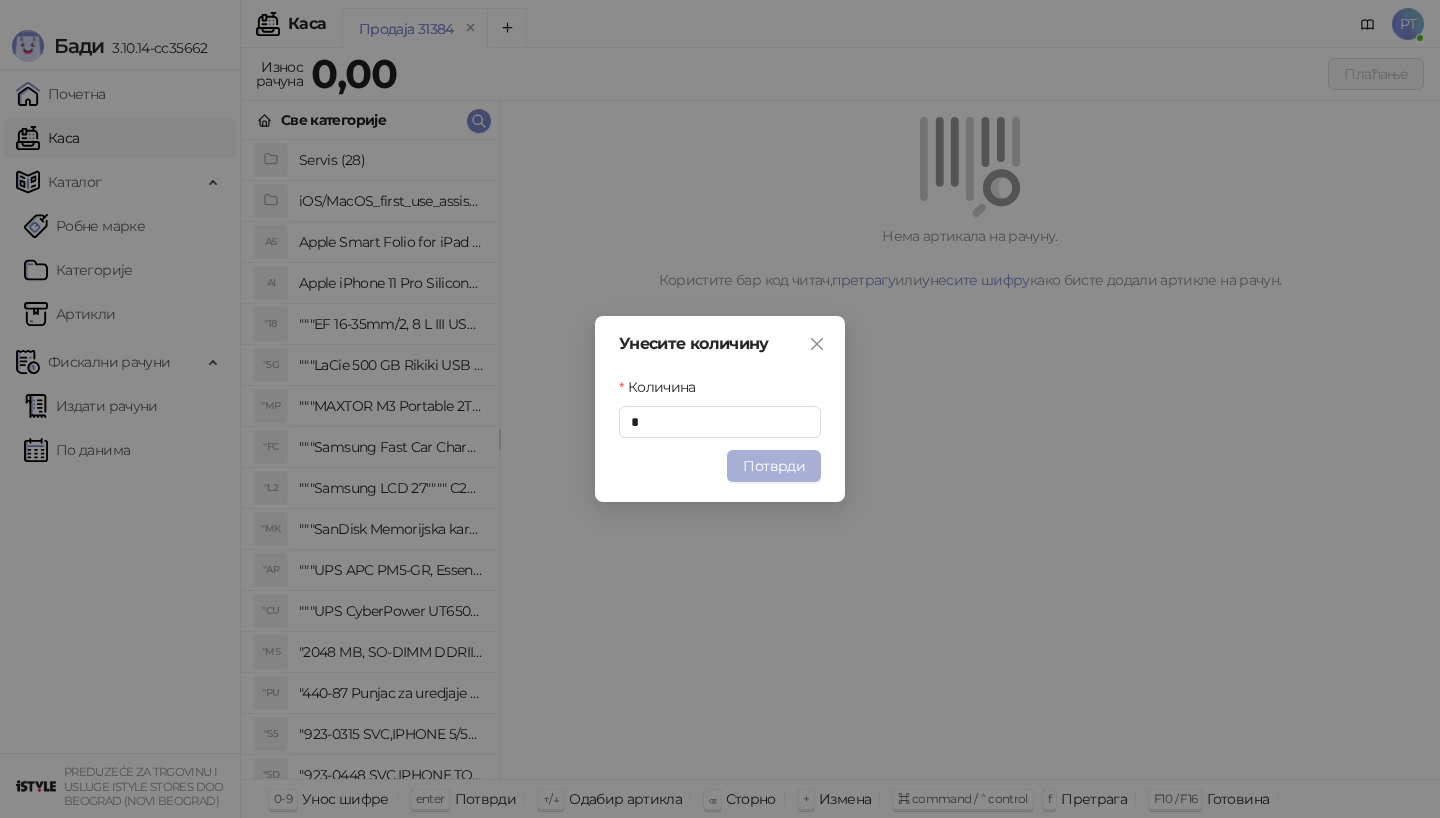 click on "Потврди" at bounding box center [774, 466] 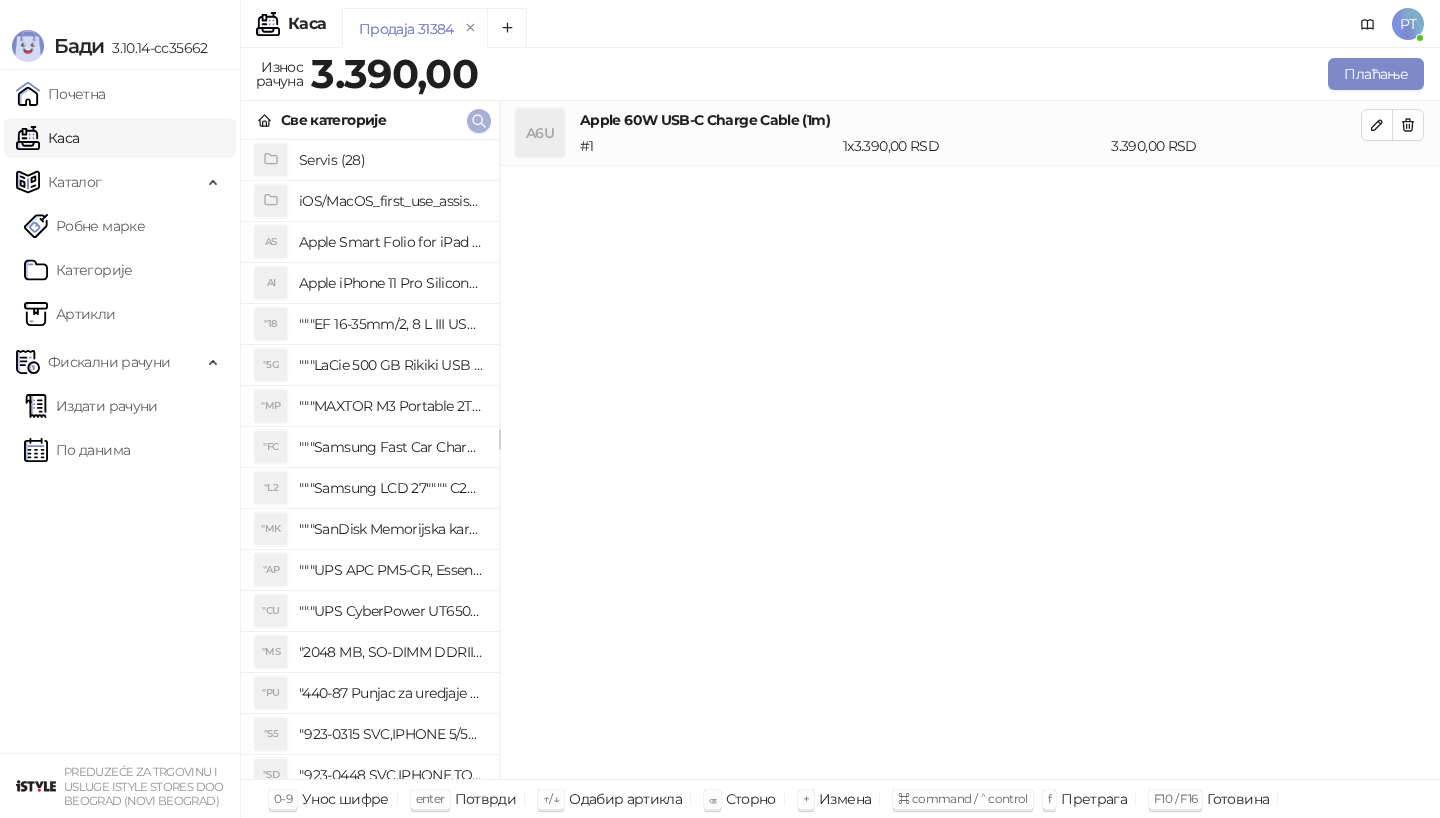 click 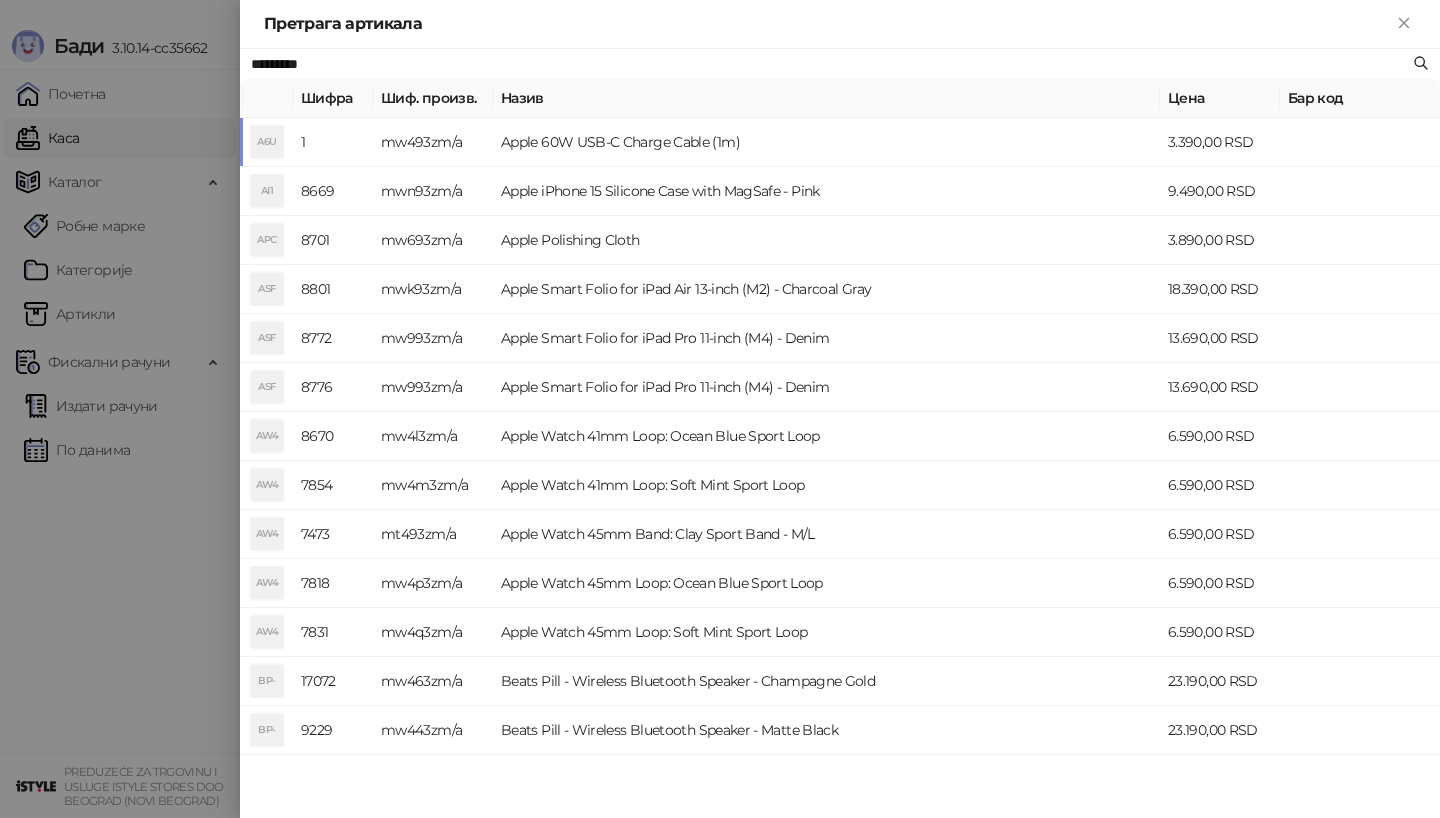 click on "*********" at bounding box center (830, 64) 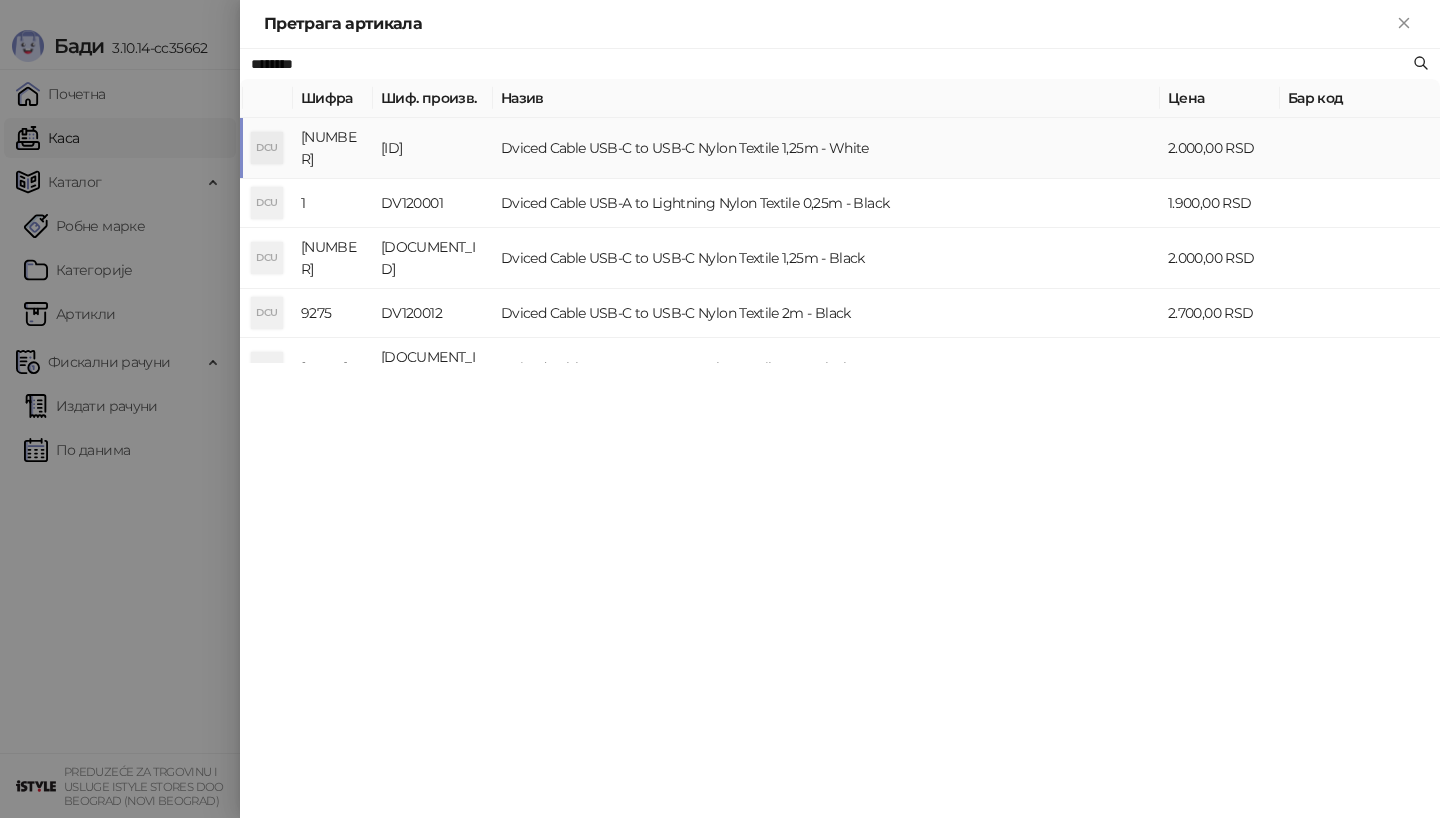 click on "[NUMBER]" at bounding box center (333, 148) 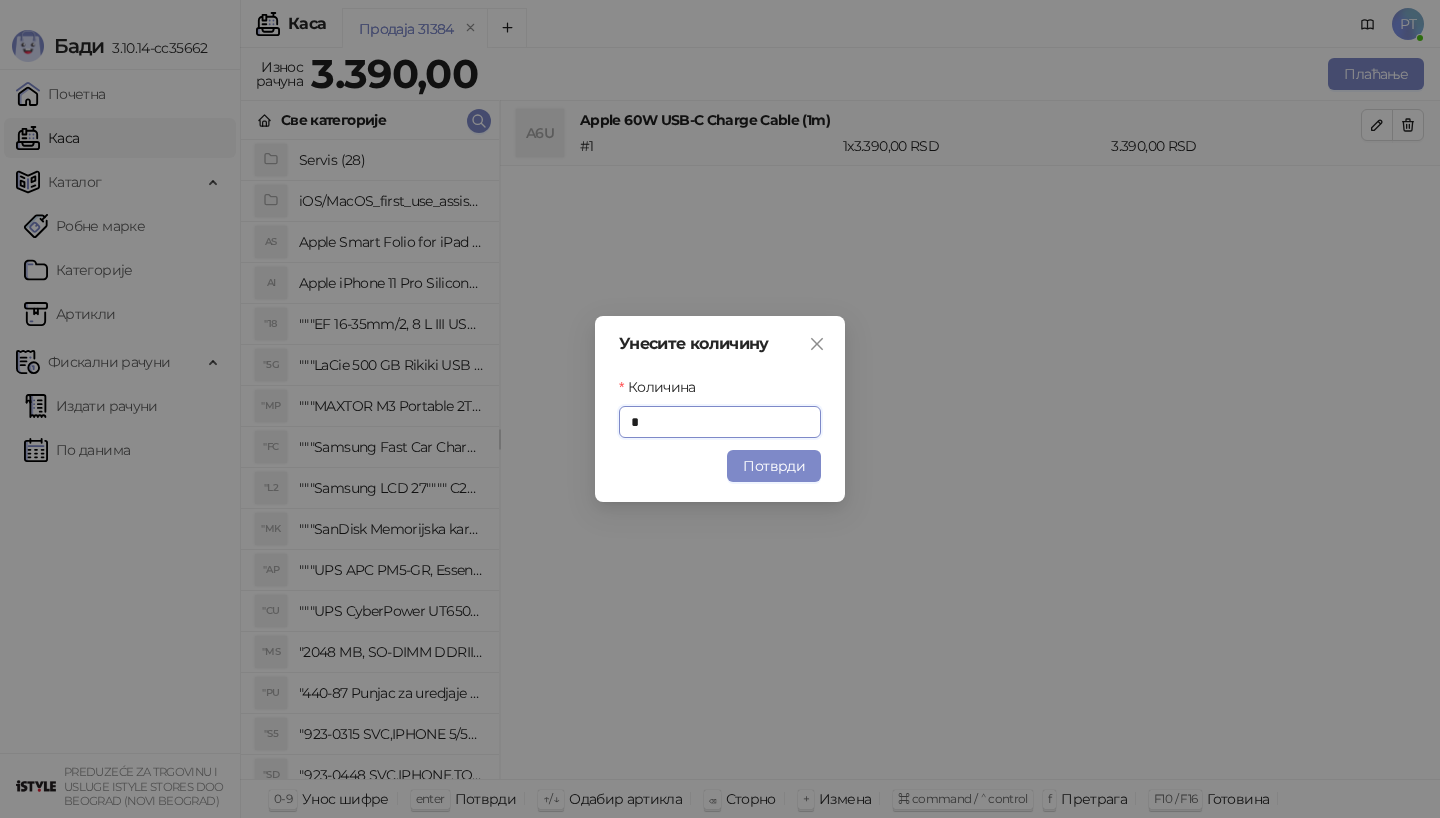 click on "Унесите количину Количина * Потврди" at bounding box center [720, 409] 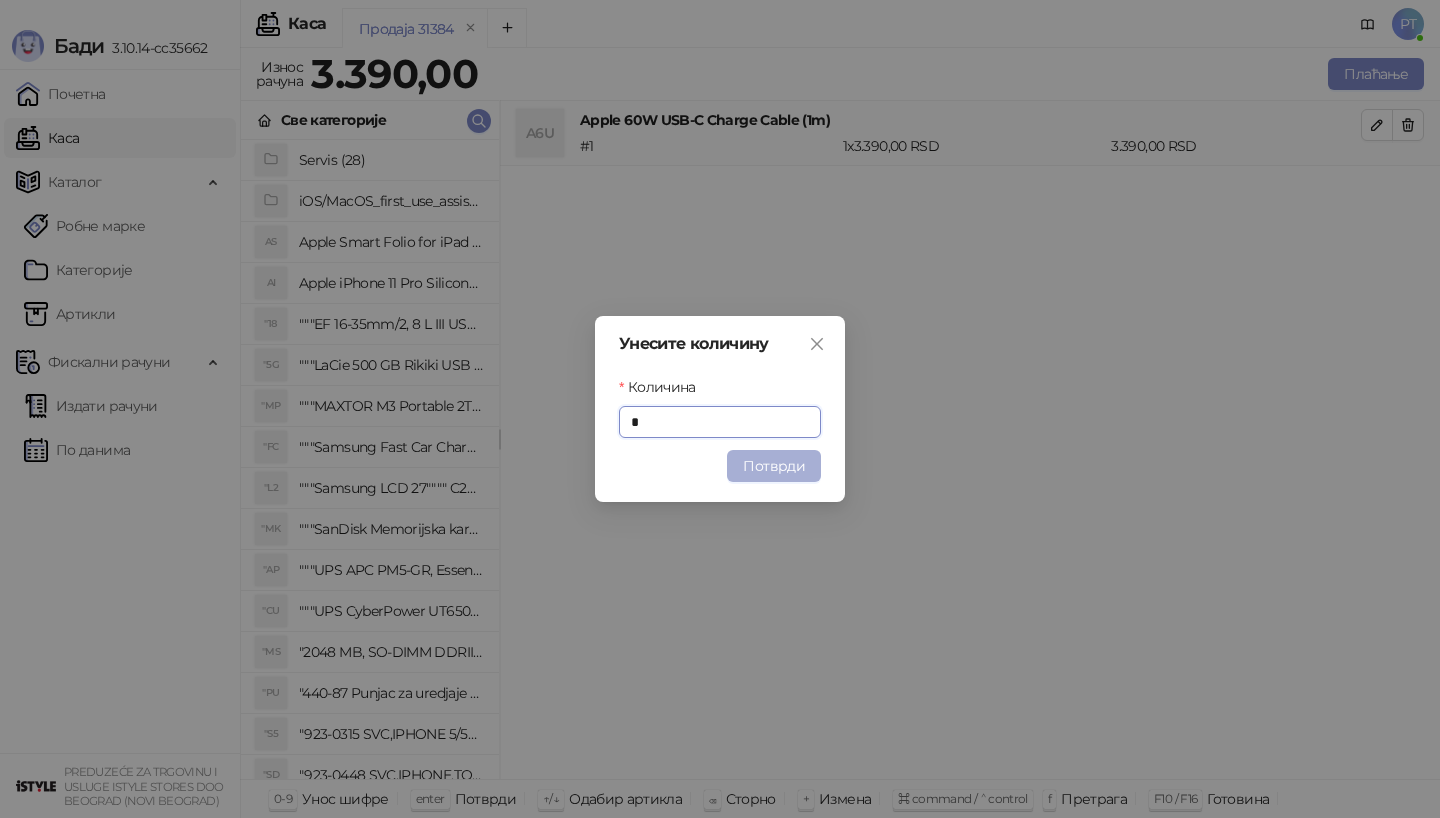 click on "Потврди" at bounding box center (774, 466) 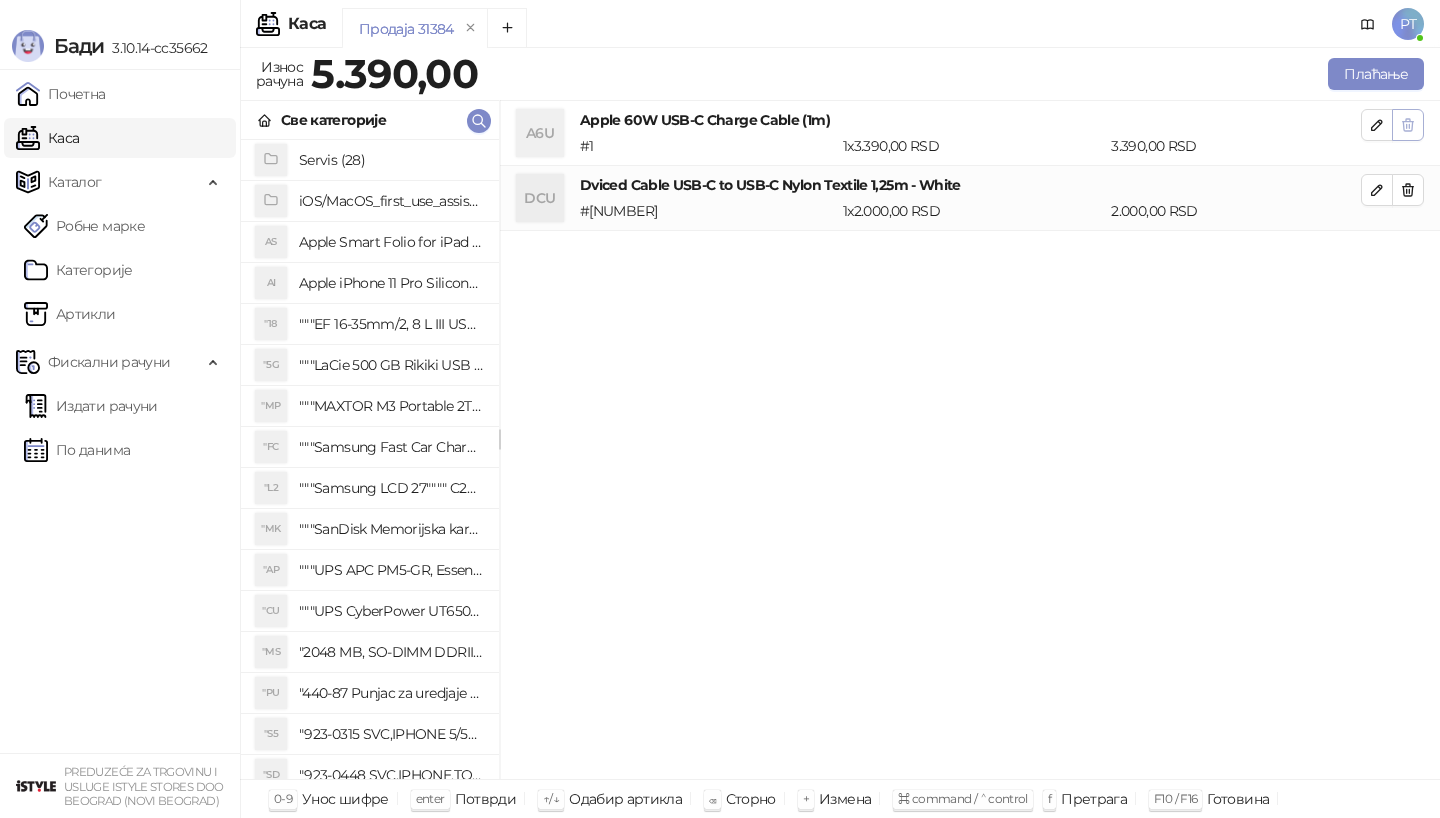 click at bounding box center (1408, 125) 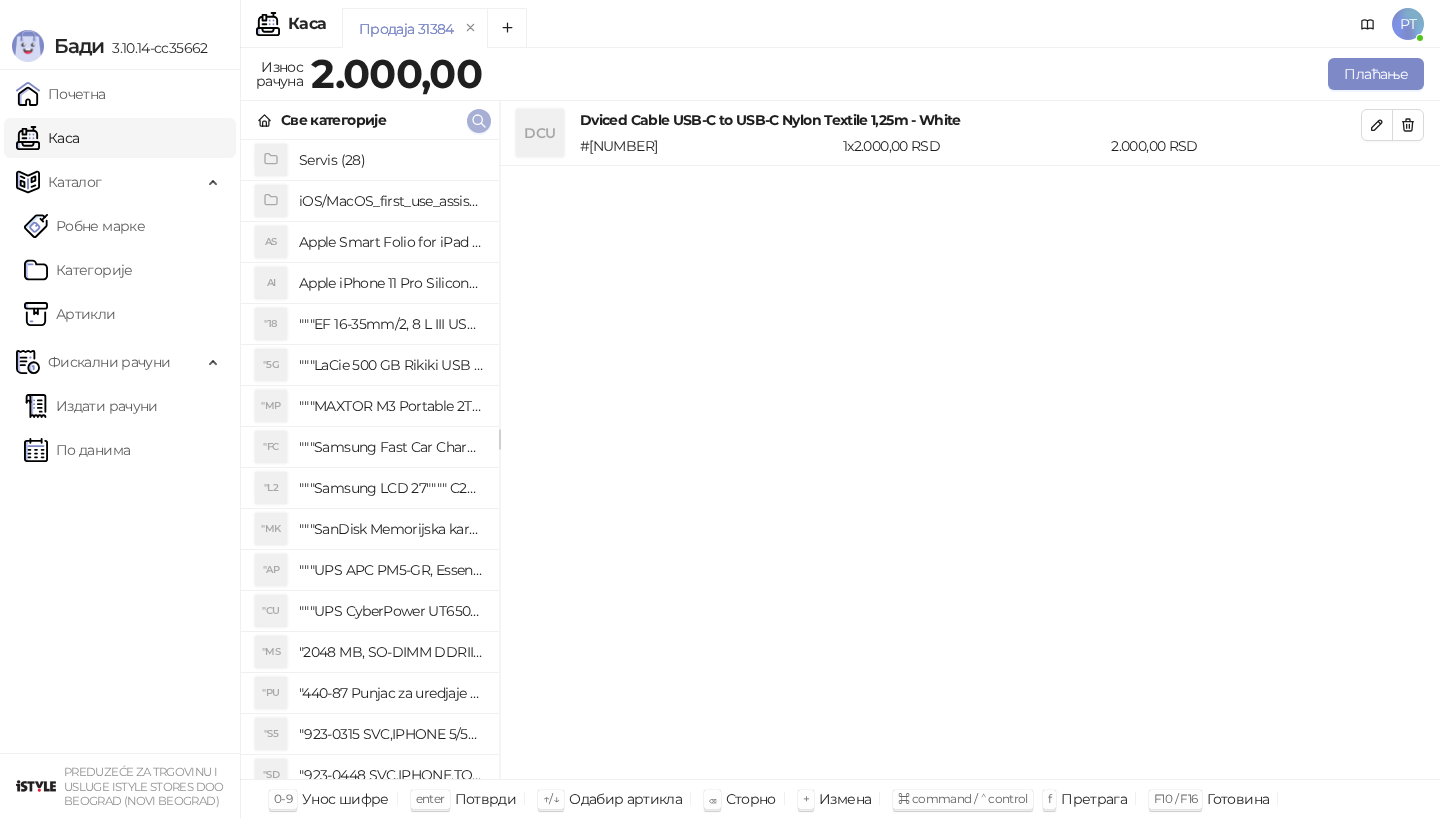 click at bounding box center (479, 121) 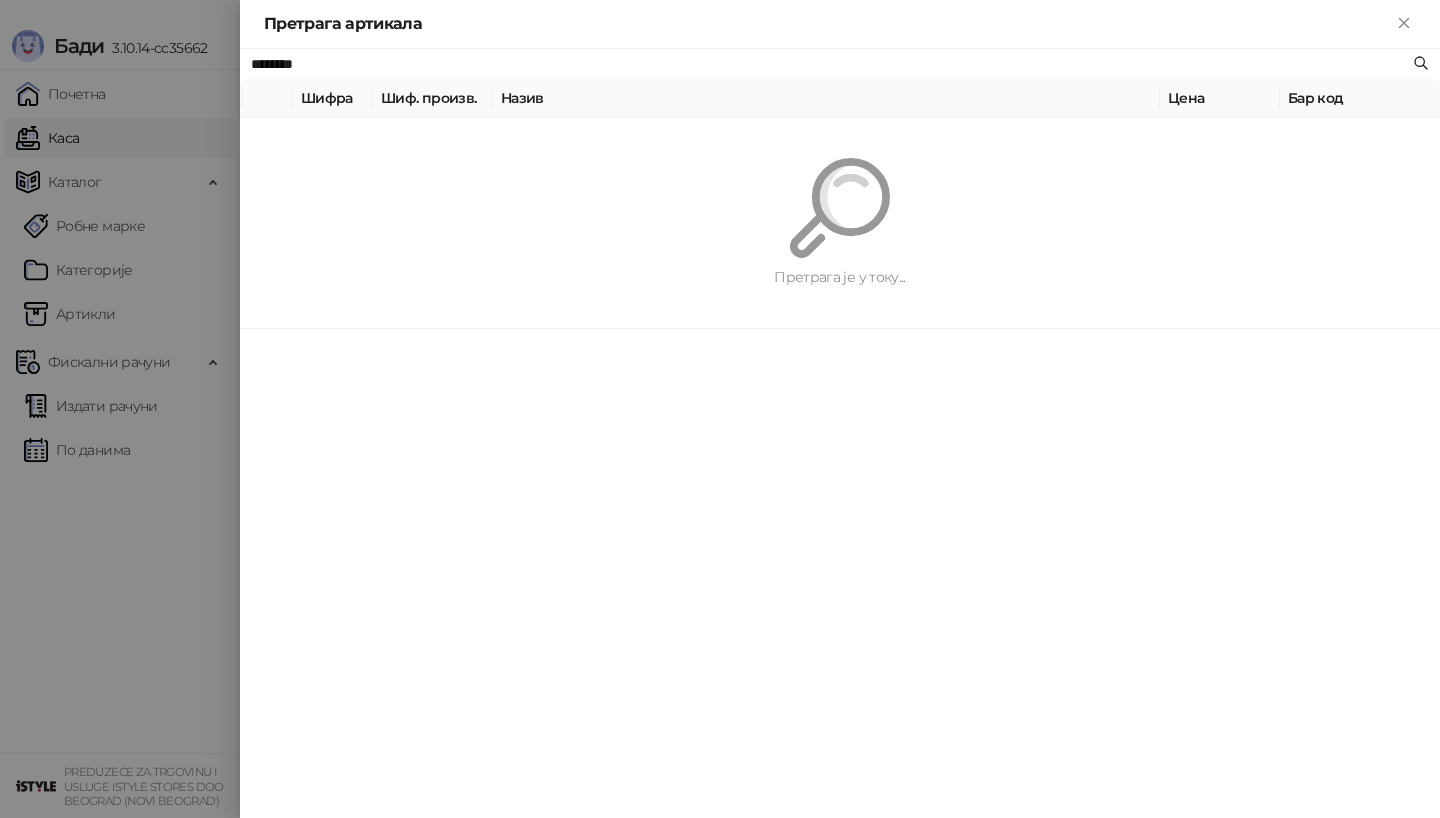 paste on "**********" 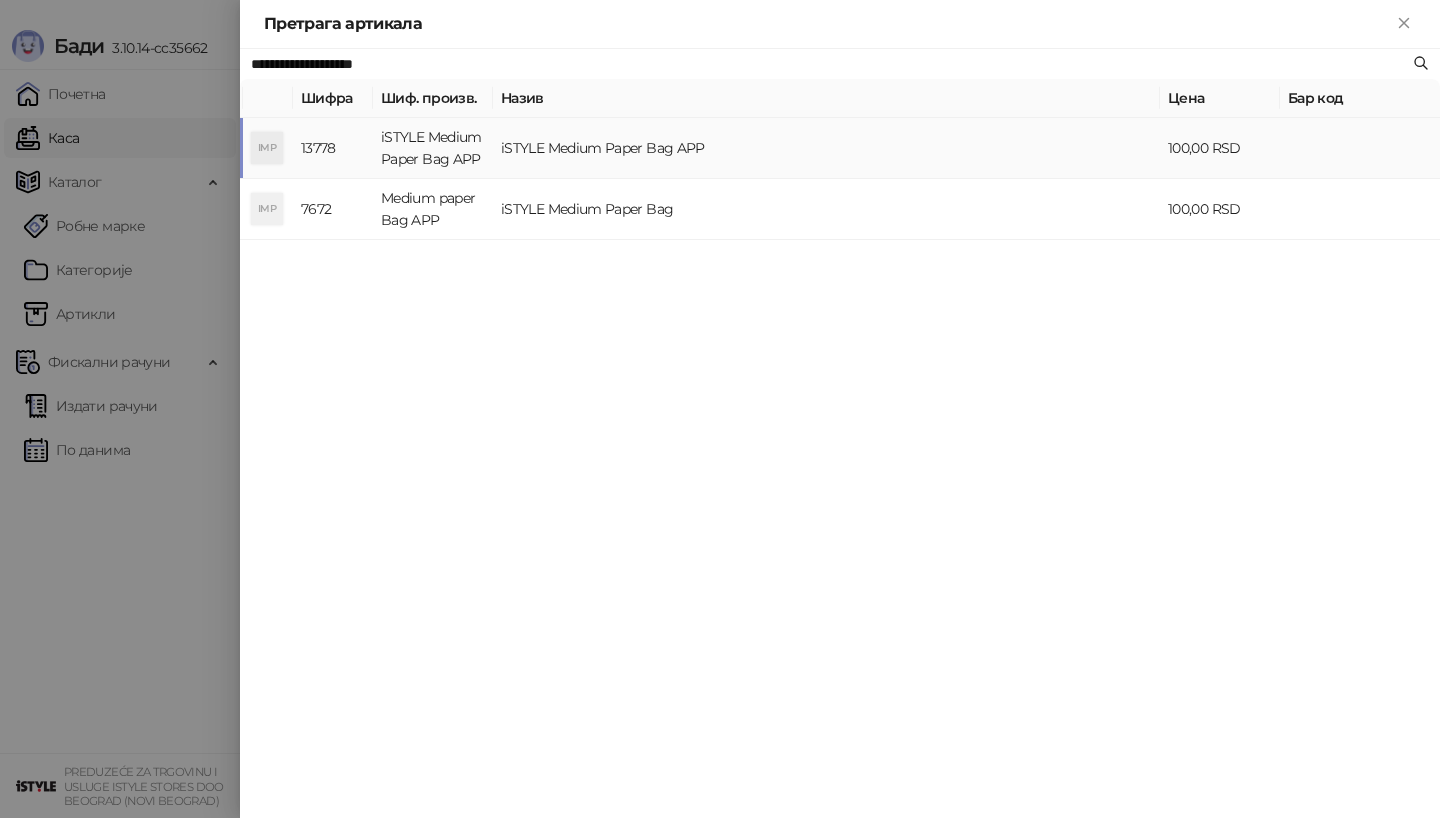 type on "**********" 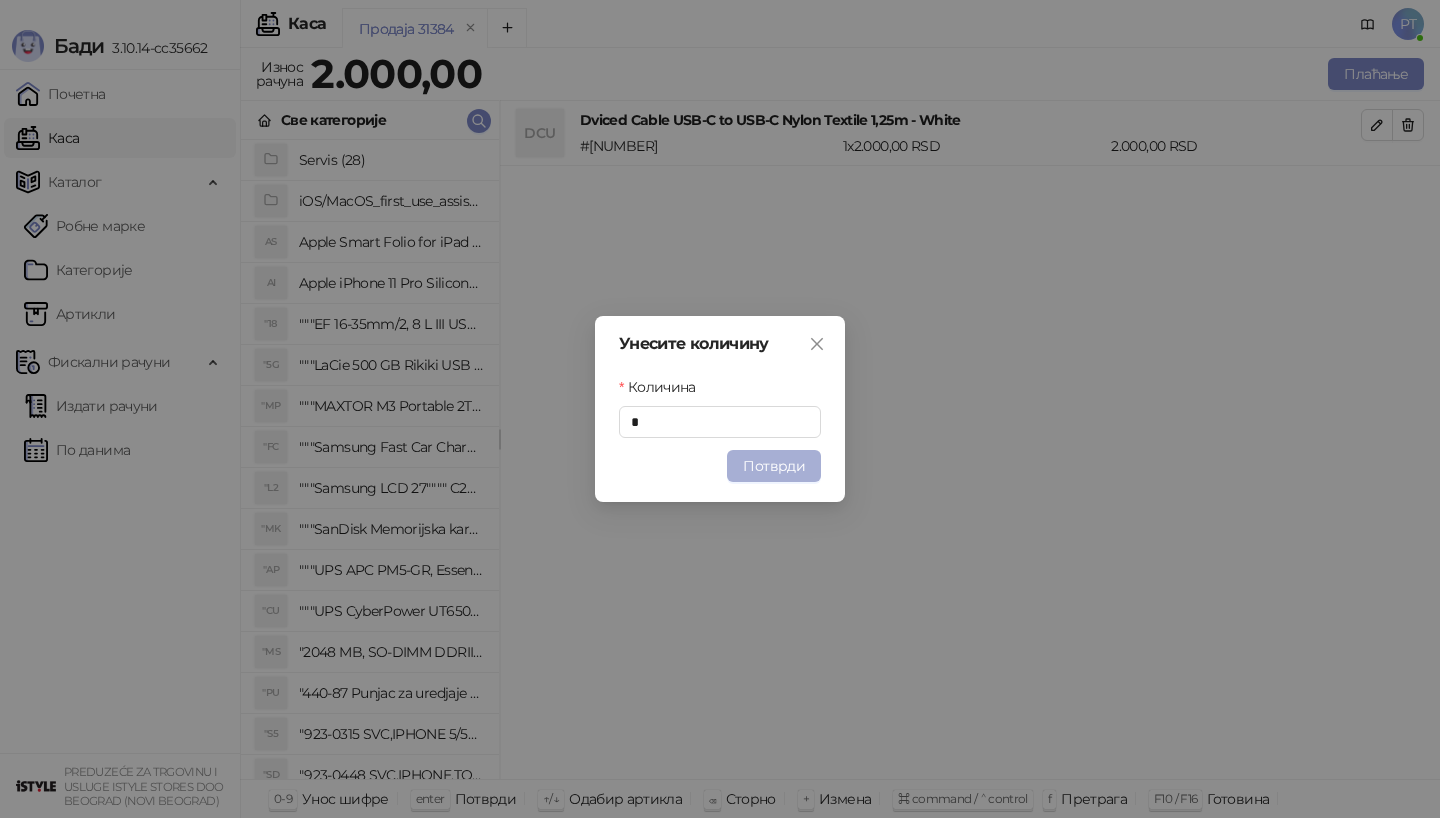 click on "Потврди" at bounding box center [774, 466] 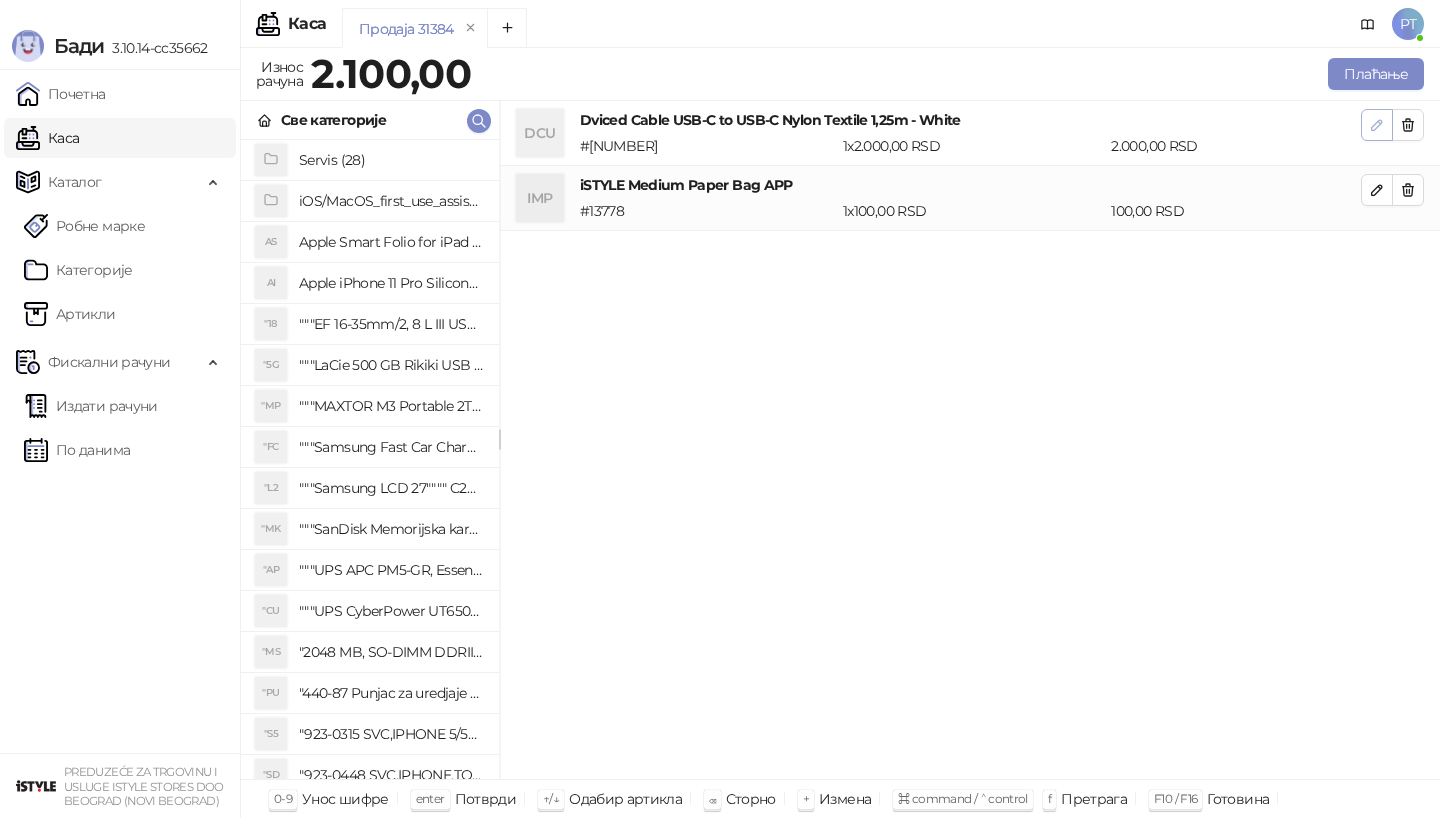 click 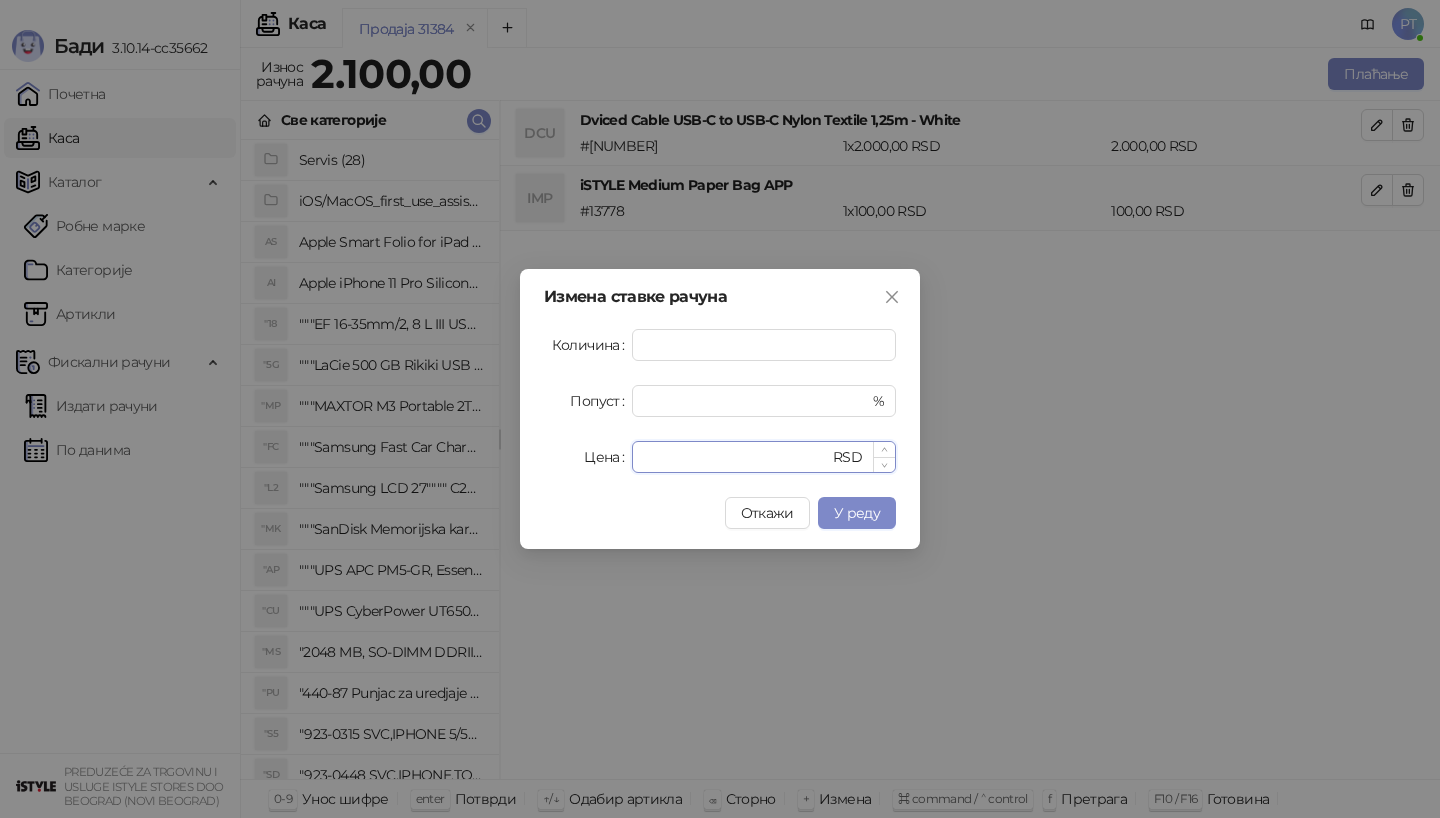 click on "****" at bounding box center (736, 457) 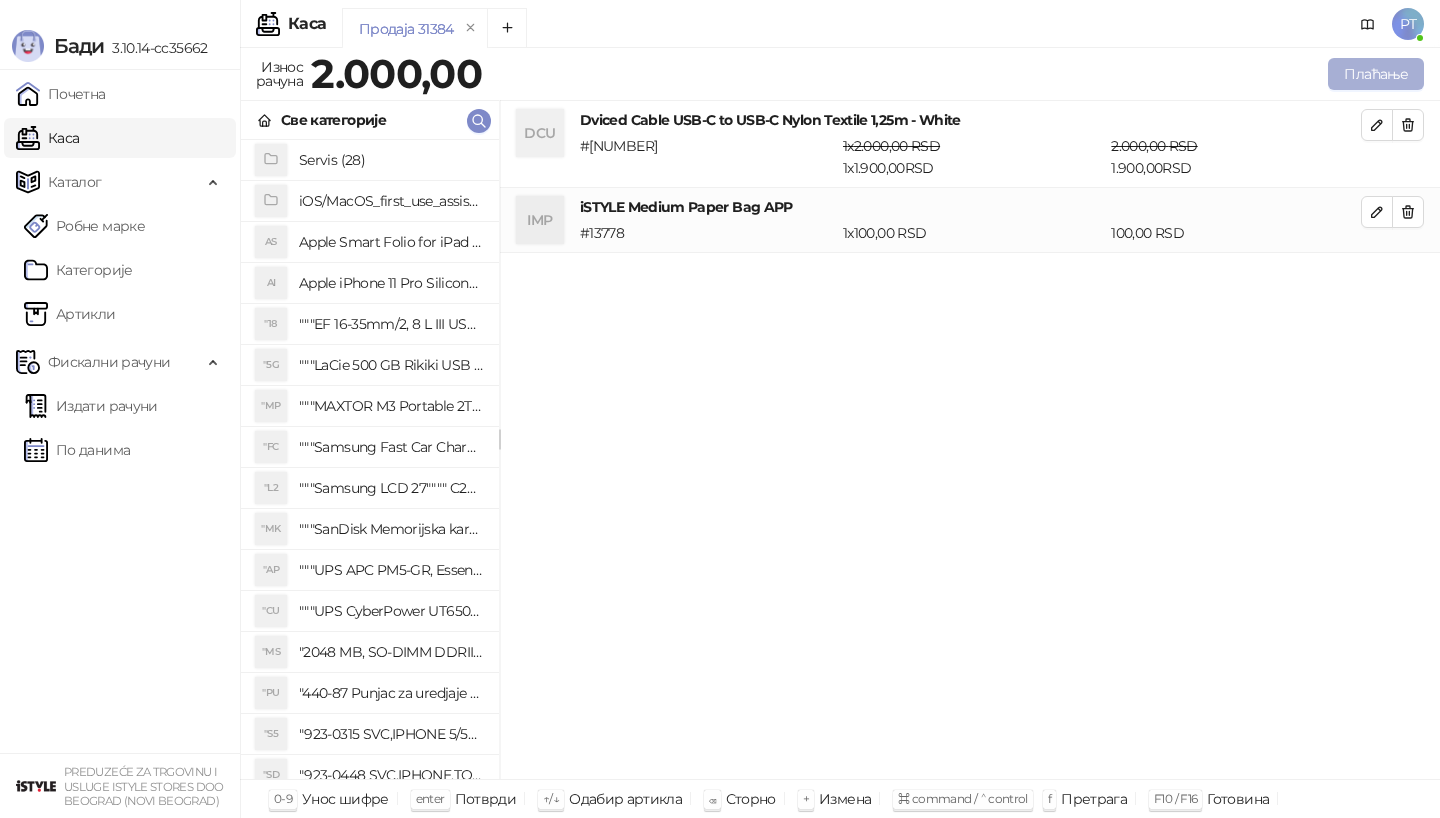 click on "Плаћање" at bounding box center (1376, 74) 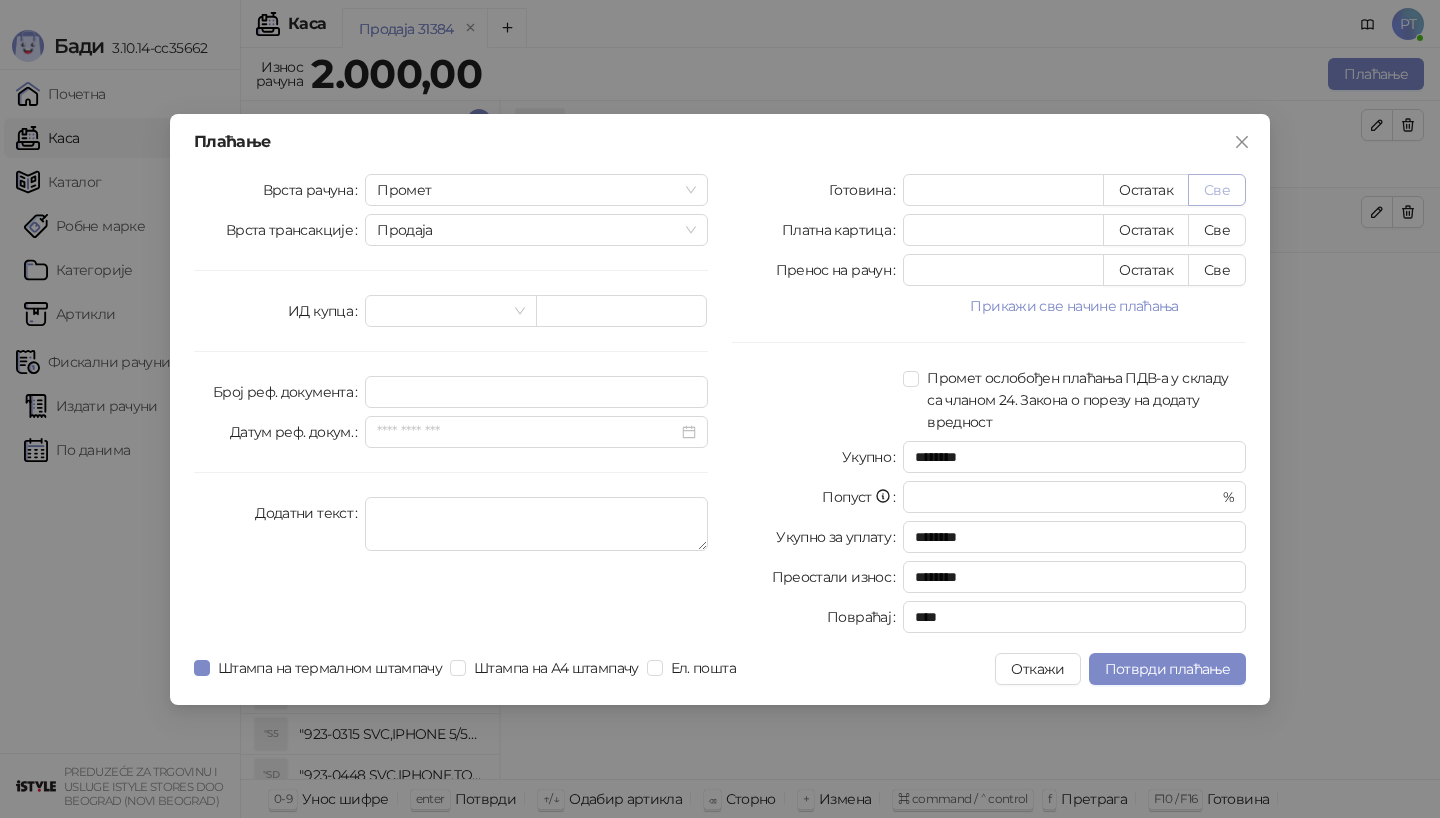 click on "Све" at bounding box center (1217, 190) 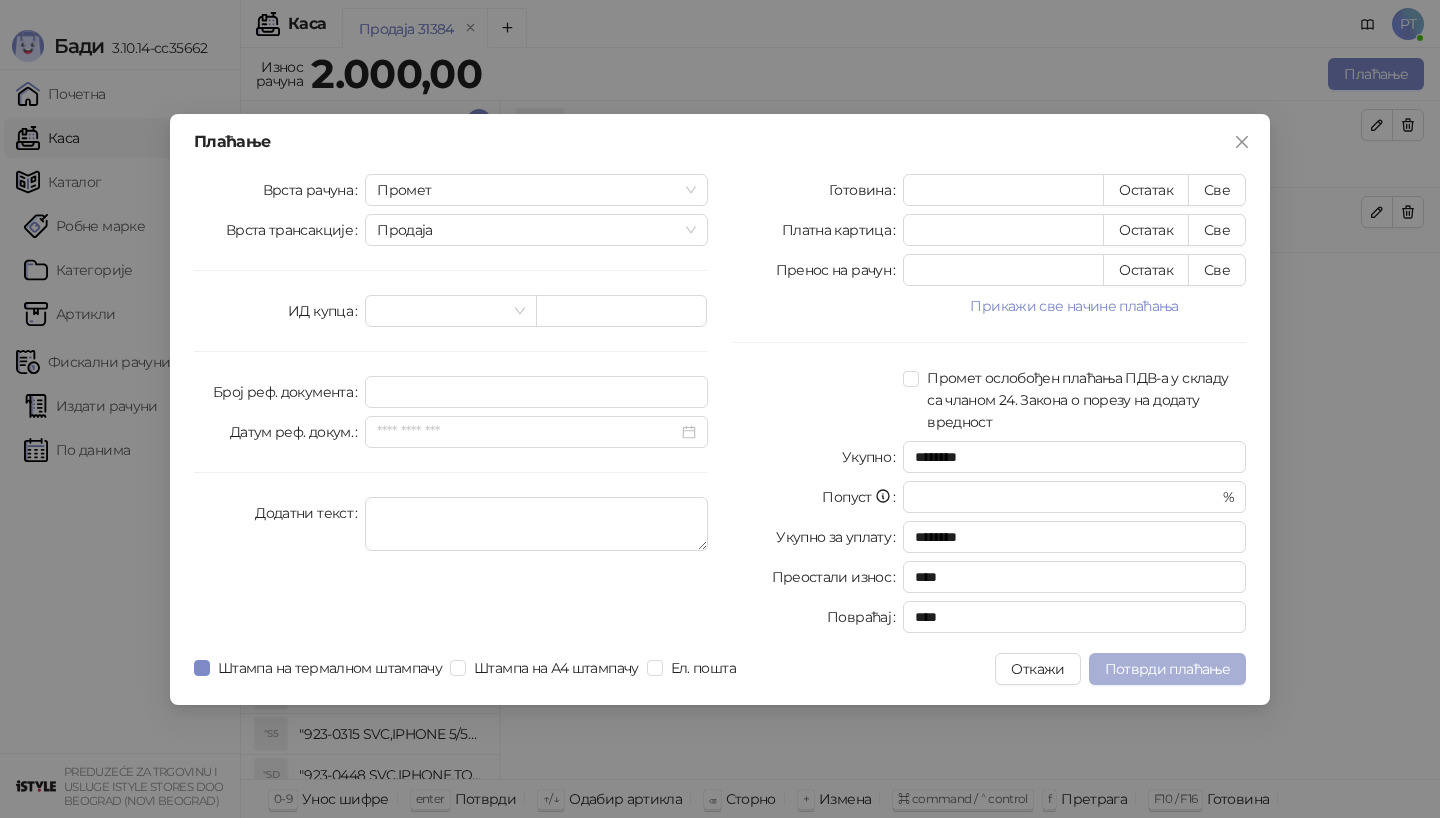 click on "Потврди плаћање" at bounding box center (1167, 669) 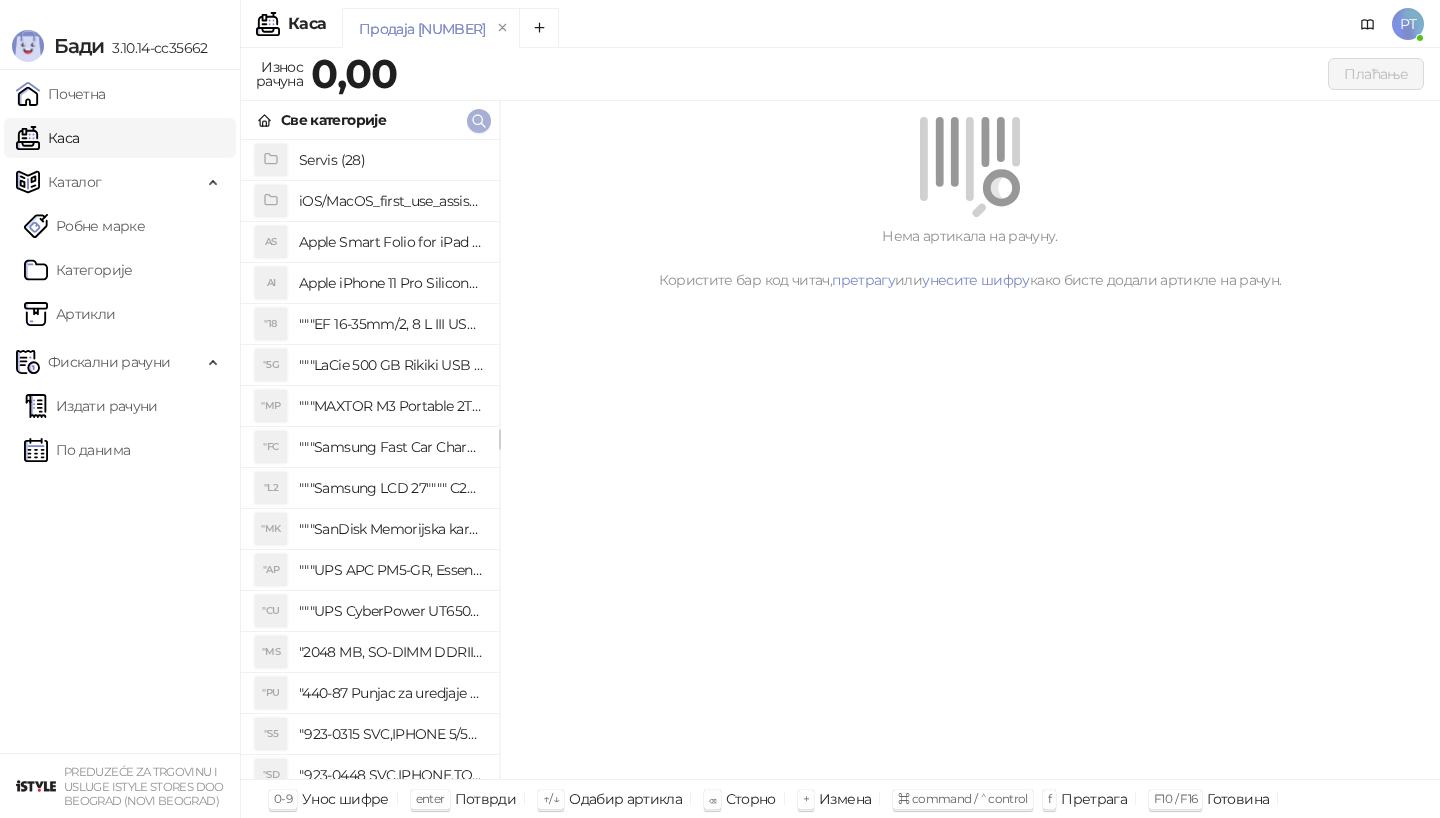 type 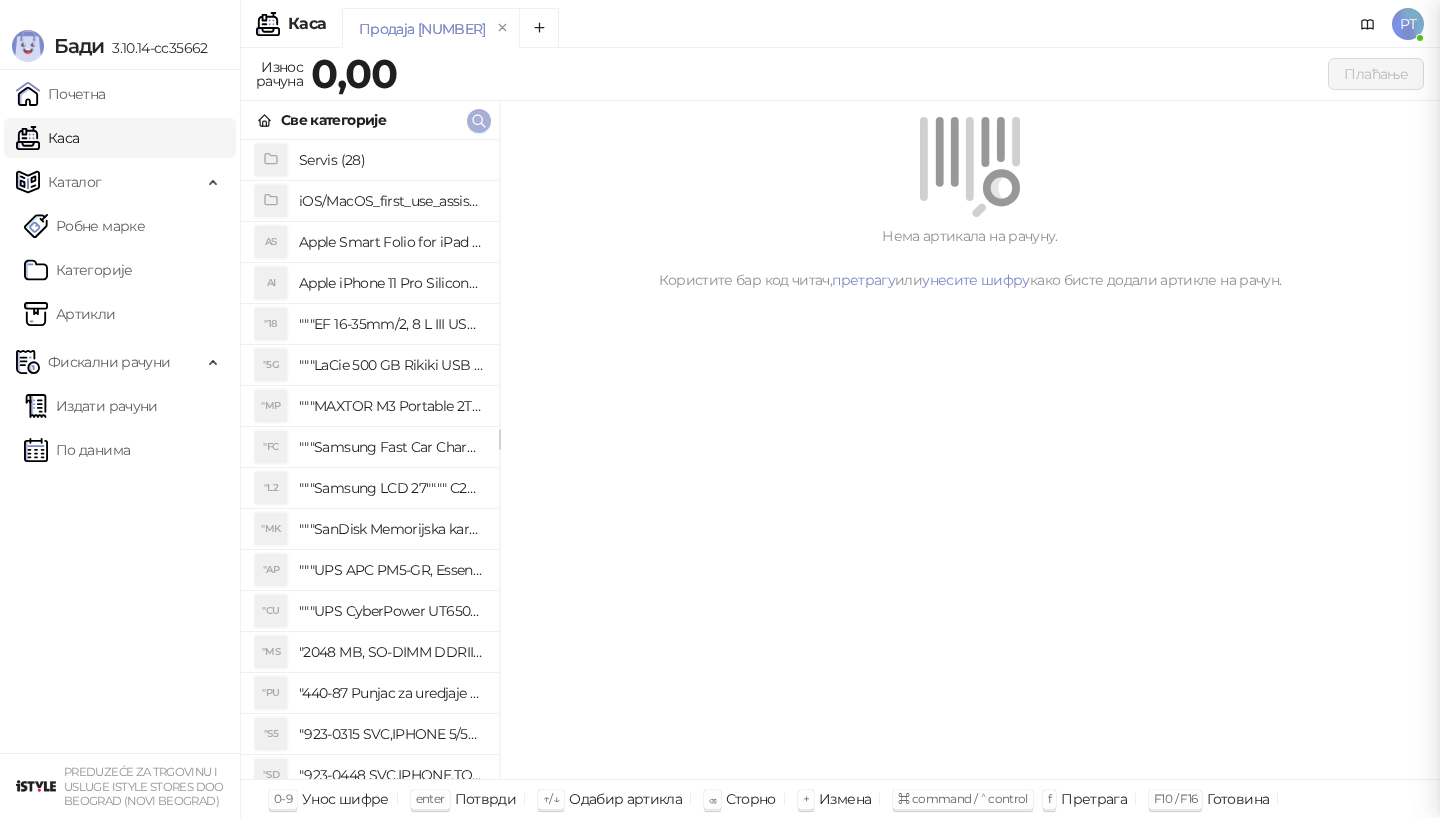 paste on "*********" 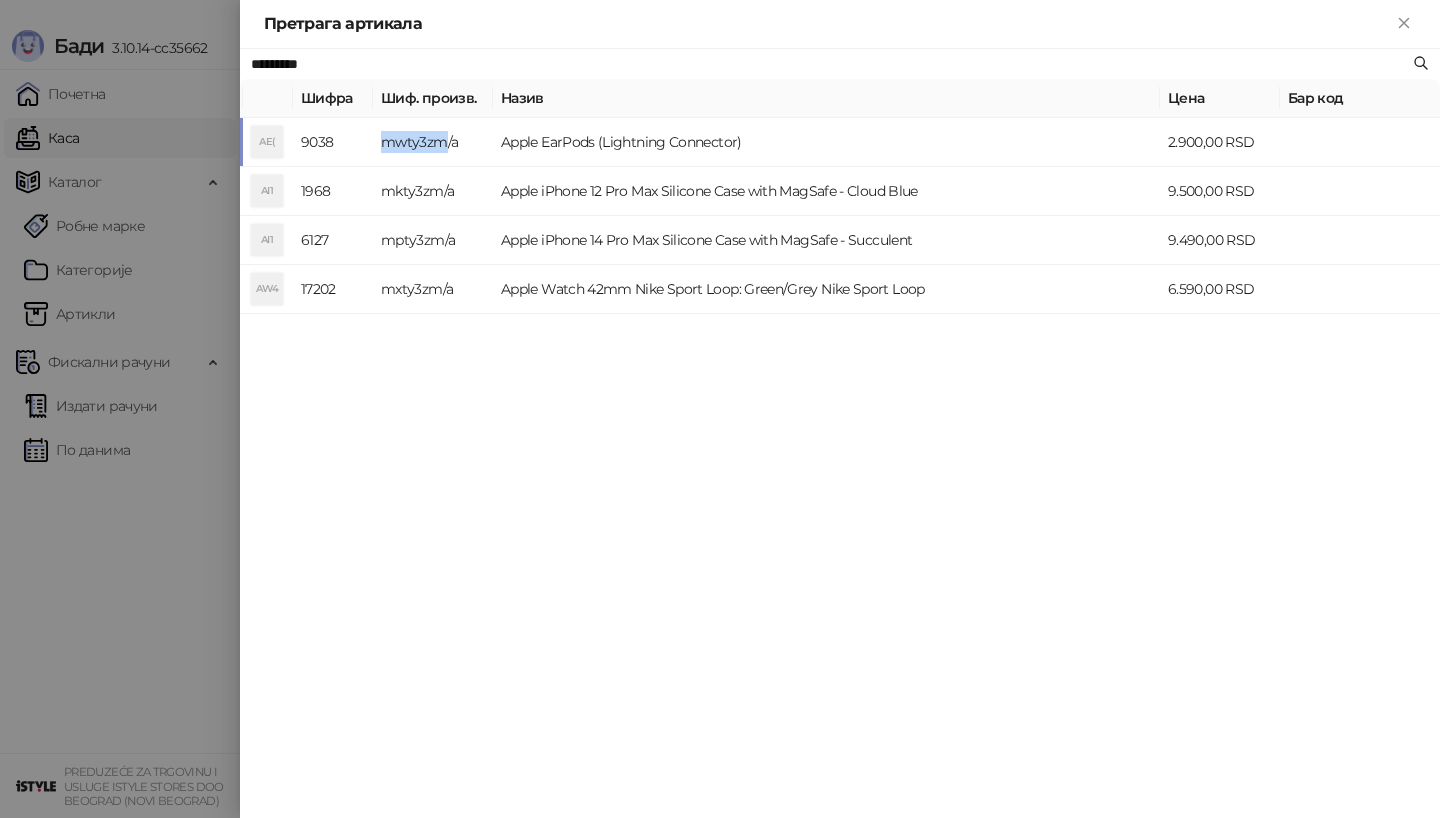 click on "mwty3zm/a" at bounding box center (433, 142) 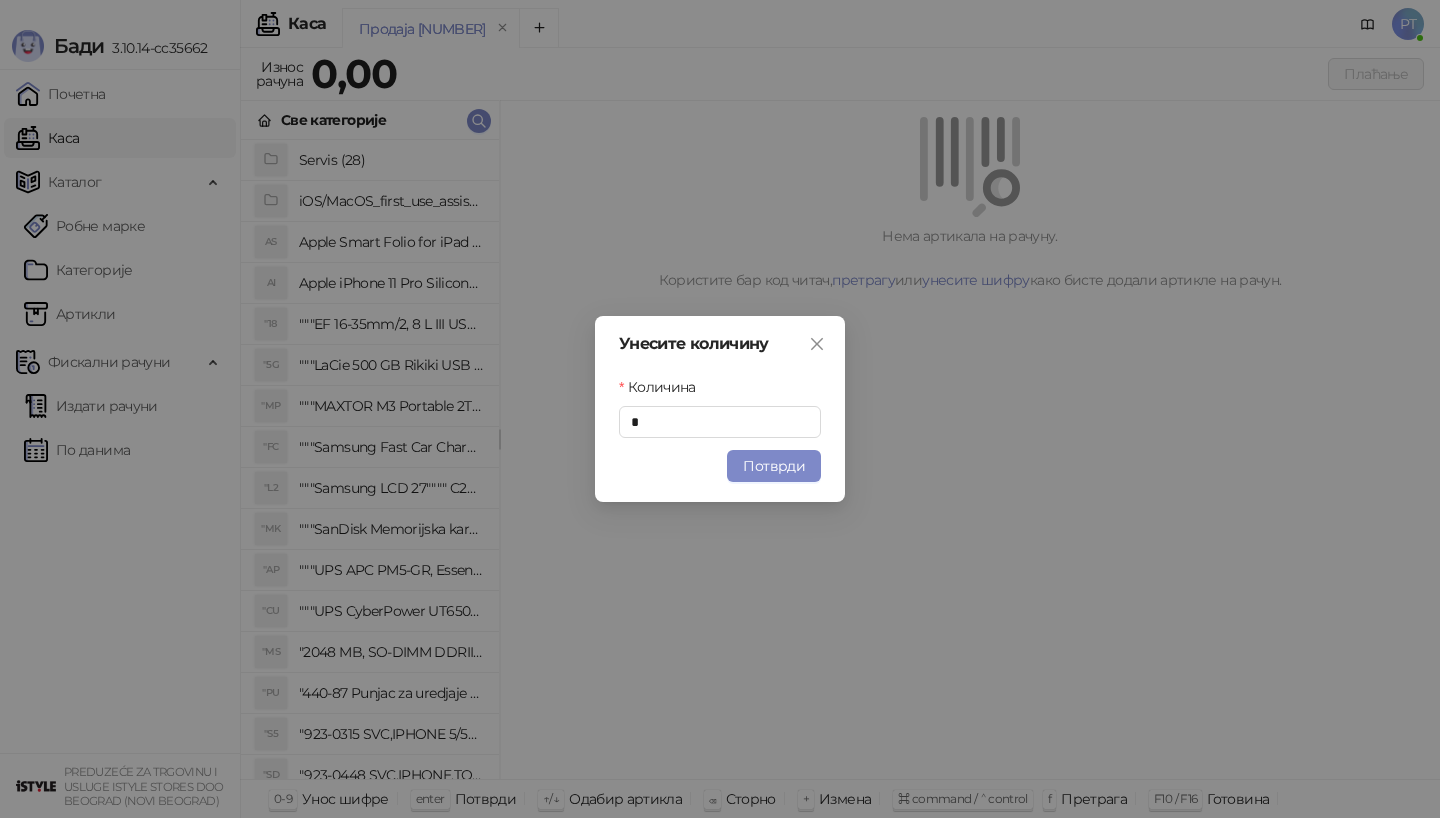 click on "Потврди" at bounding box center [774, 466] 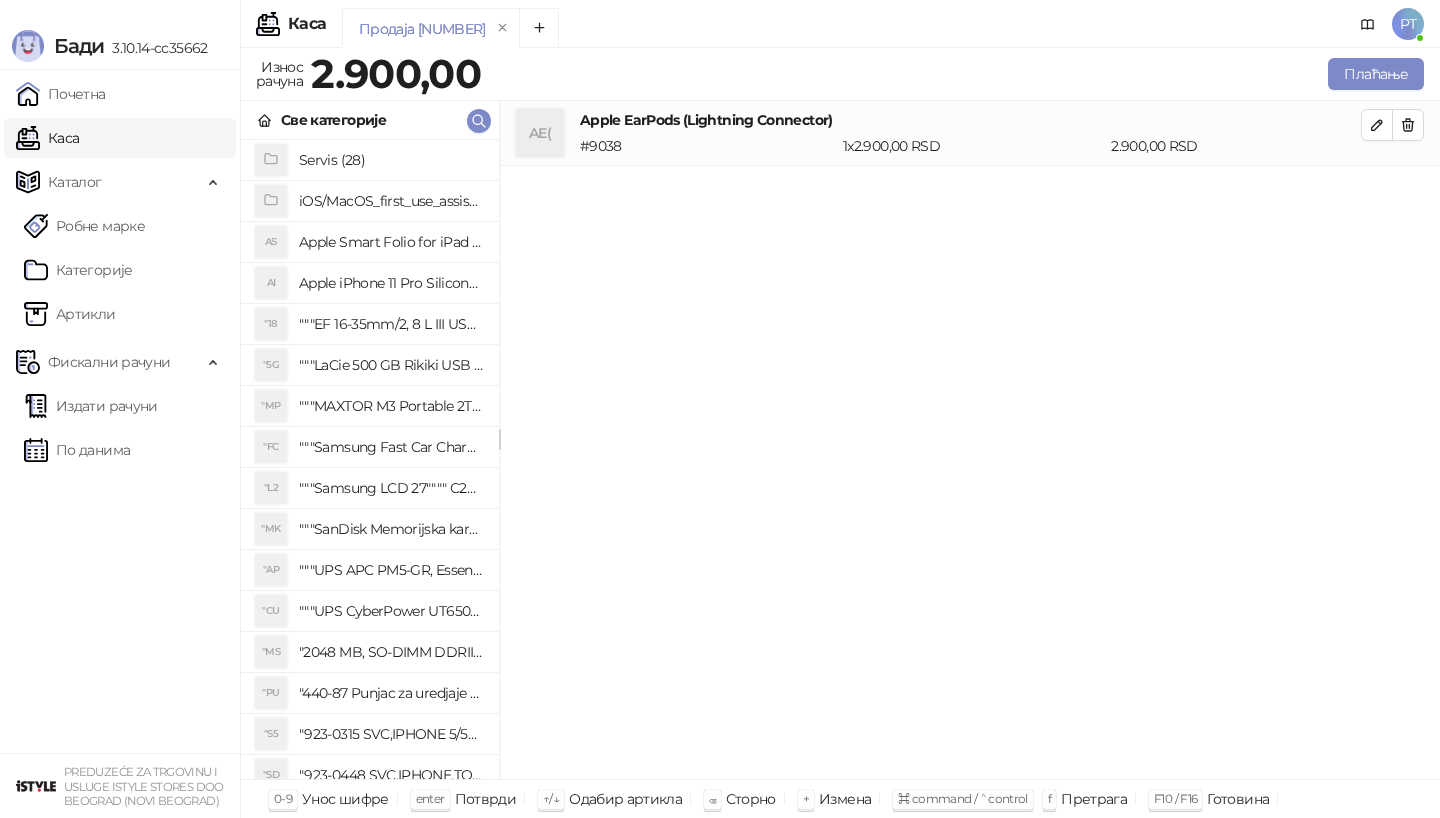 click on "Унесите количину Количина * Потврди" at bounding box center [720, 409] 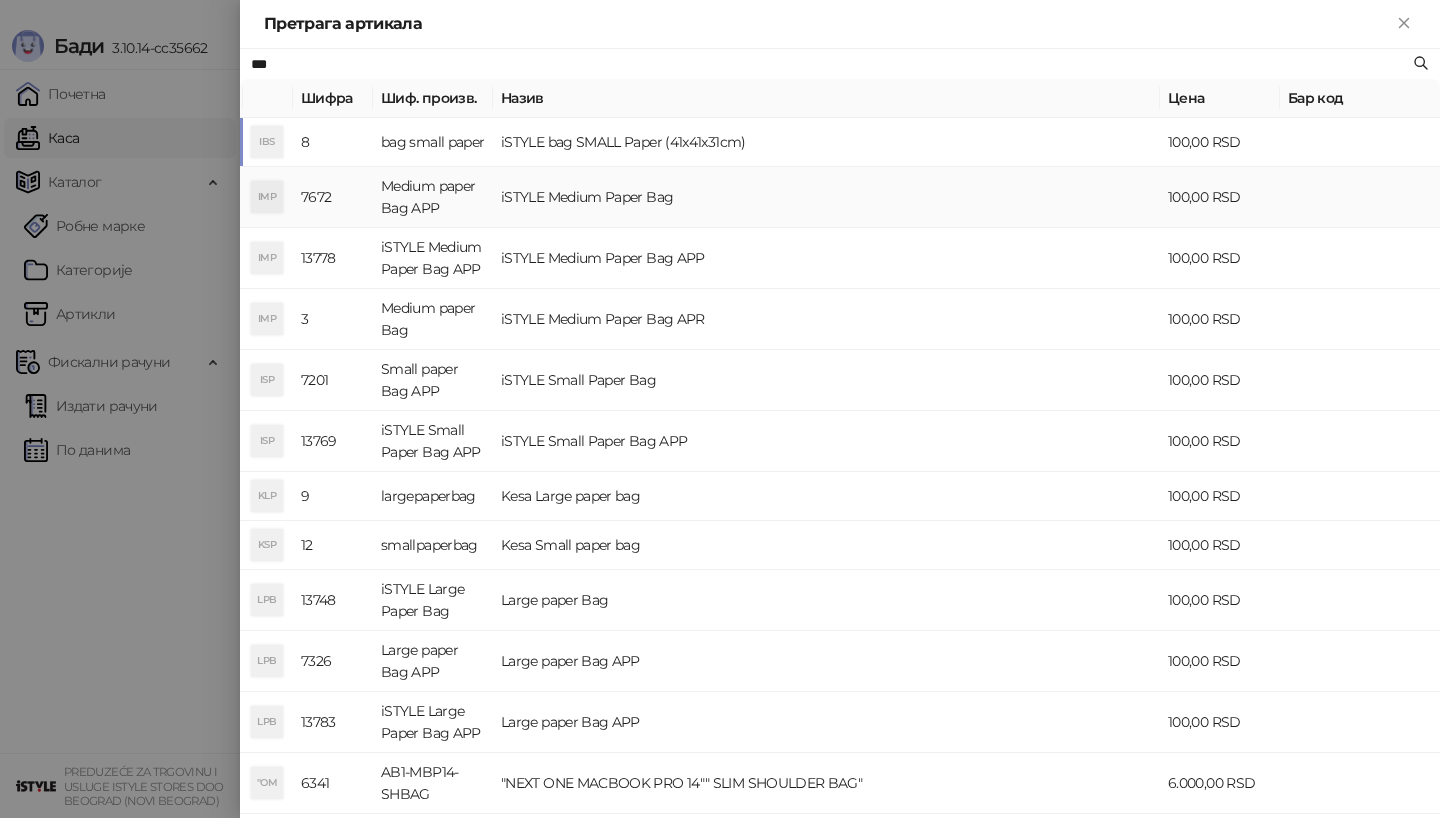 type on "***" 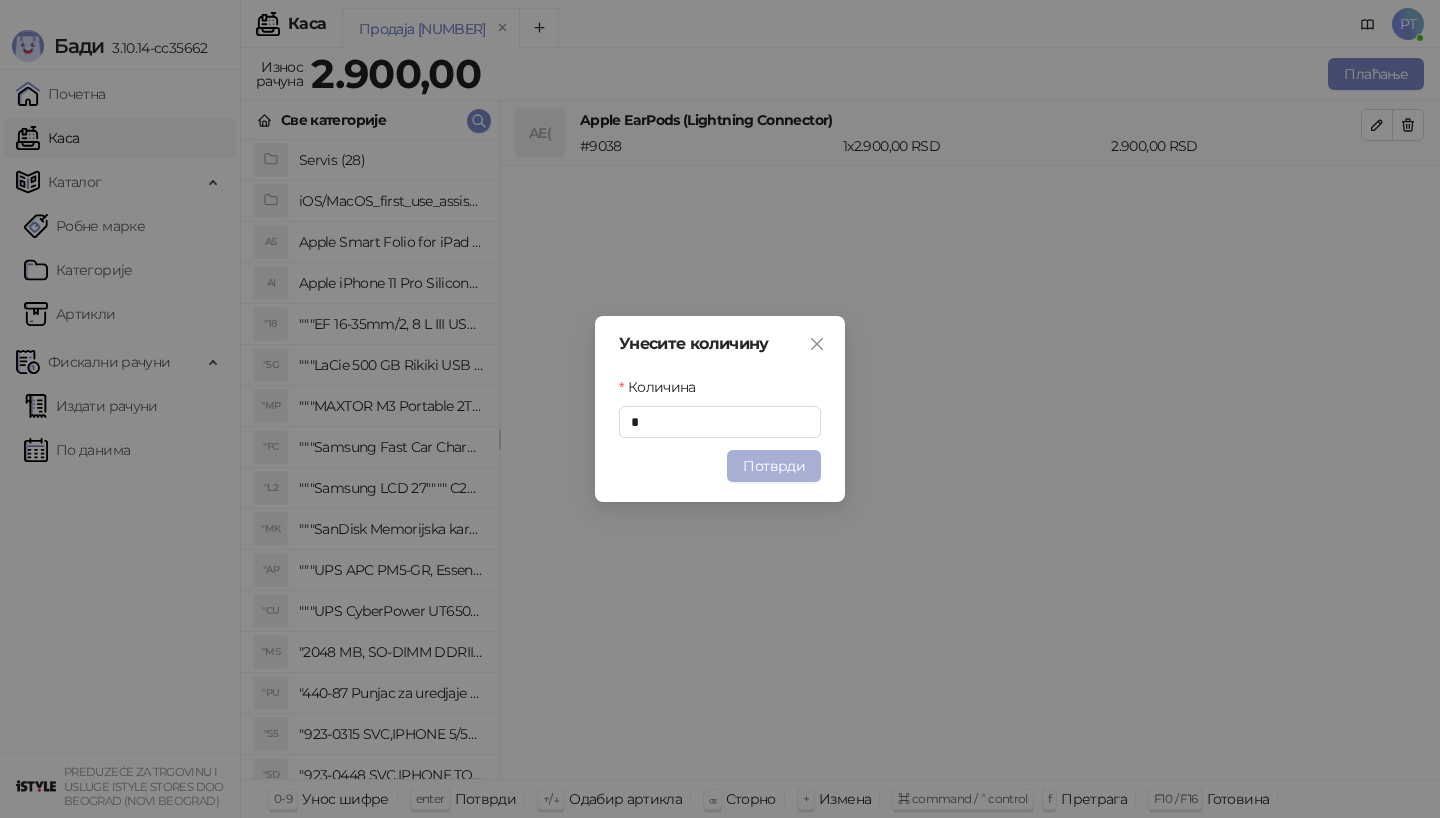 click on "Потврди" at bounding box center [774, 466] 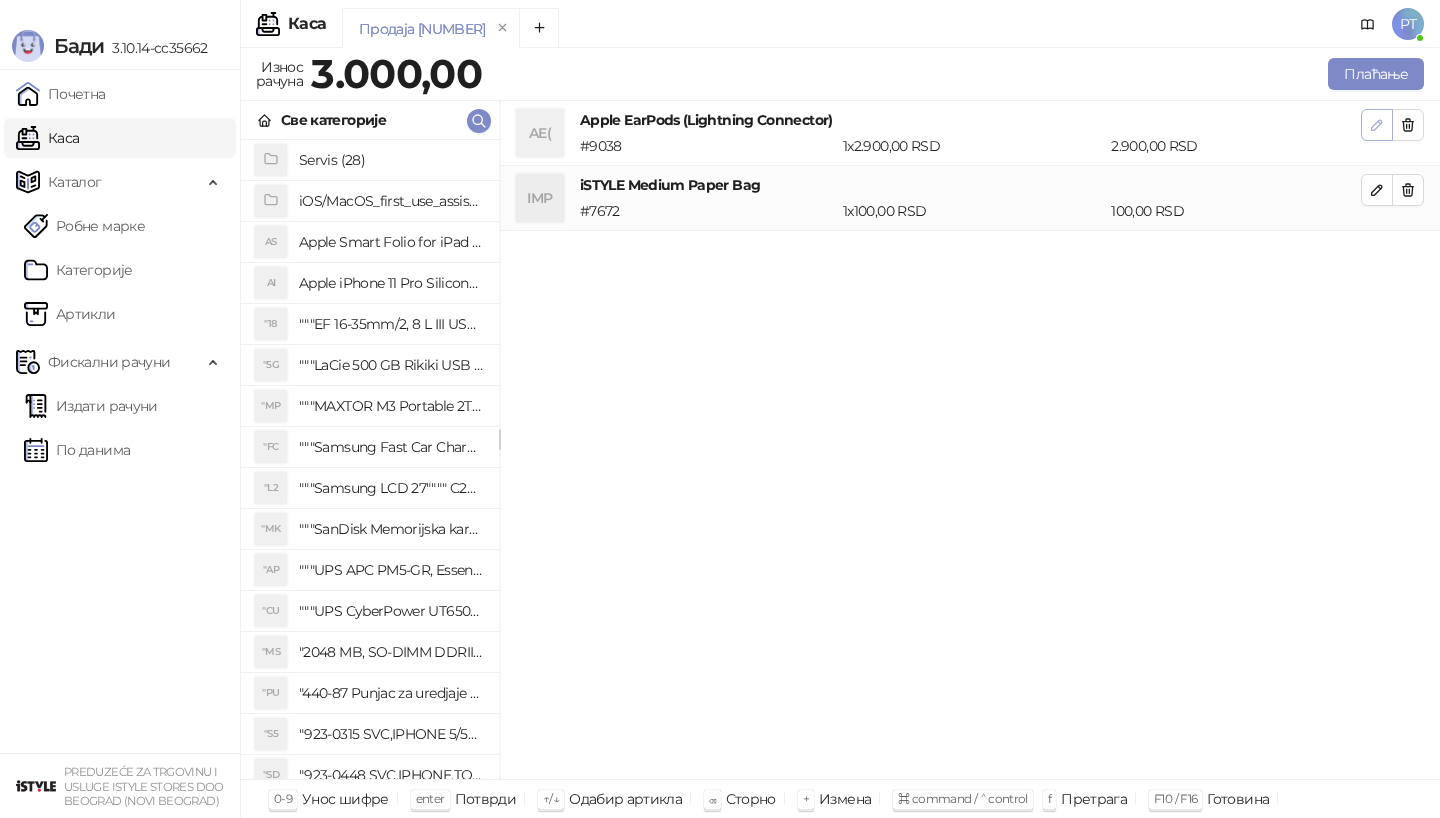 click 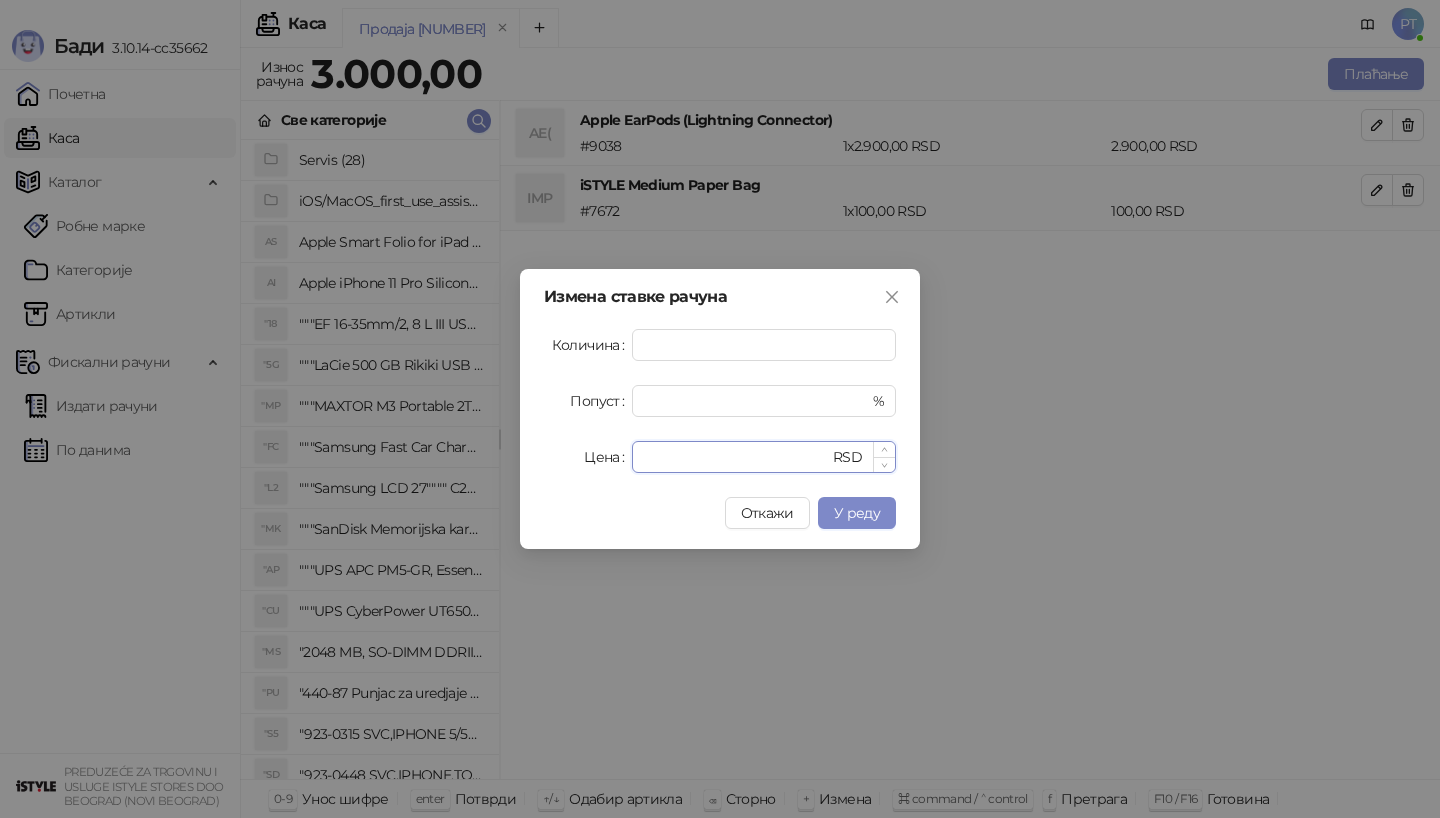 click on "****" at bounding box center [736, 457] 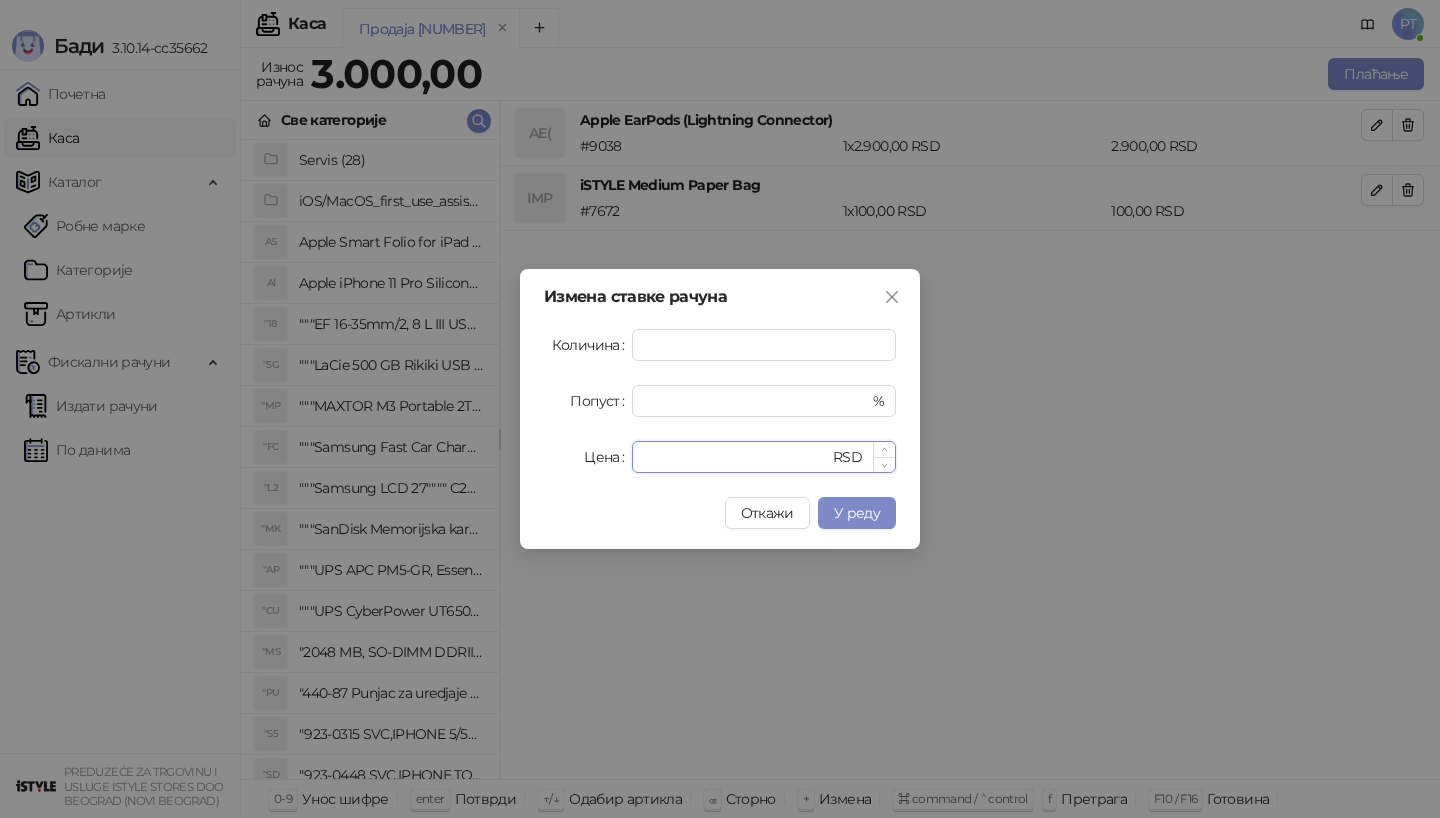 type on "****" 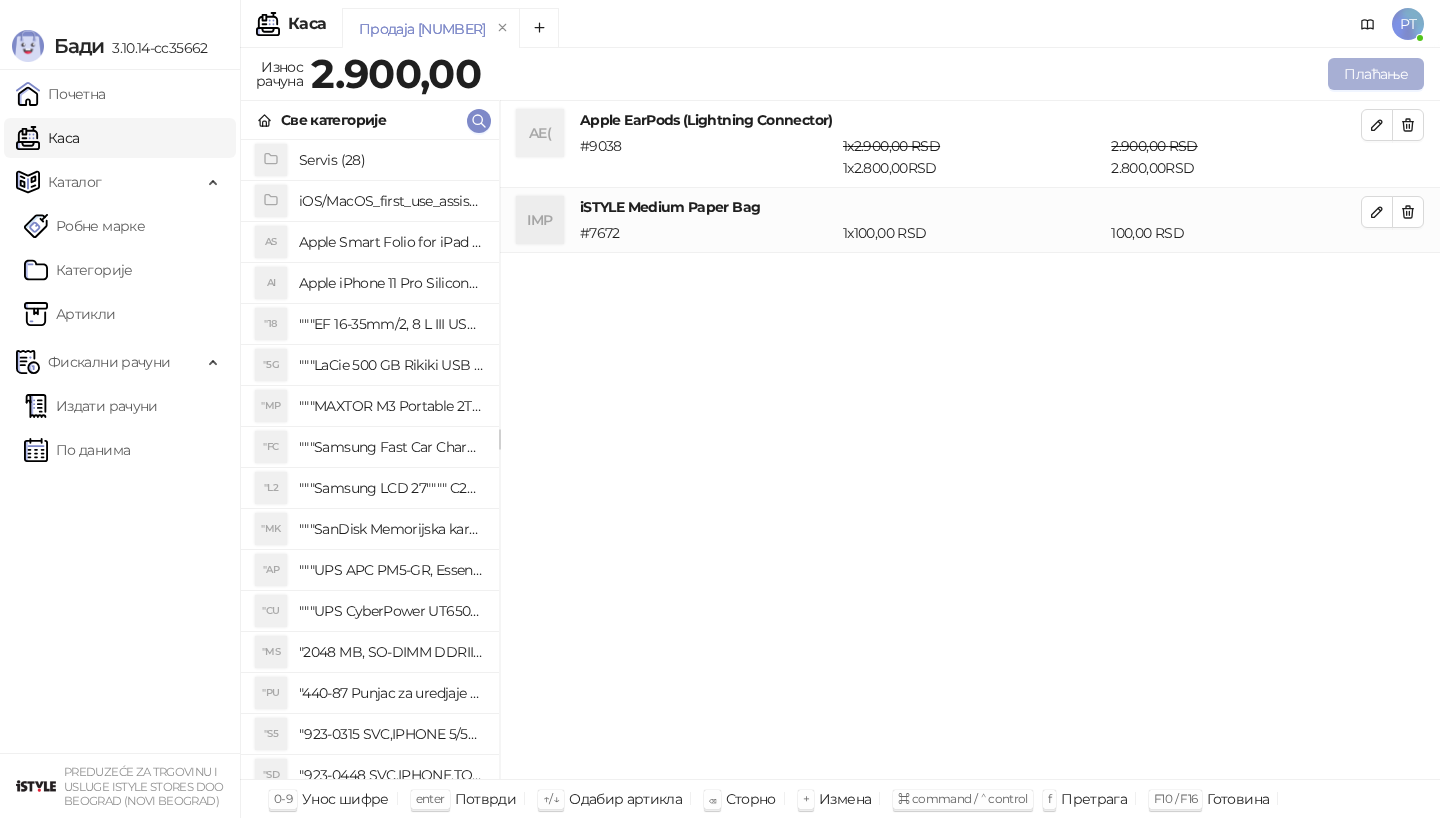 click on "Плаћање" at bounding box center [1376, 74] 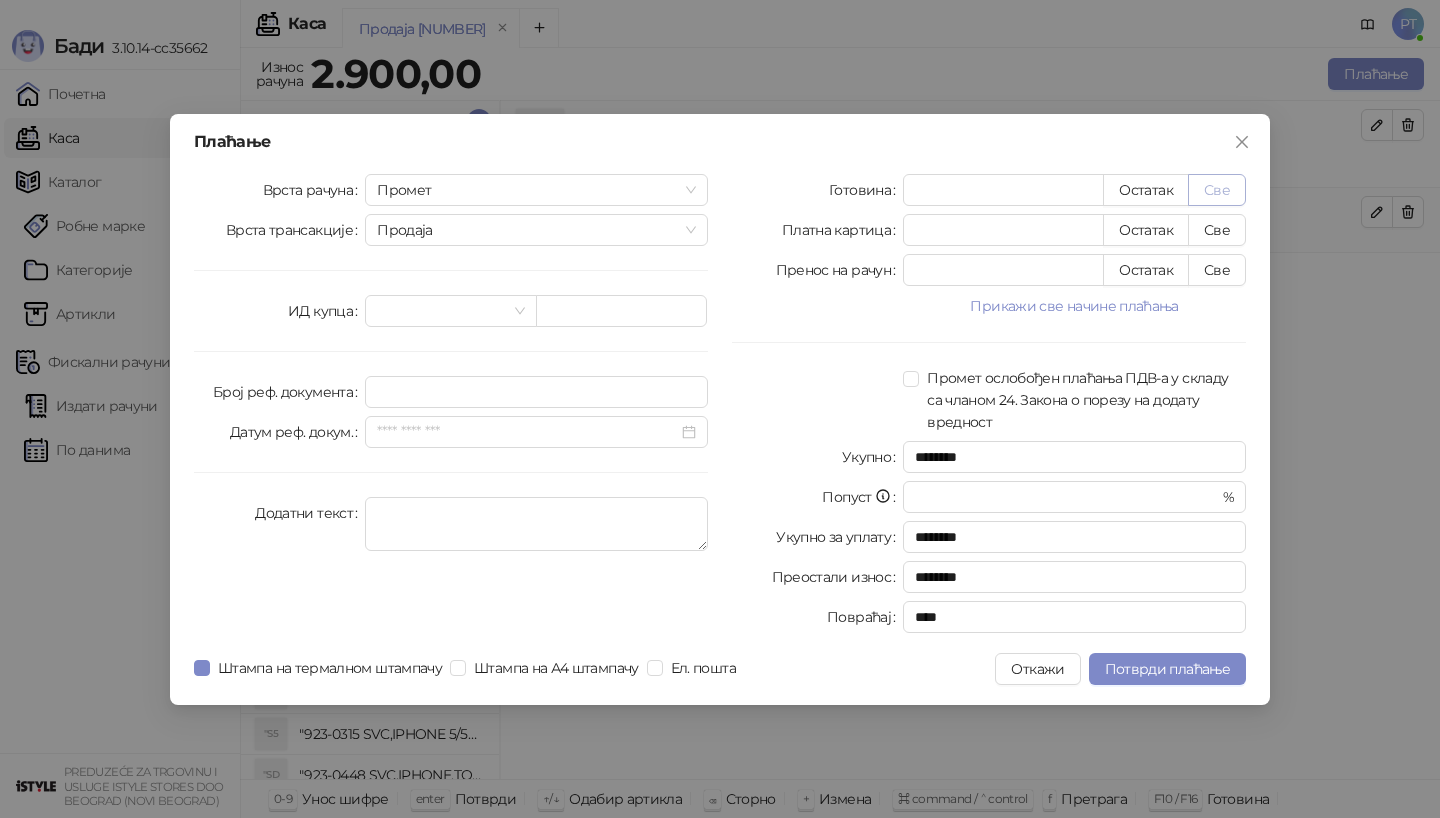 click on "Све" at bounding box center [1217, 190] 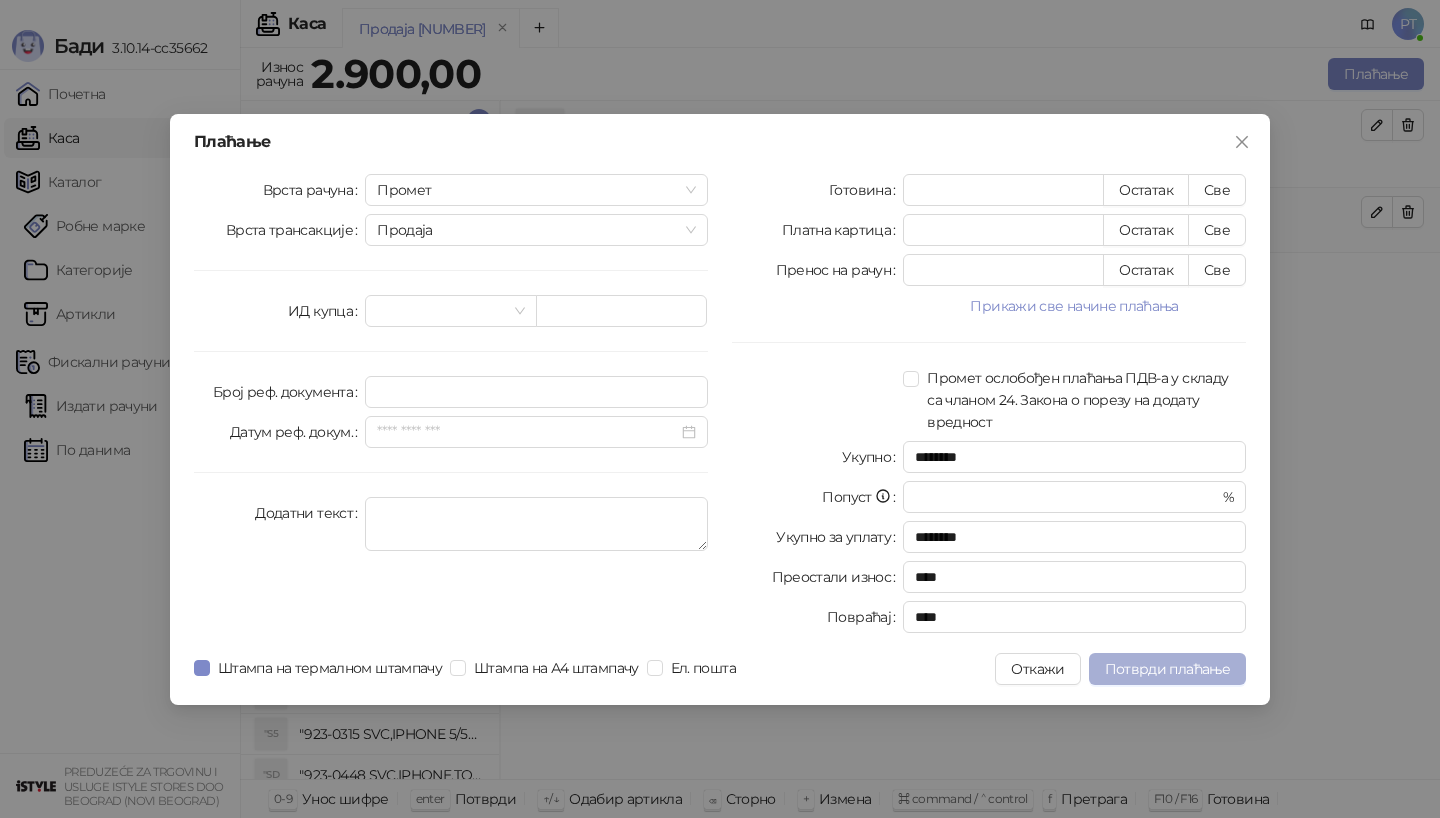 click on "Потврди плаћање" at bounding box center [1167, 669] 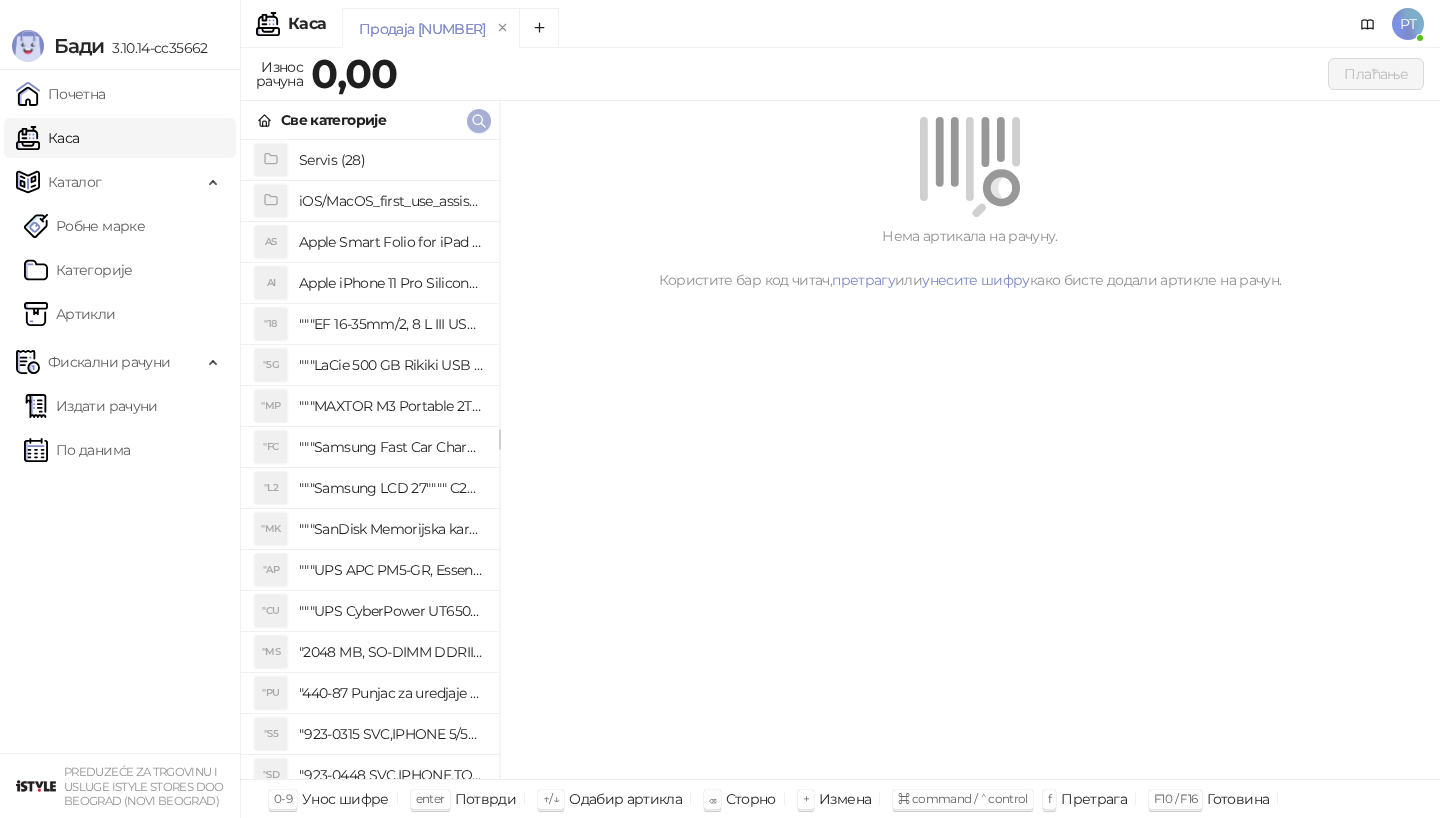 click 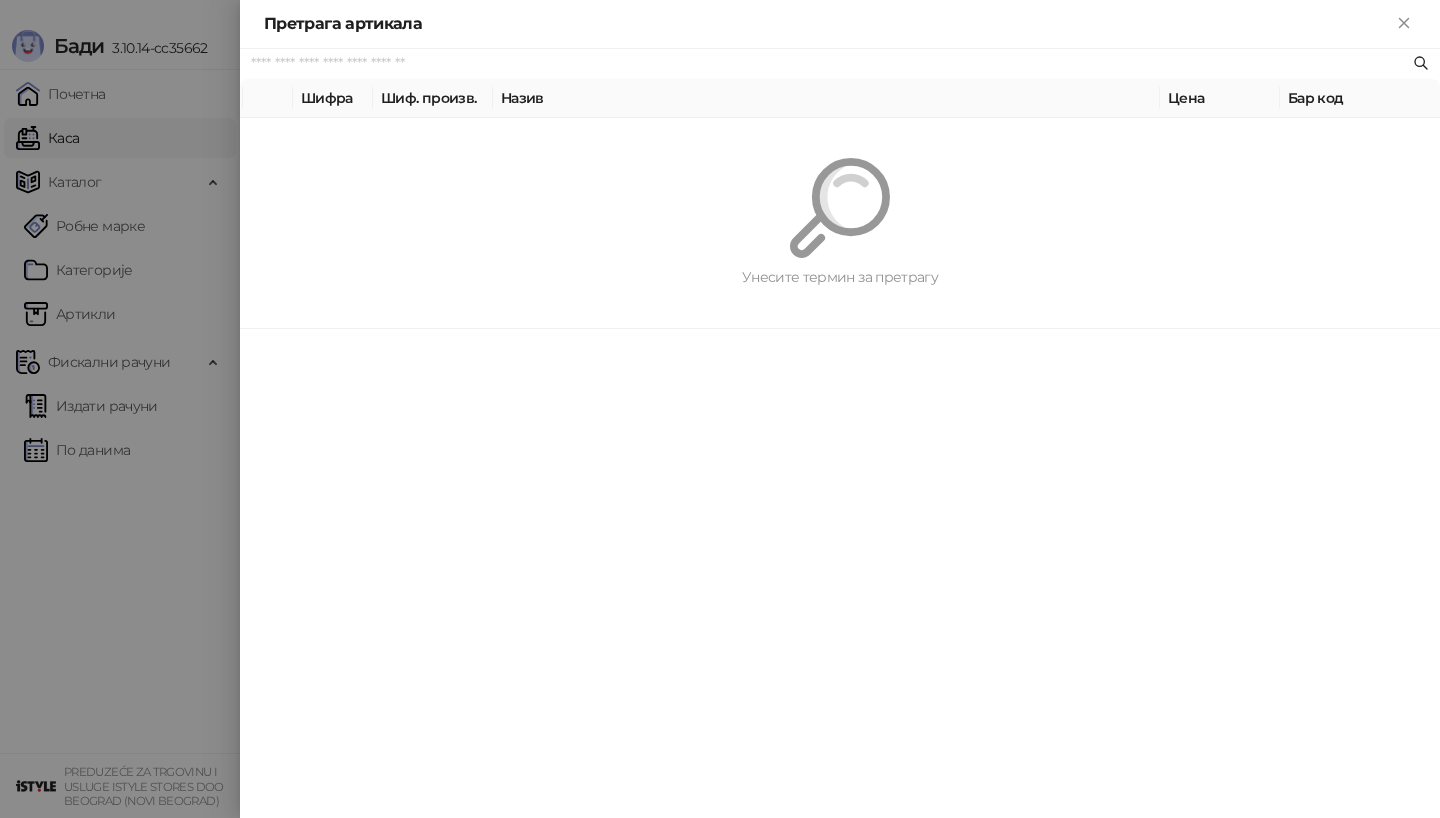 paste on "*********" 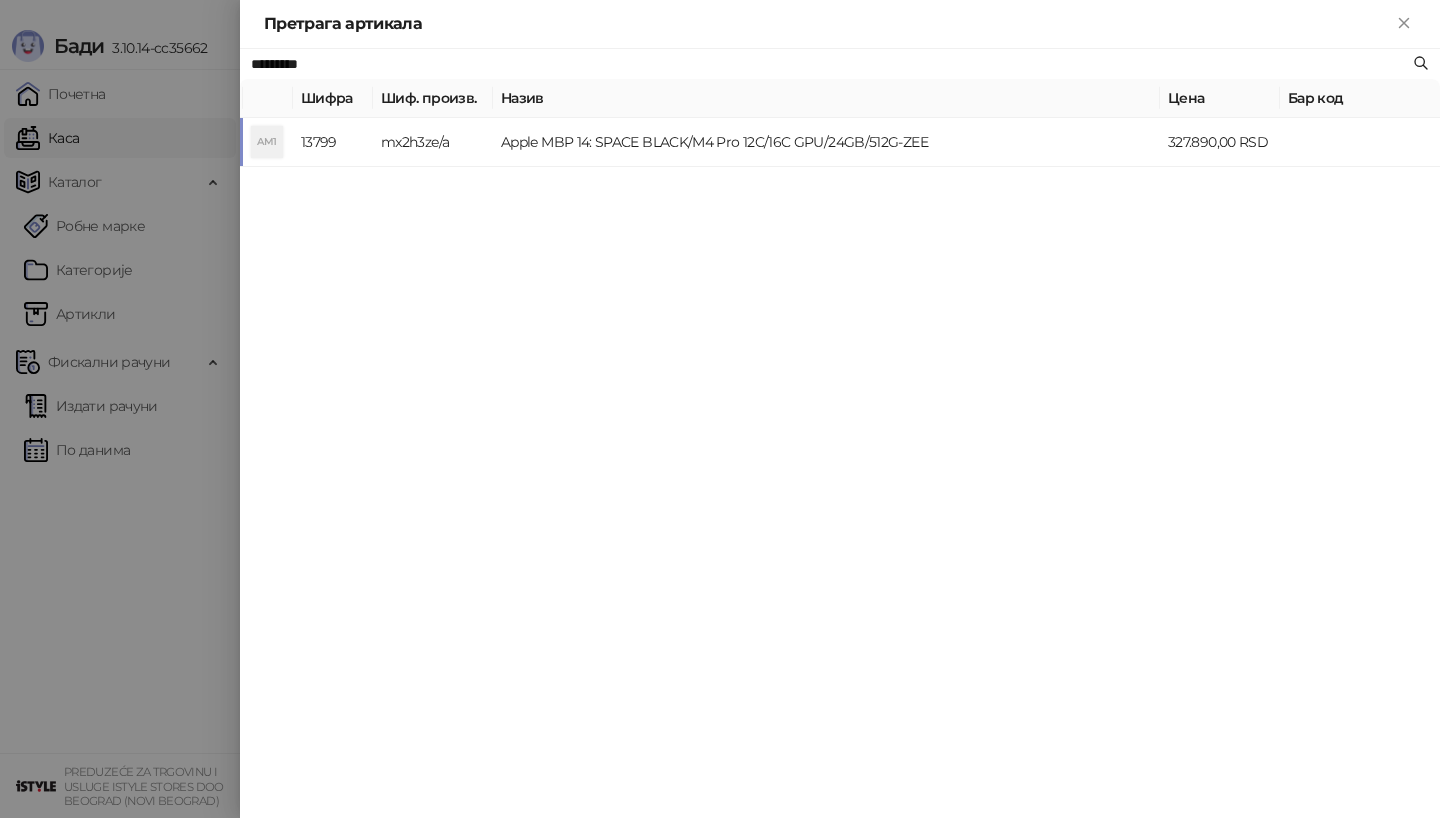 type on "*********" 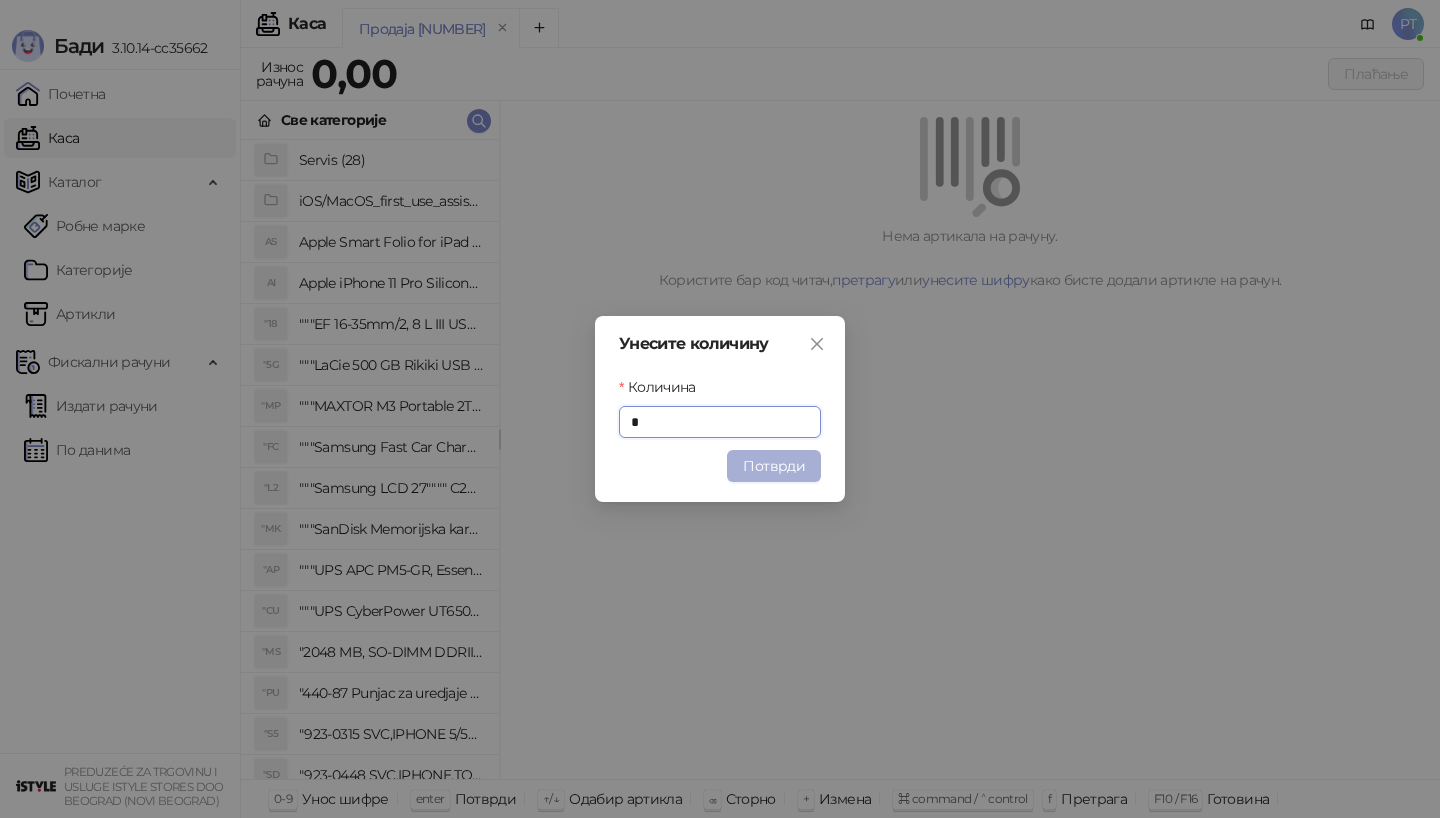 click on "Потврди" at bounding box center (774, 466) 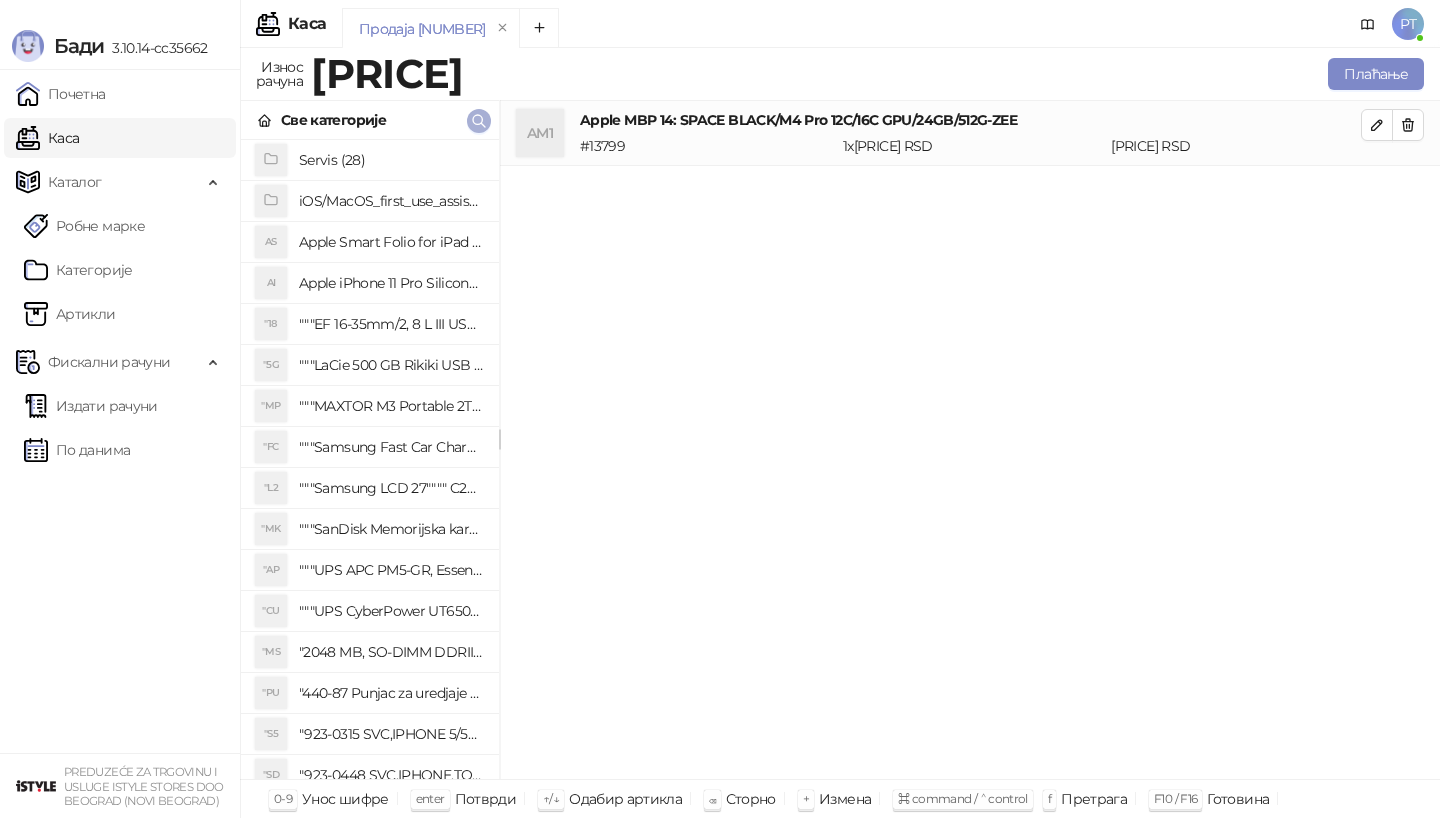 type 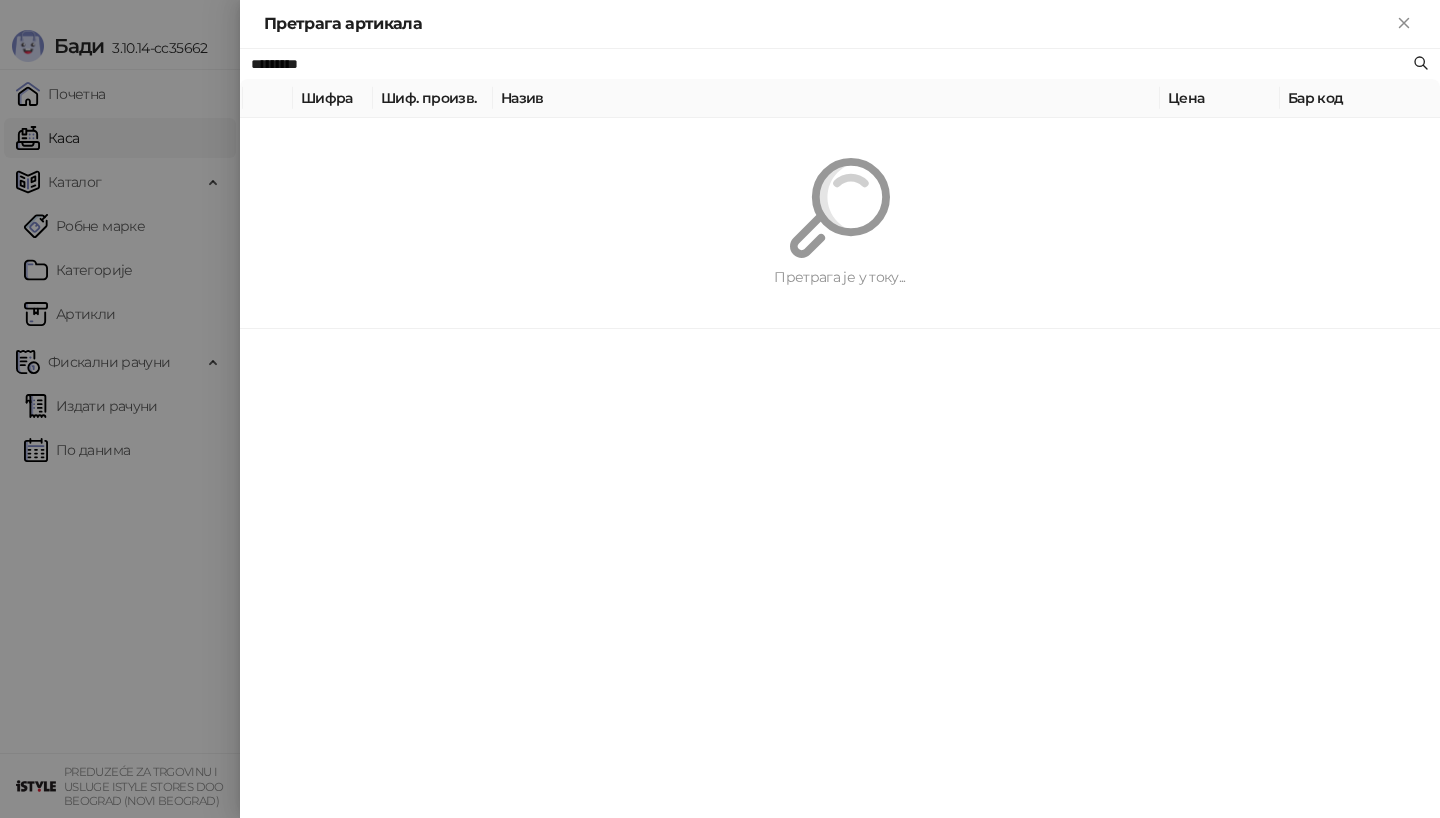 paste on "**********" 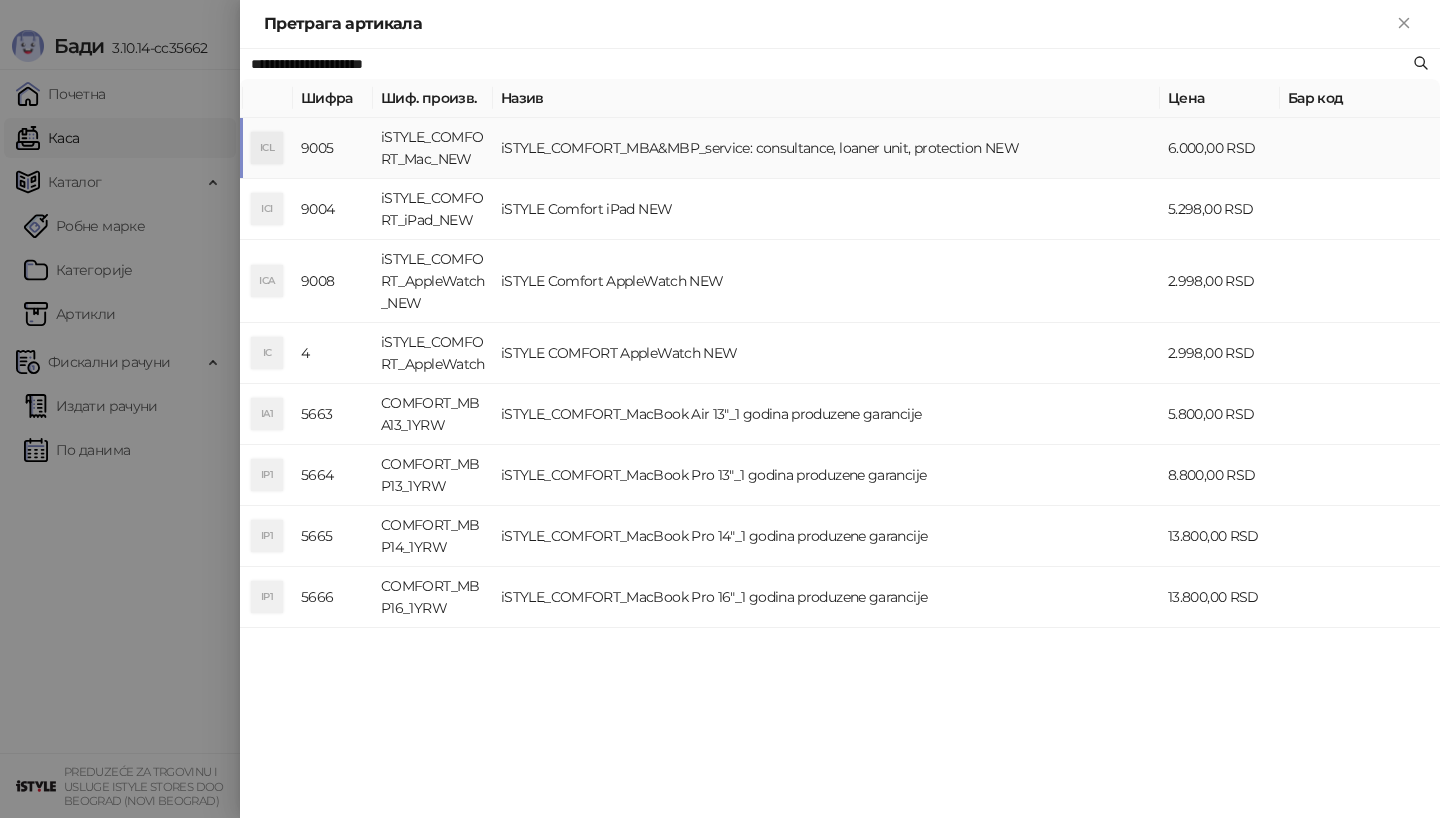 click on "iSTYLE_COMFORT_Mac_NEW" at bounding box center (433, 148) 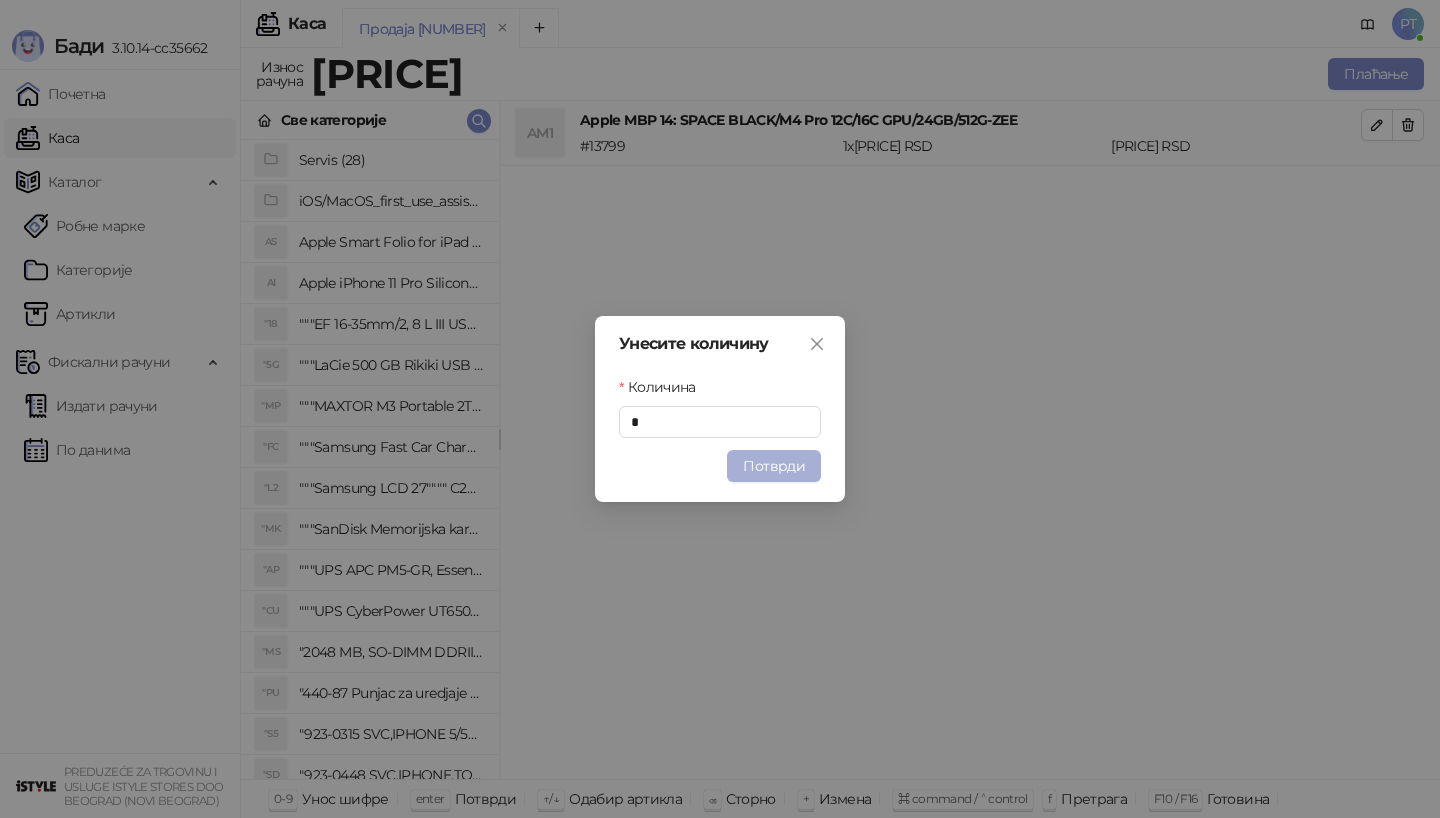 click on "Потврди" at bounding box center (774, 466) 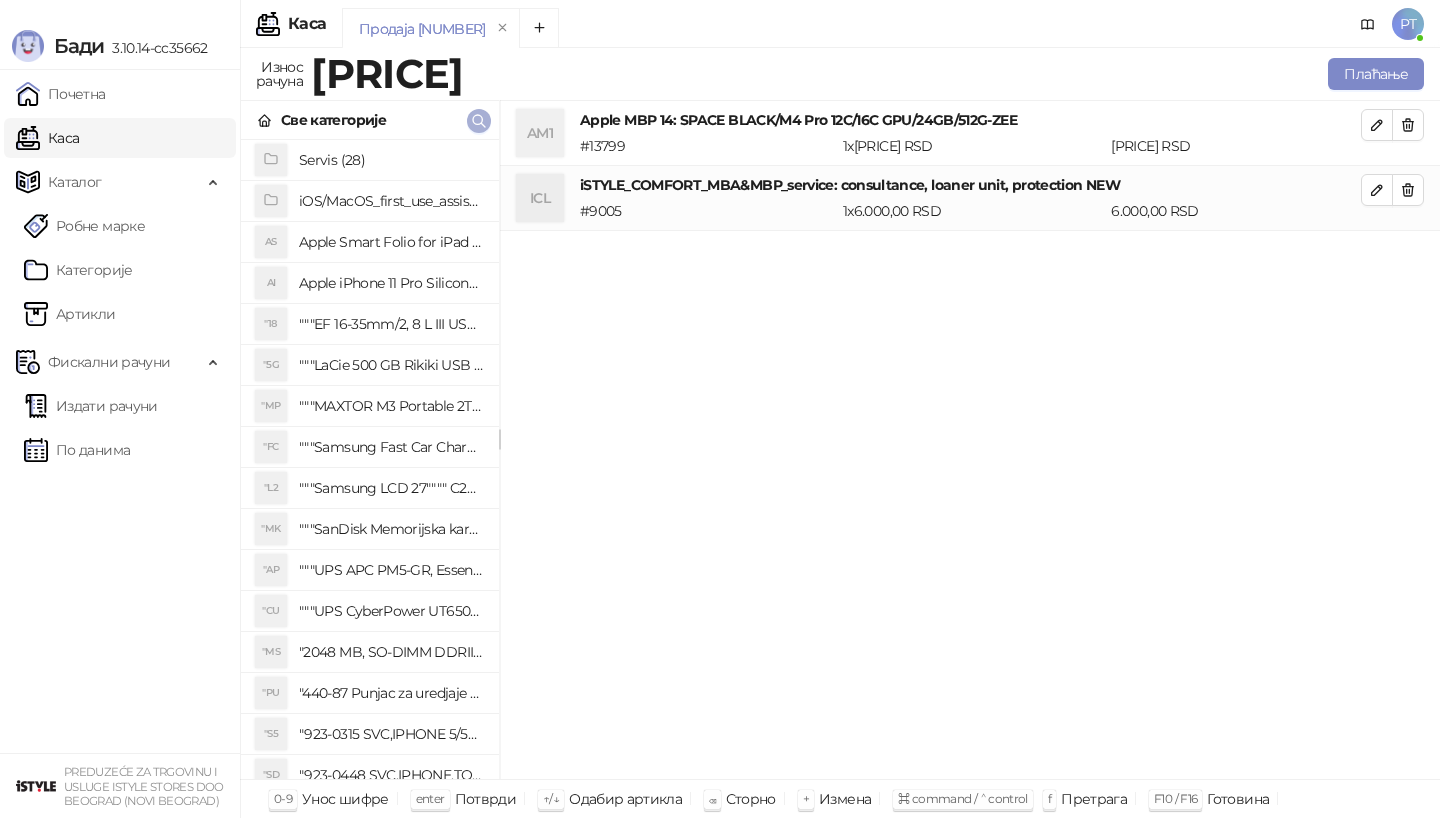 click at bounding box center (479, 121) 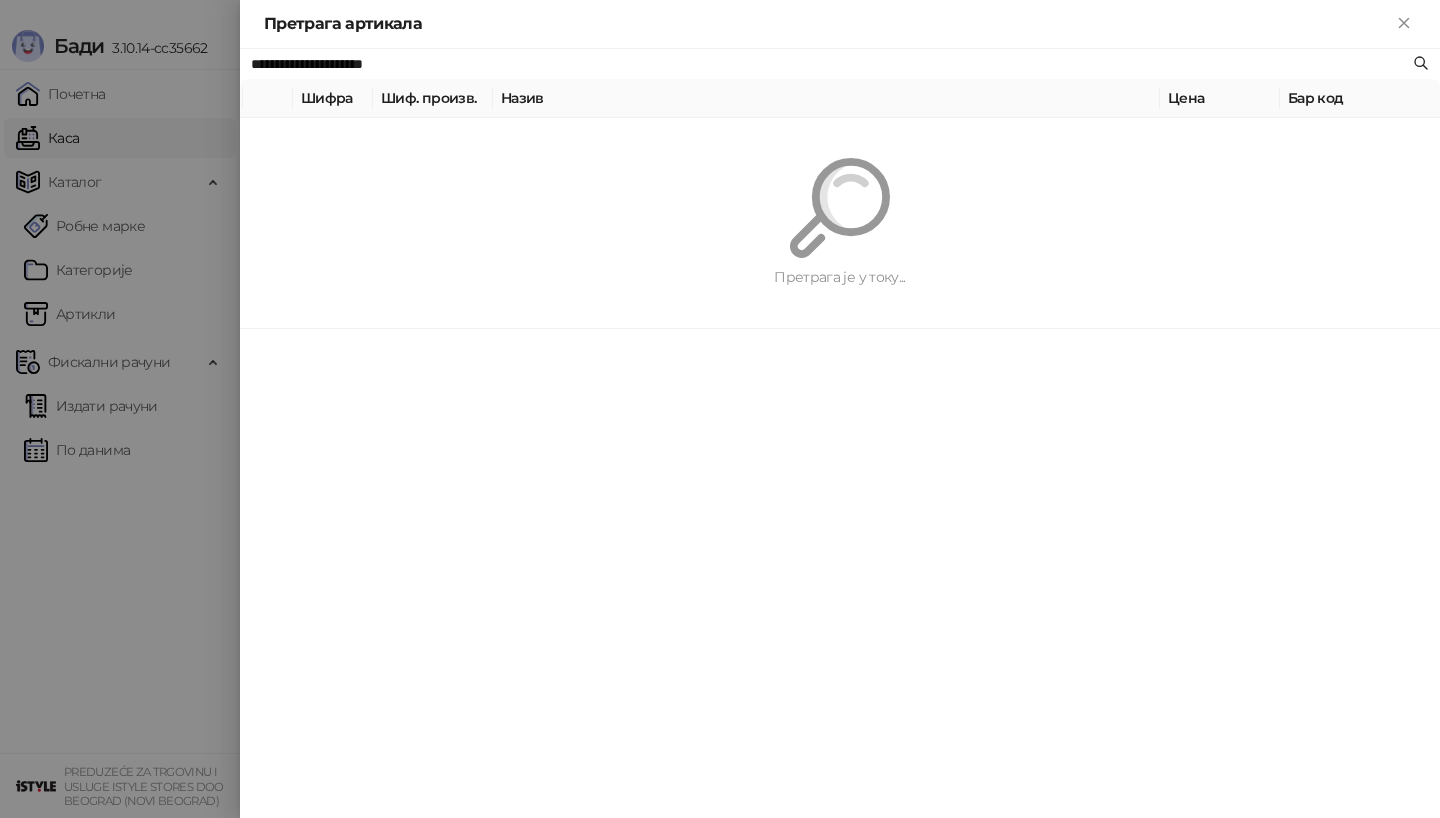 paste 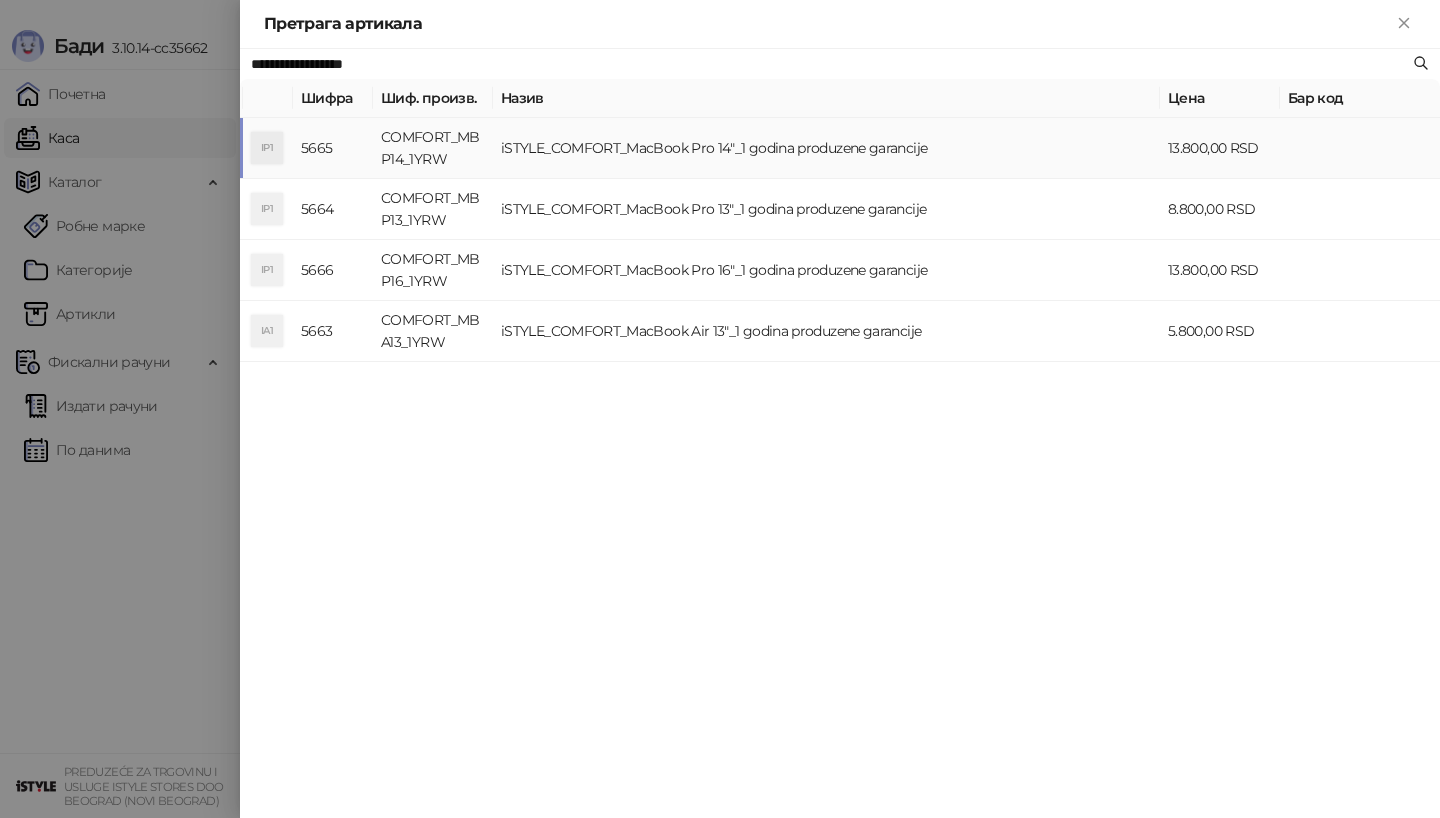 type on "**********" 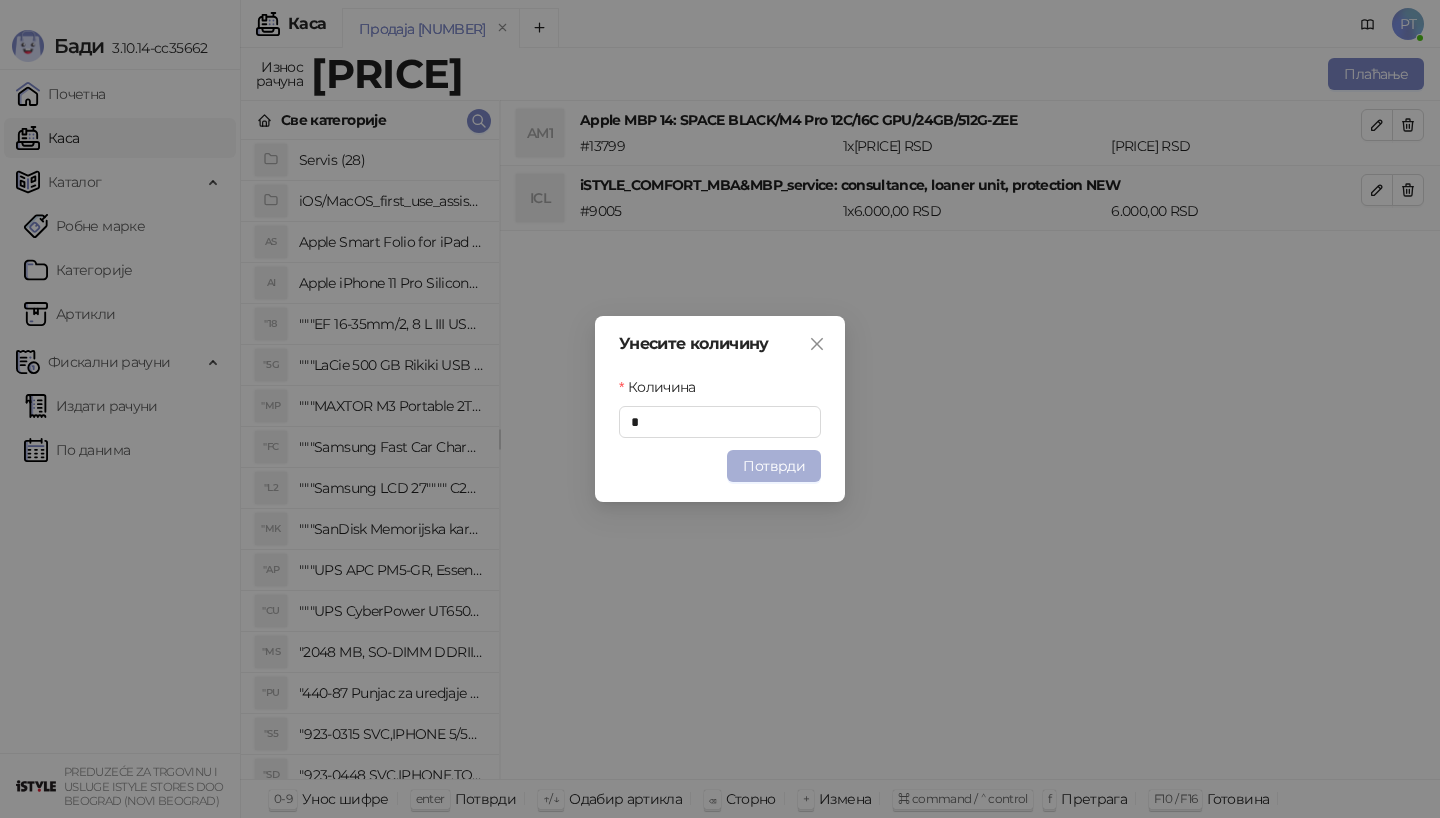 click on "Потврди" at bounding box center (774, 466) 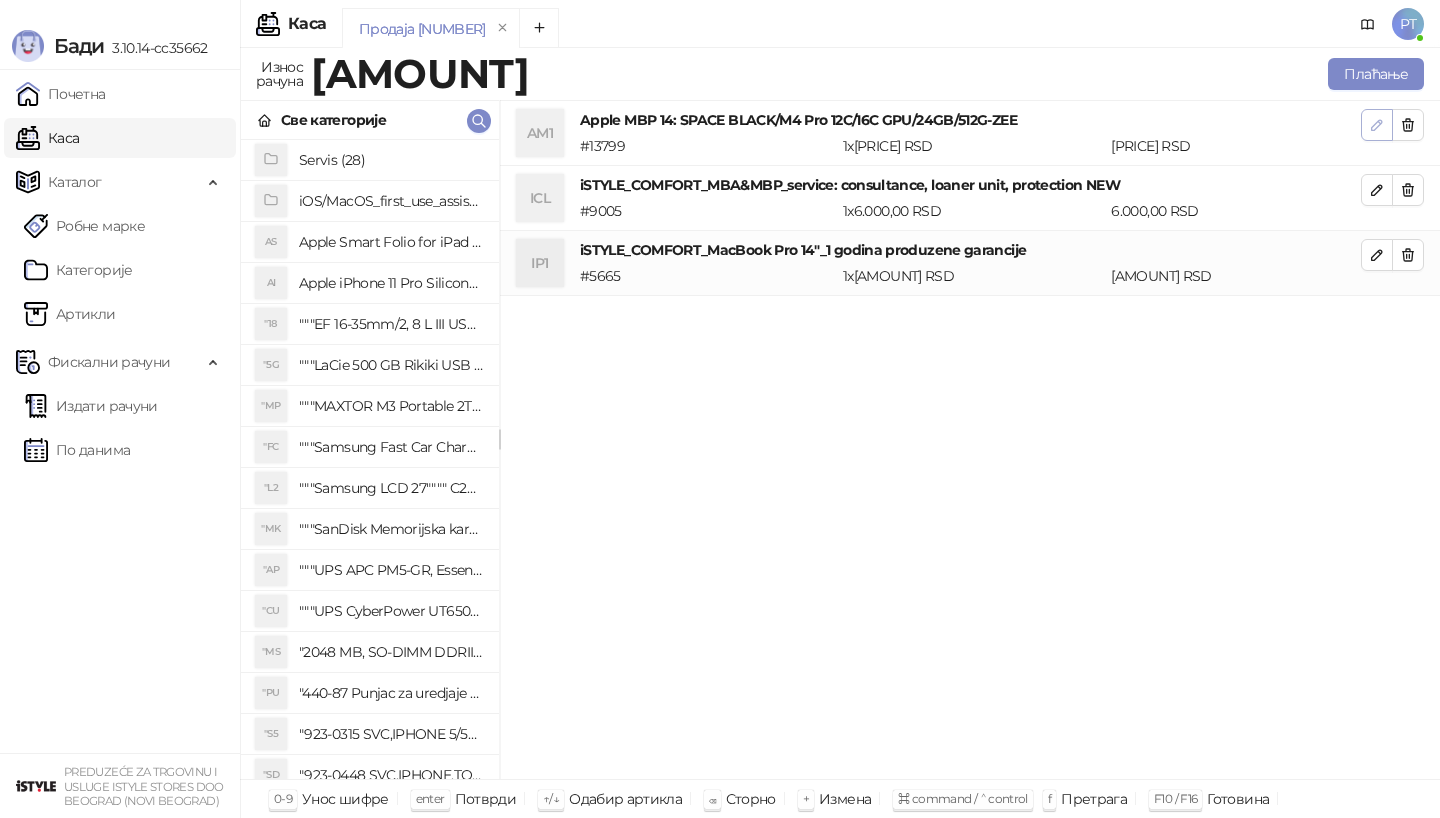 click at bounding box center (1377, 125) 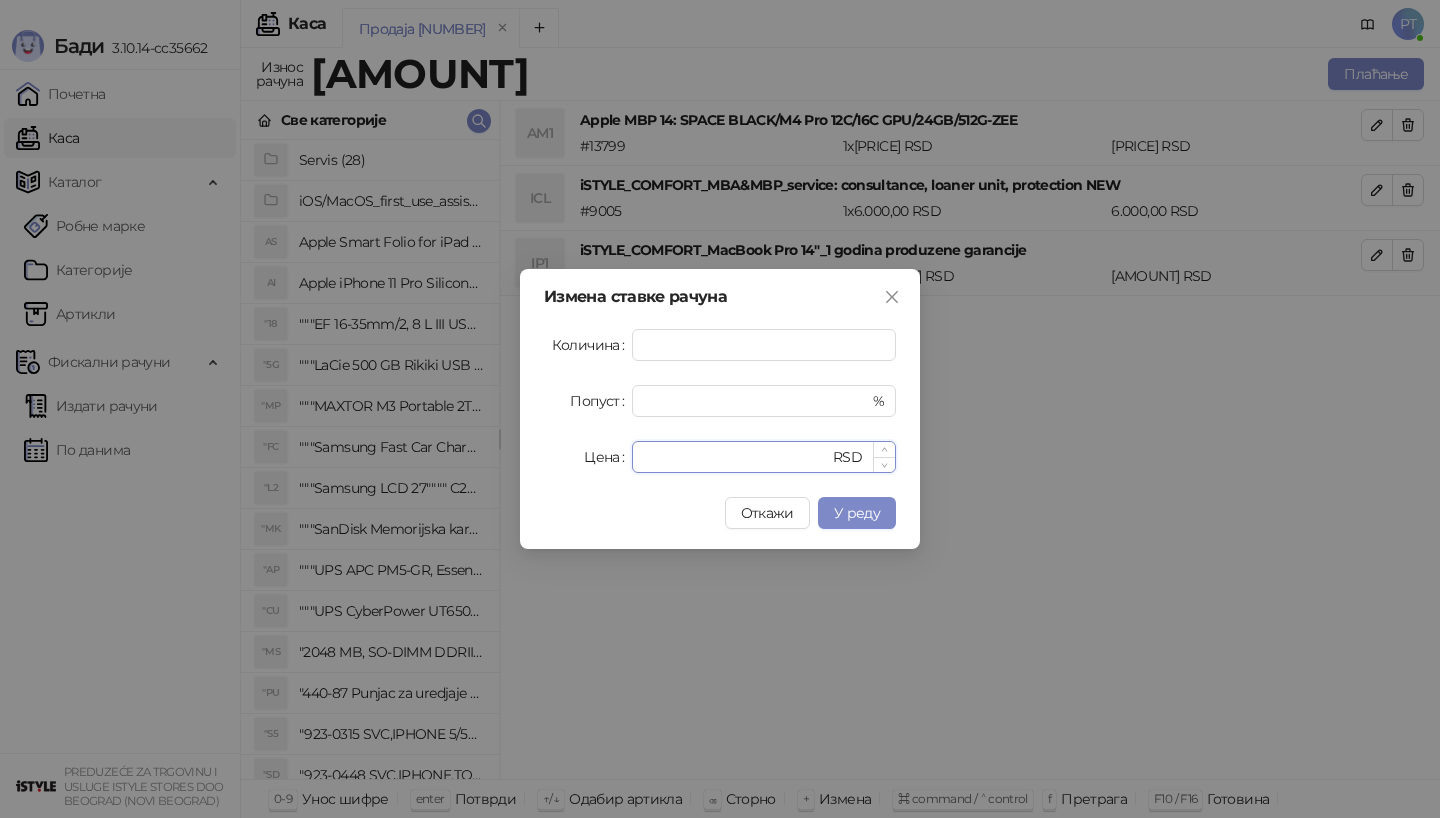 click on "******" at bounding box center (736, 457) 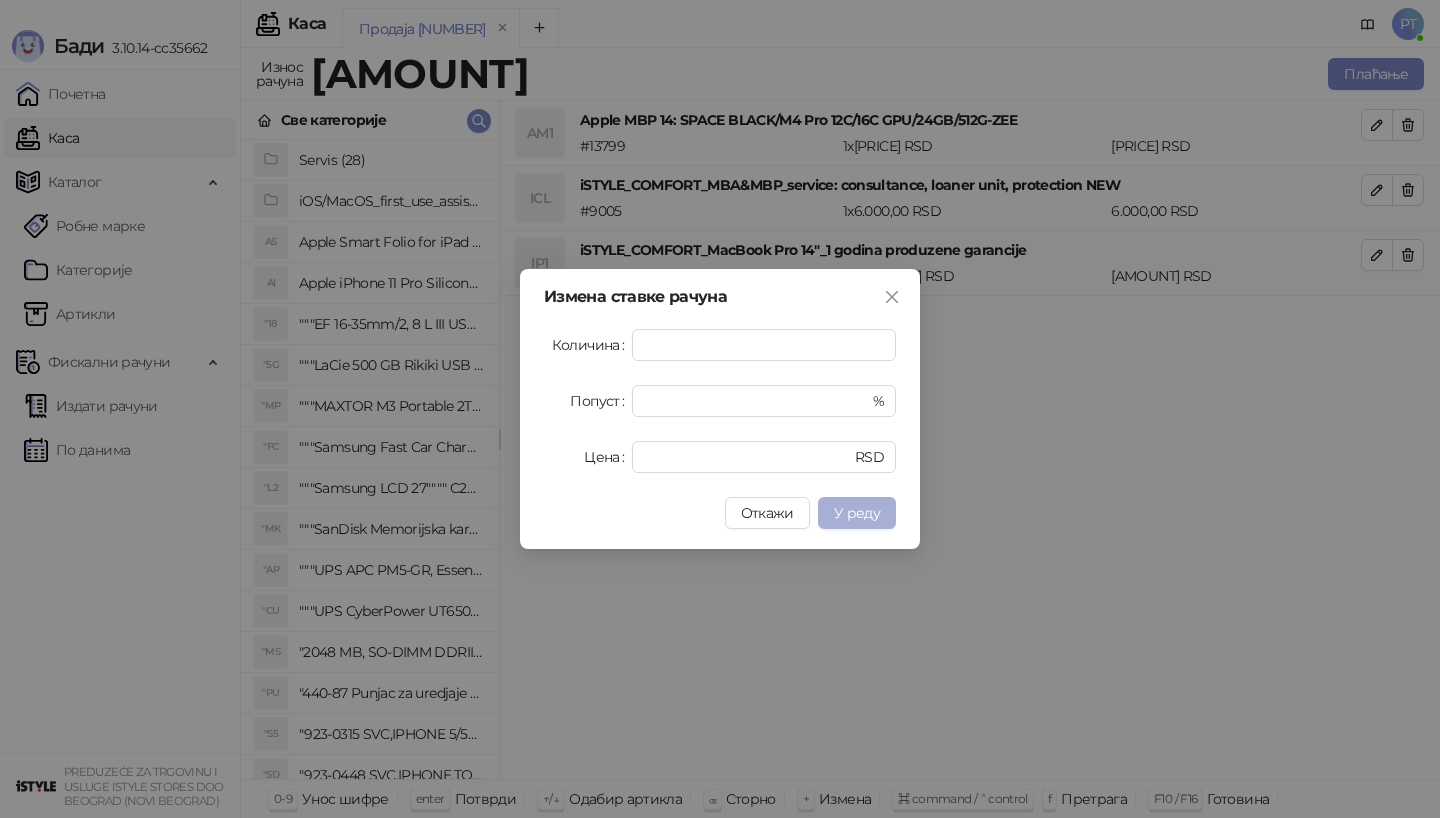 type on "******" 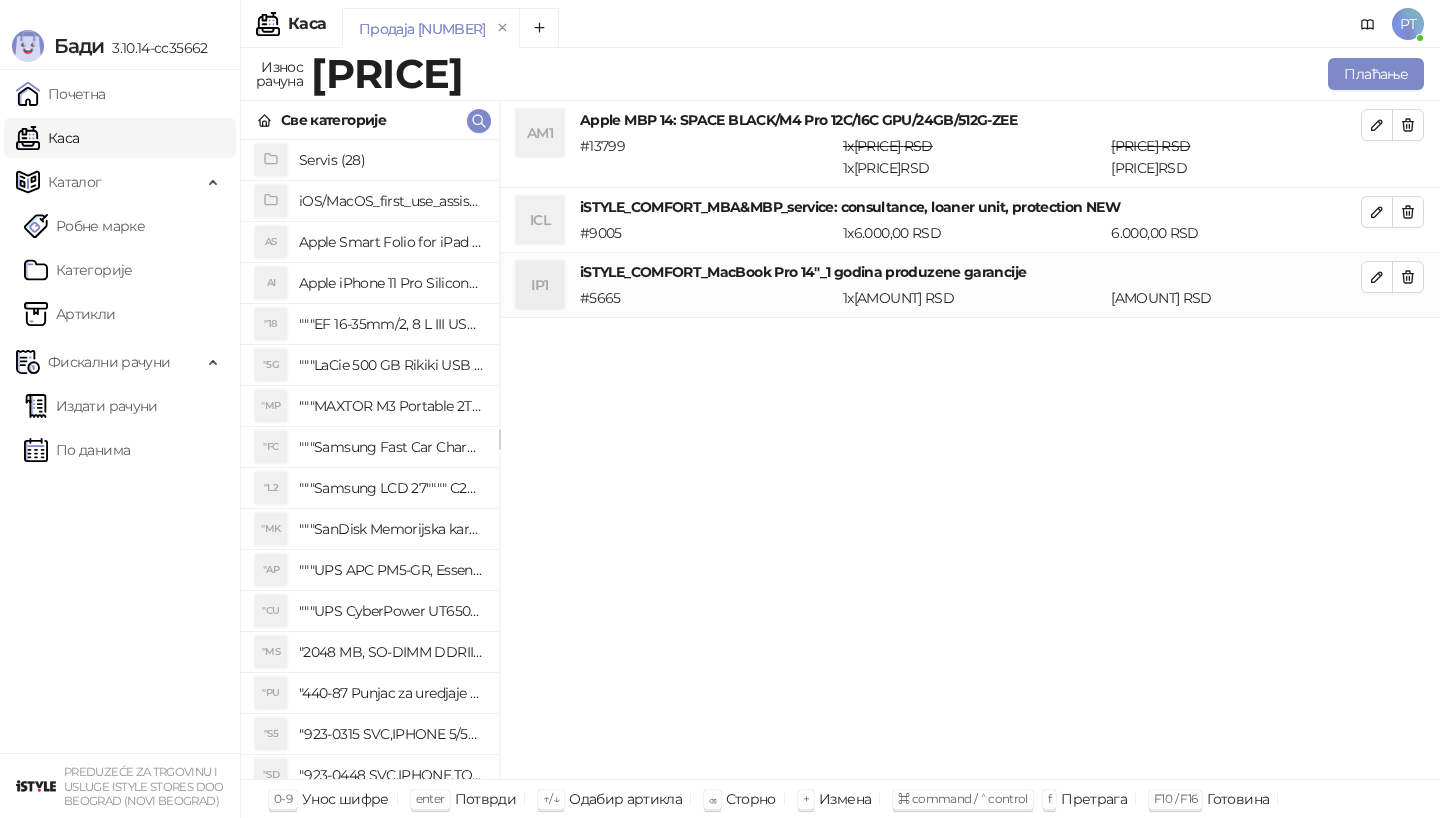 type 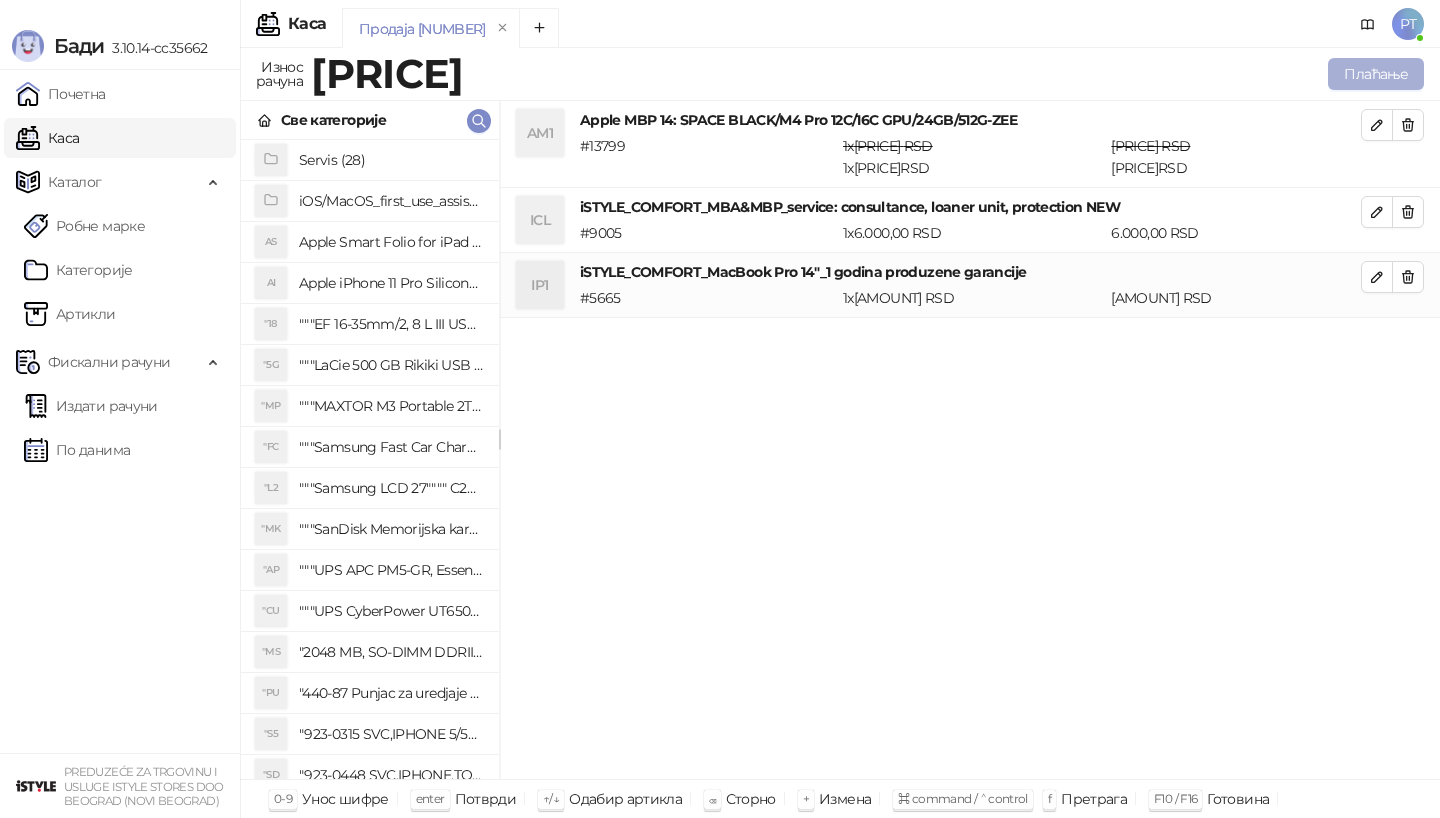 click on "Плаћање" at bounding box center (1376, 74) 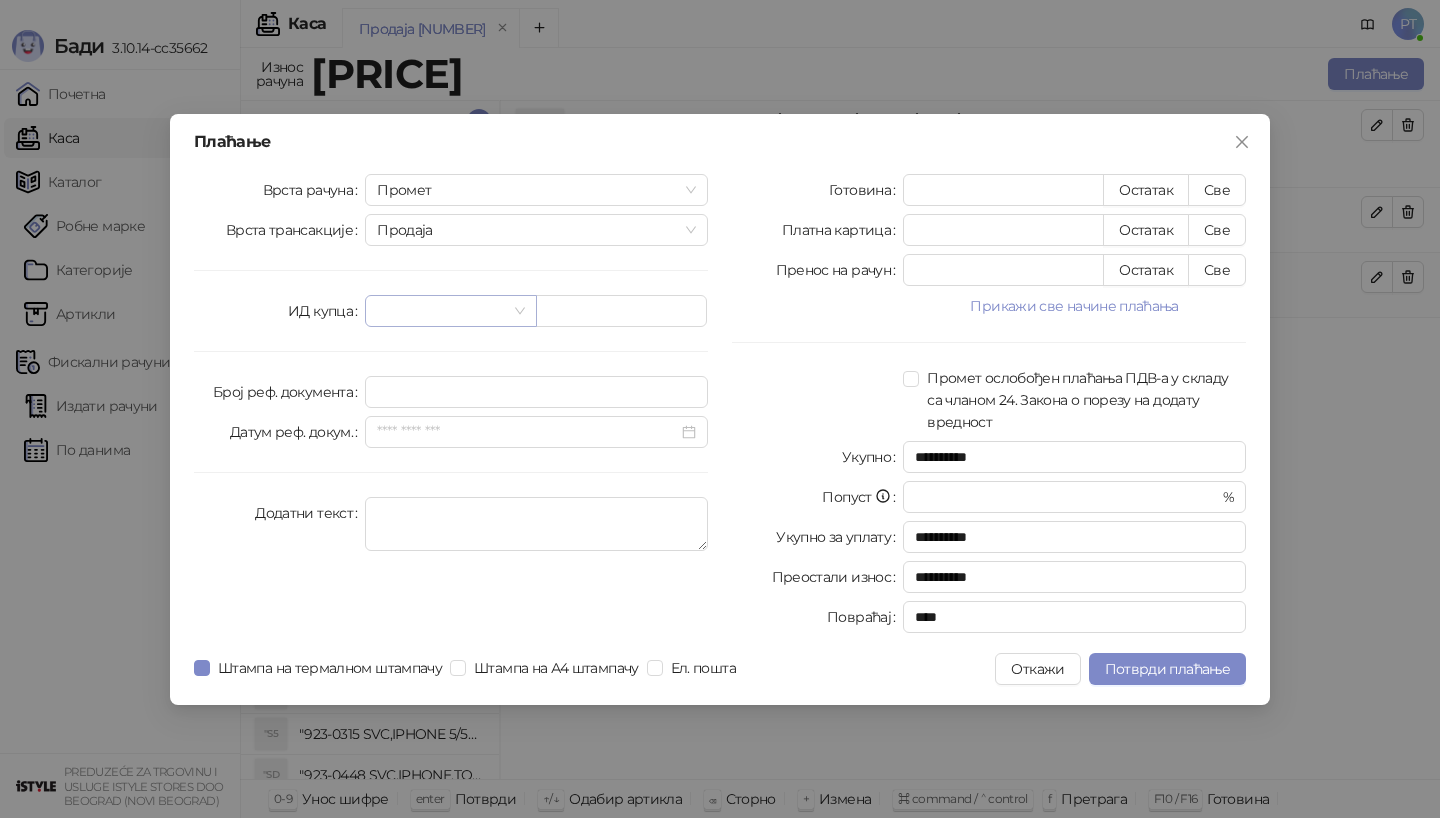 click at bounding box center [441, 311] 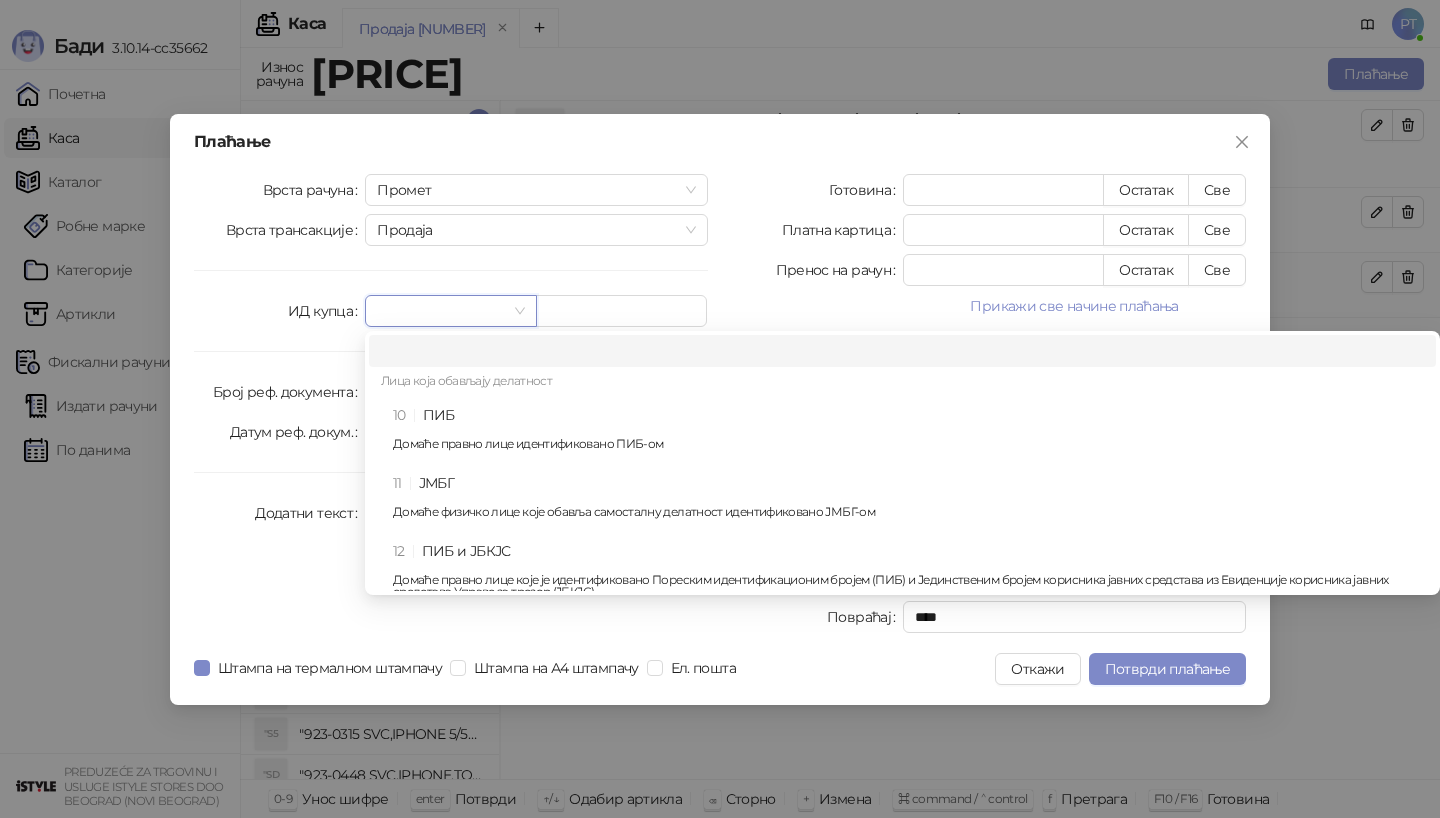 click on "Домаће правно лице идентификовано ПИБ-ом" at bounding box center (908, 444) 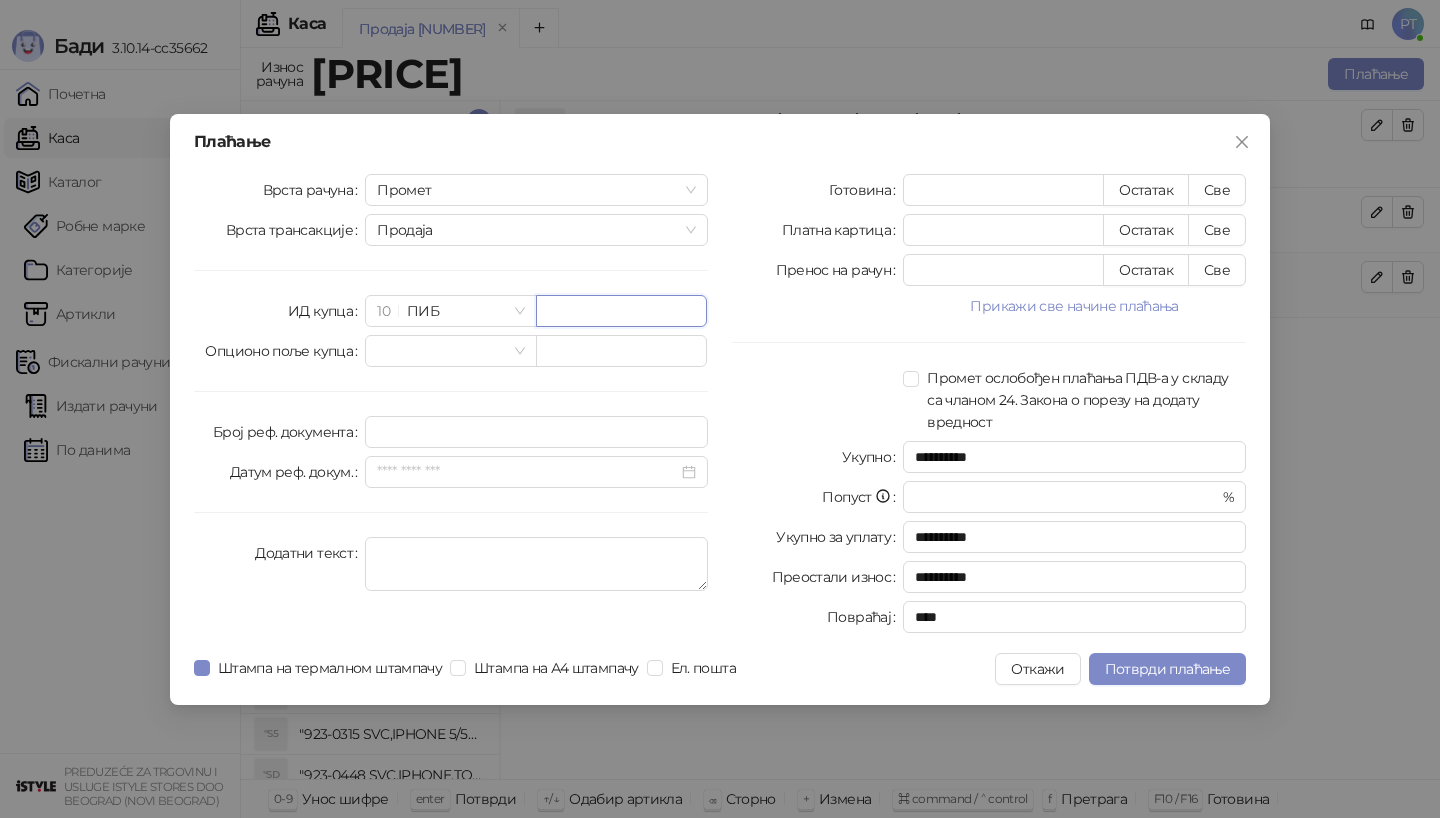paste on "*********" 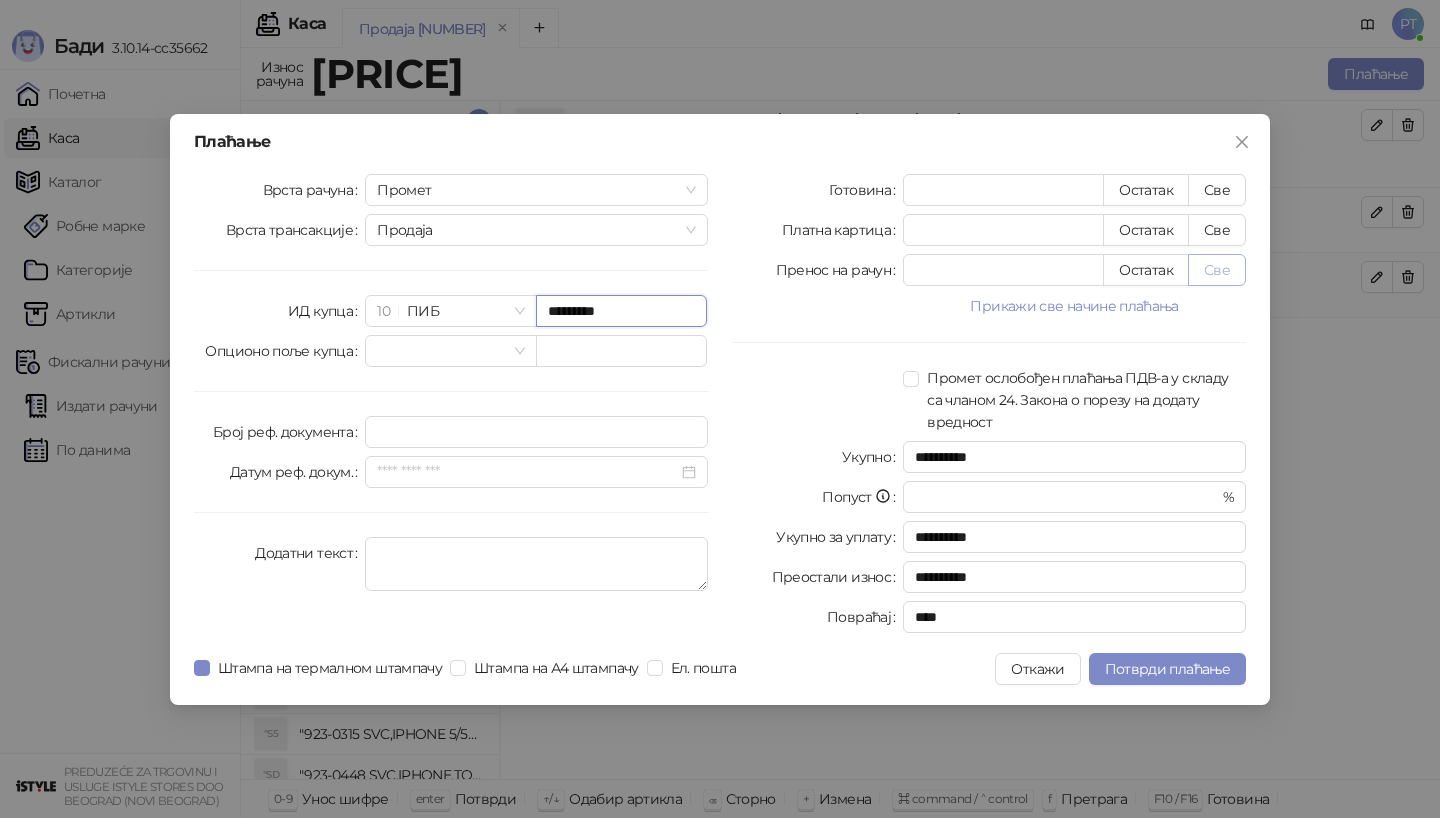 type on "*********" 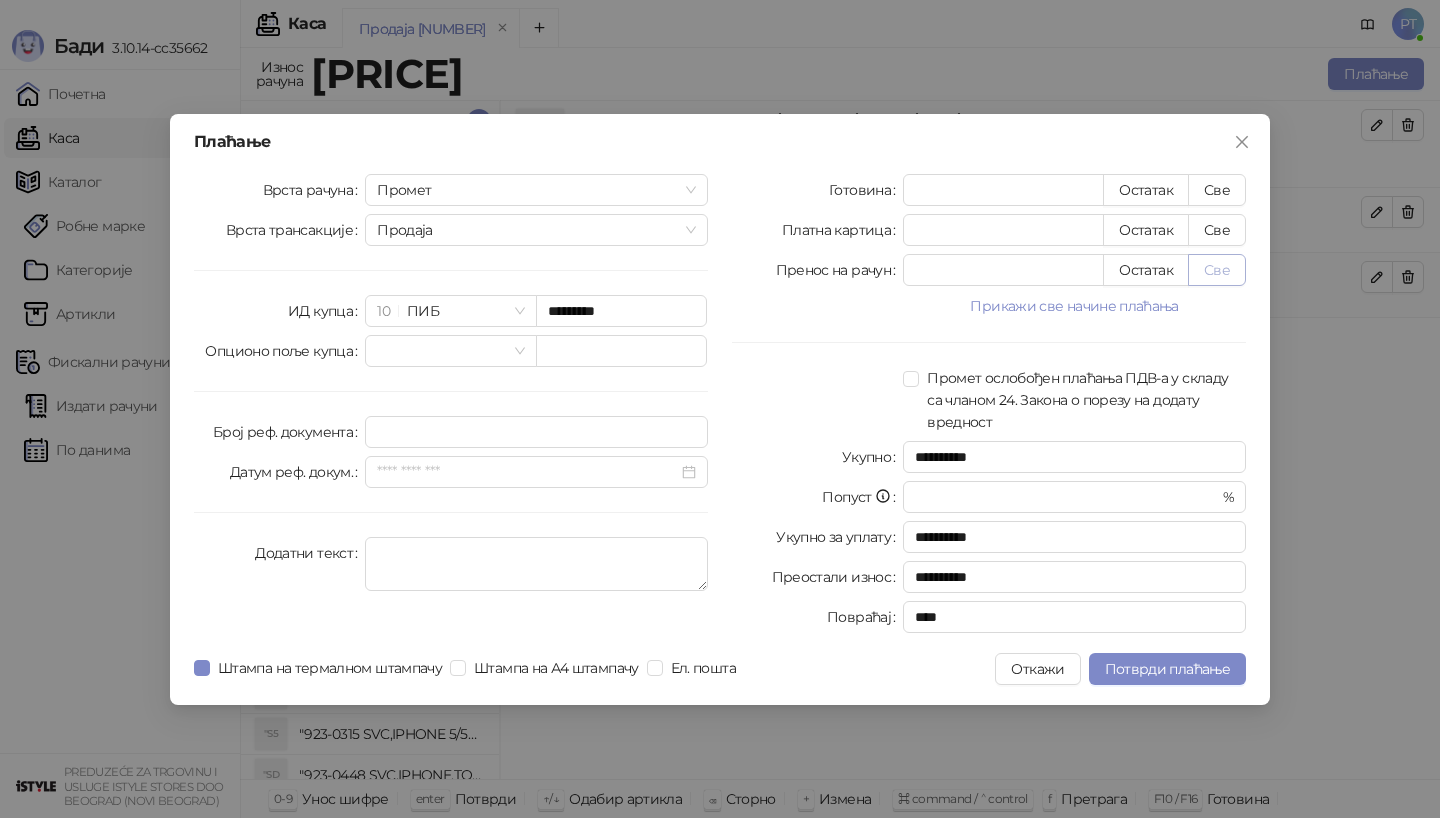 click on "Све" at bounding box center [1217, 270] 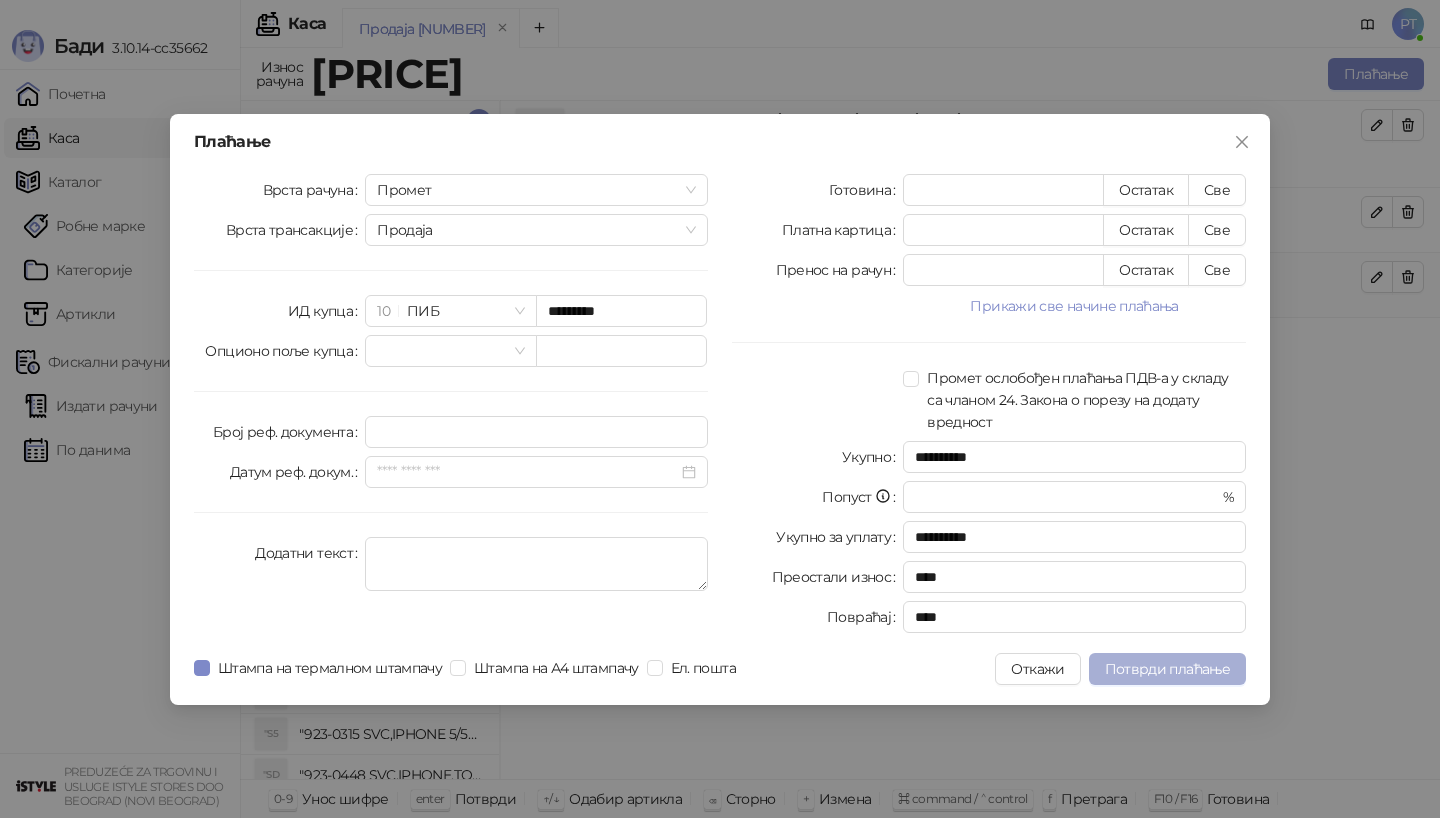 click on "Потврди плаћање" at bounding box center (1167, 669) 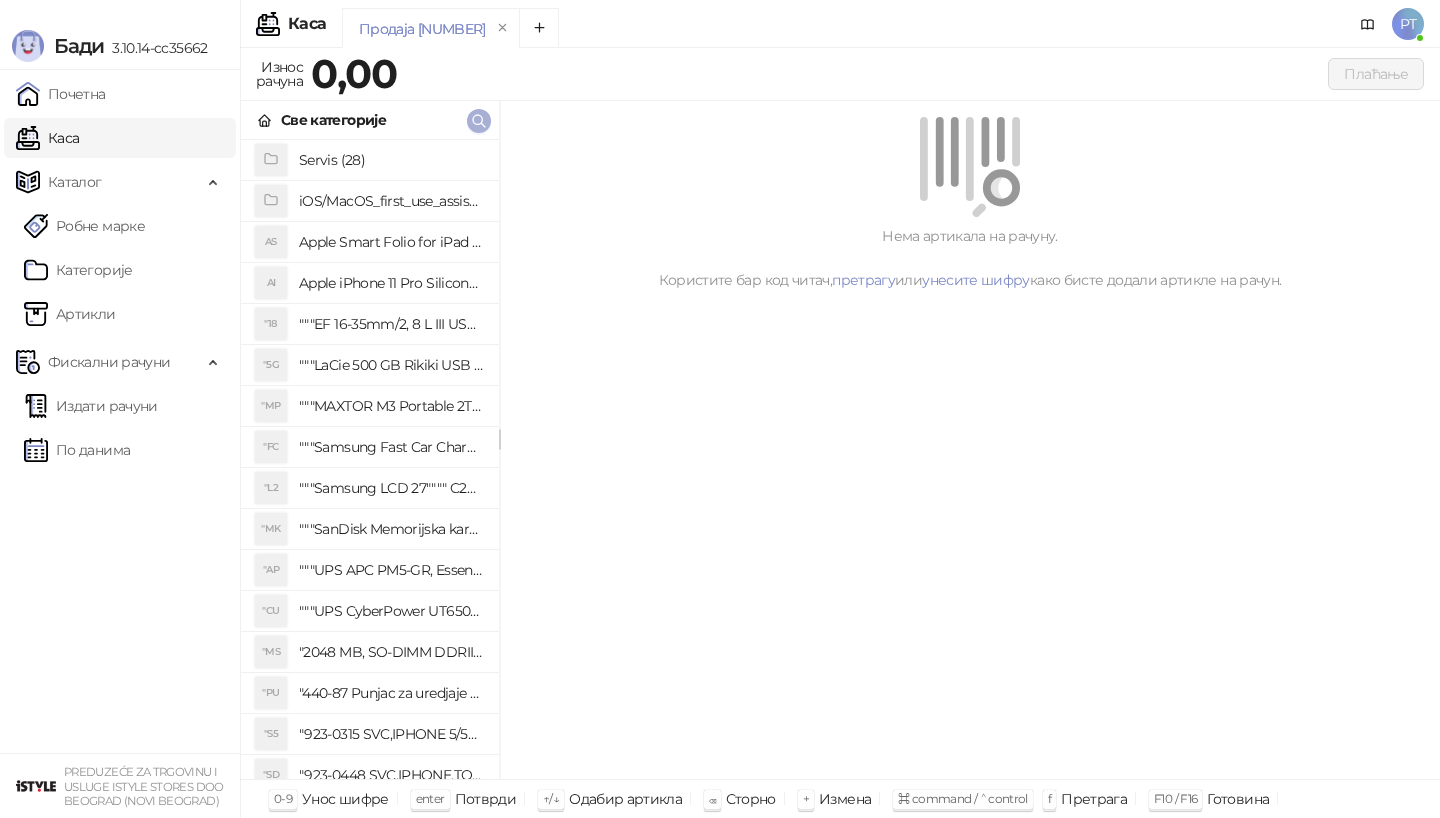 type 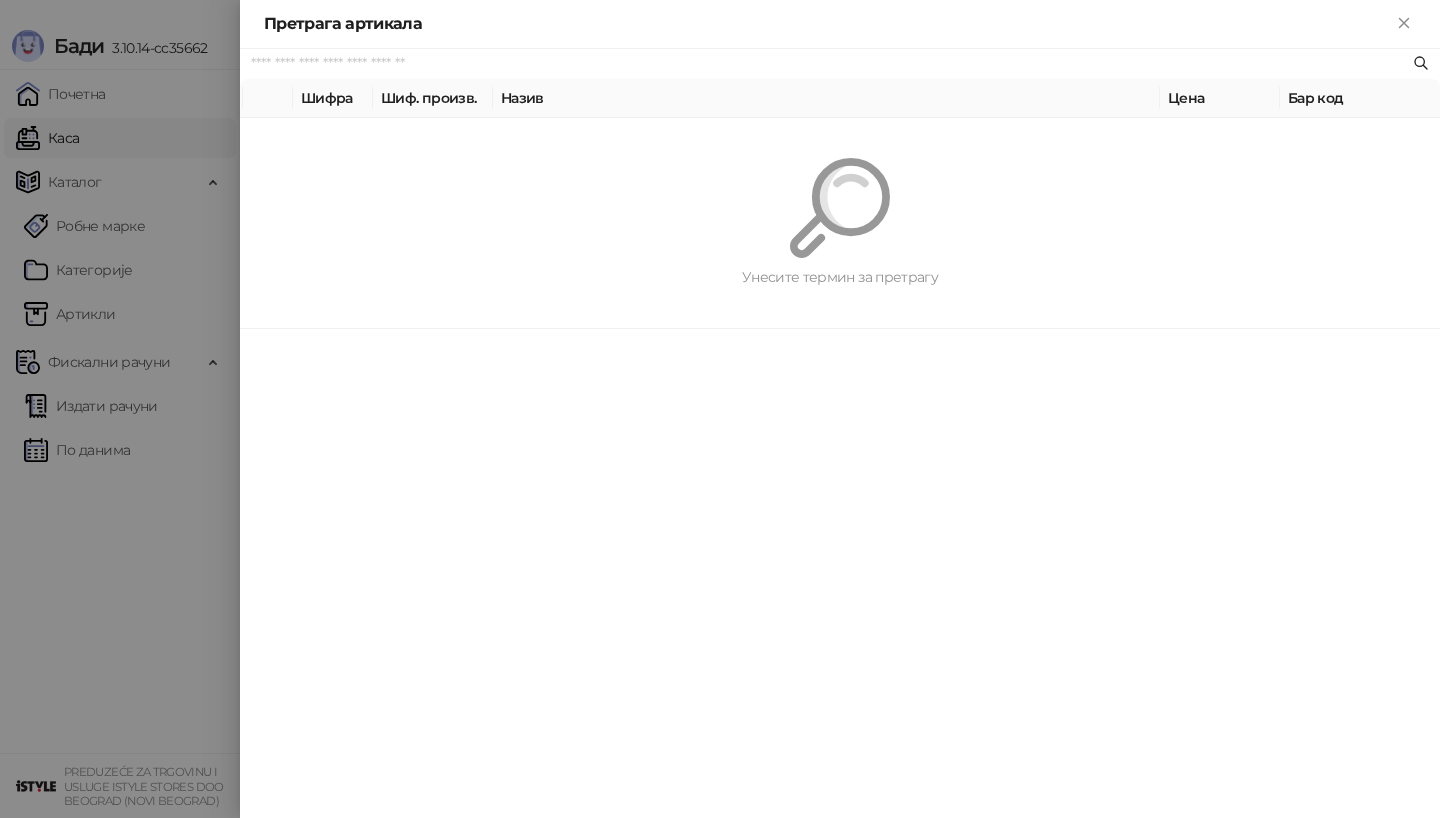 paste on "**********" 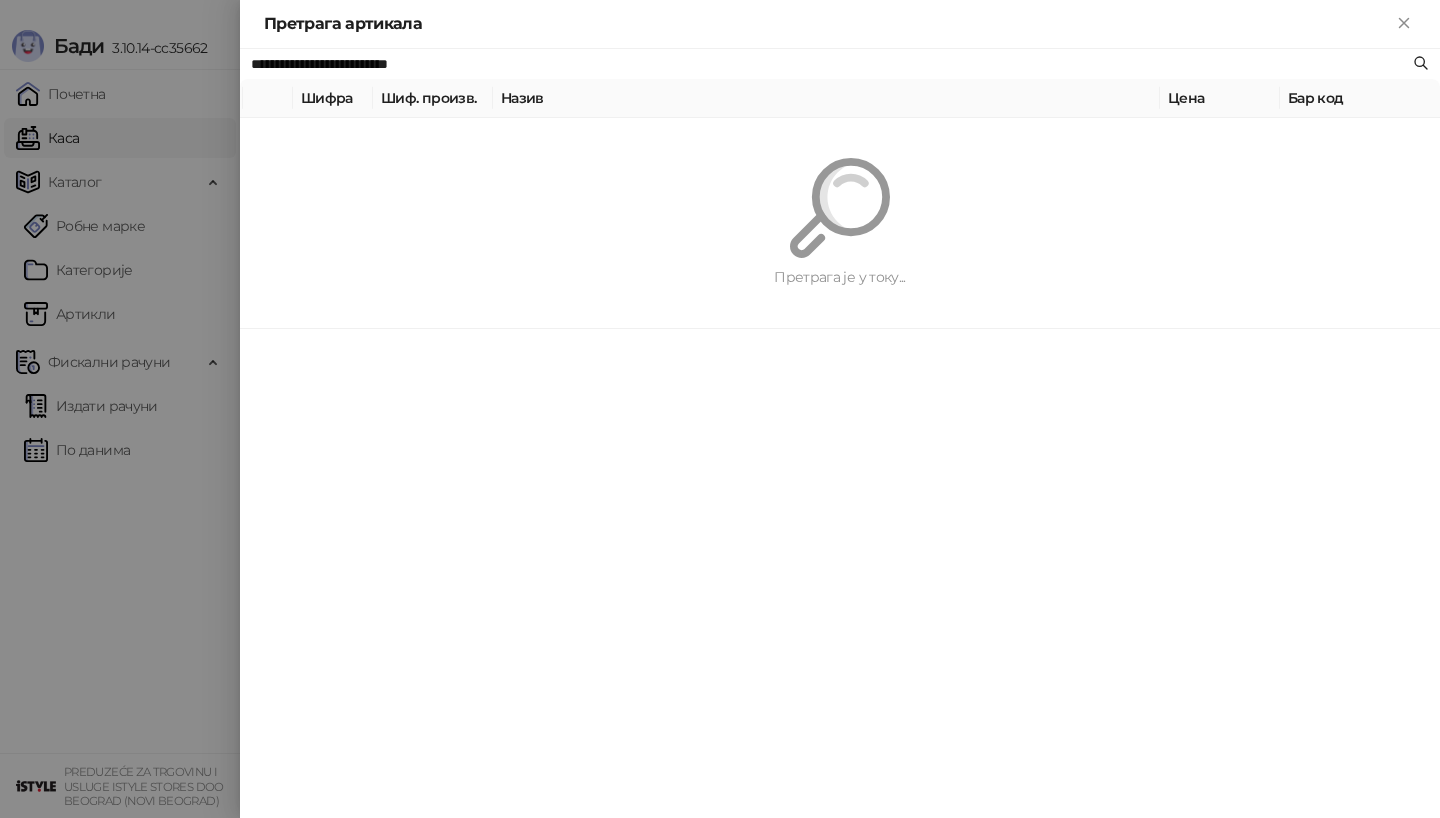 type on "**********" 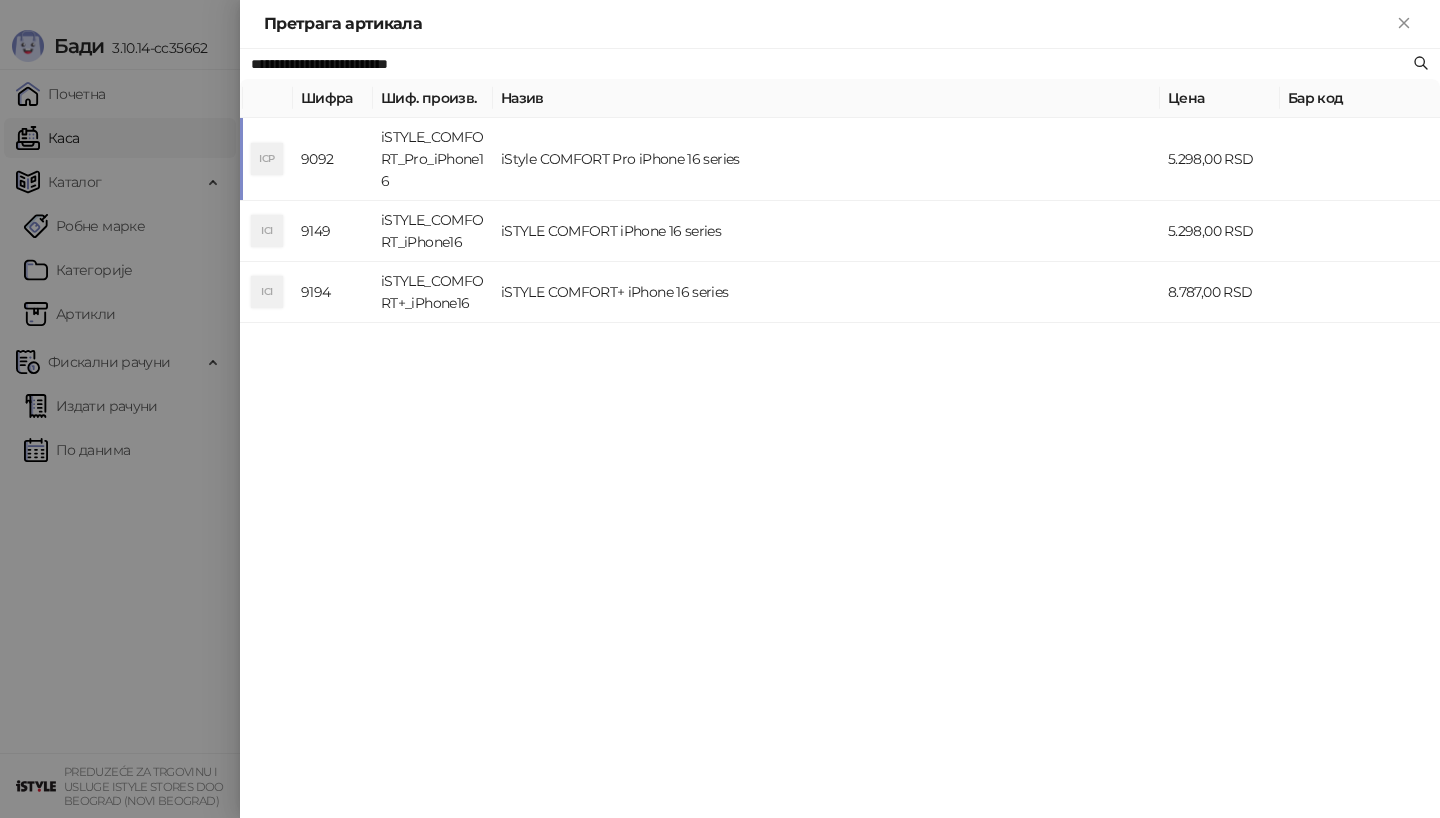 click on "iSTYLE_COMFORT_Pro_iPhone16" at bounding box center (433, 159) 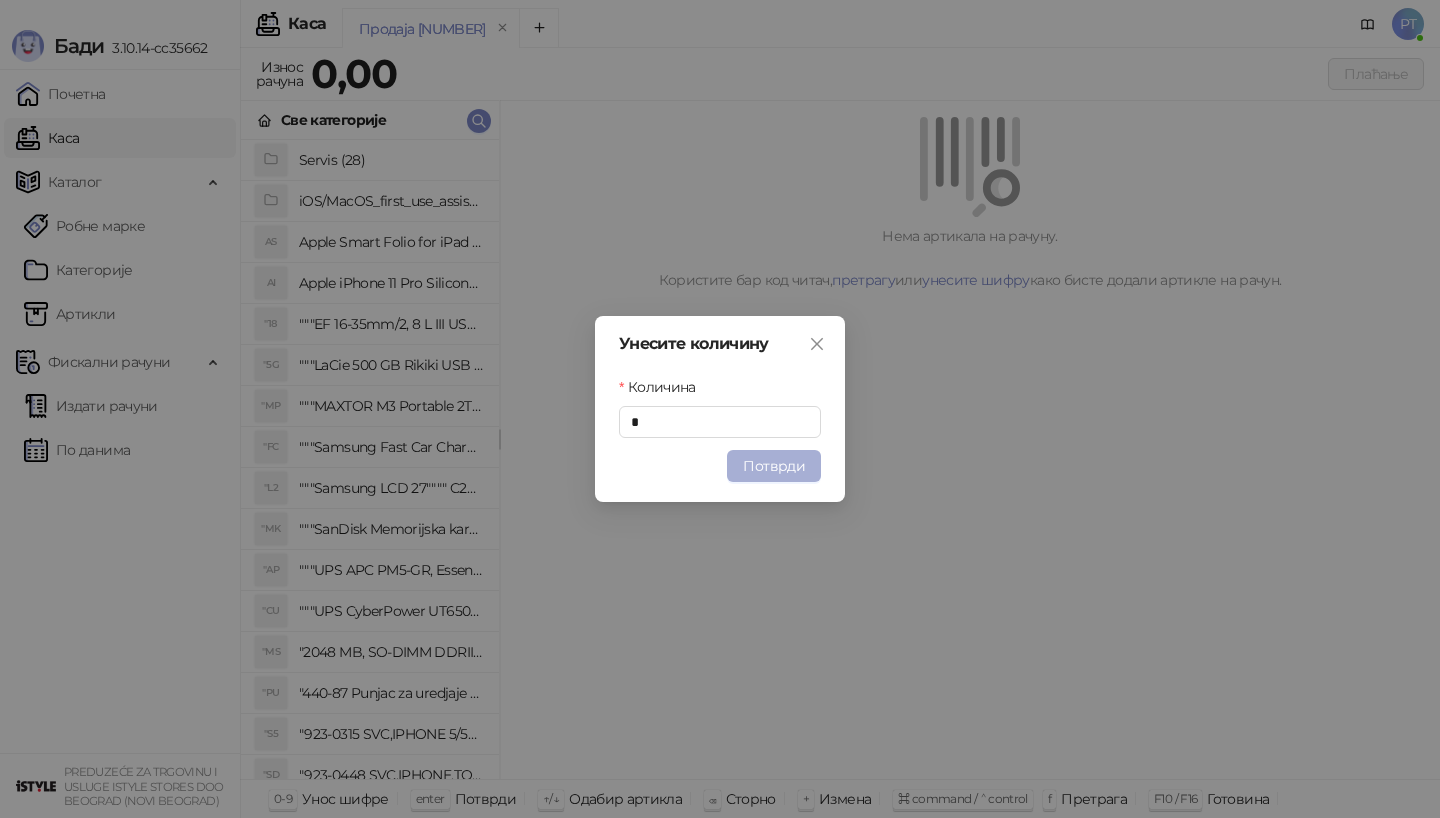 click on "Потврди" at bounding box center [774, 466] 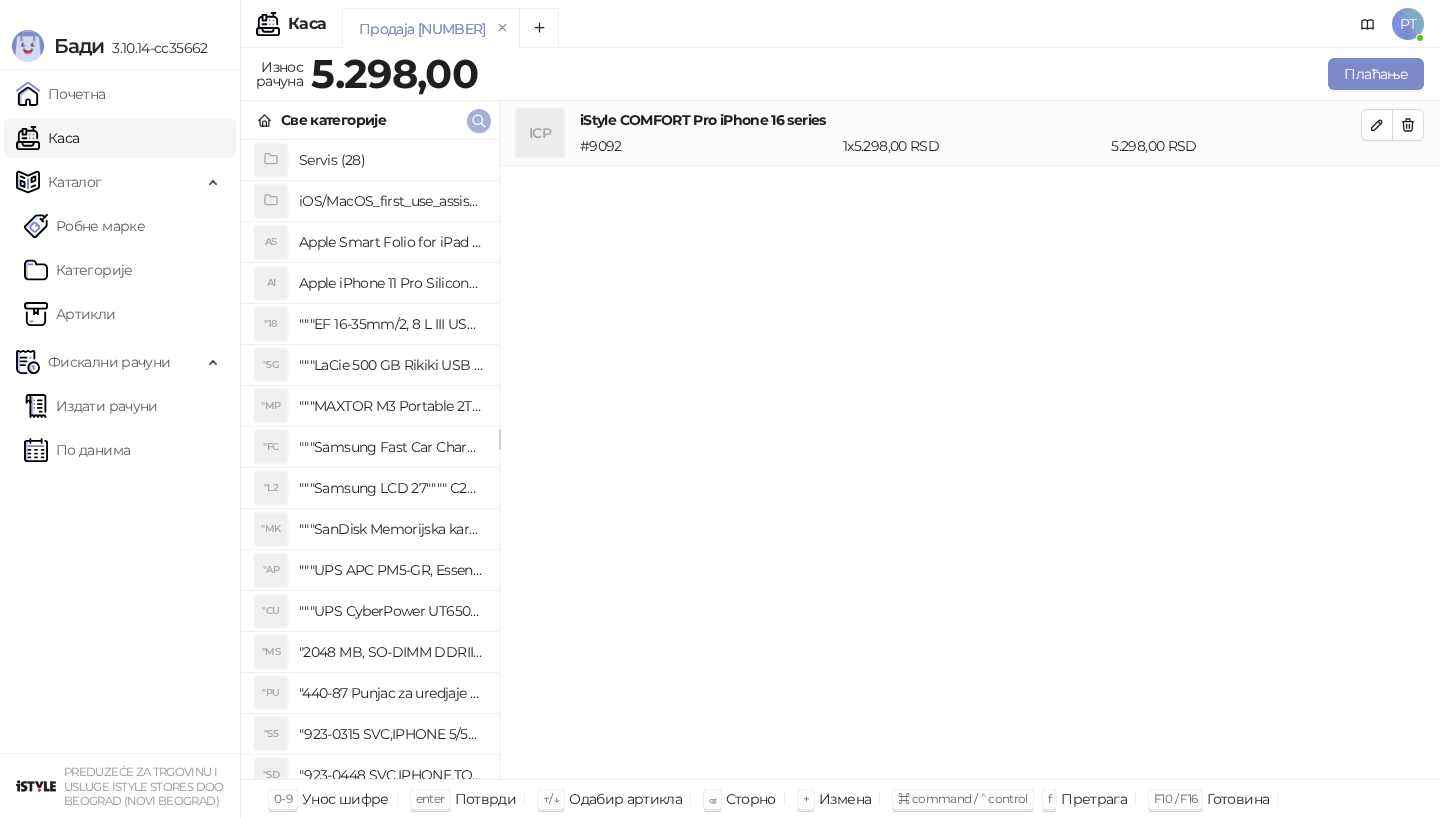 click 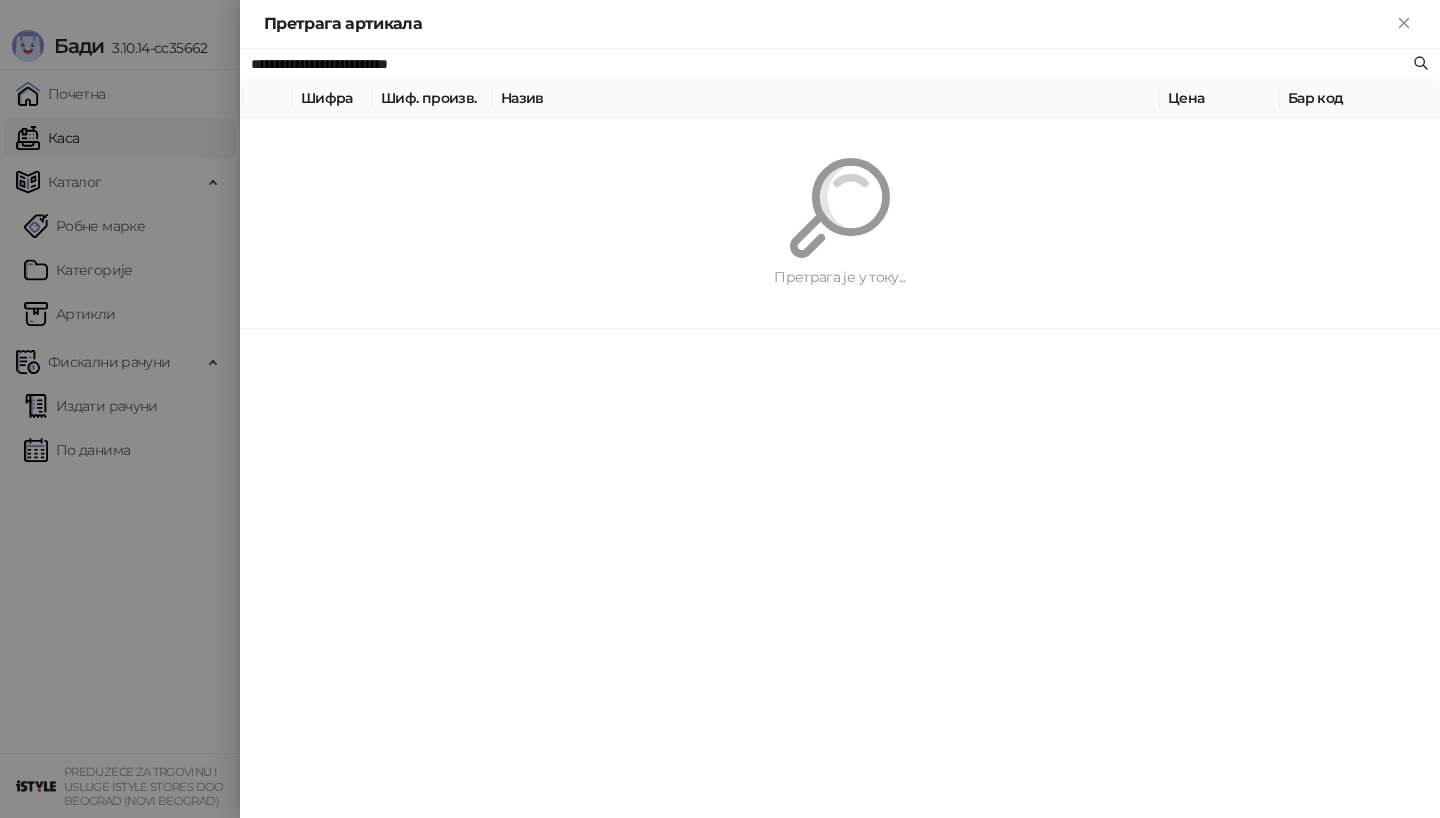 paste 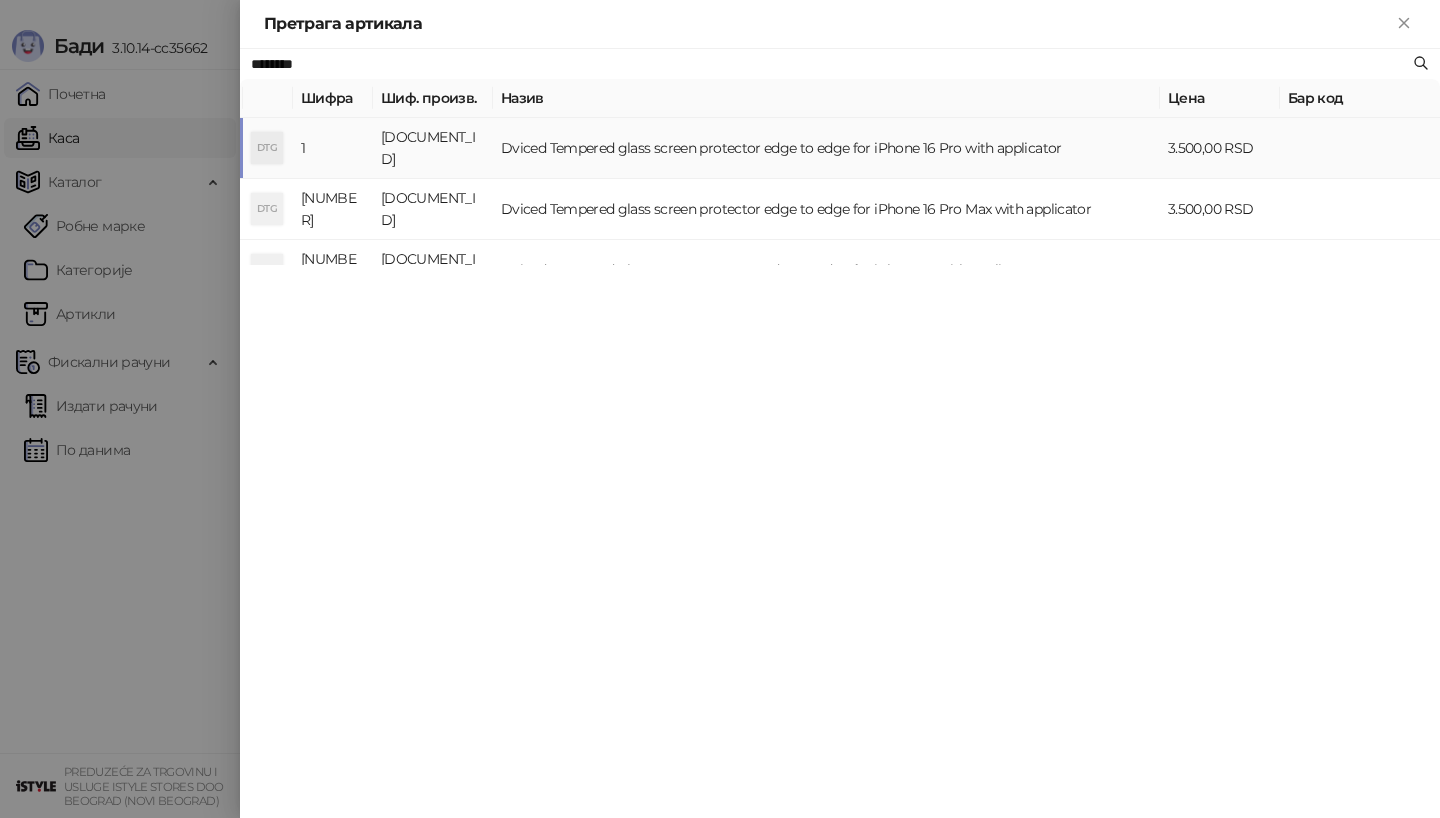 type on "********" 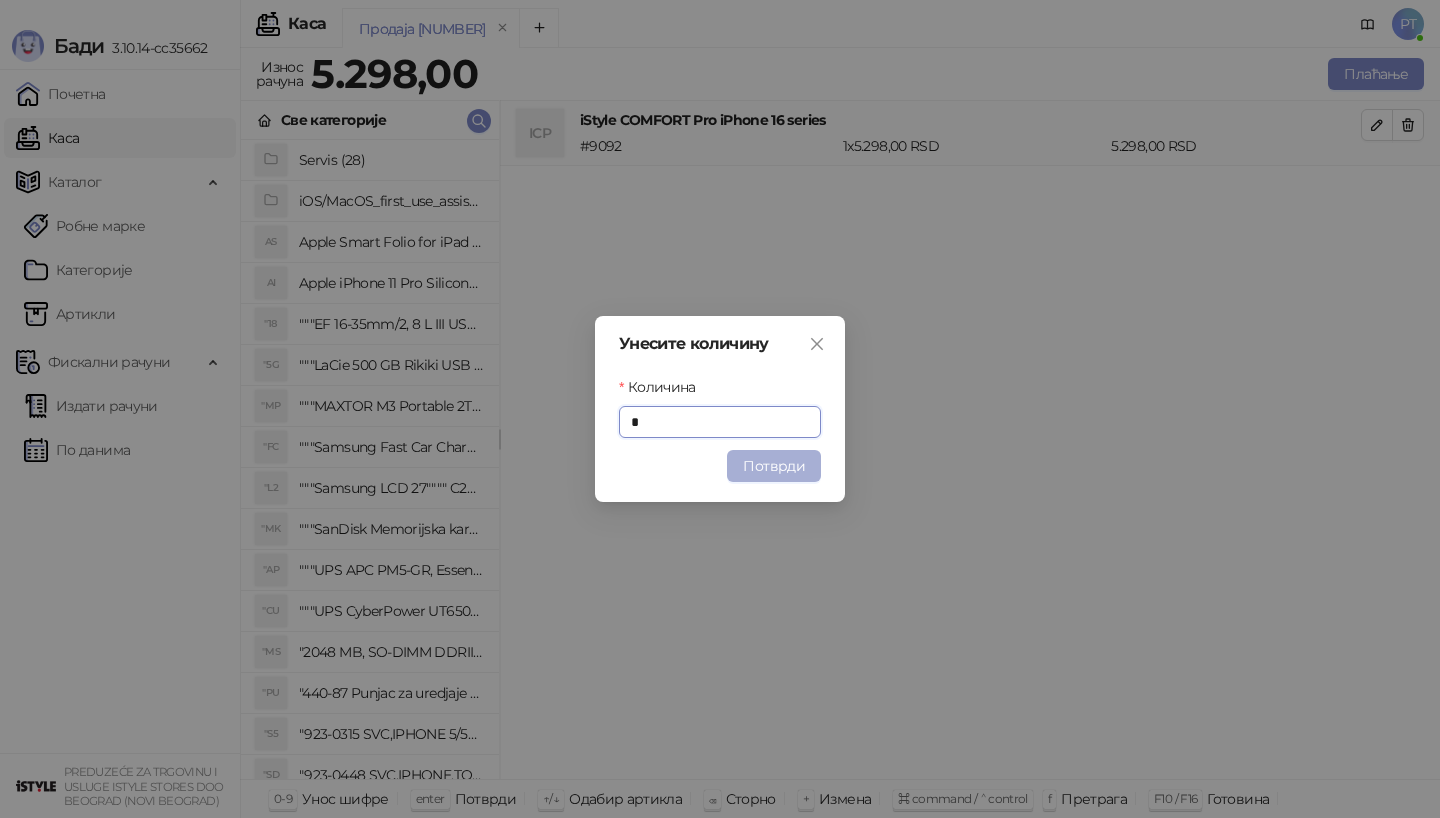 click on "Потврди" at bounding box center (774, 466) 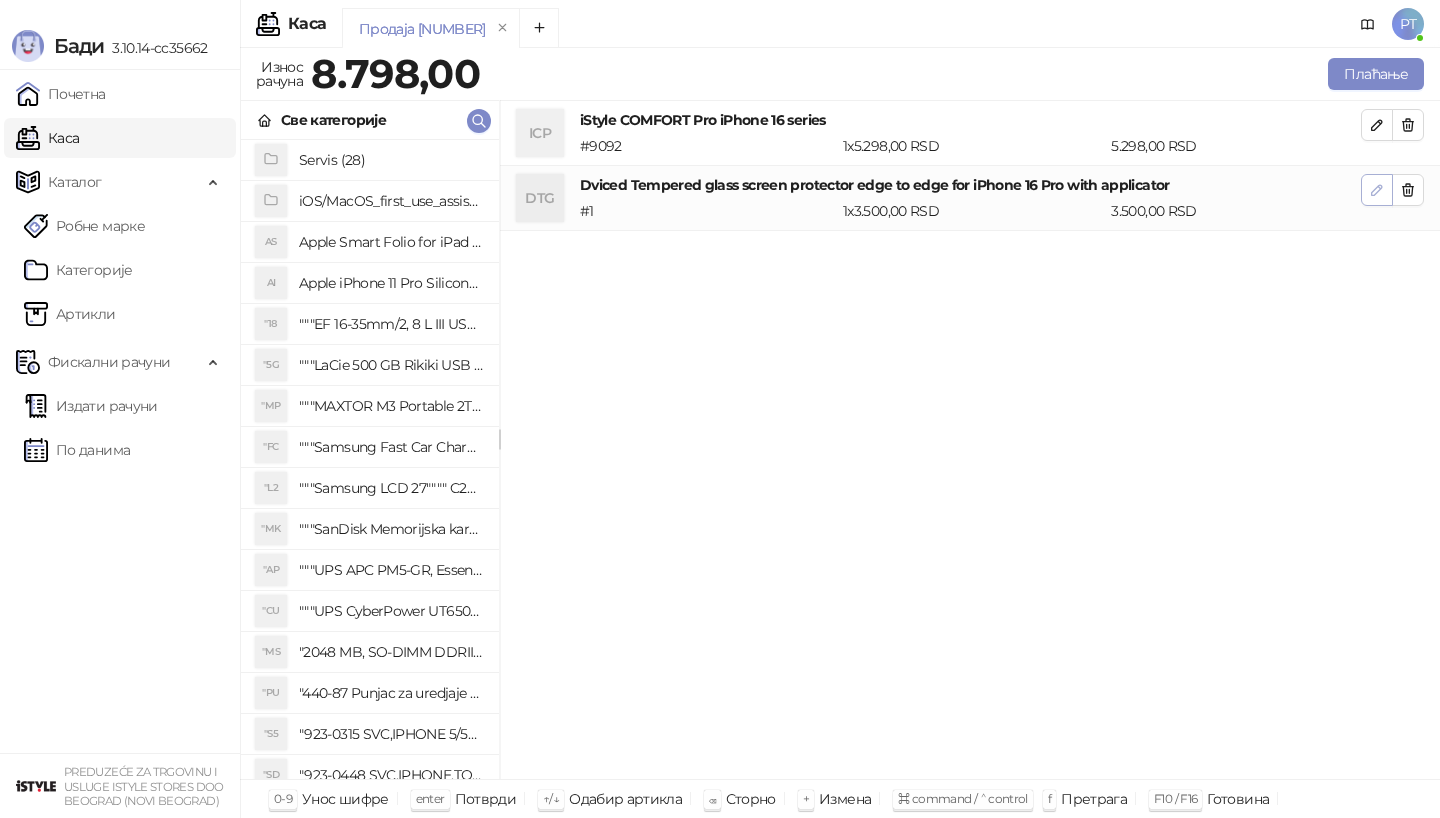 click 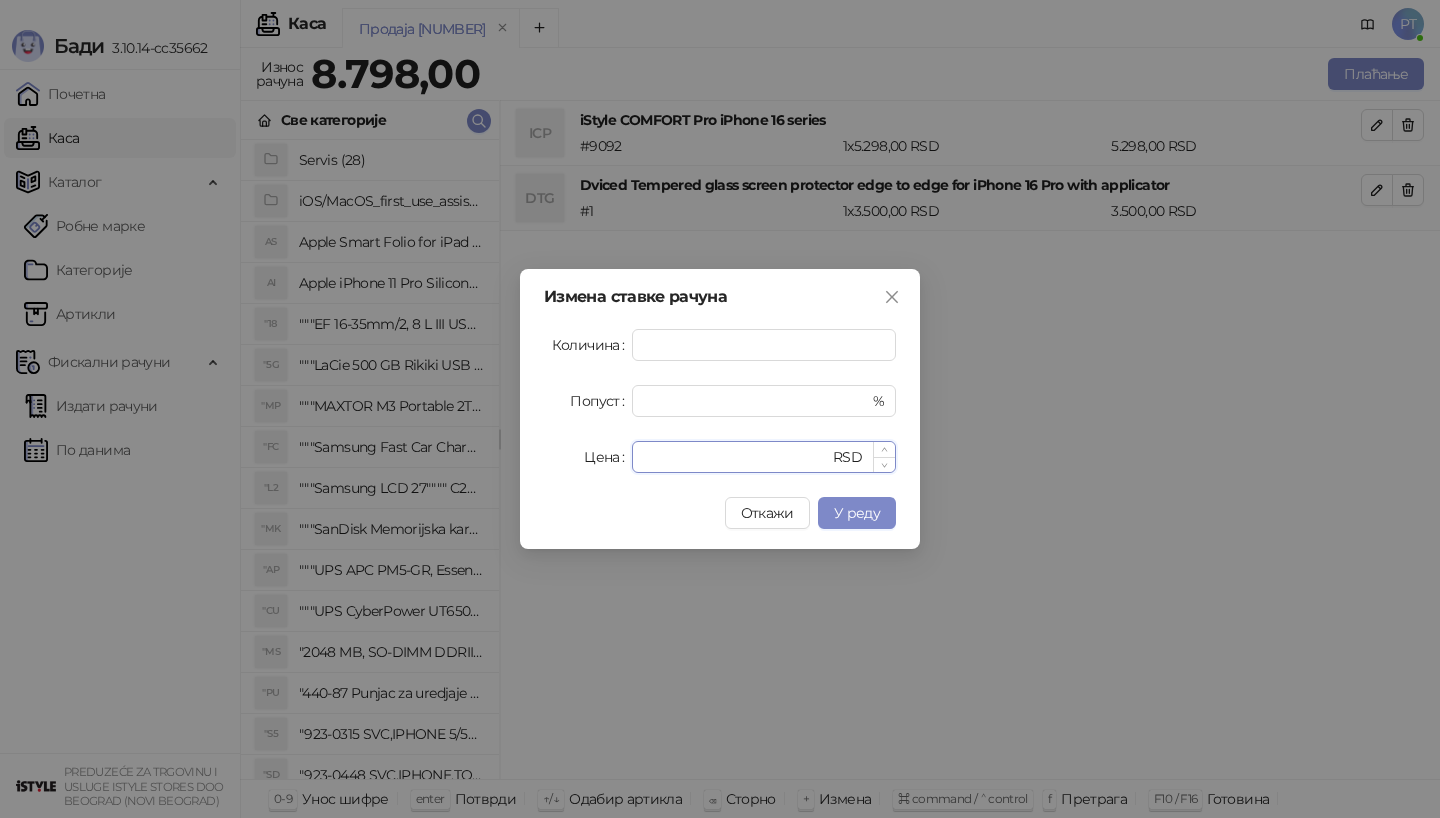 click on "****" at bounding box center (736, 457) 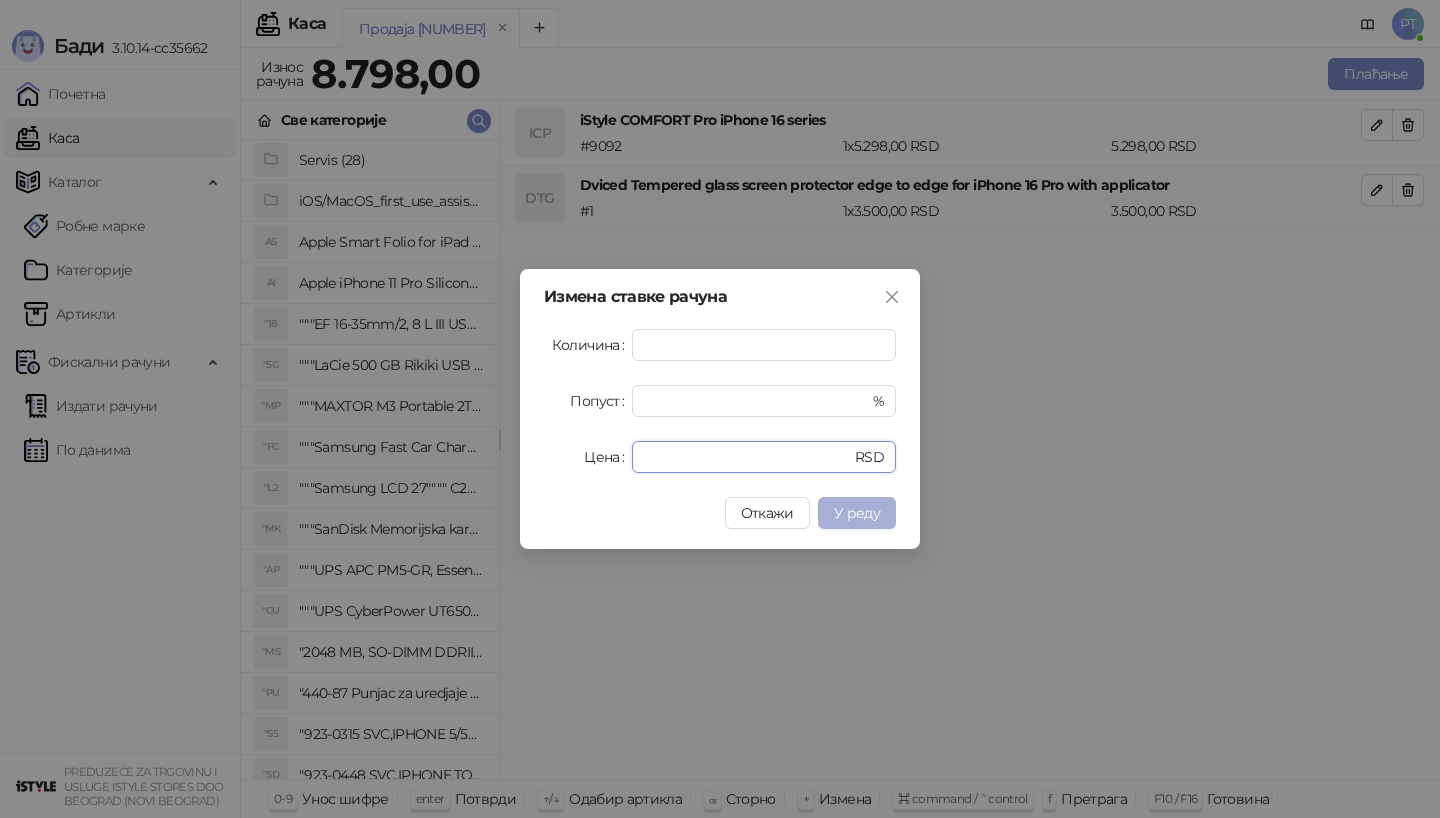 type on "*" 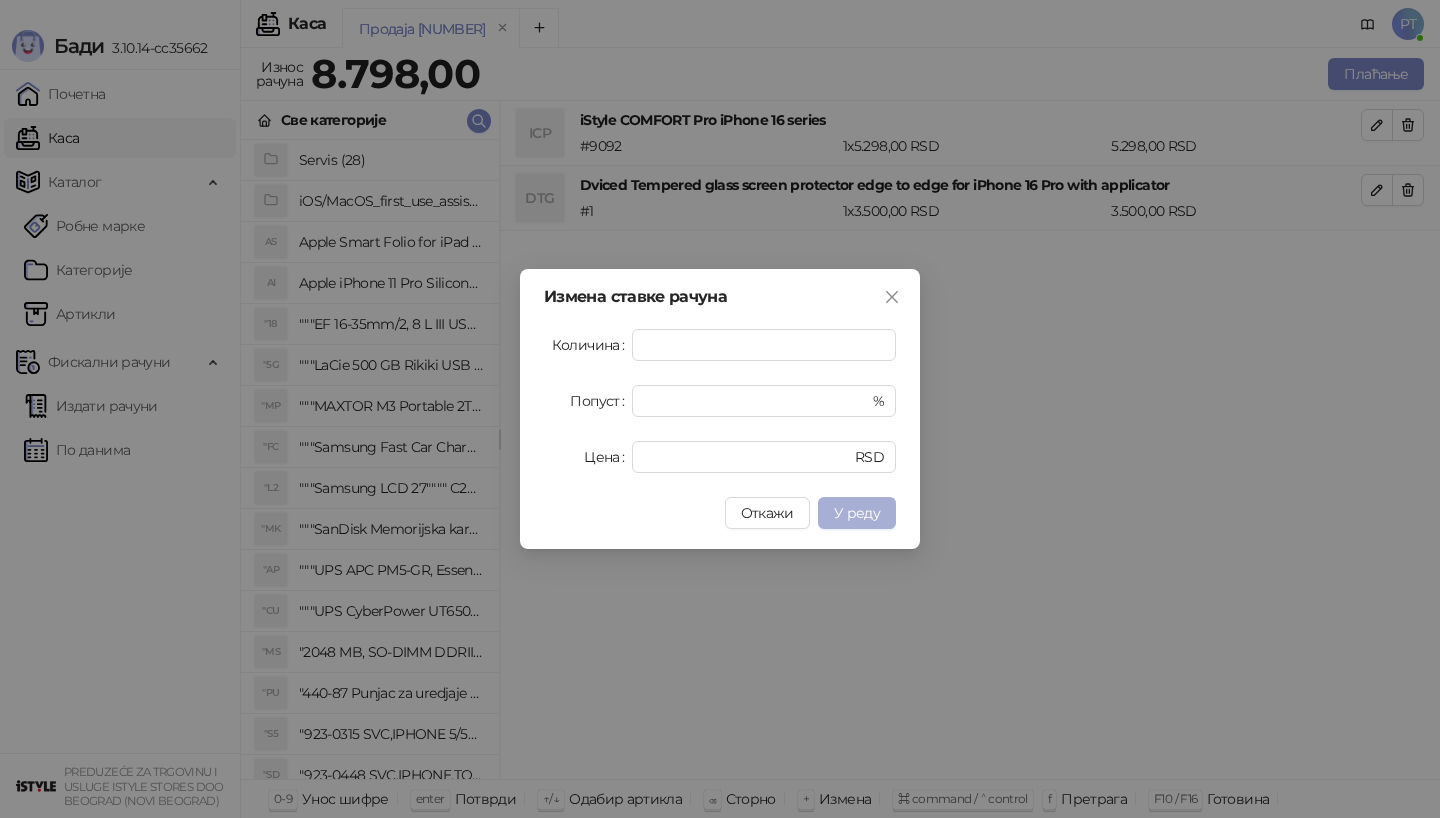 click on "У реду" at bounding box center (857, 513) 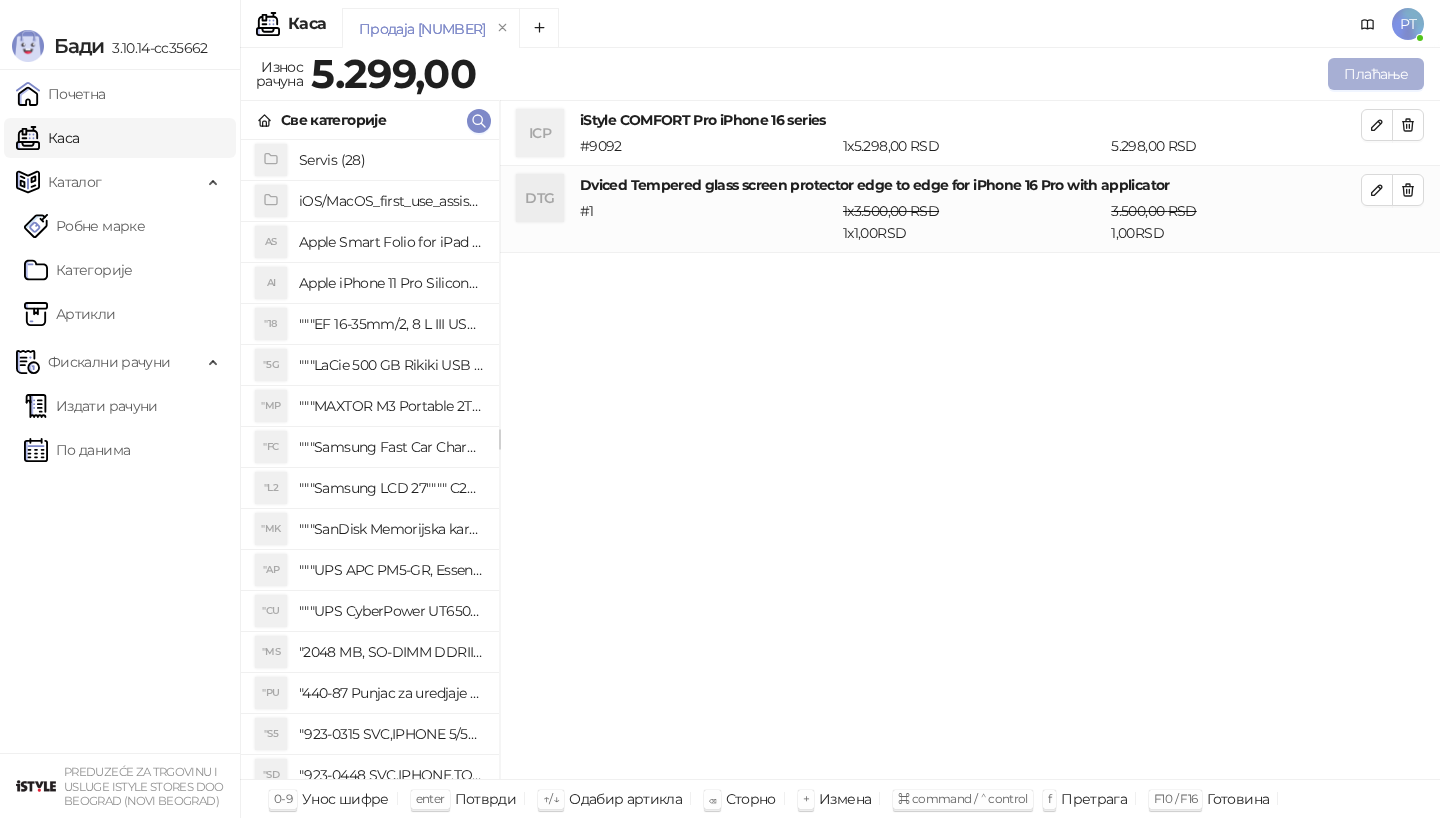 click on "Плаћање" at bounding box center [1376, 74] 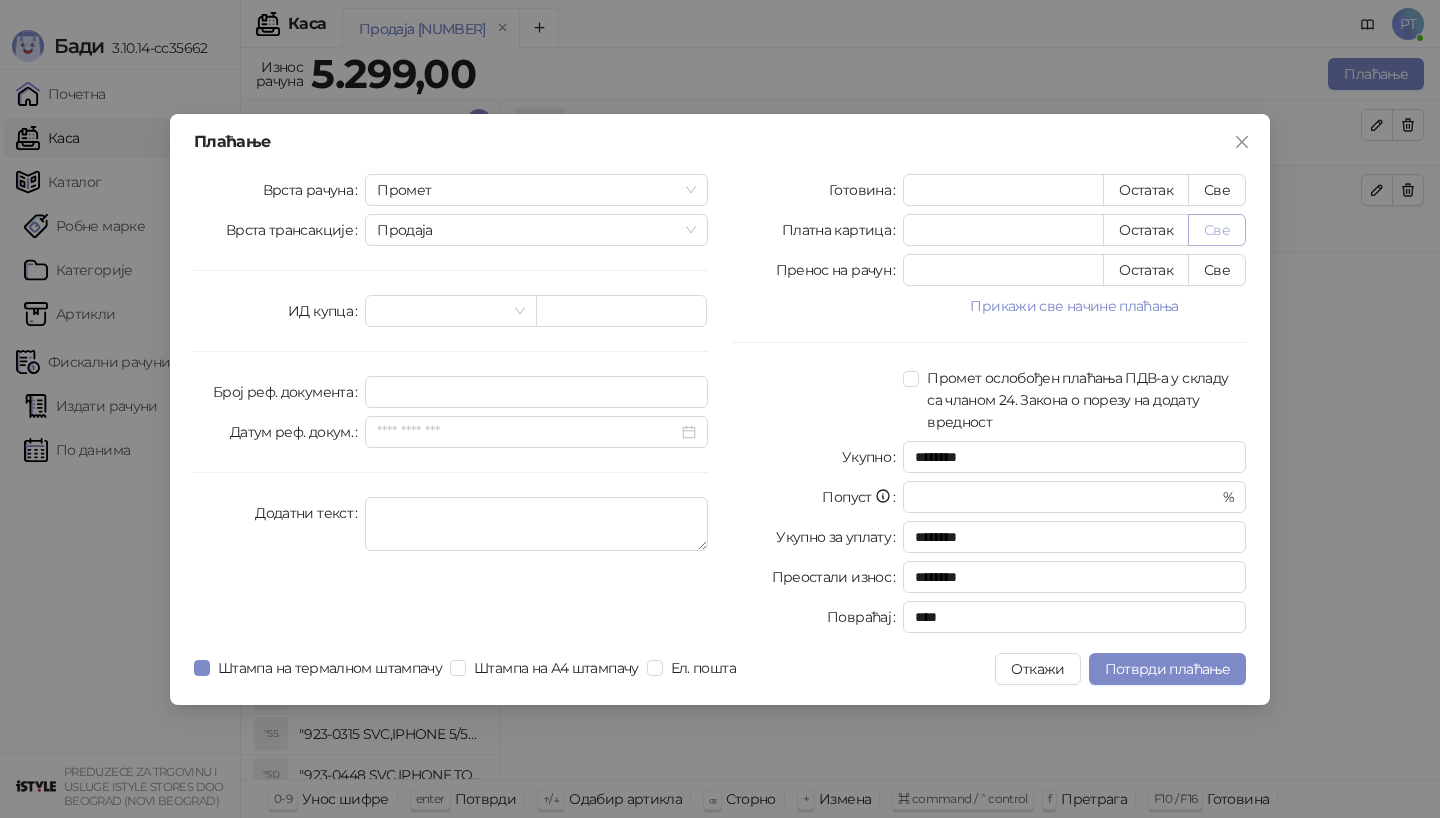 click on "Све" at bounding box center (1217, 230) 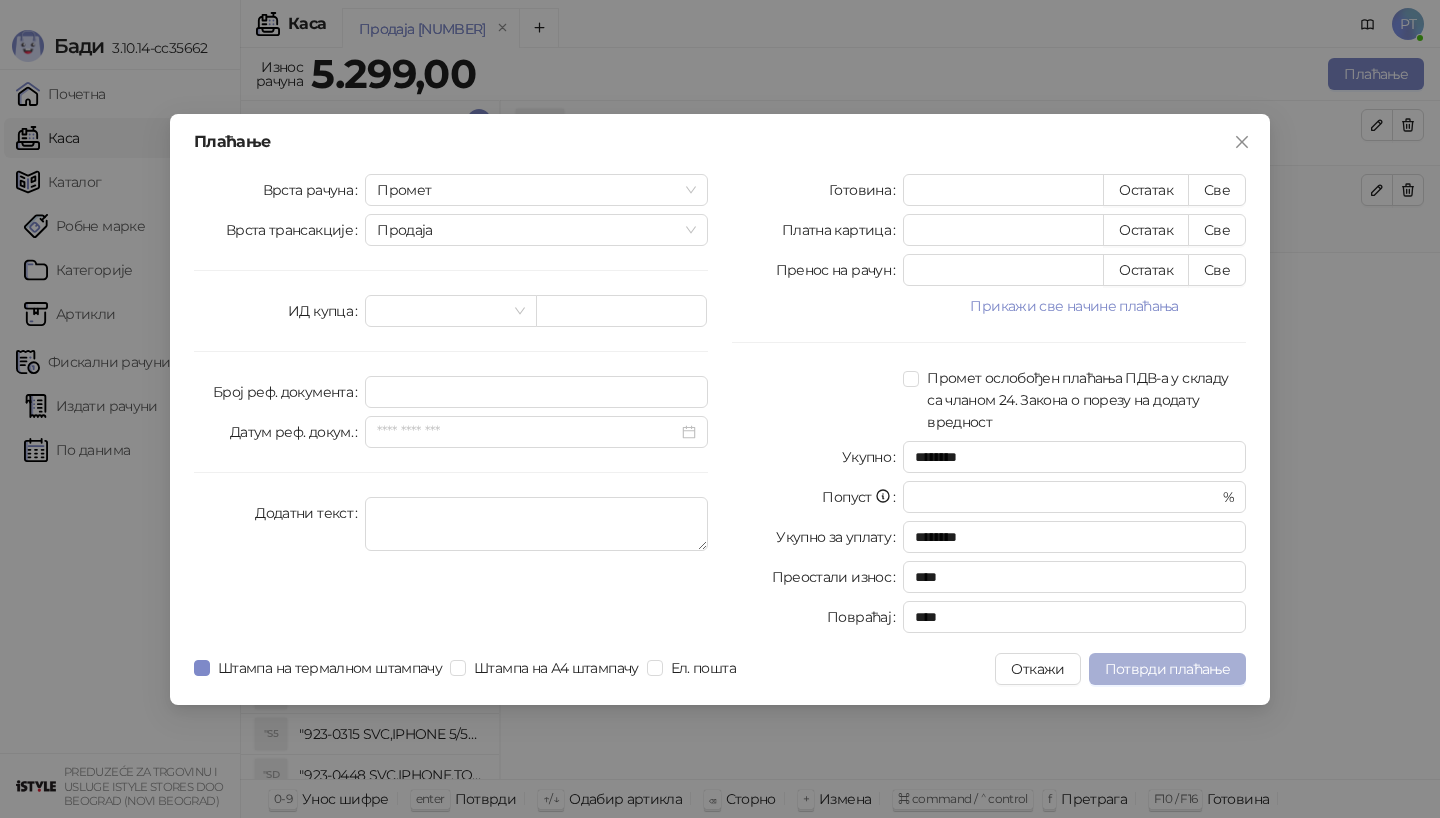 click on "Потврди плаћање" at bounding box center [1167, 669] 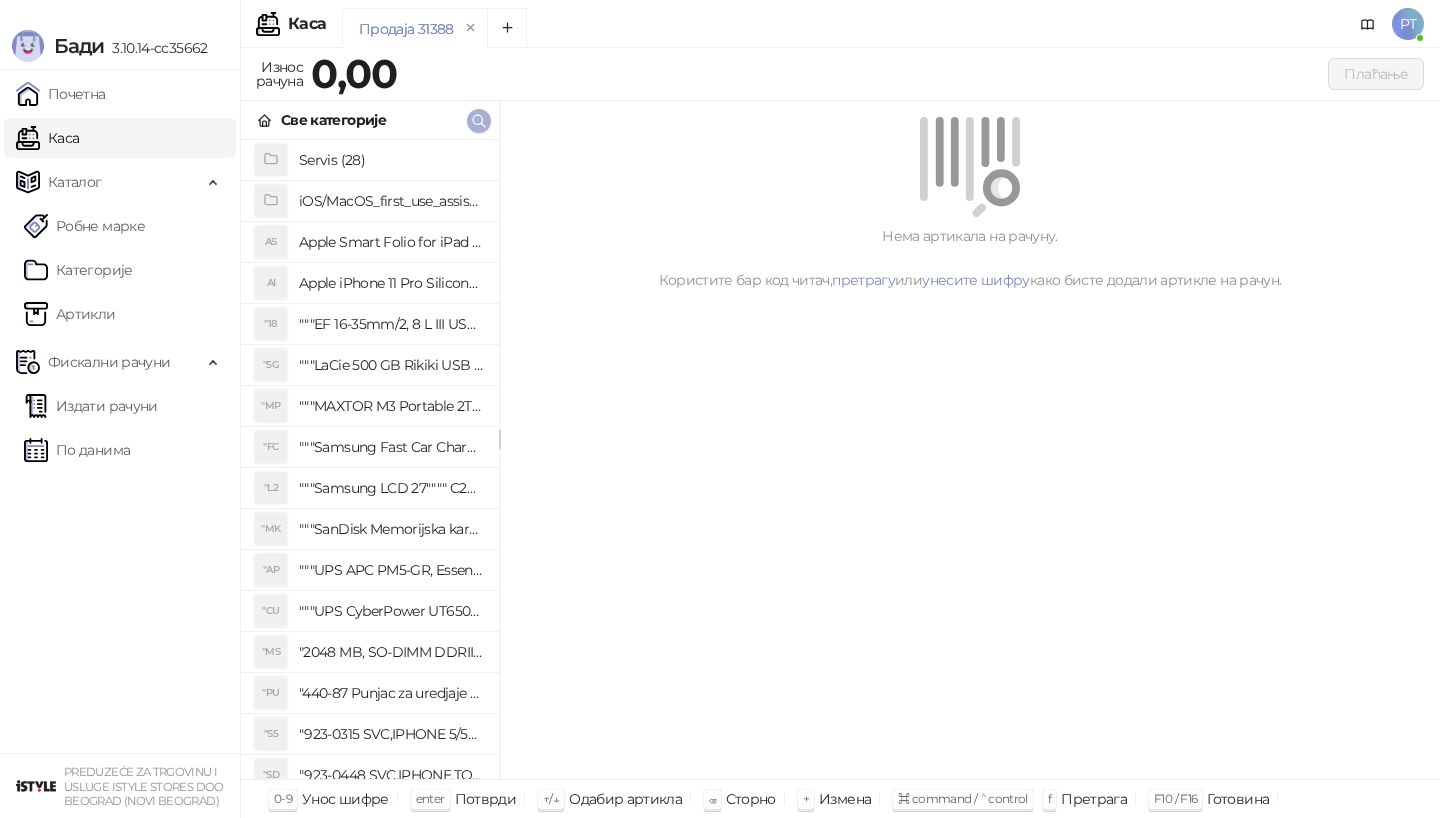 type 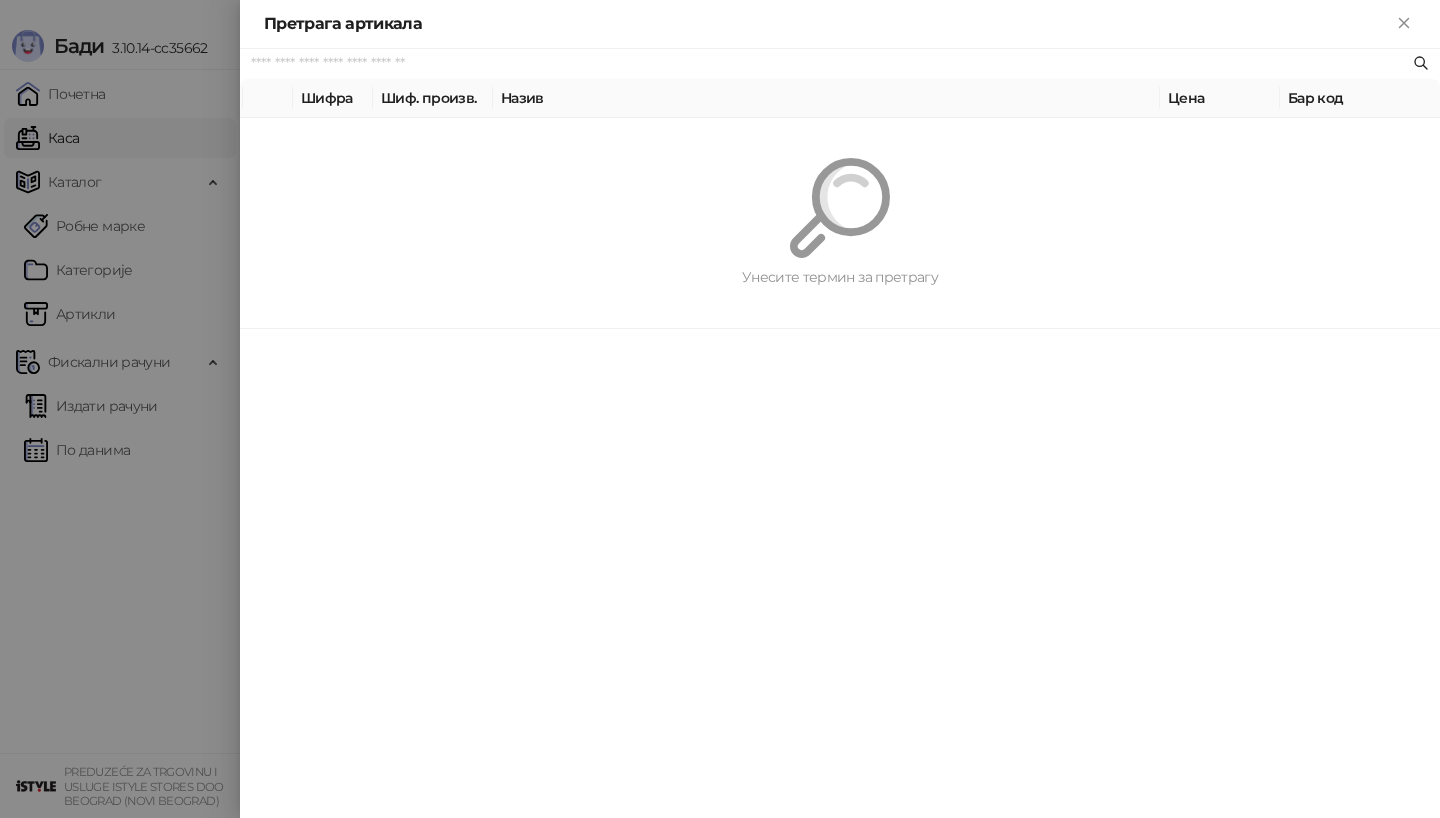 paste on "*********" 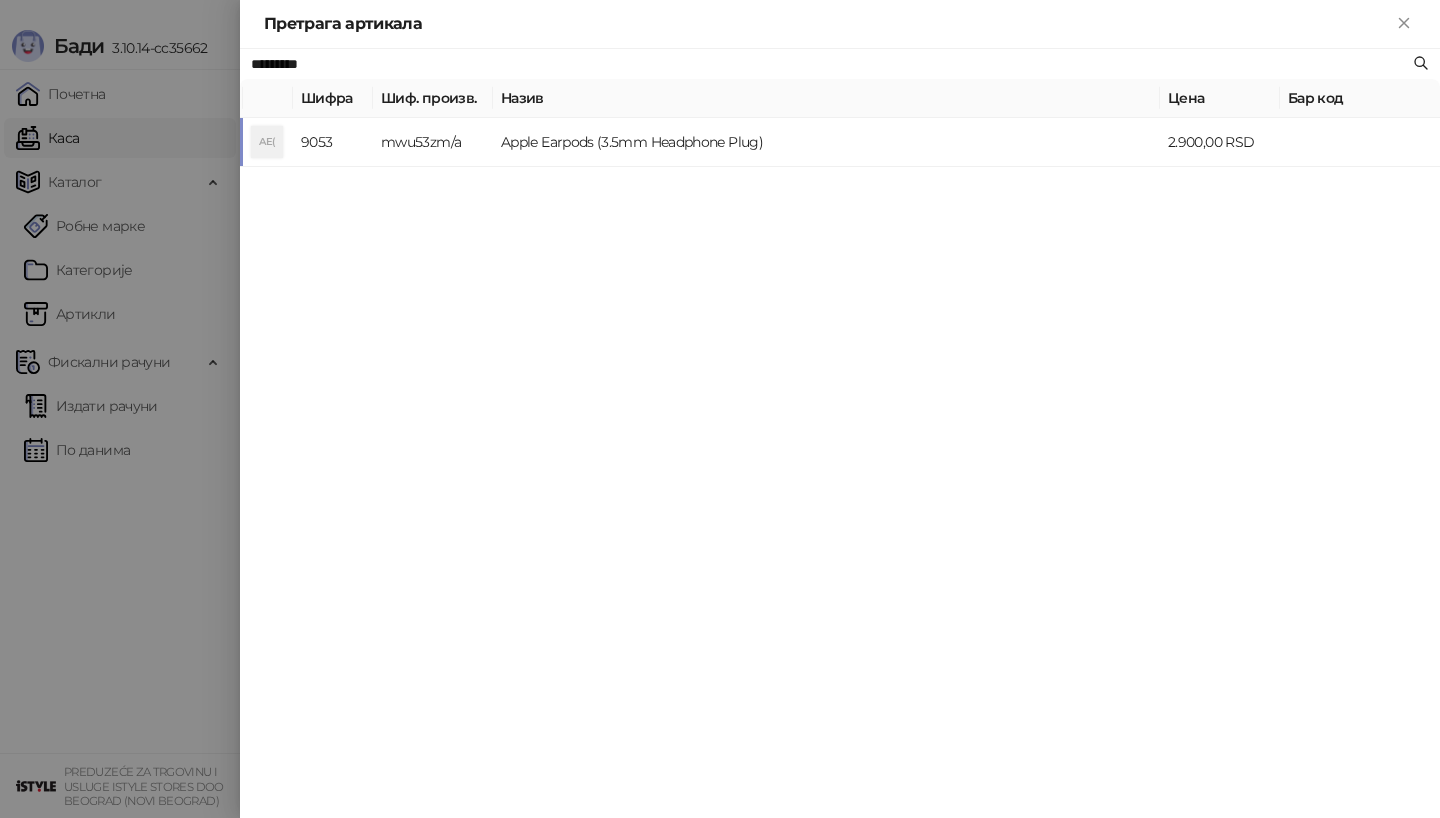 click on "Apple Earpods (3.5mm Headphone Plug)" at bounding box center (826, 142) 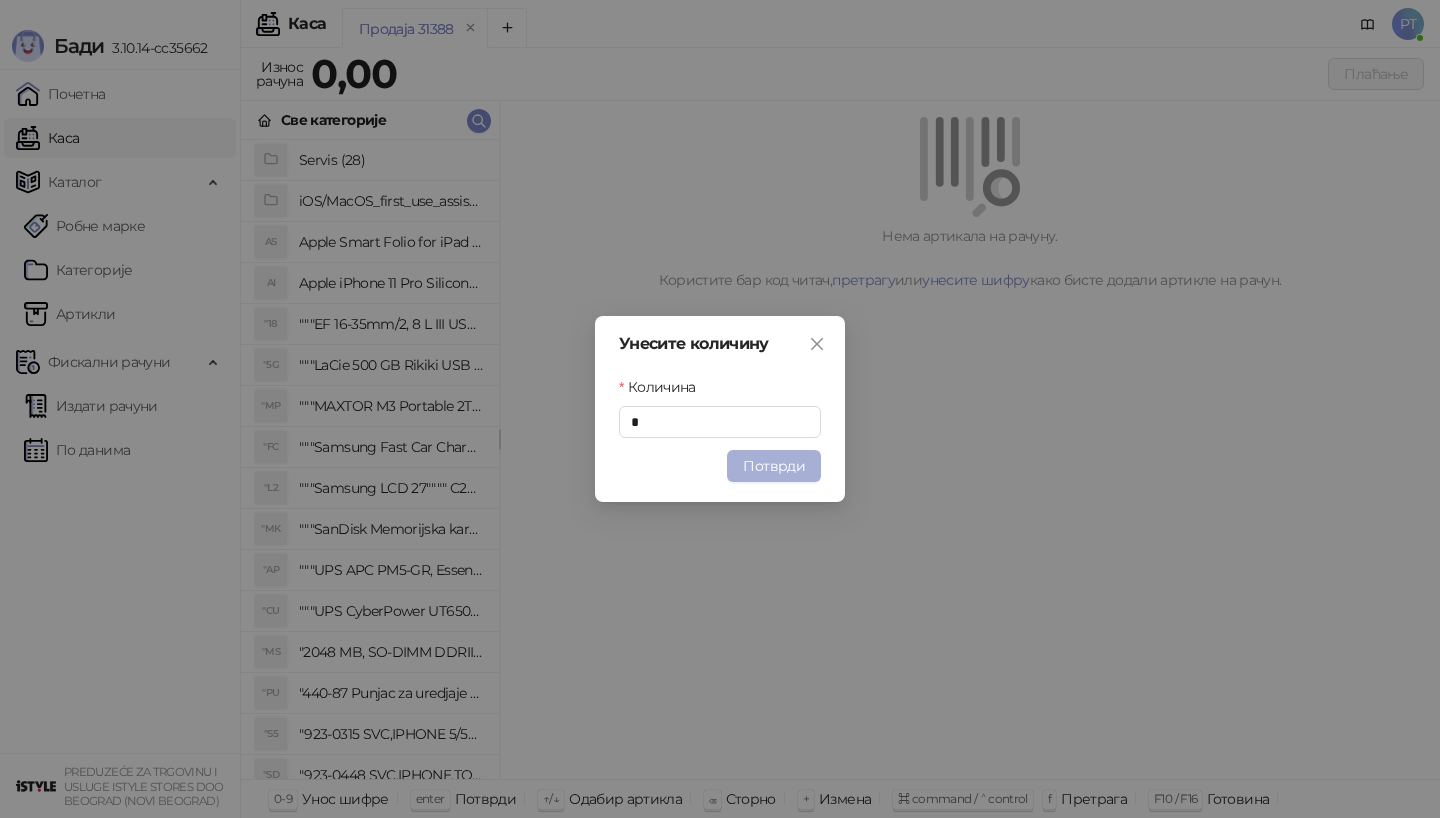 click on "Потврди" at bounding box center (774, 466) 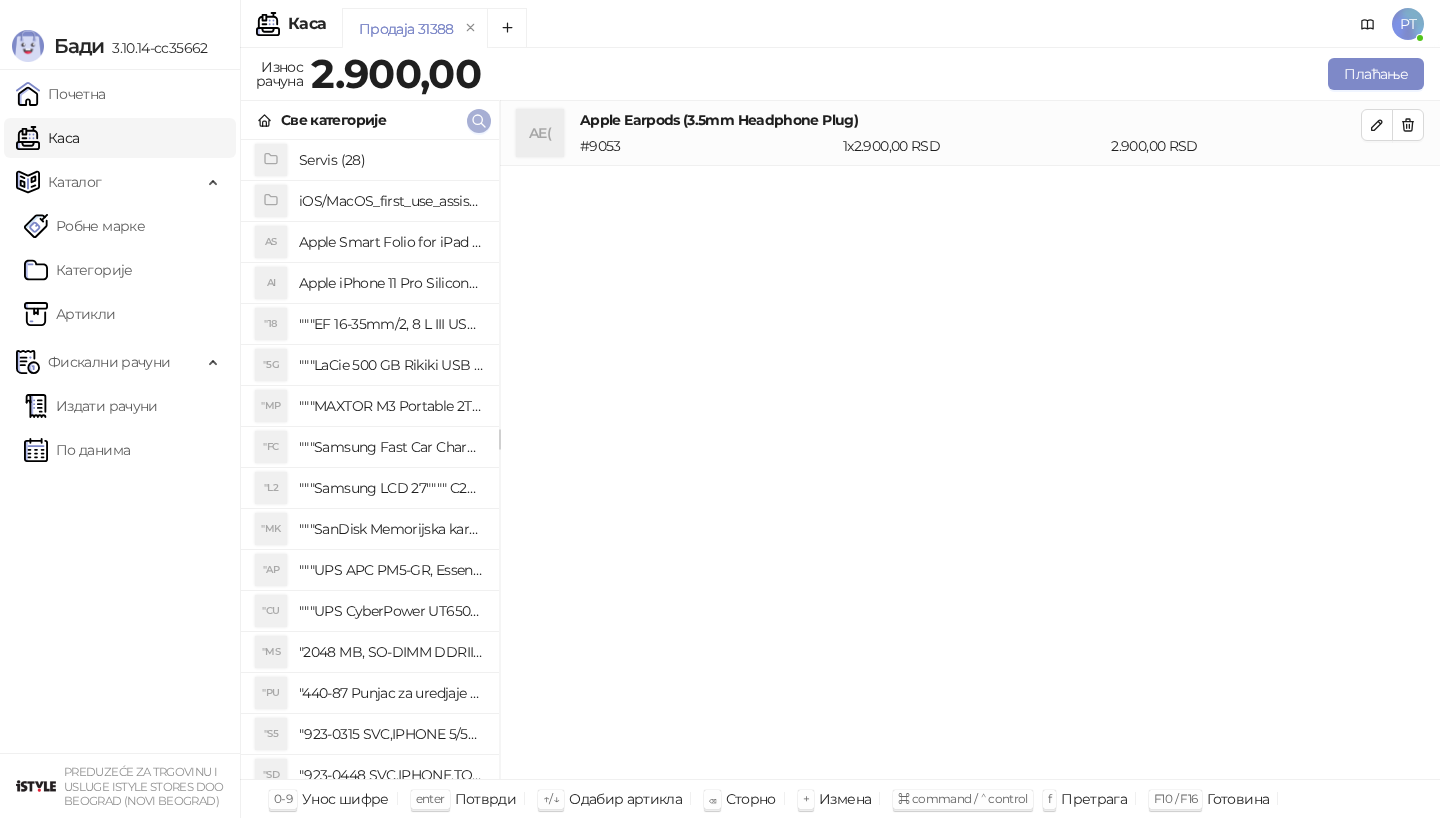 click 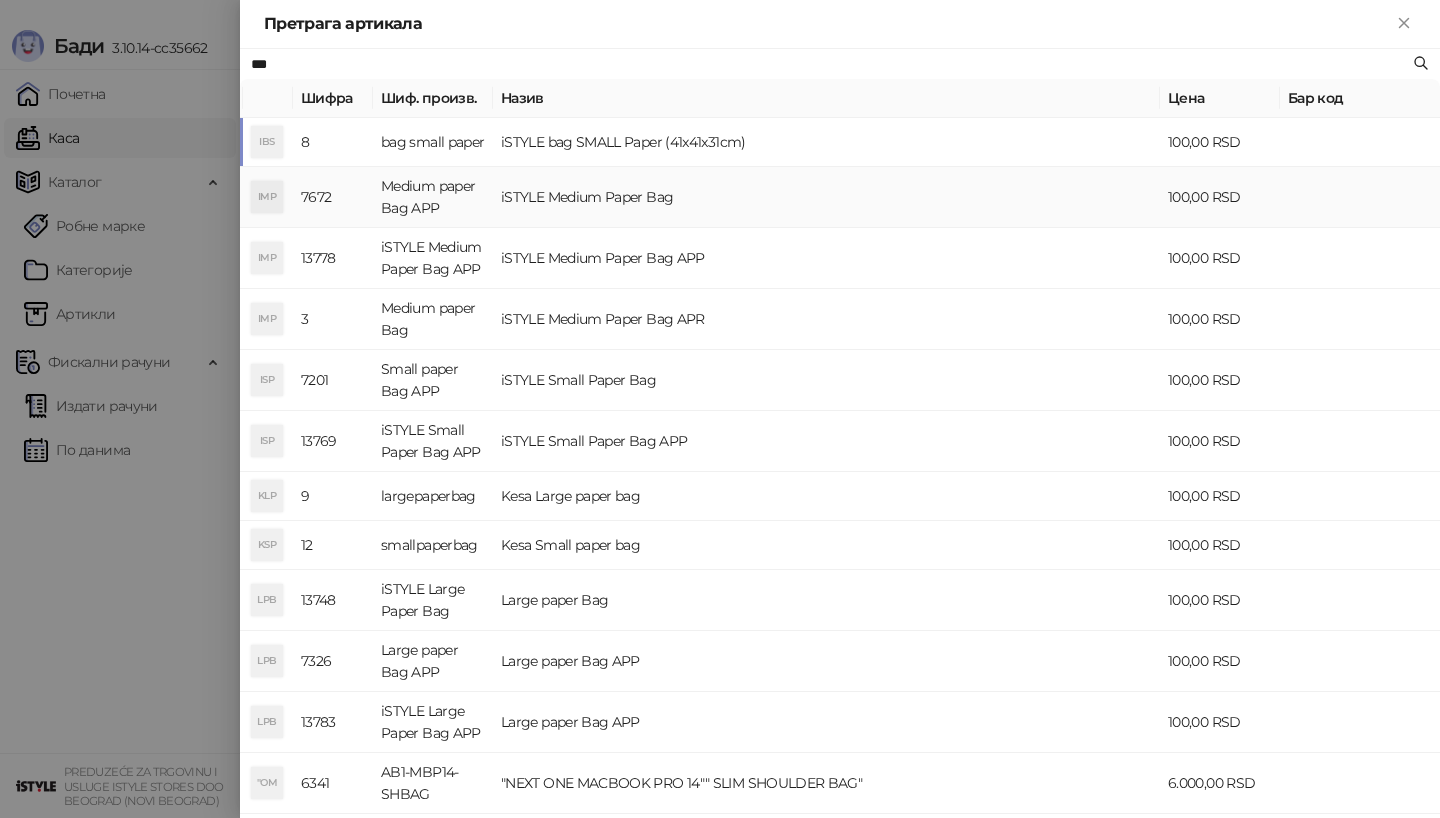 type on "***" 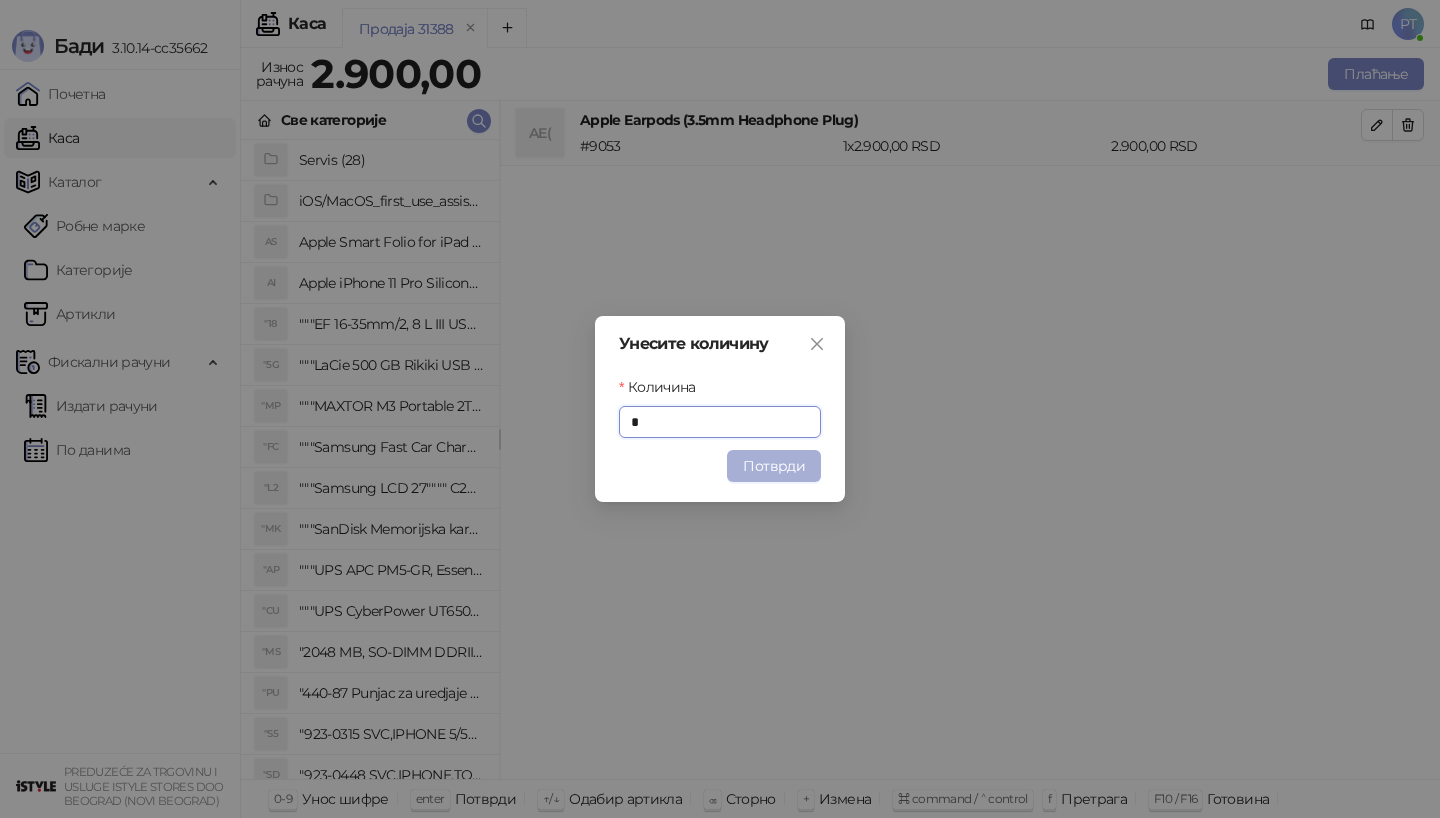 click on "Потврди" at bounding box center (774, 466) 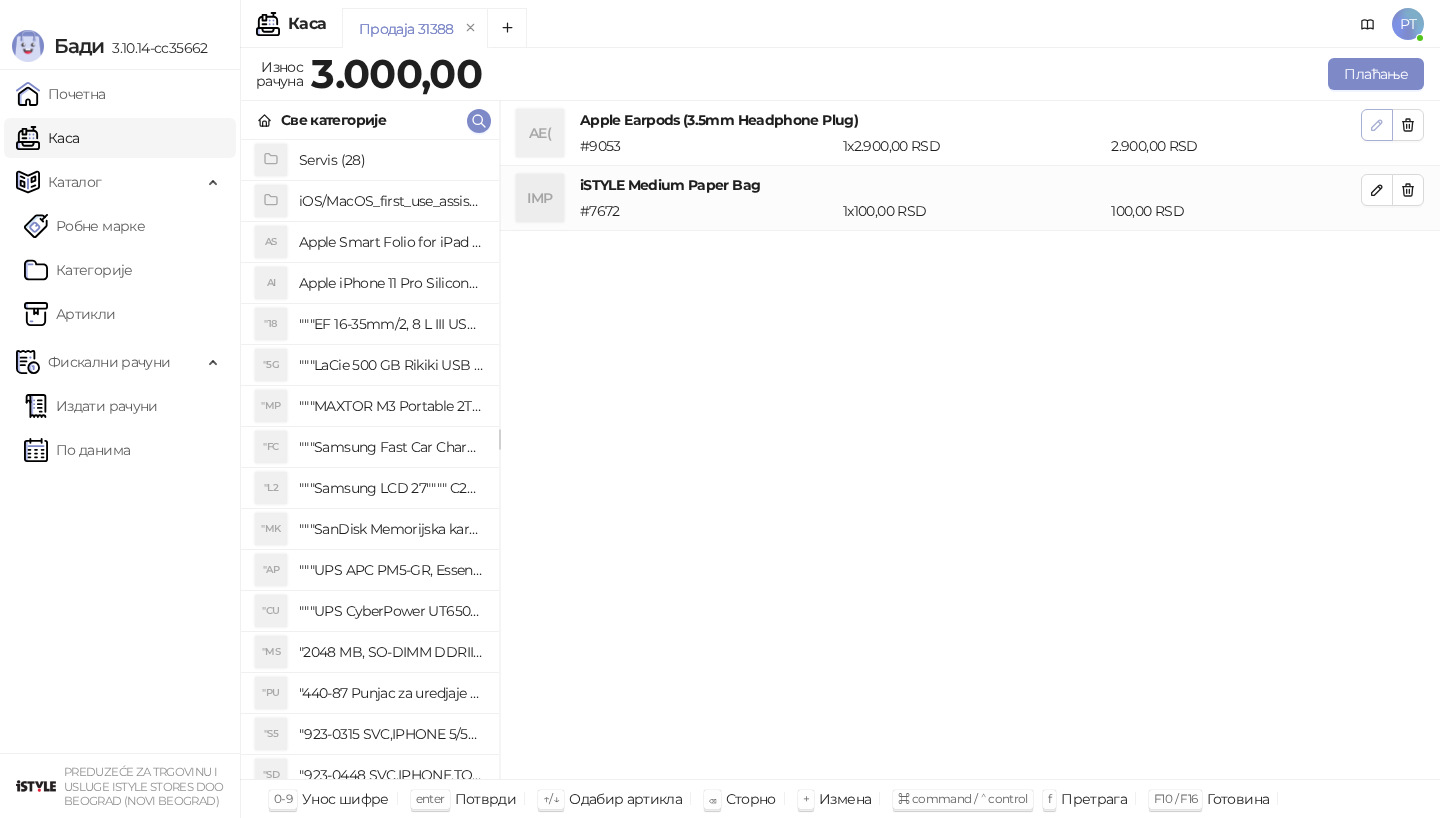 click 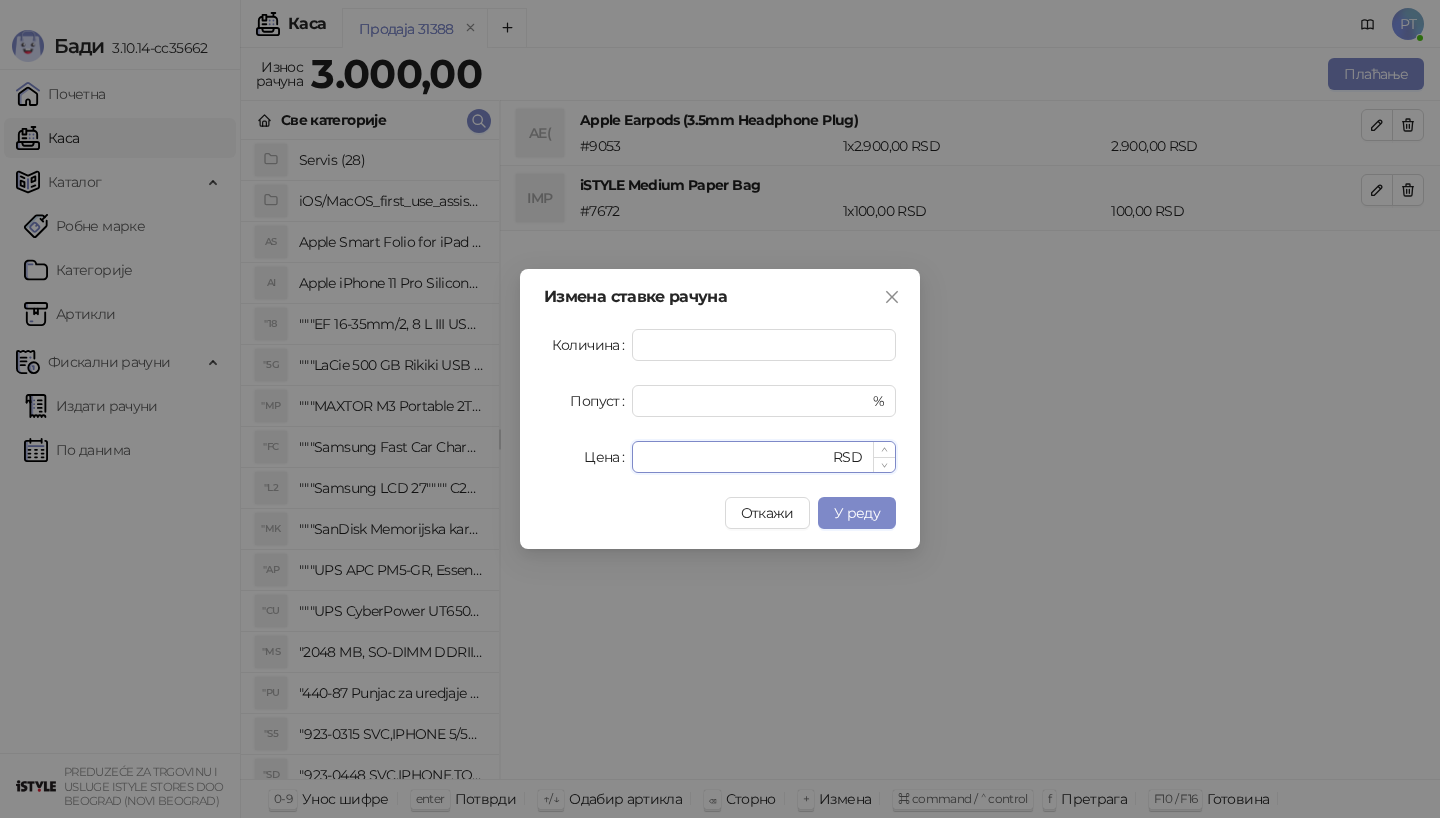 click on "****" at bounding box center (736, 457) 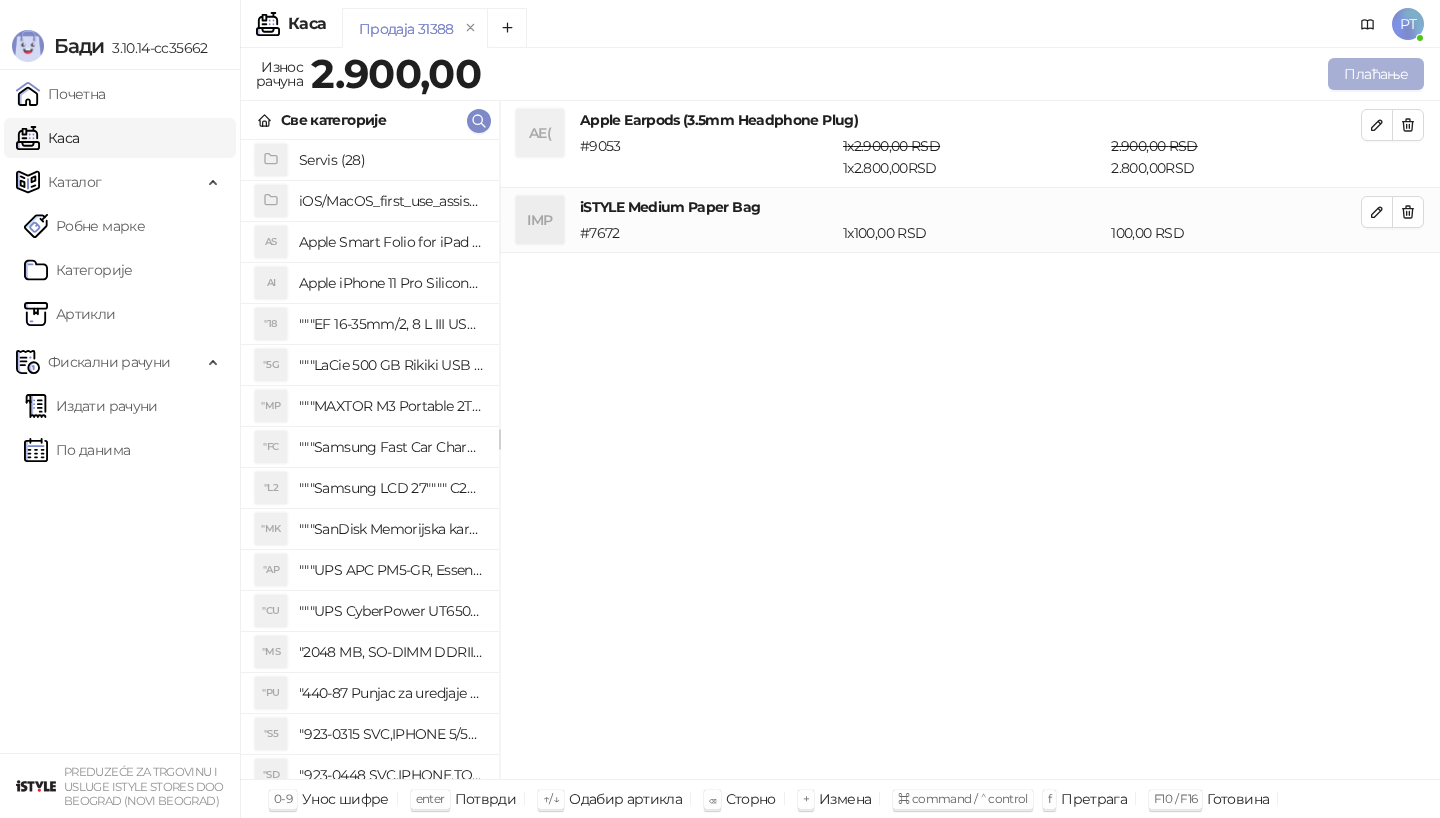 click on "Плаћање" at bounding box center (1376, 74) 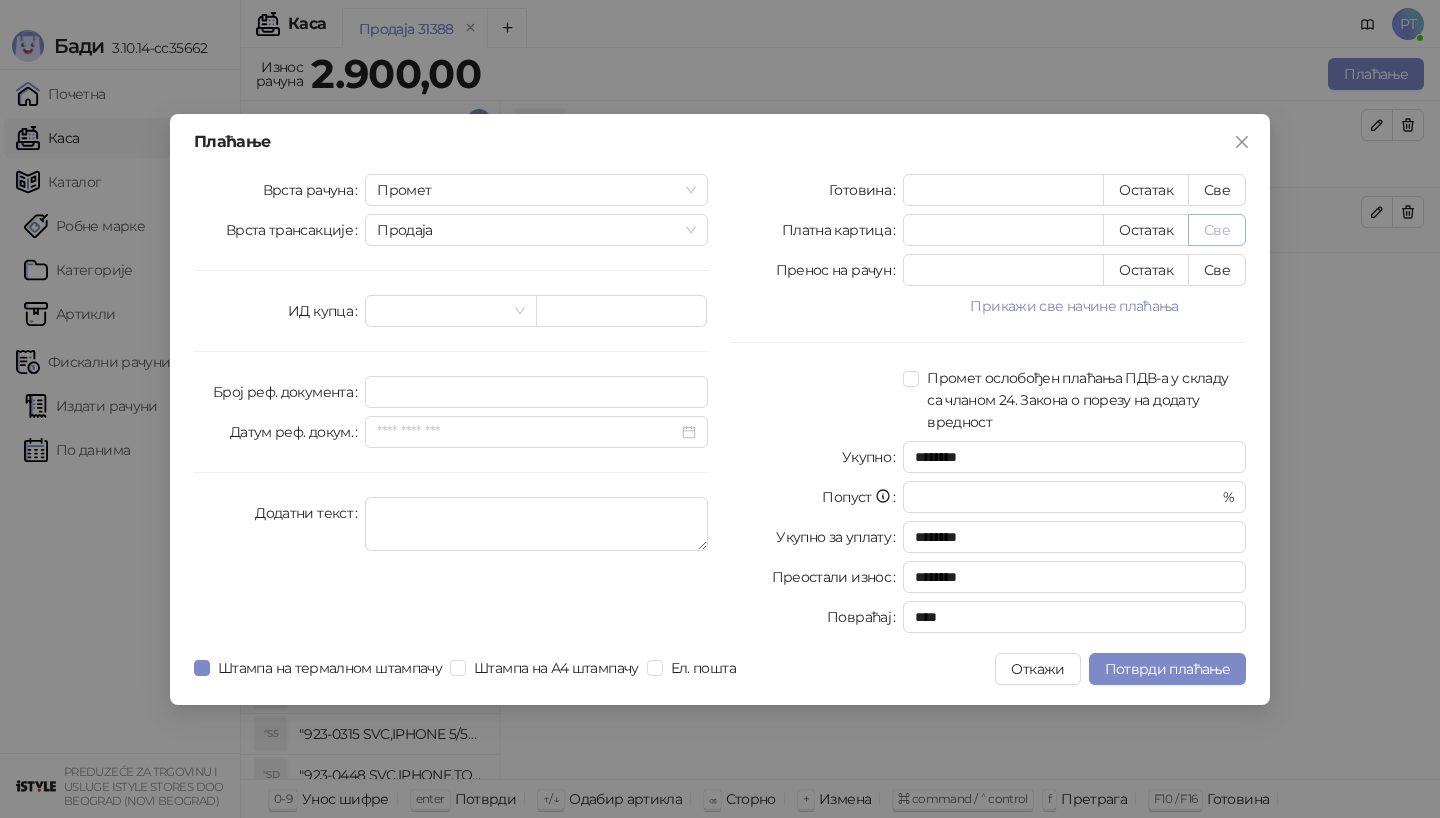click on "Све" at bounding box center (1217, 230) 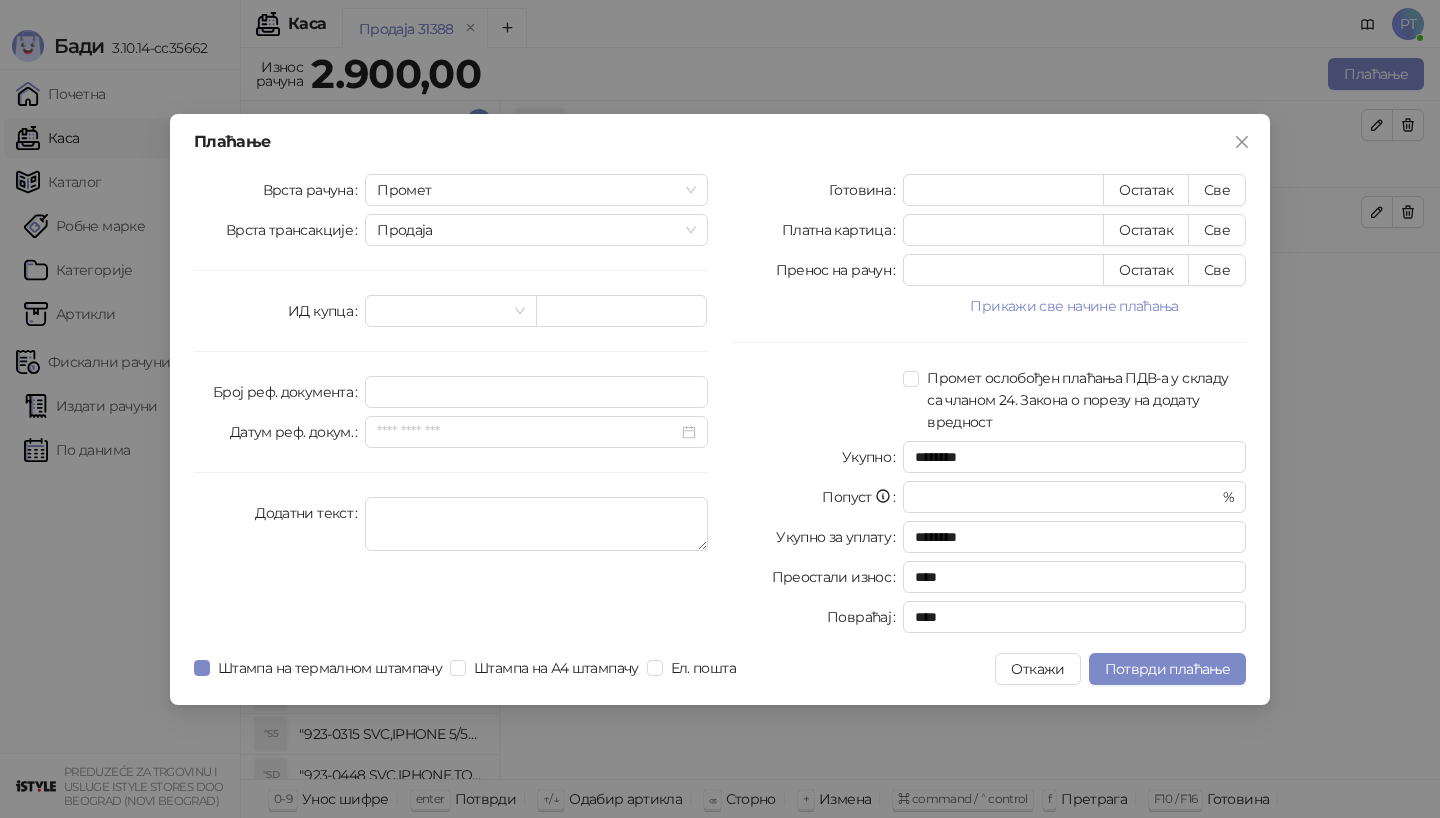 click on "Плаћање Врста рачуна Промет Врста трансакције Продаја ИД купца Број реф. документа Датум реф. докум. Додатни текст Готовина * Остатак Све Платна картица **** Остатак Све Пренос на рачун * Остатак Све Прикажи све начине плаћања Ваучер * Остатак Све Чек * Остатак Све Инстант плаћање * Остатак Све Друго безготовинско * Остатак Све Промет ослобођен плаћања ПДВ-а у складу са чланом 24. Закона о порезу на додату вредност Укупно ******** Попуст * % Укупно за уплату ******** Преостали износ **** Повраћај **** Штампа на термалном штампачу Штампа на А4 штампачу Ел. пошта Откажи" at bounding box center (720, 409) 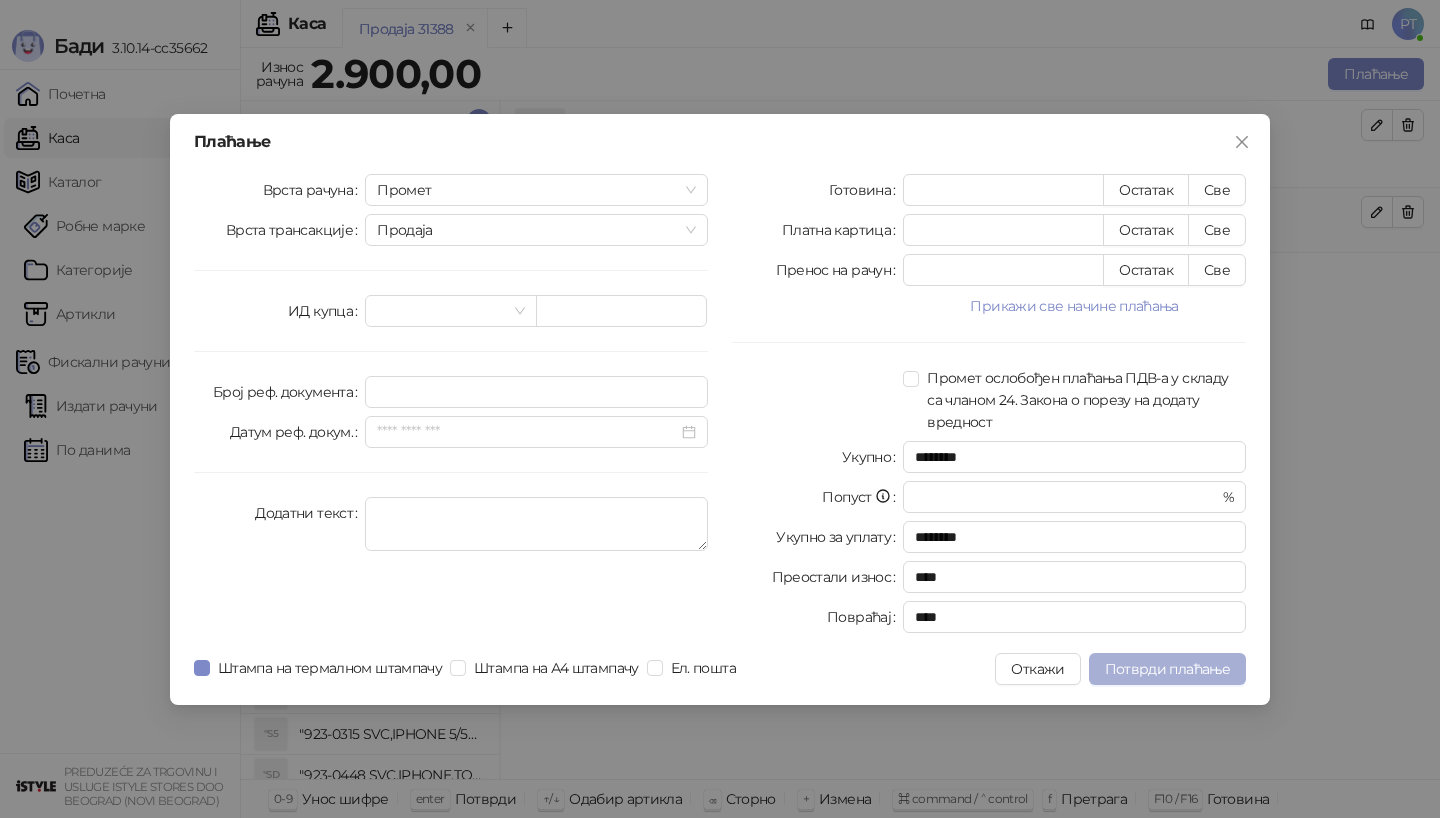 click on "Потврди плаћање" at bounding box center (1167, 669) 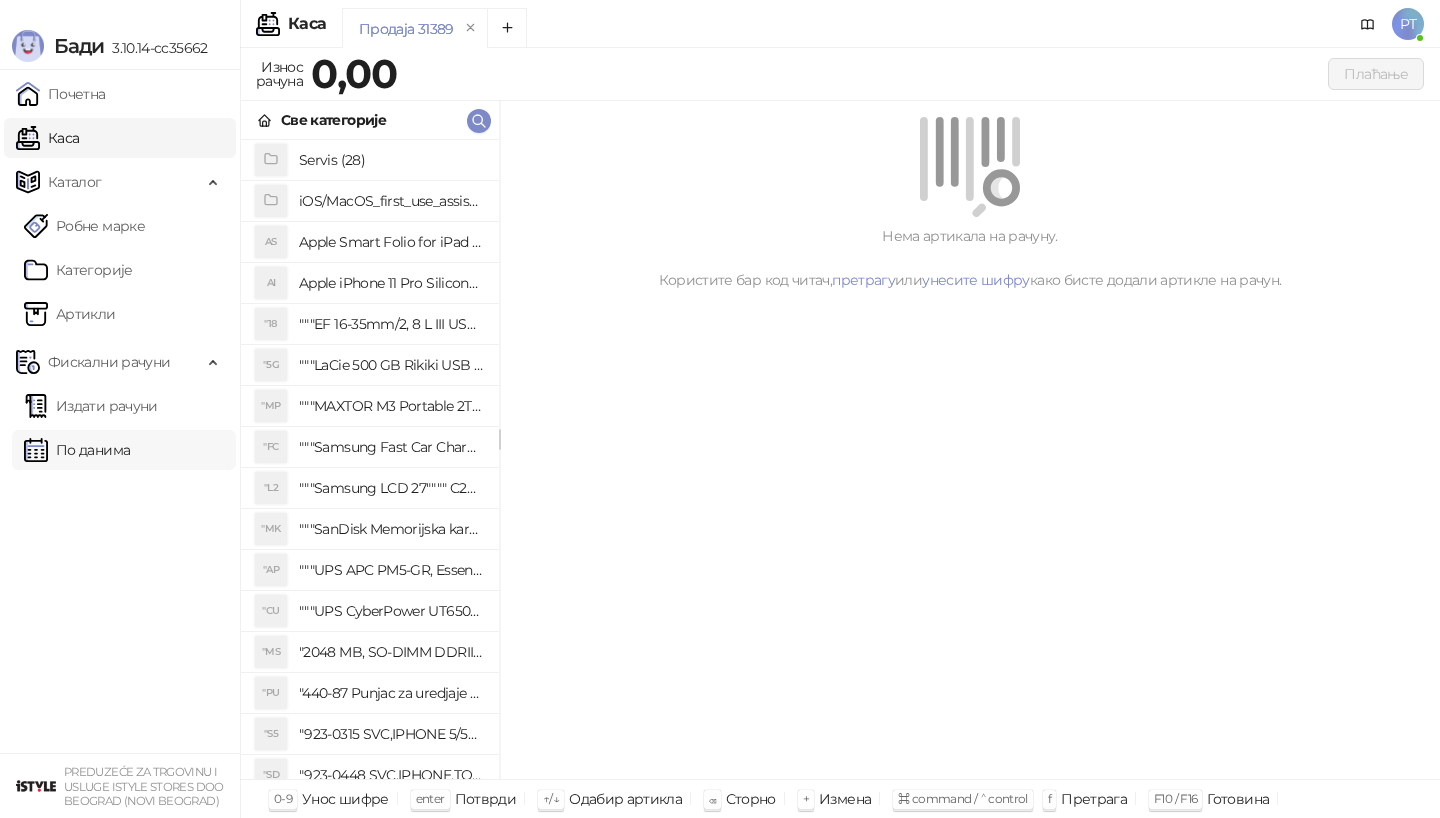 click on "По данима" at bounding box center [77, 450] 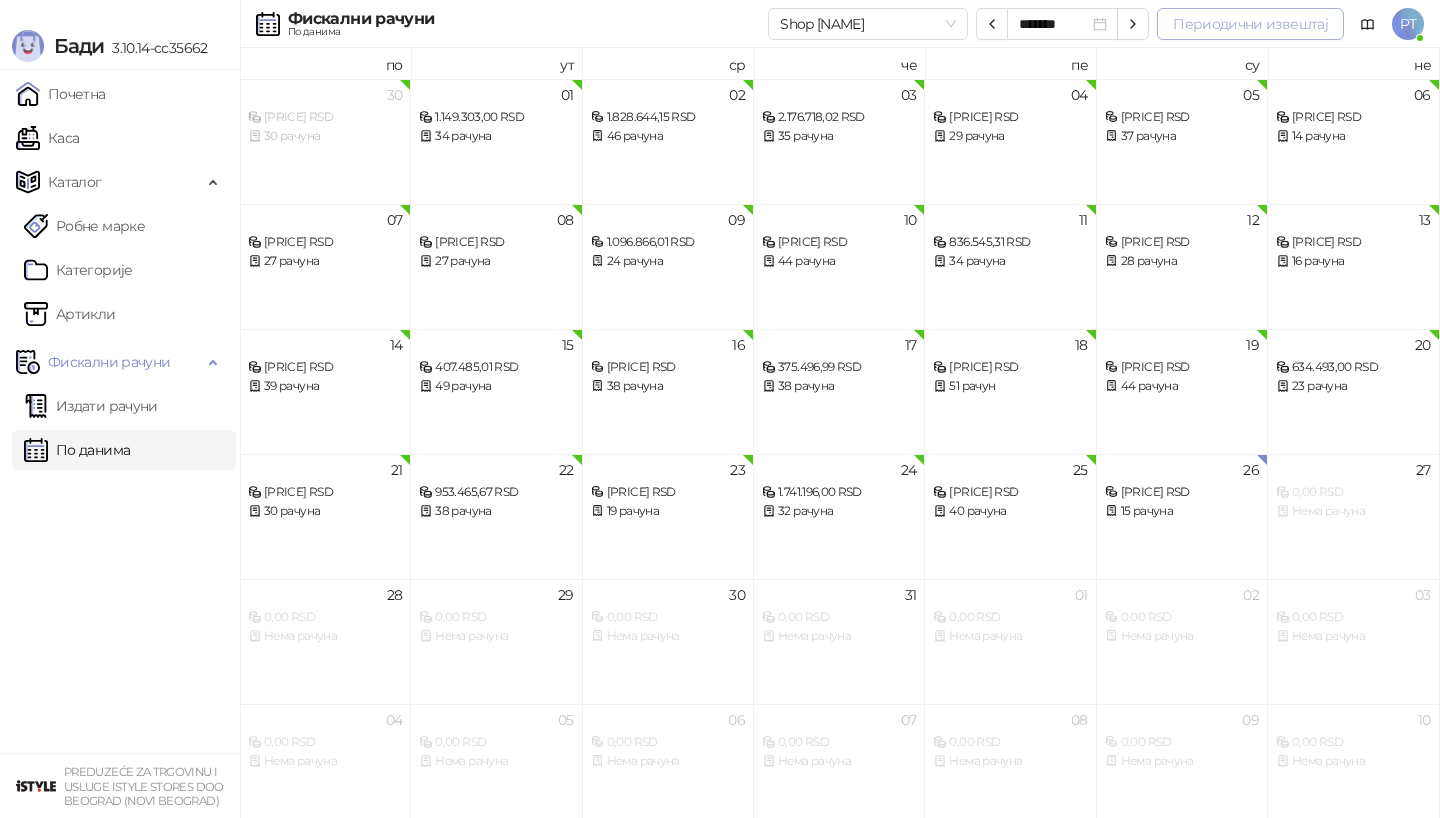 click on "Периодични извештај" at bounding box center (1250, 24) 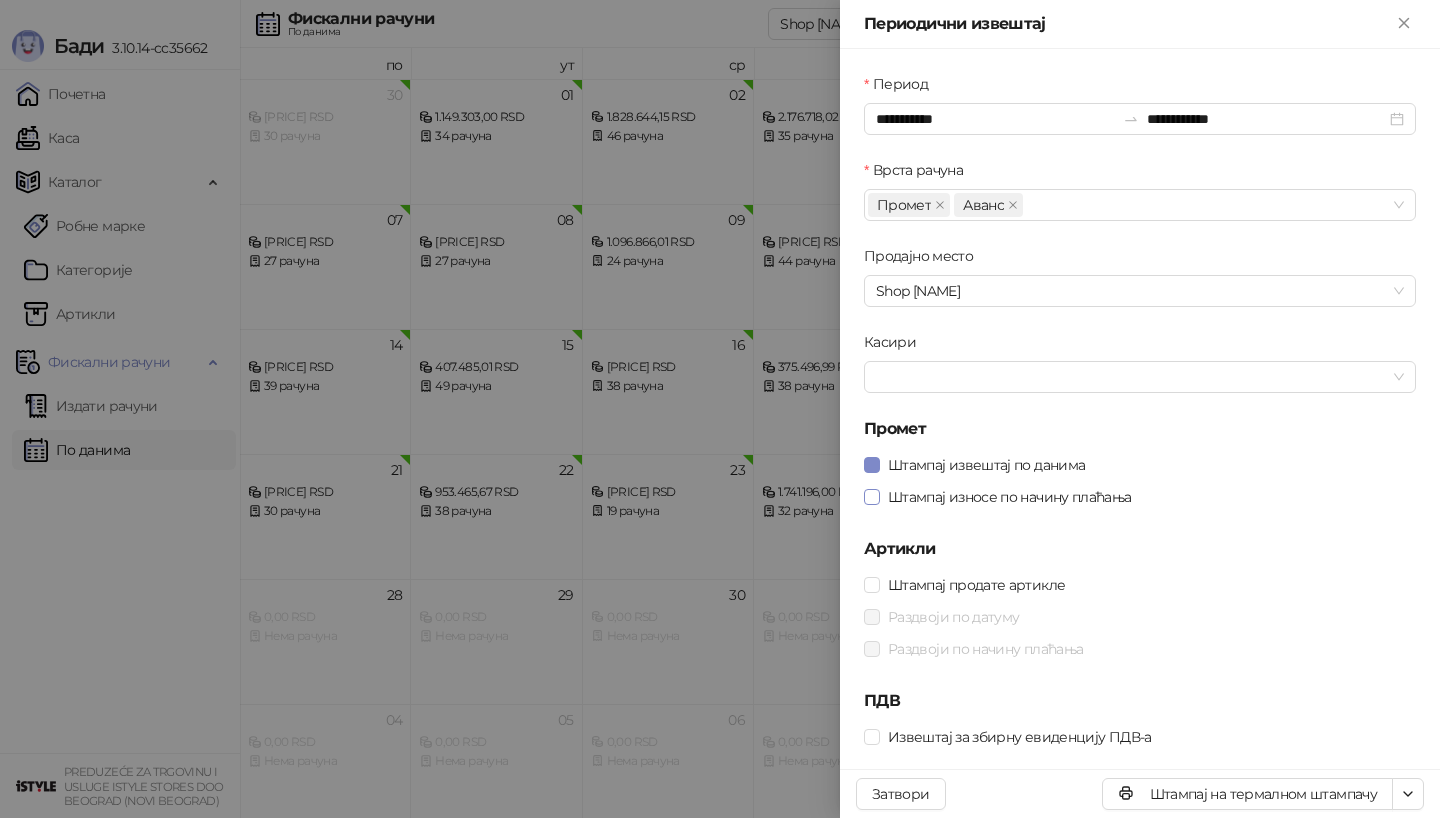 click on "Штампај износе по начину плаћања" at bounding box center [1010, 497] 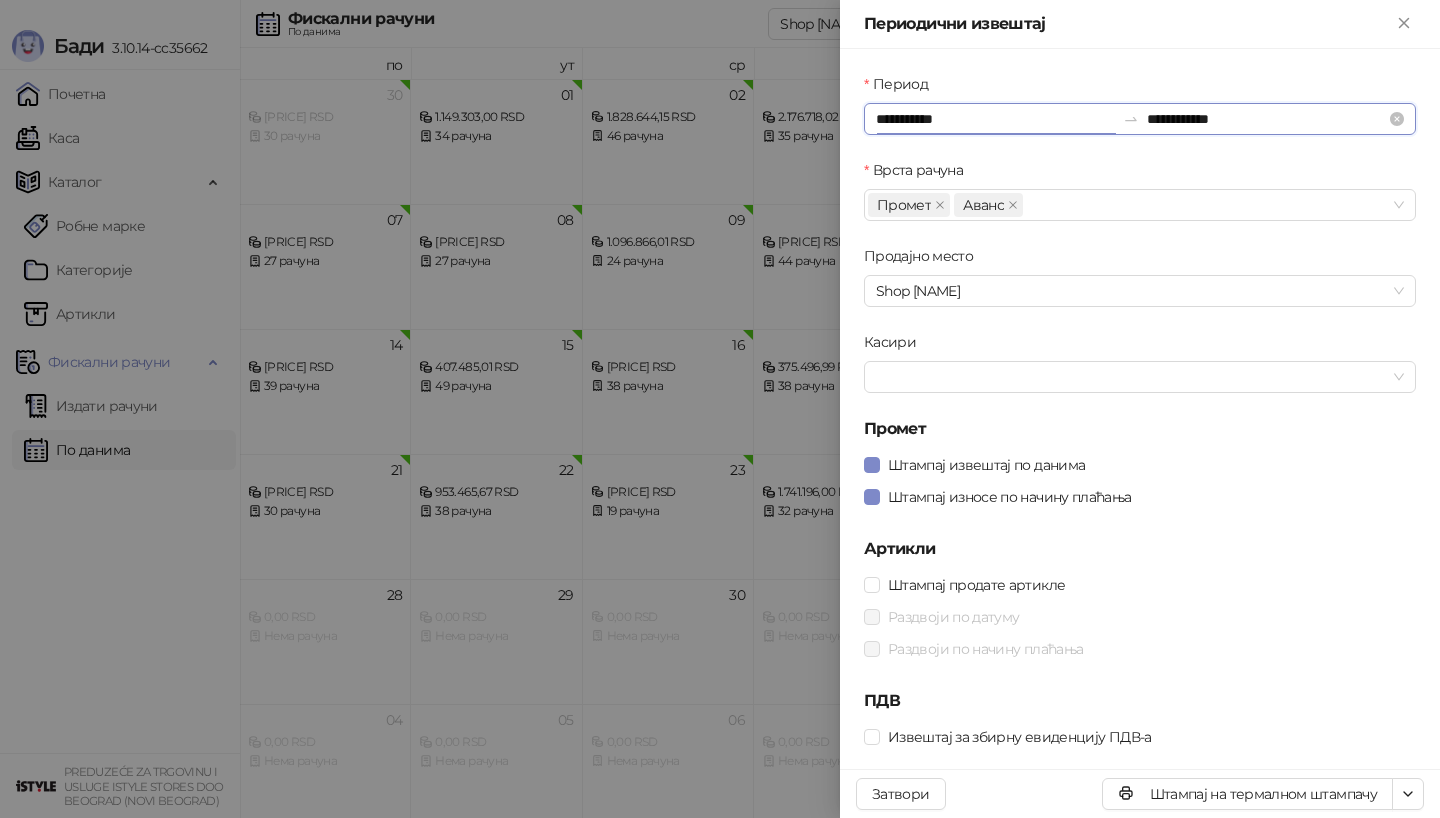 click on "**********" at bounding box center [995, 119] 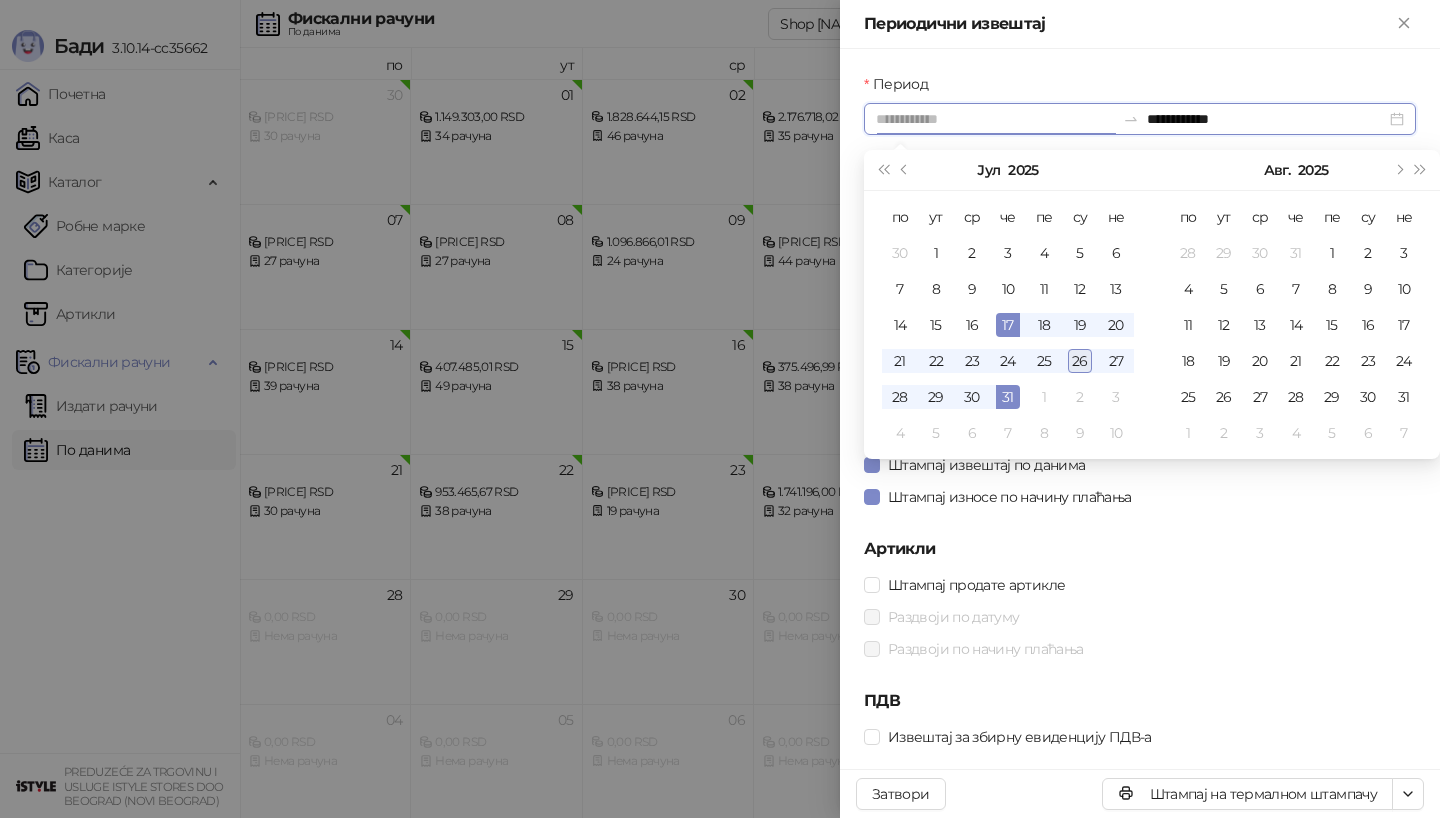 type on "**********" 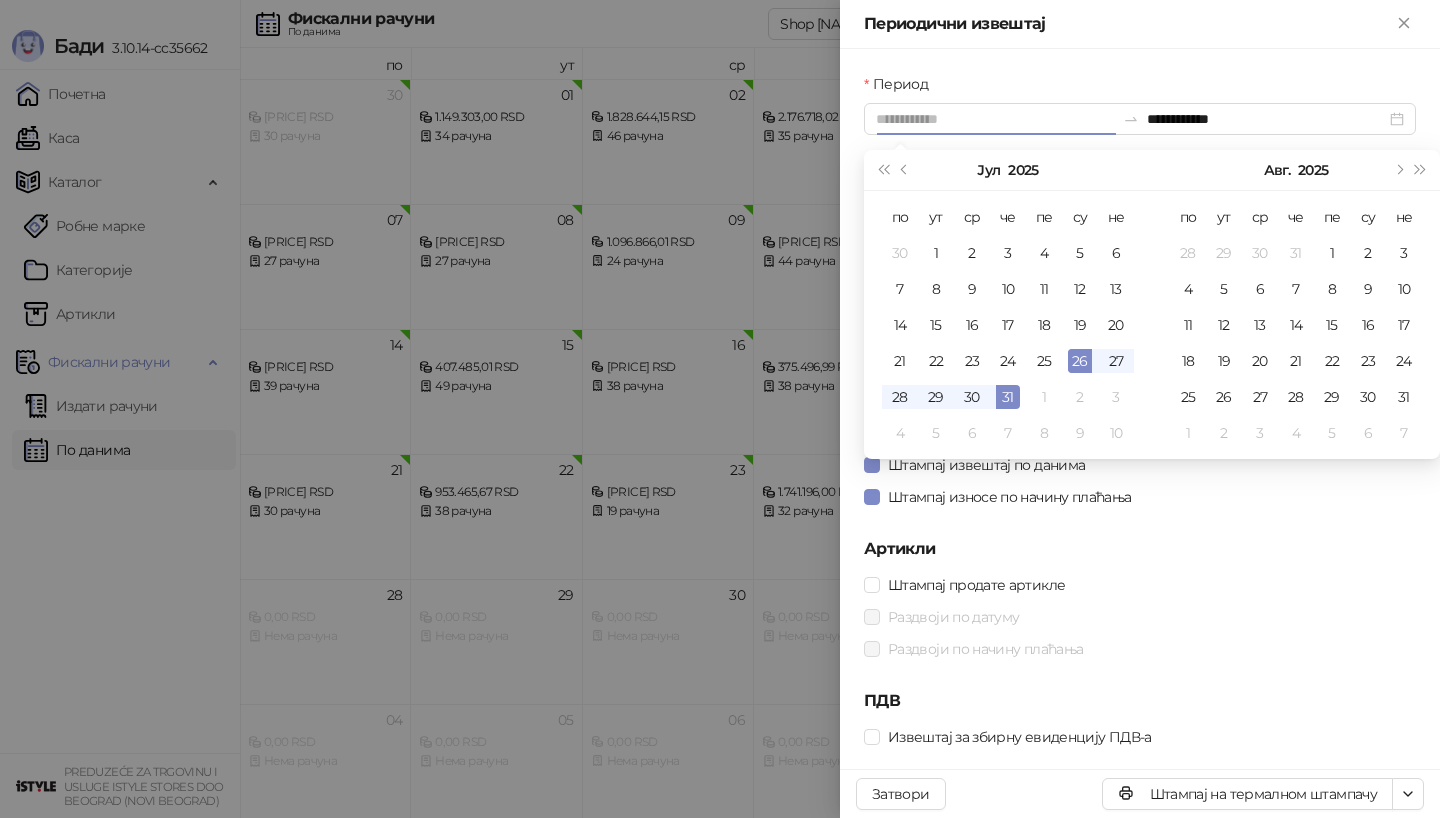 click on "26" at bounding box center [1080, 361] 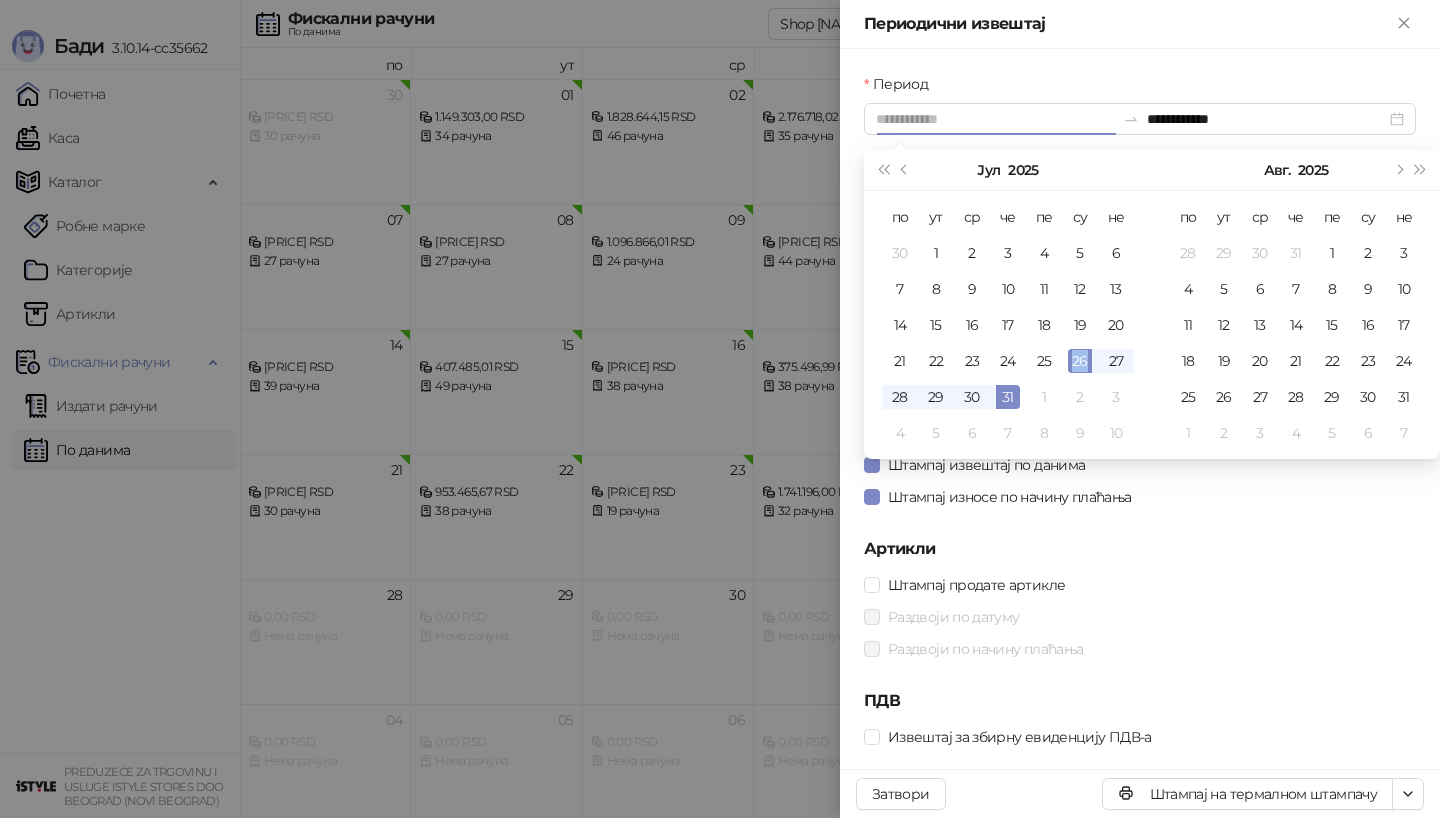 click on "26" at bounding box center [1080, 361] 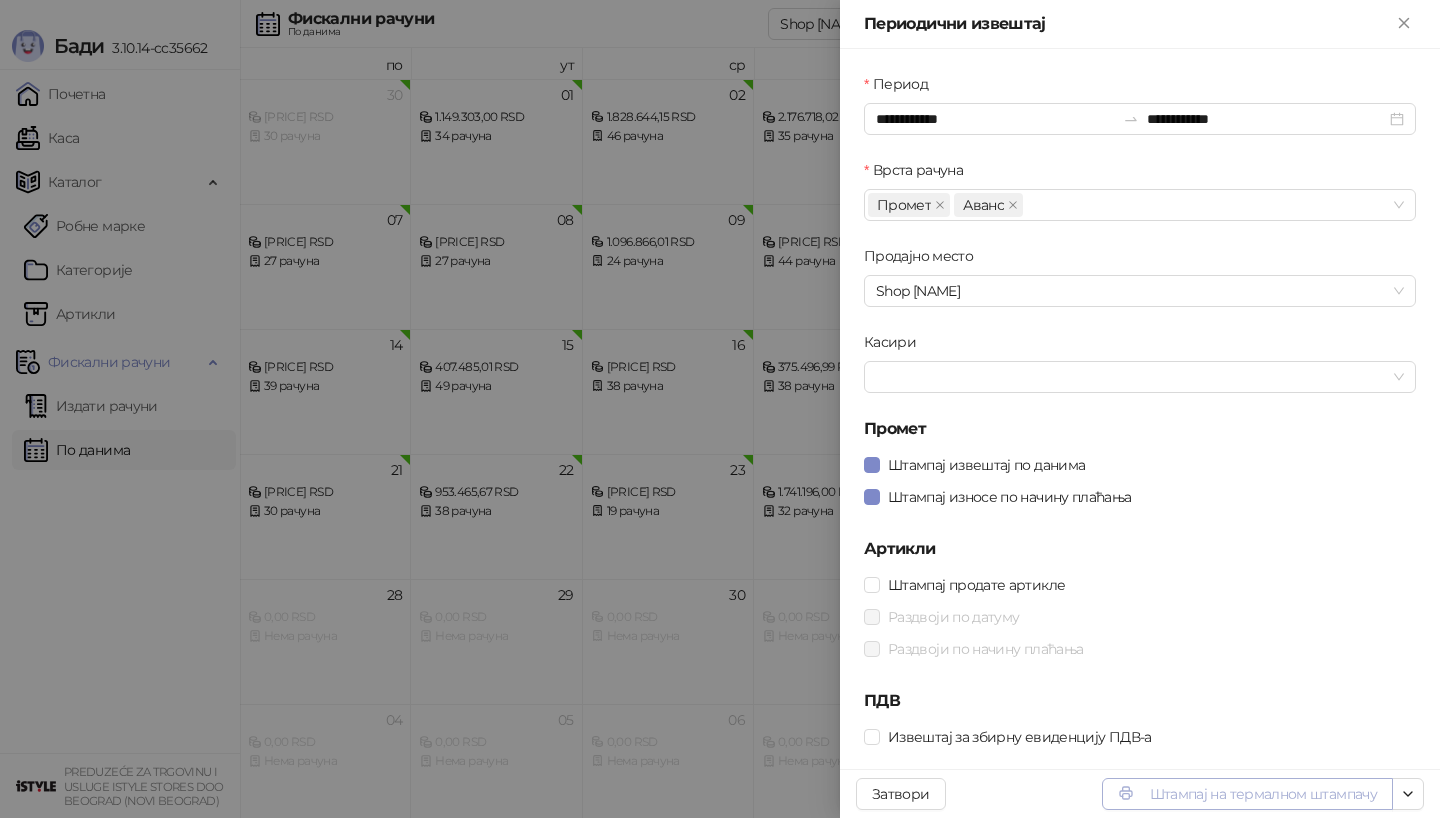 click on "Штампај на термалном штампачу" at bounding box center (1247, 794) 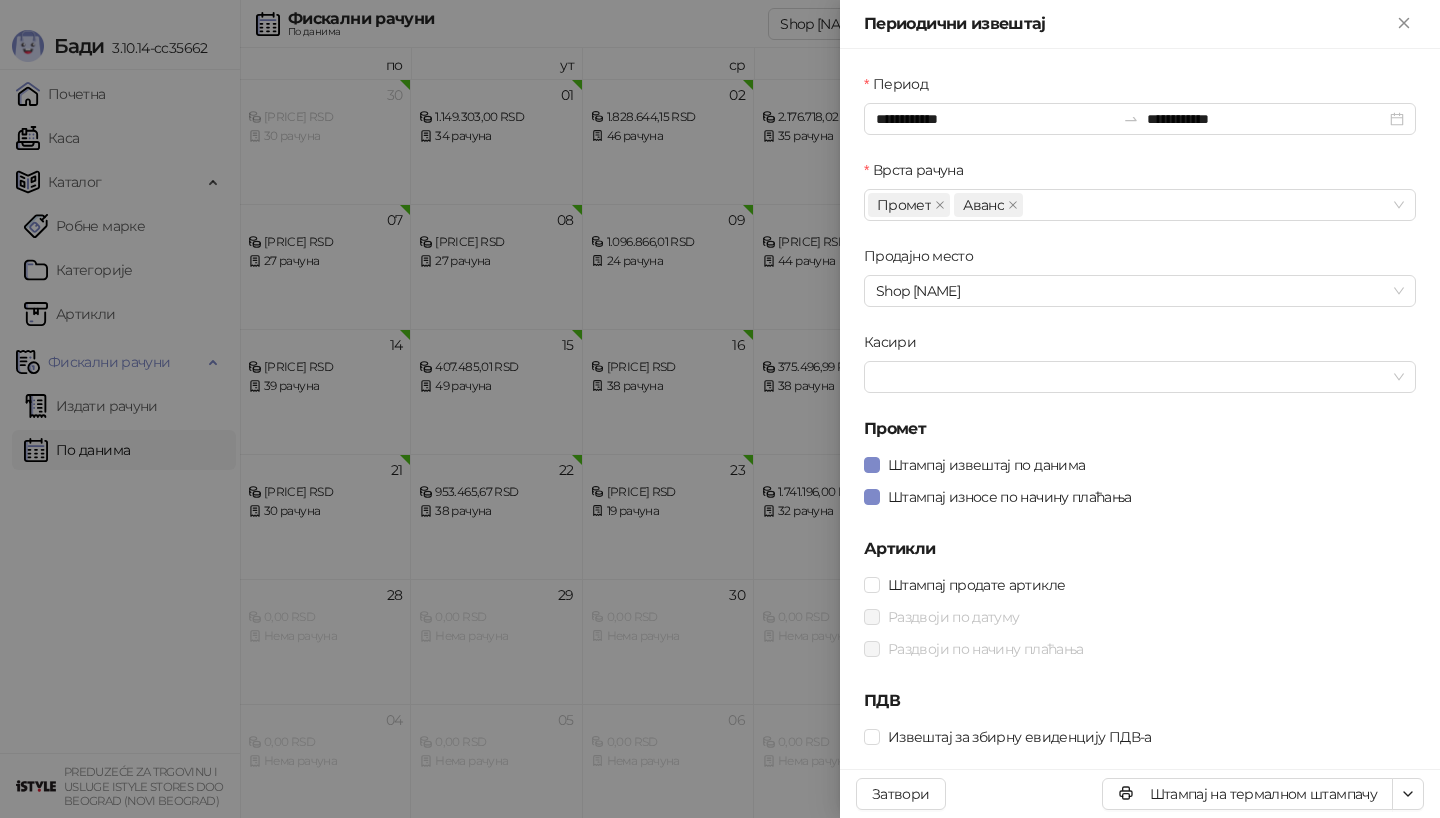 click at bounding box center (720, 409) 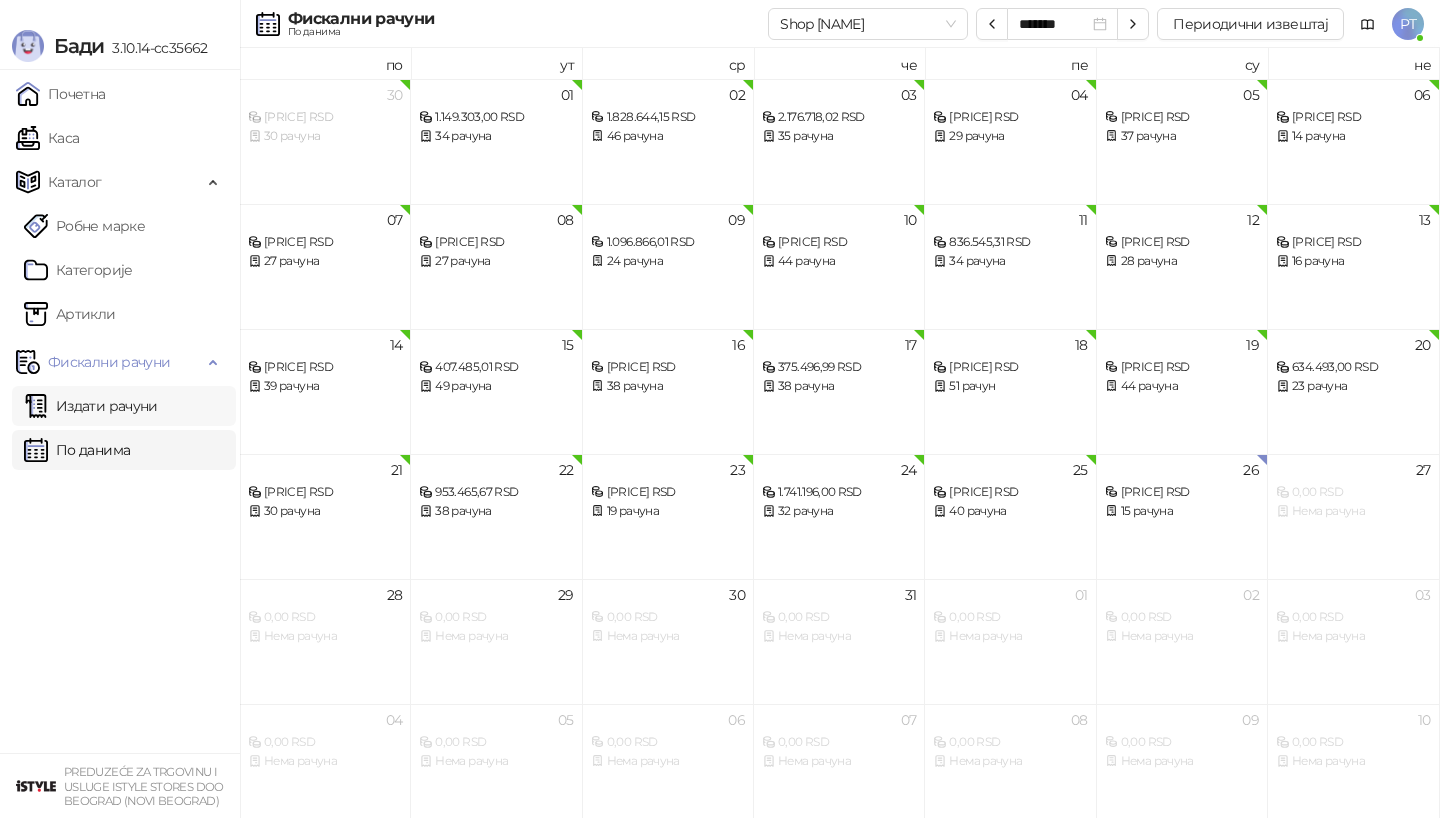 click on "Издати рачуни" at bounding box center [91, 406] 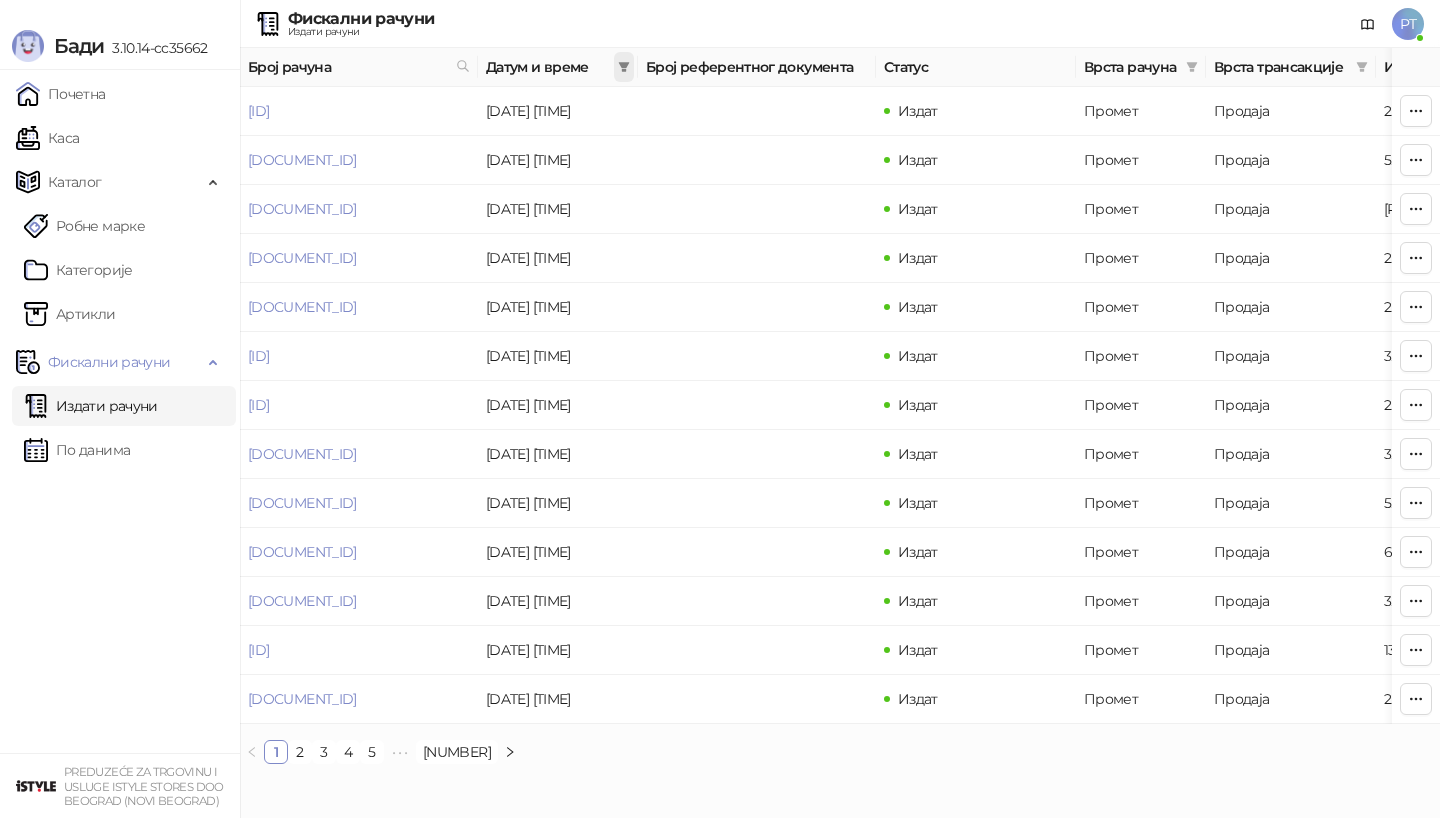 click 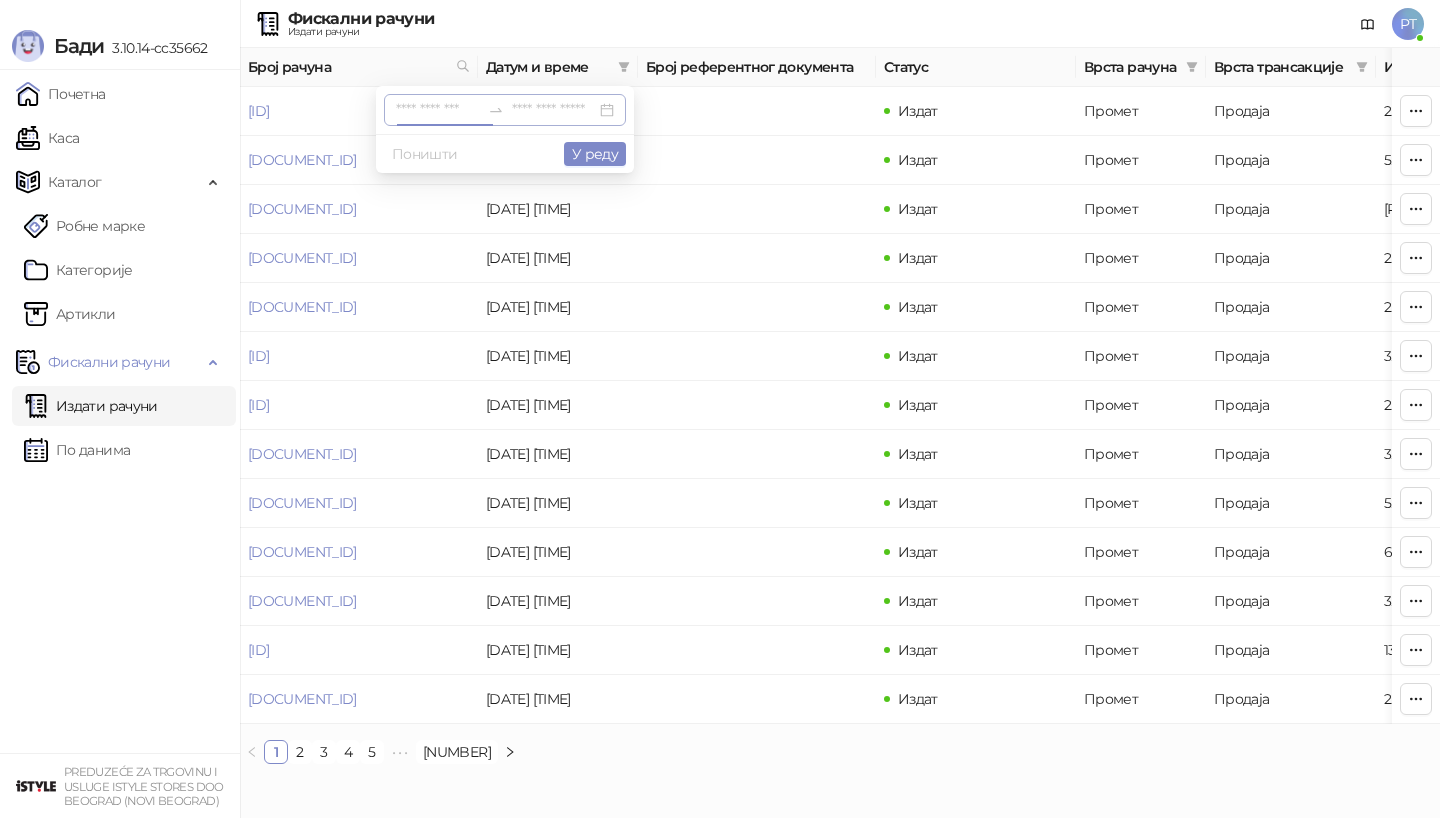 click at bounding box center (438, 110) 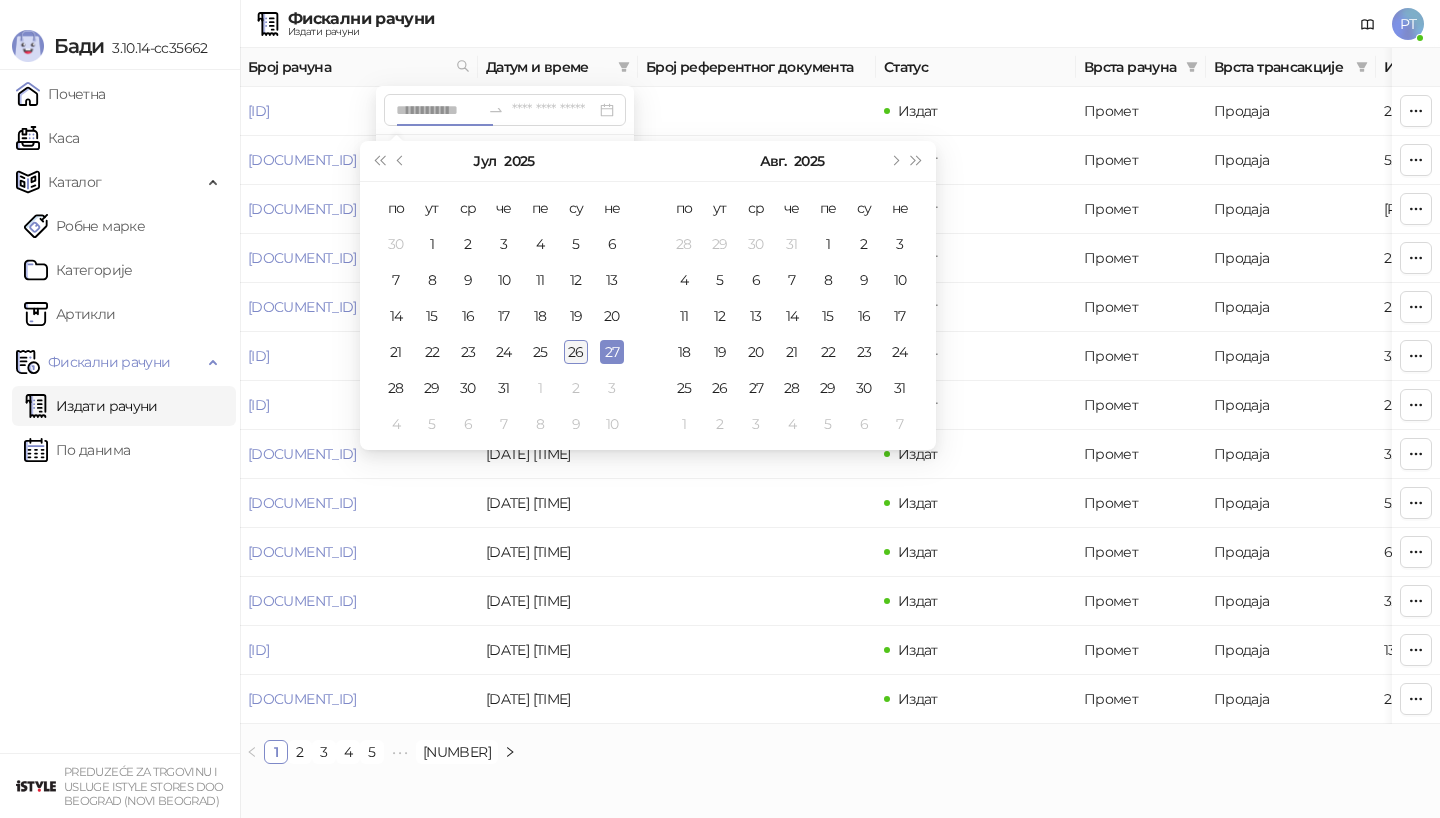 type on "**********" 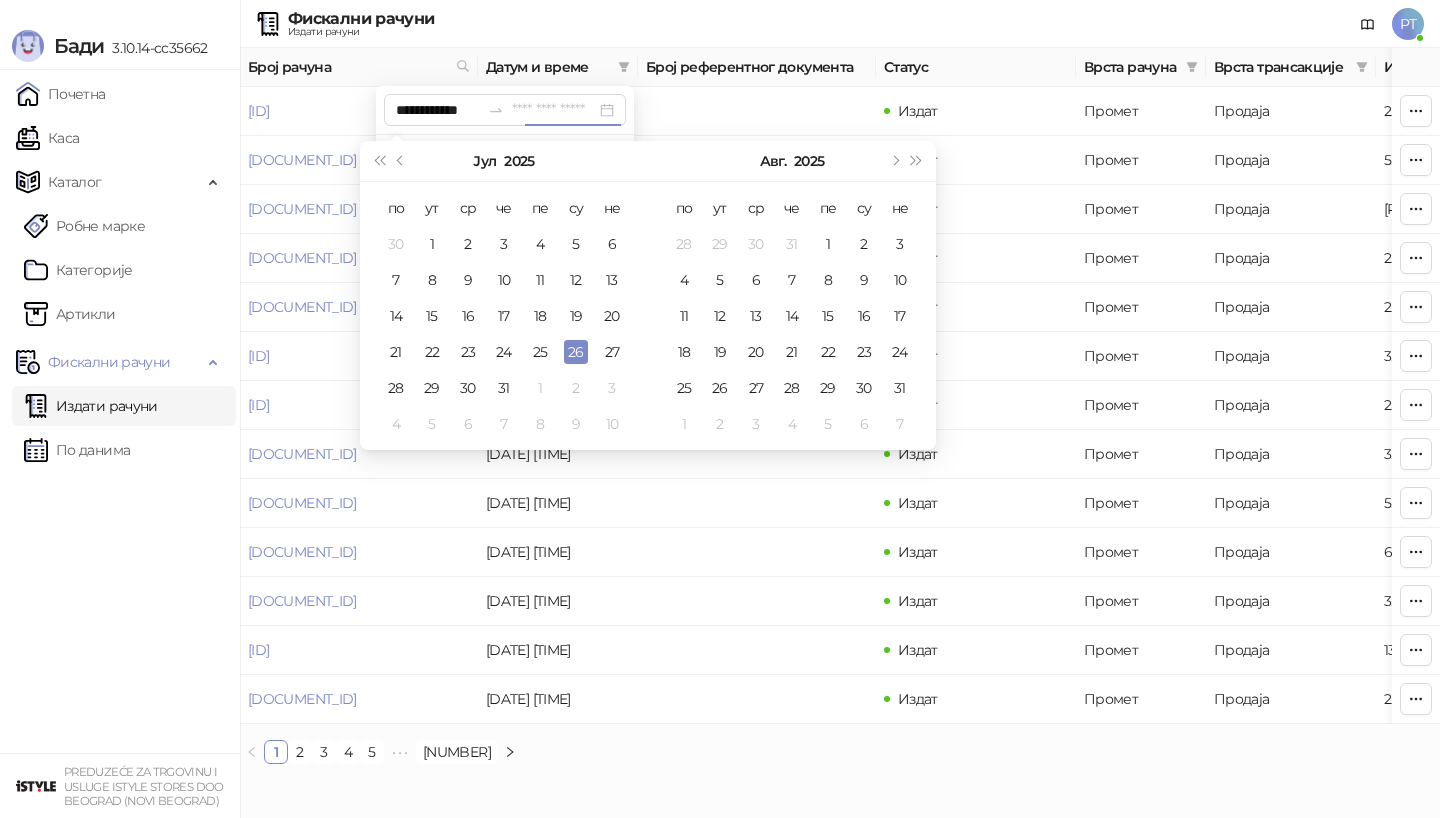 click on "26" at bounding box center (576, 352) 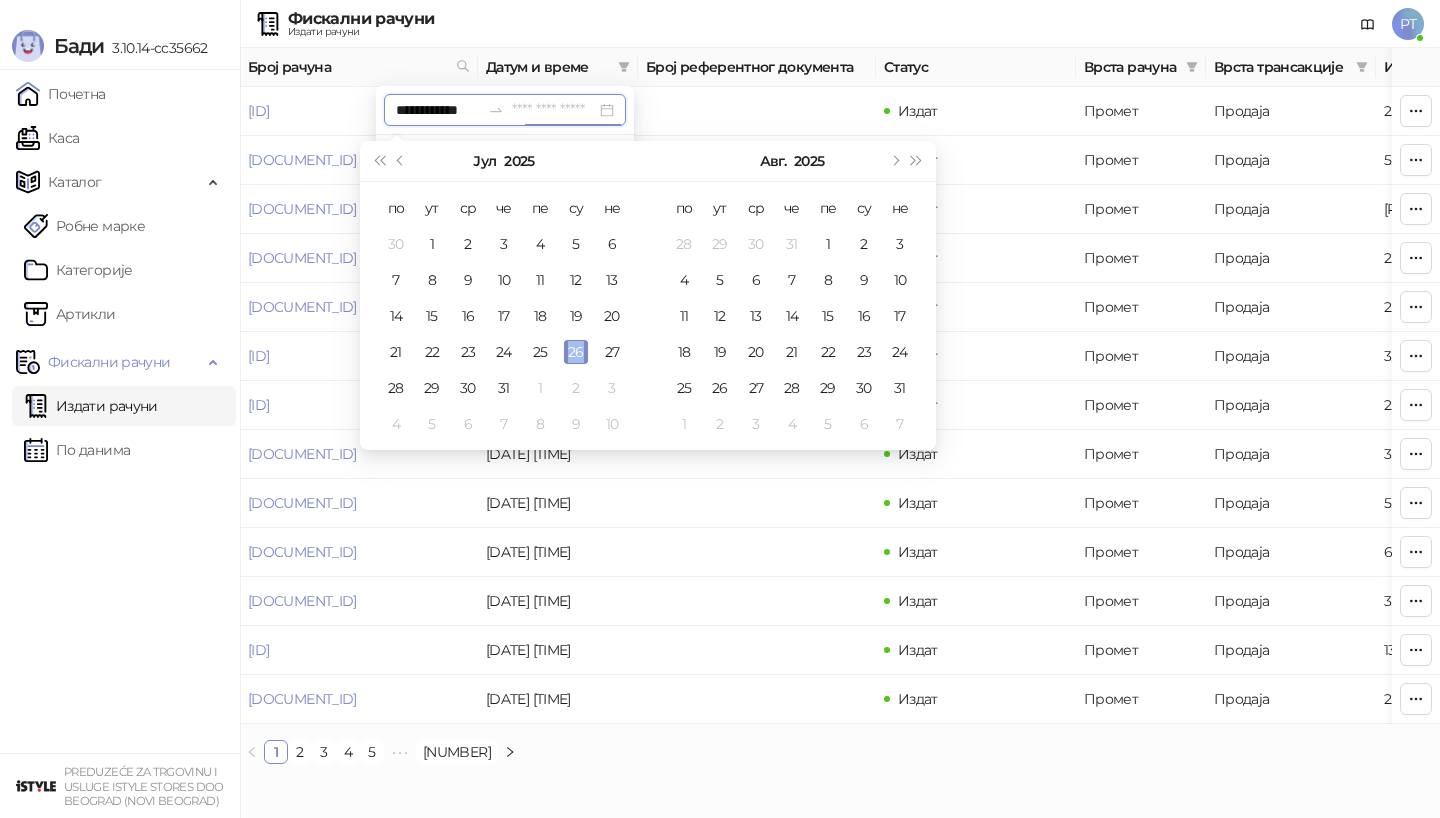 type on "**********" 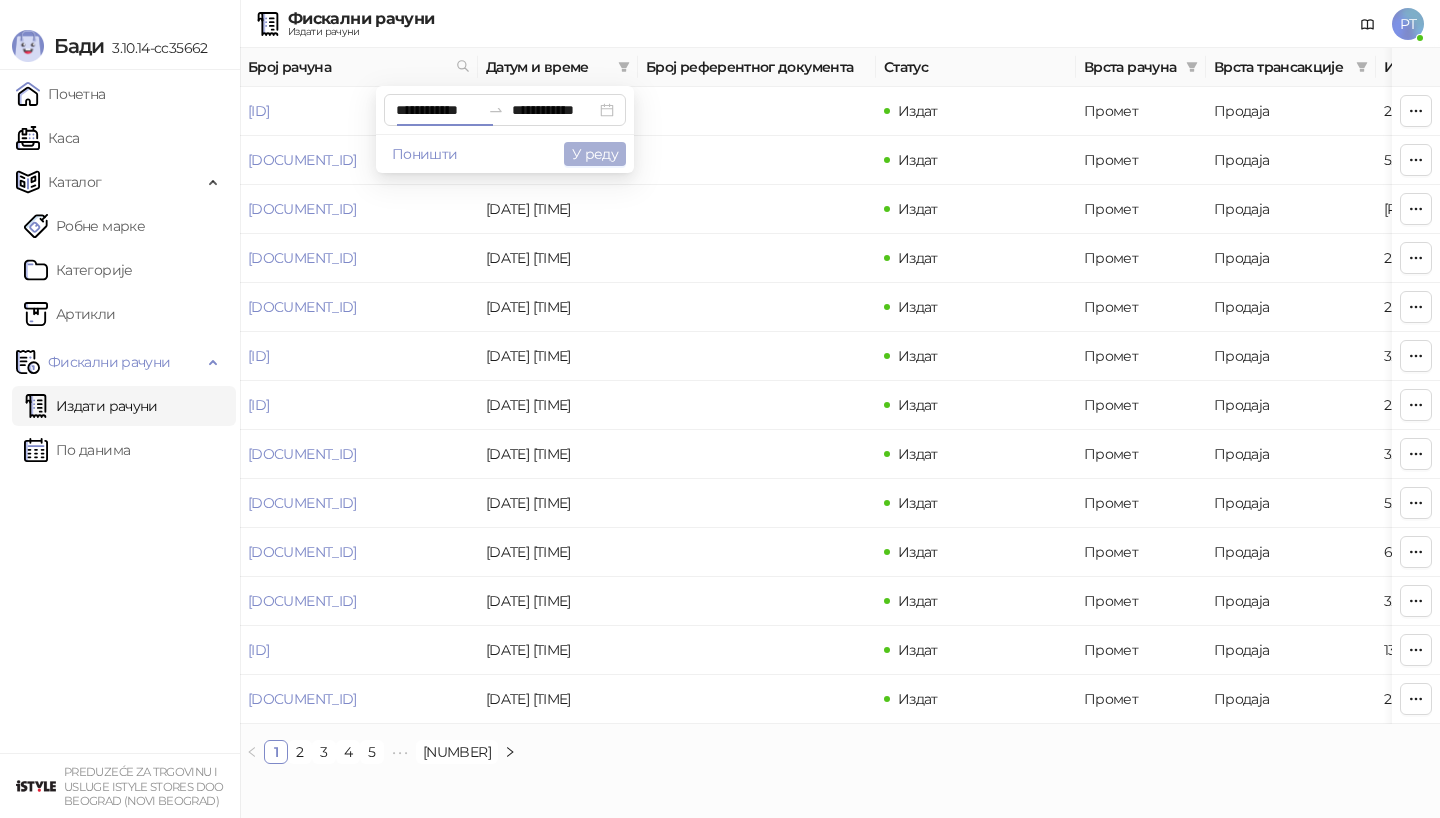 click on "У реду" at bounding box center [595, 154] 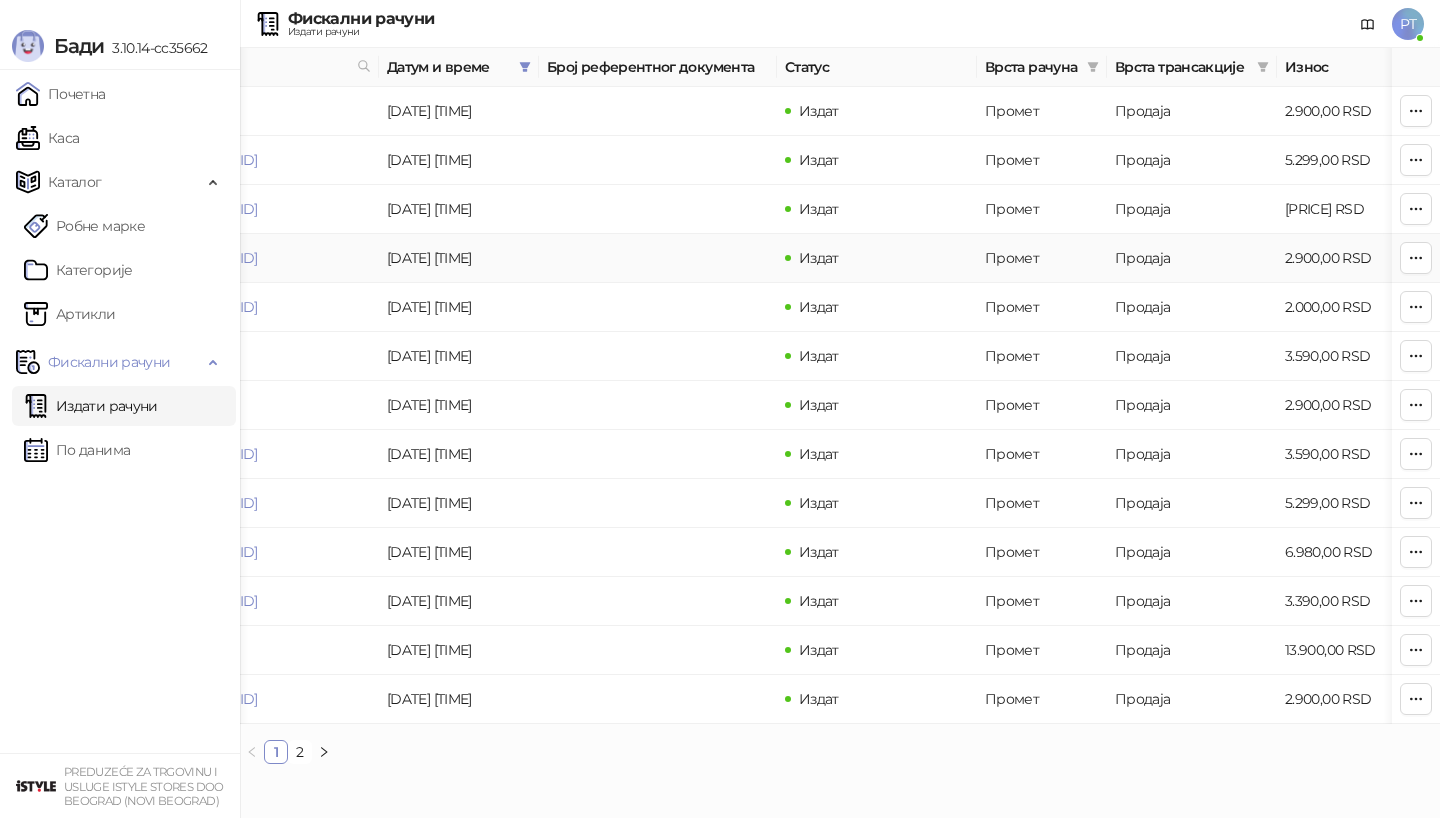 scroll, scrollTop: 0, scrollLeft: 105, axis: horizontal 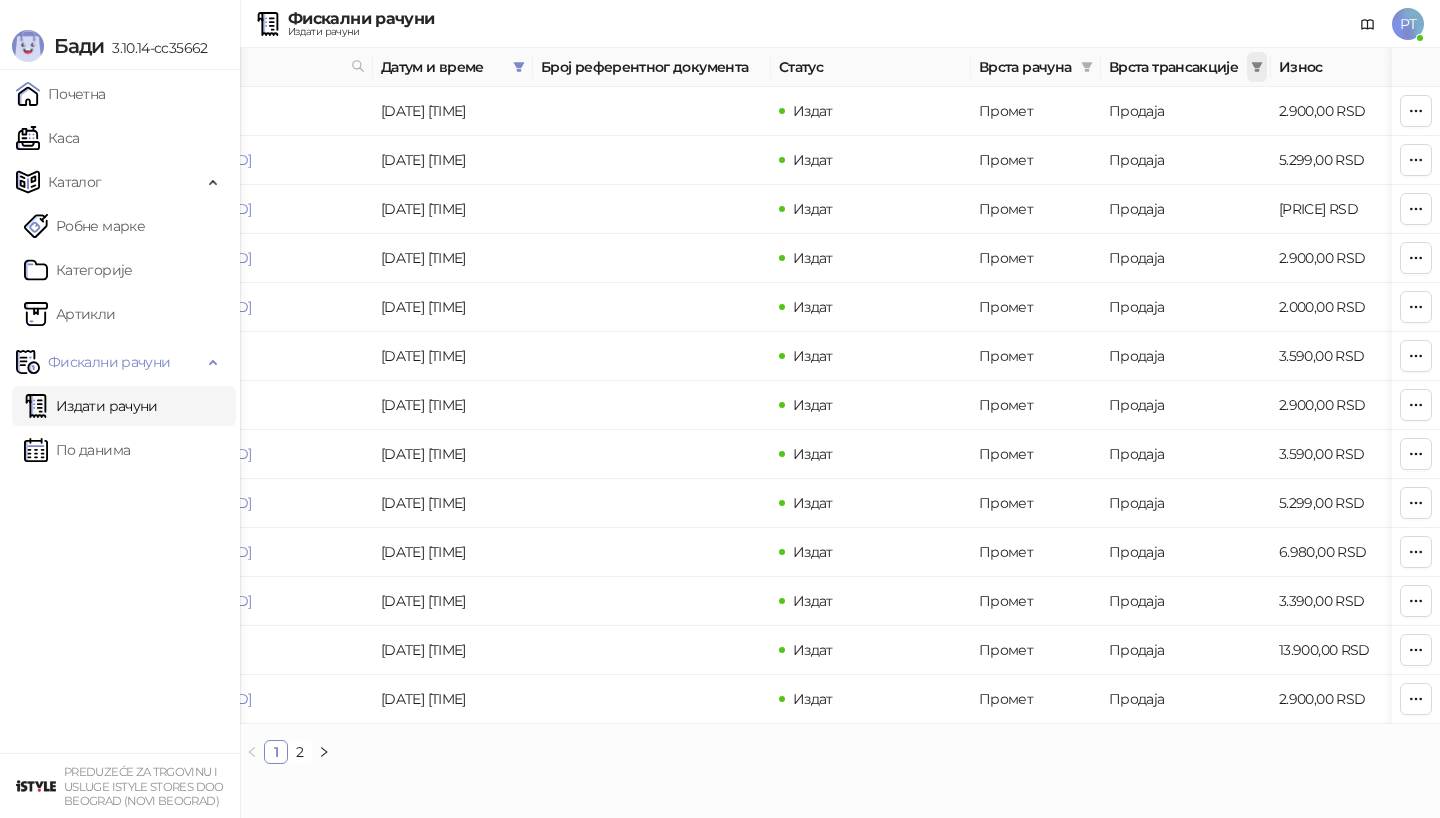 click 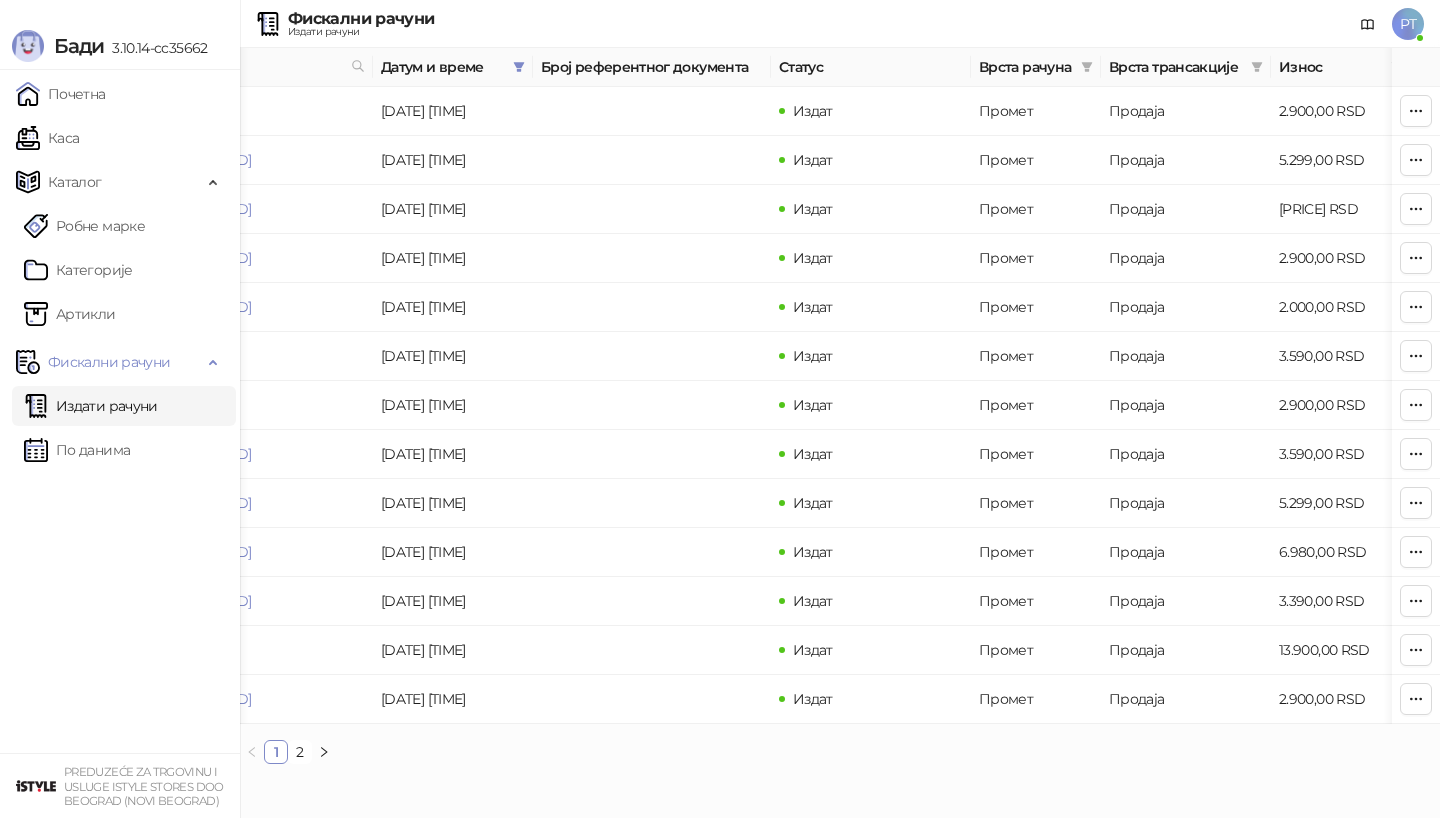 click on "Износ" at bounding box center (1341, 67) 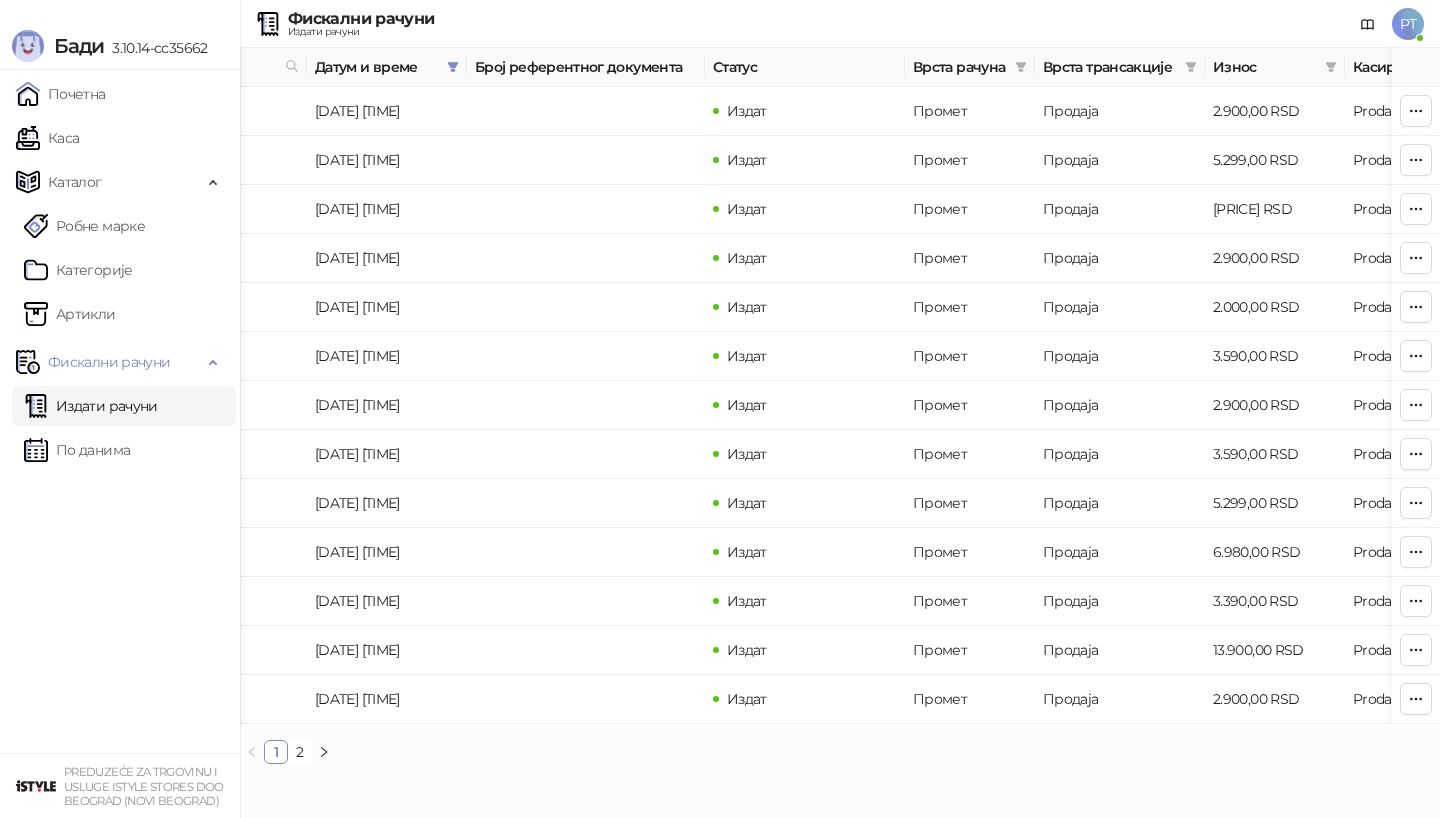 scroll, scrollTop: 0, scrollLeft: 176, axis: horizontal 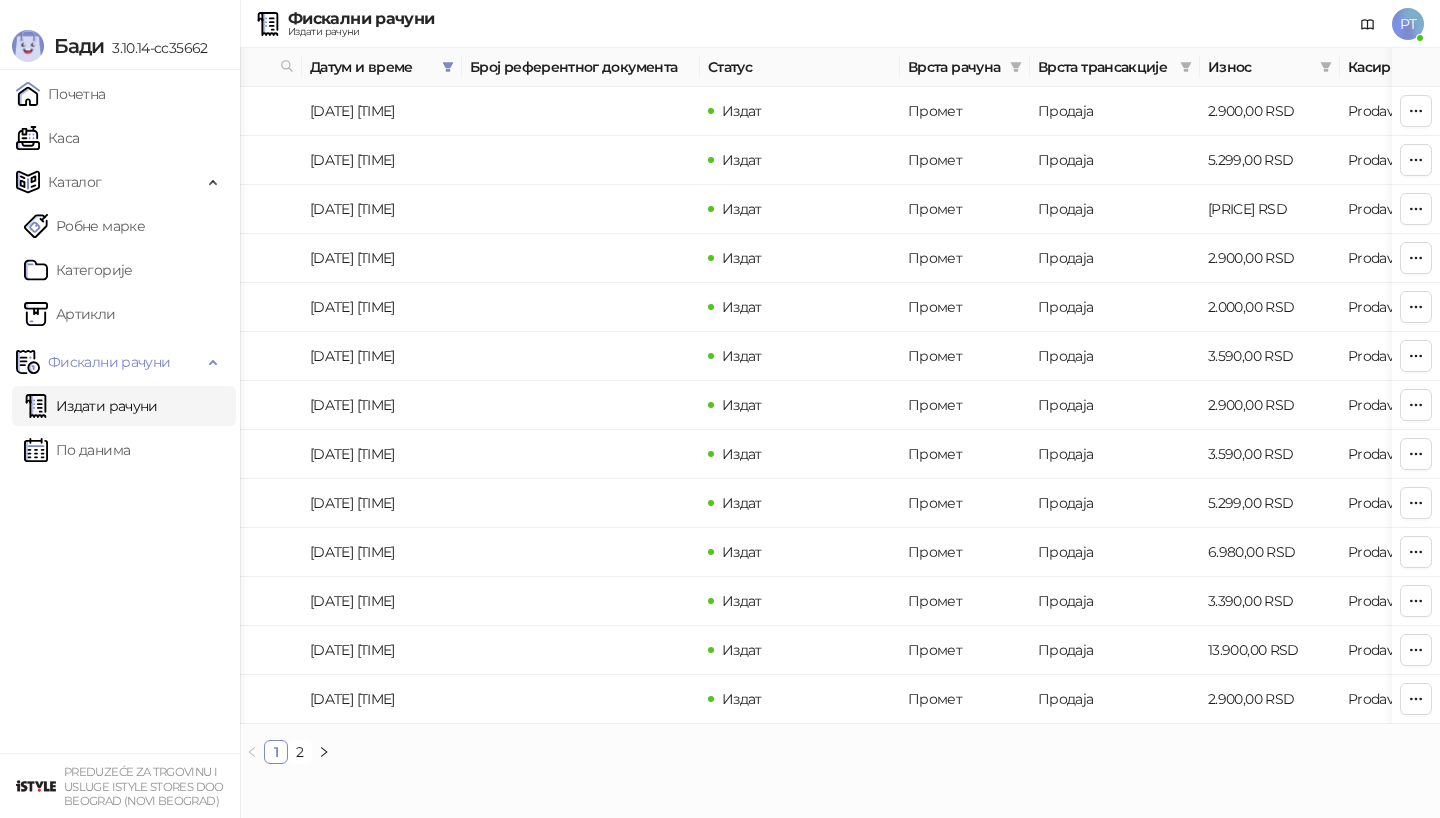 click on "Фискални рачуни Издати рачуни PT" at bounding box center [720, 24] 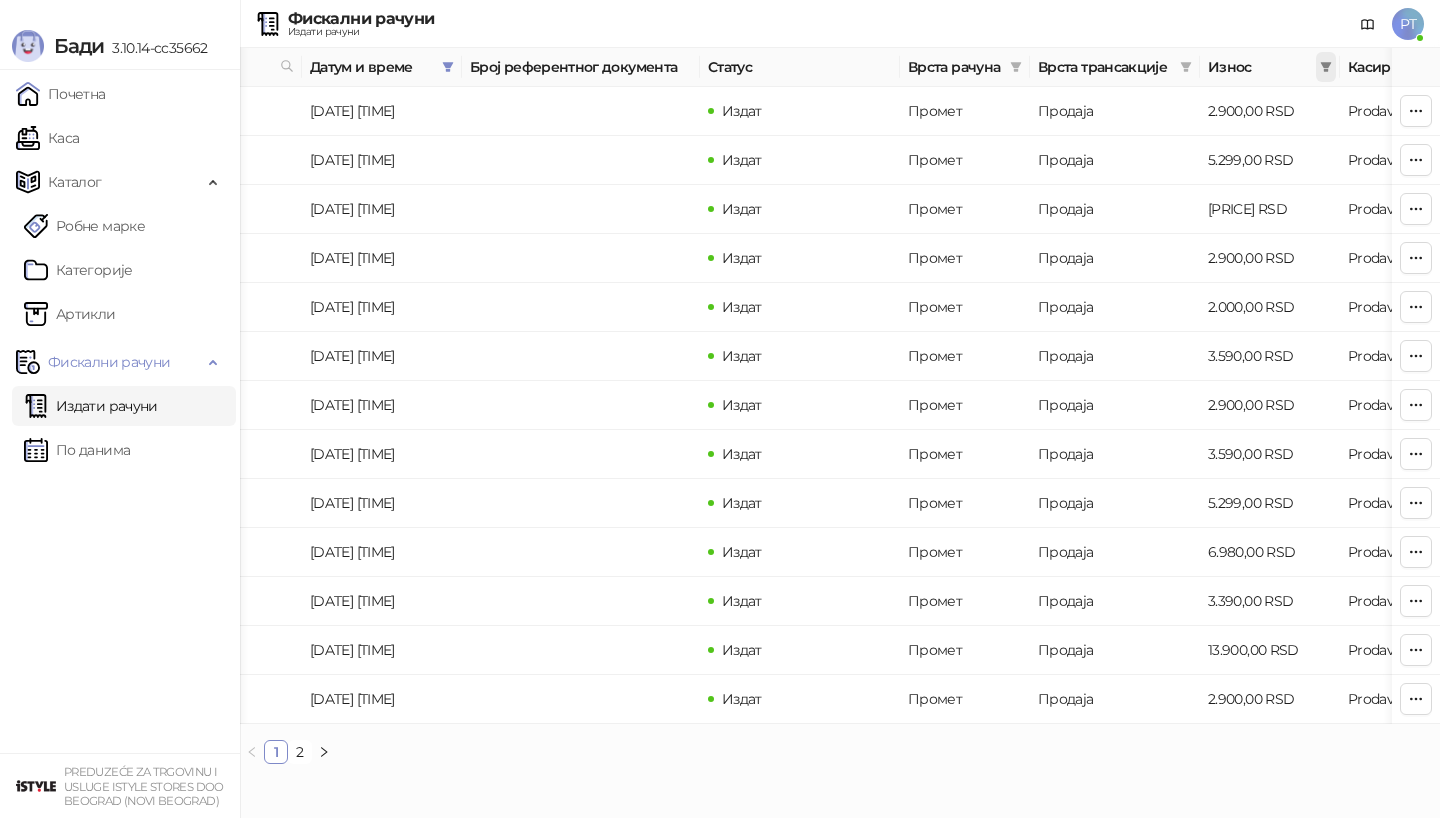 click at bounding box center (1326, 67) 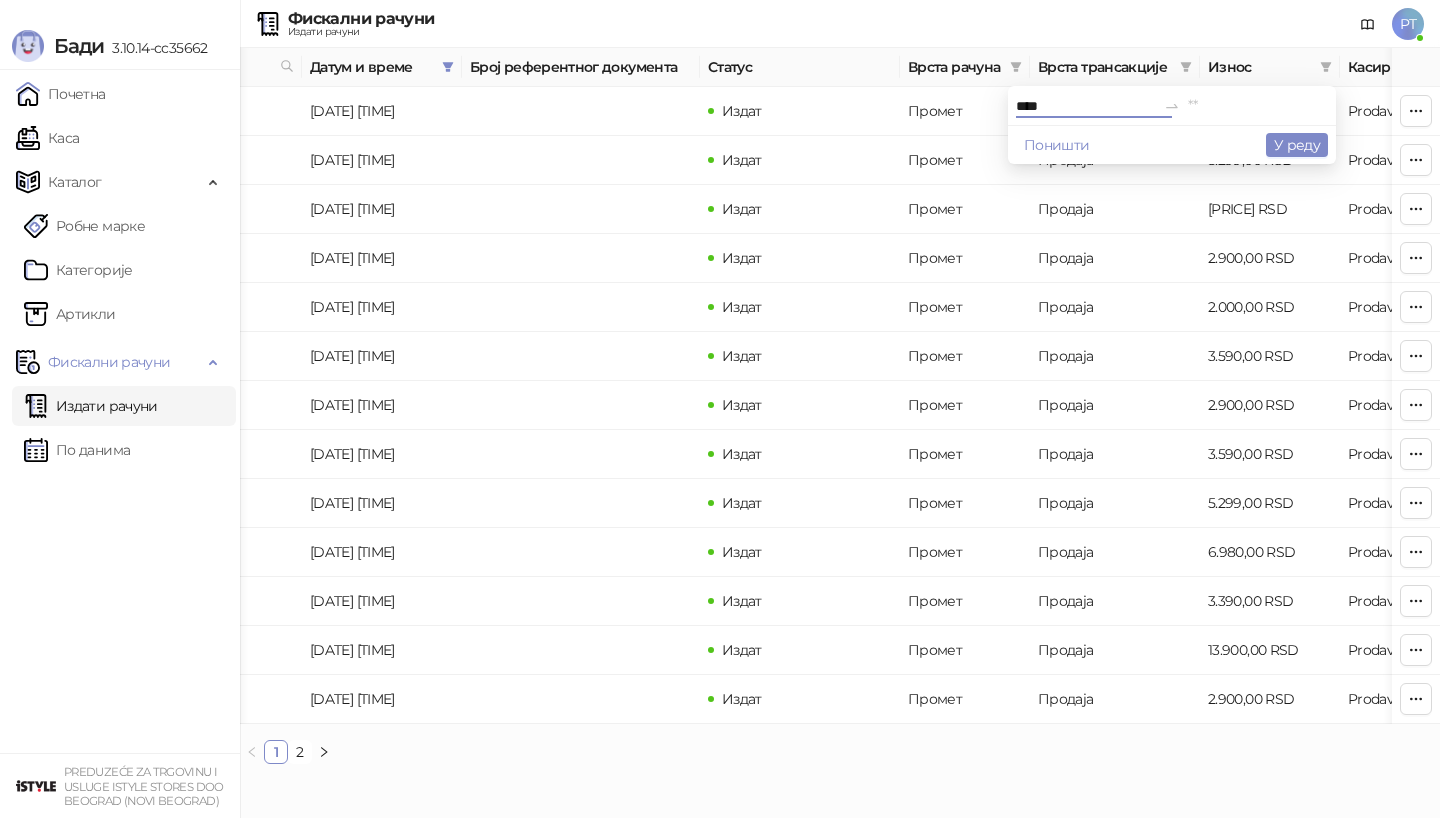 type on "****" 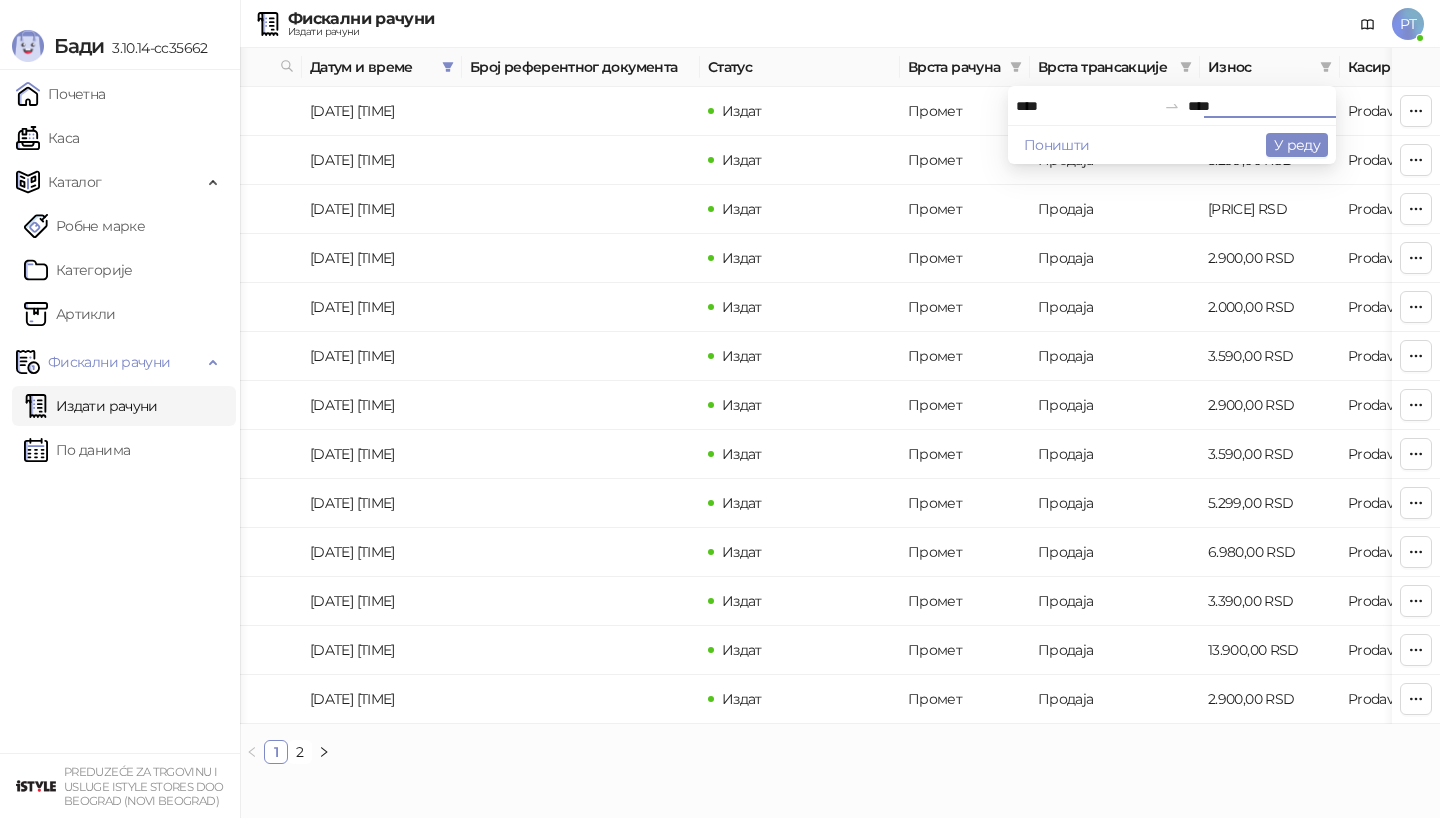 type on "****" 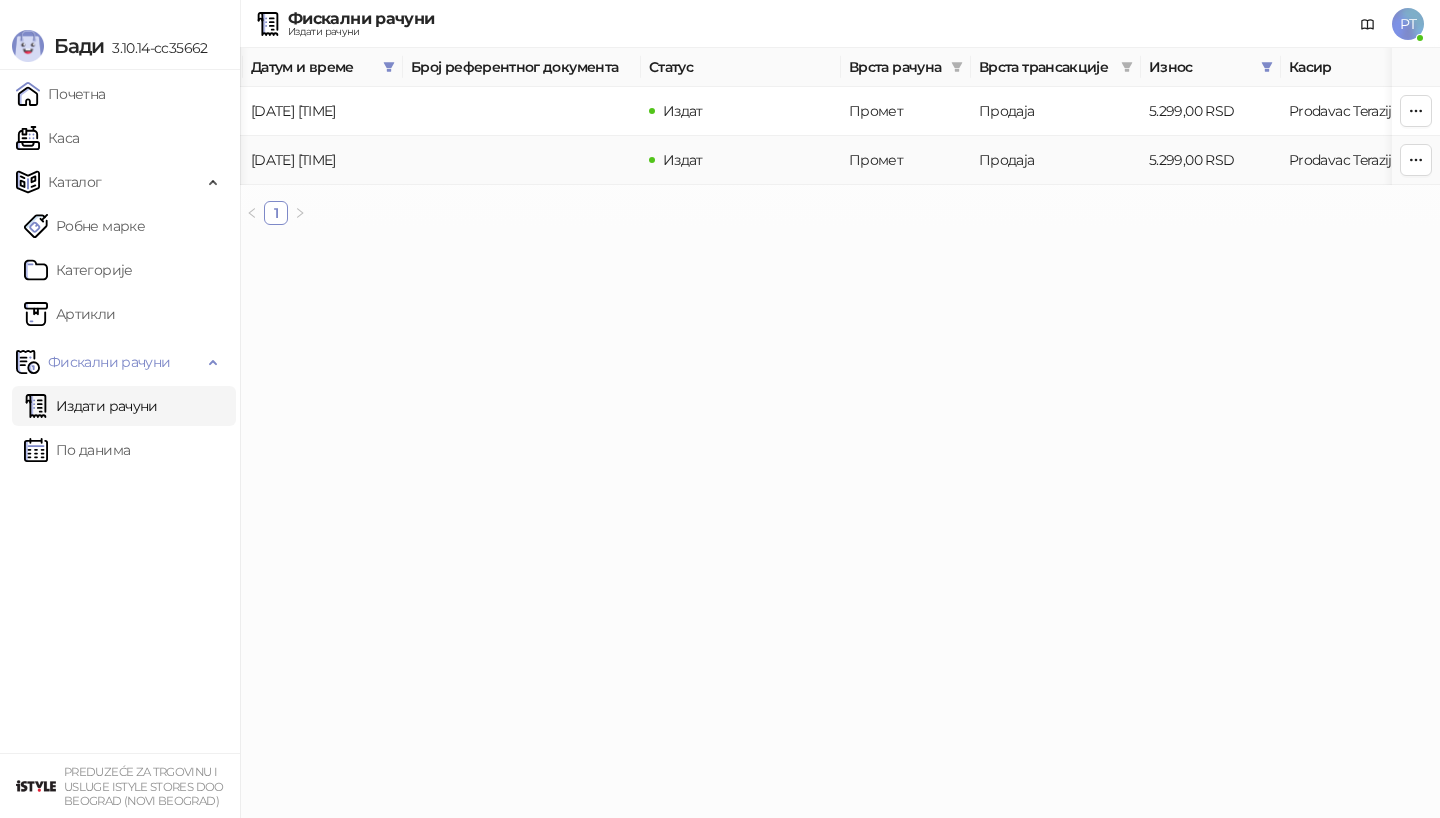 scroll, scrollTop: 0, scrollLeft: 0, axis: both 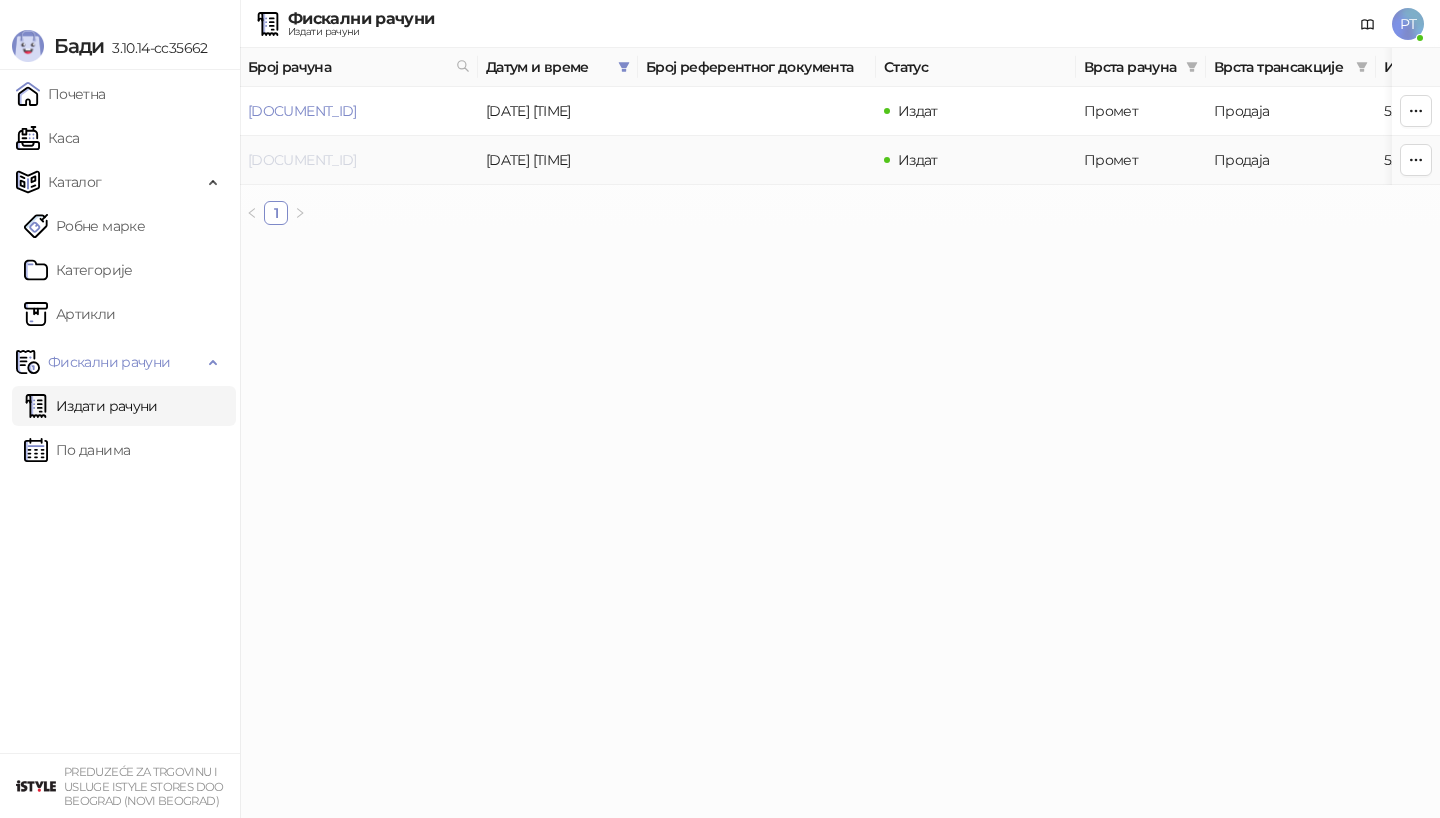 click on "[DOCUMENT_ID]" at bounding box center (302, 160) 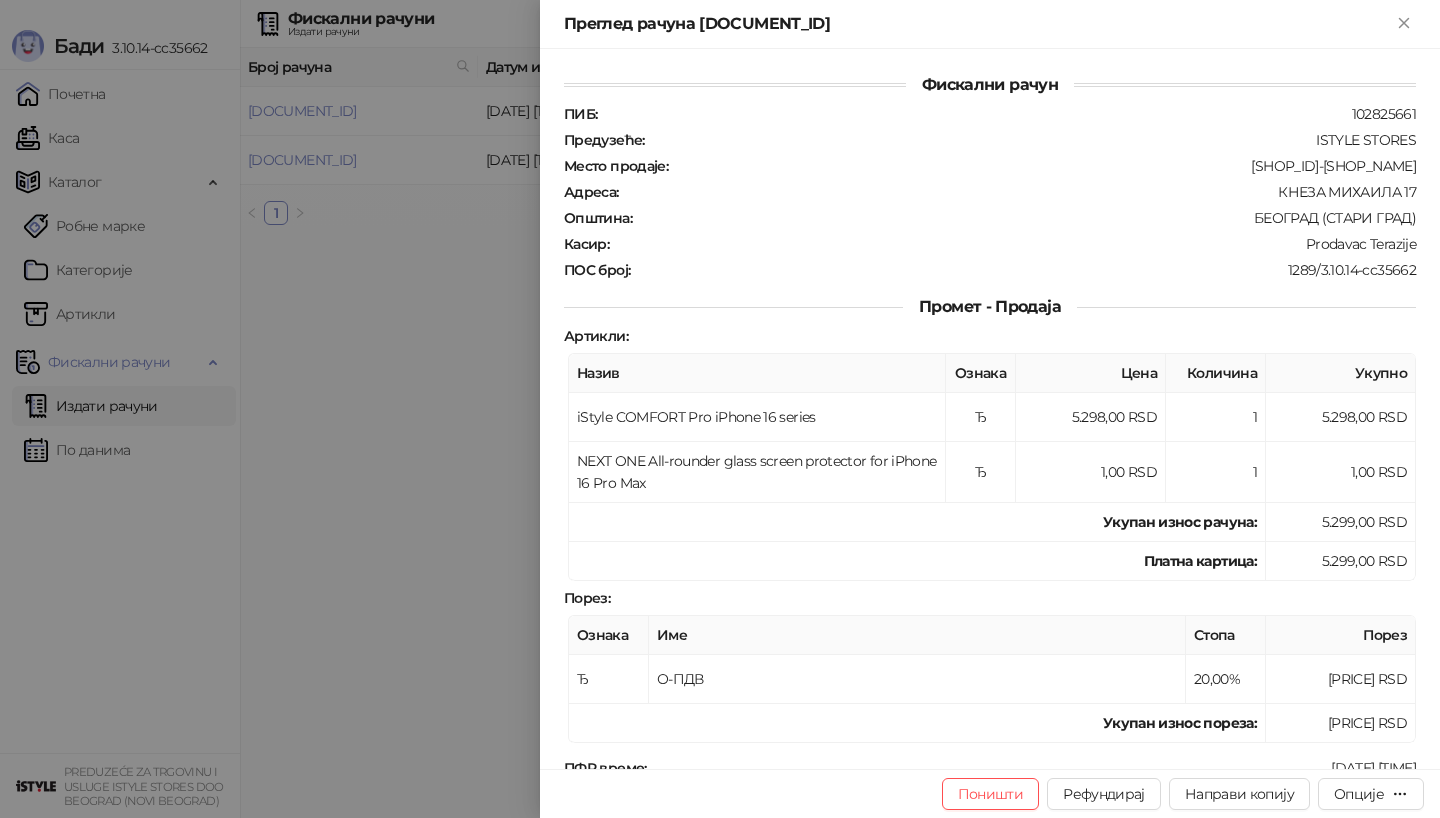 click at bounding box center (720, 409) 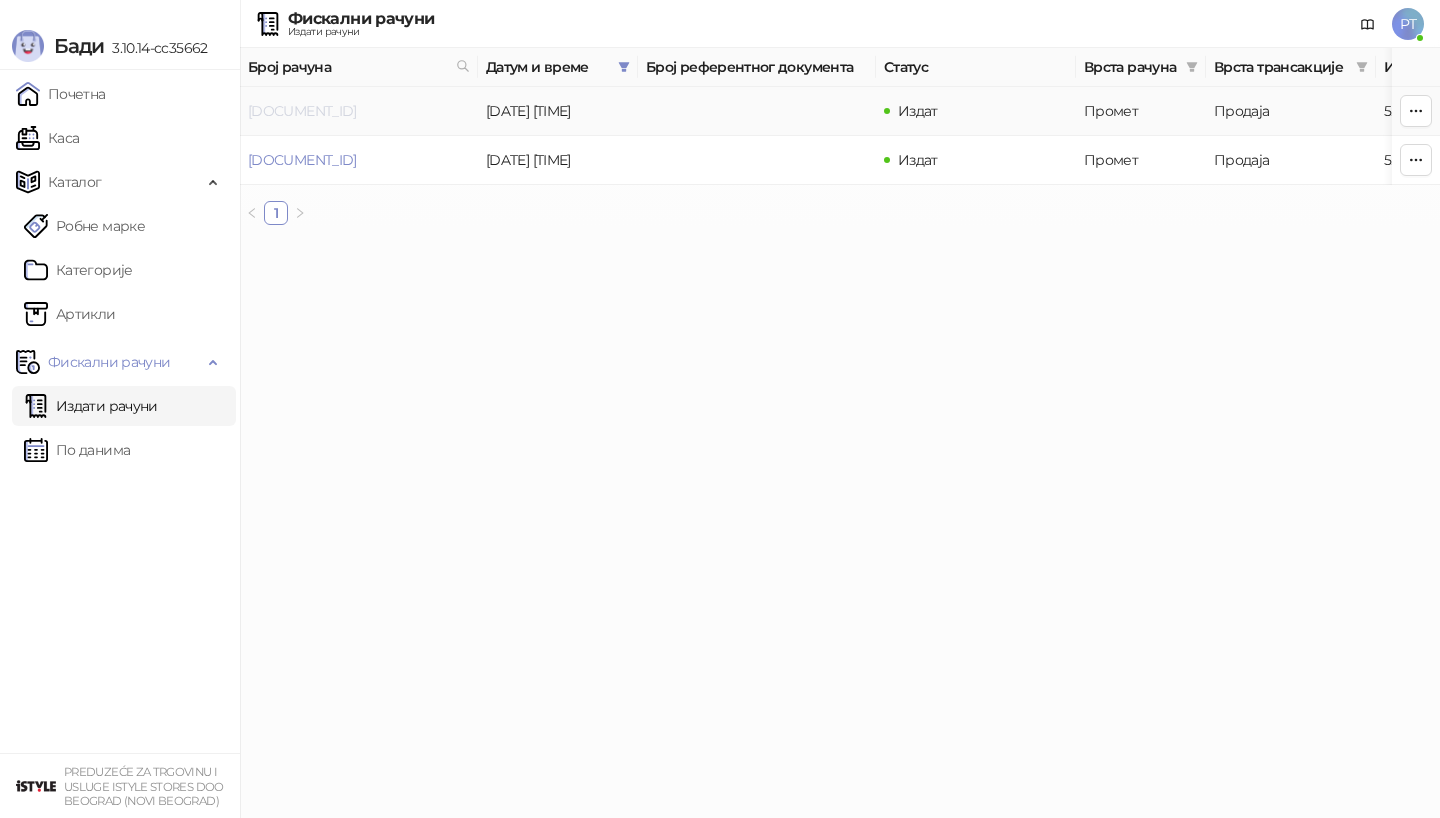 click on "[DOCUMENT_ID]" at bounding box center [302, 111] 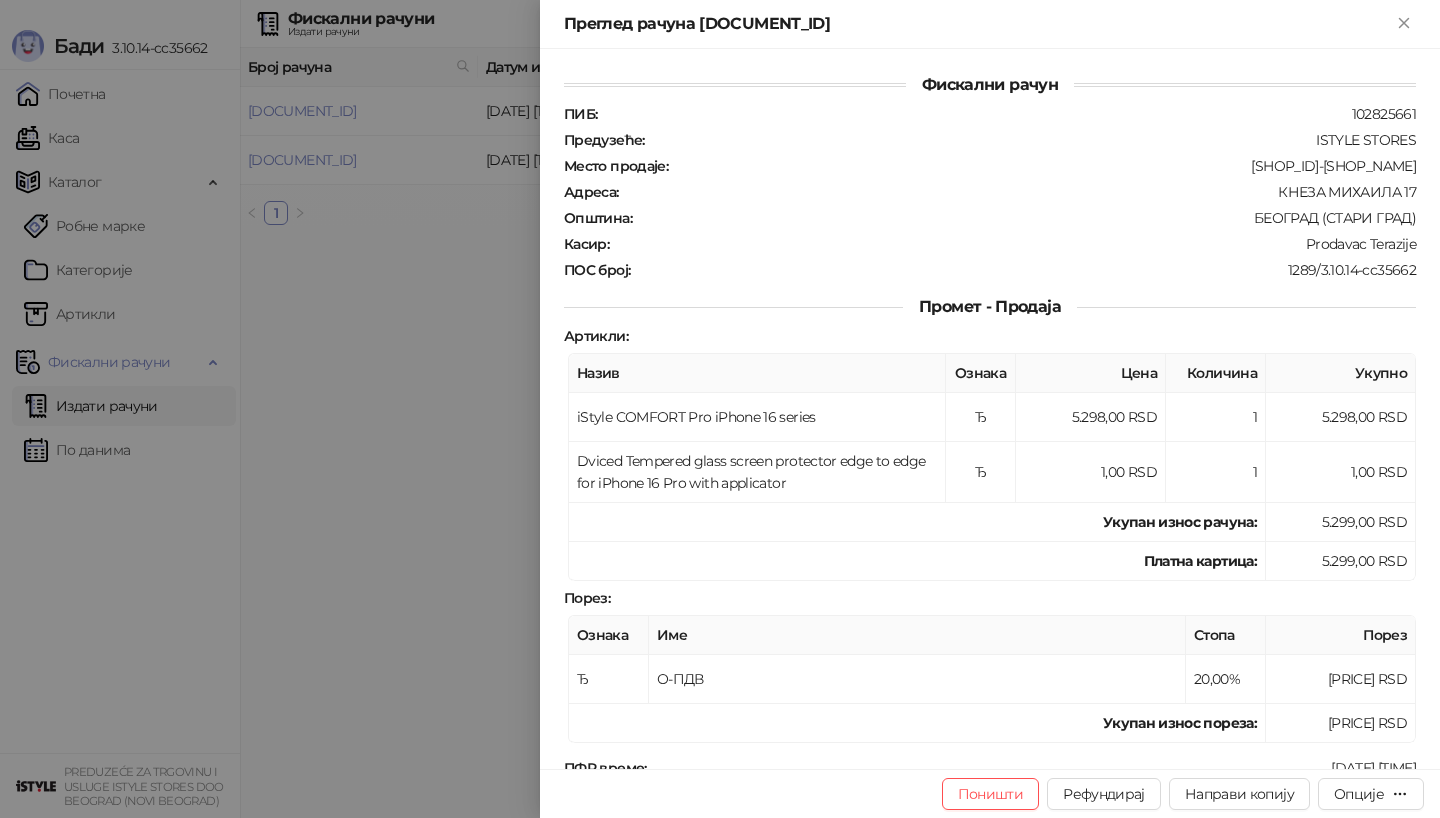 click at bounding box center [720, 409] 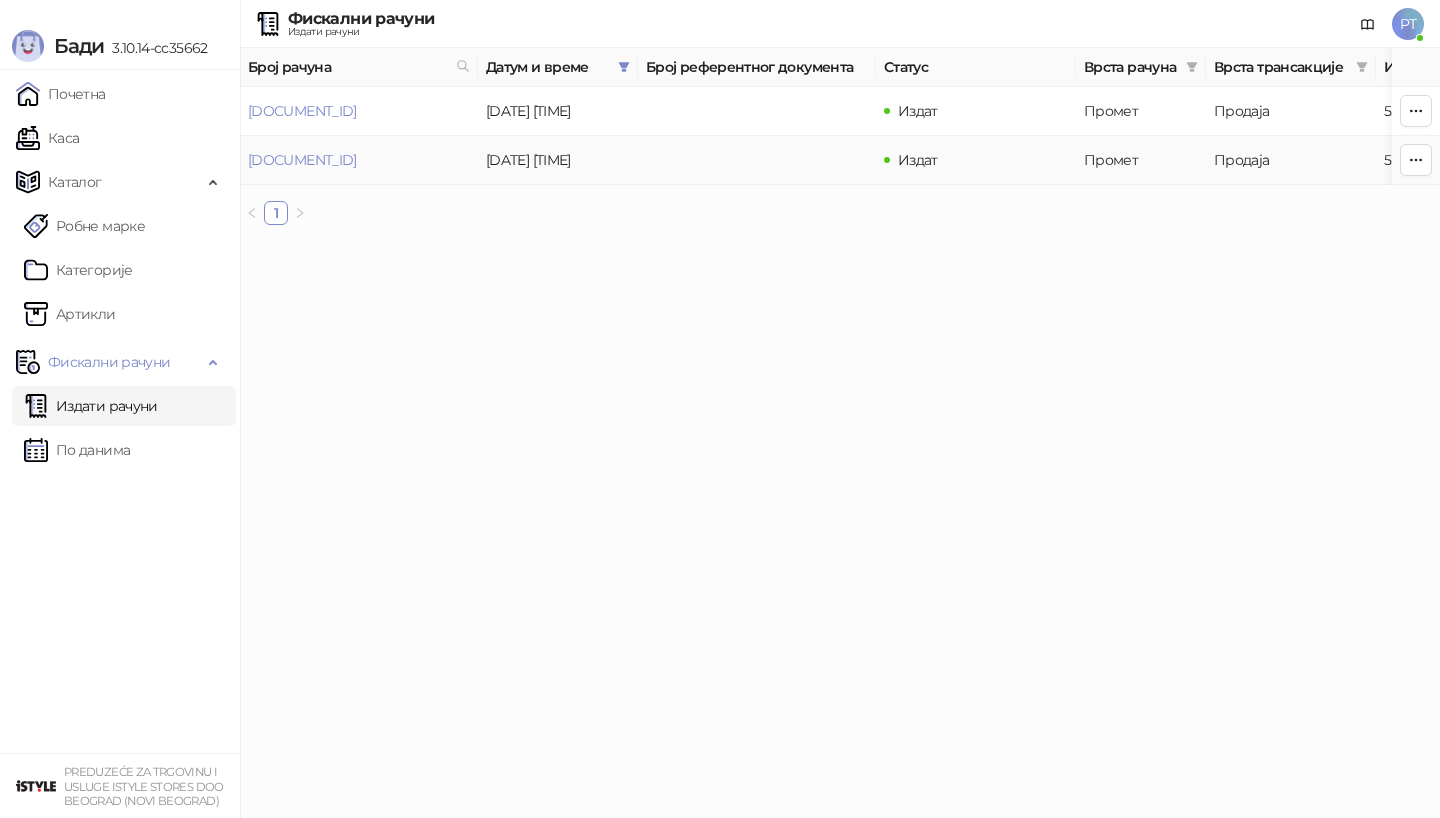 click on "[DOCUMENT_ID]" at bounding box center (359, 160) 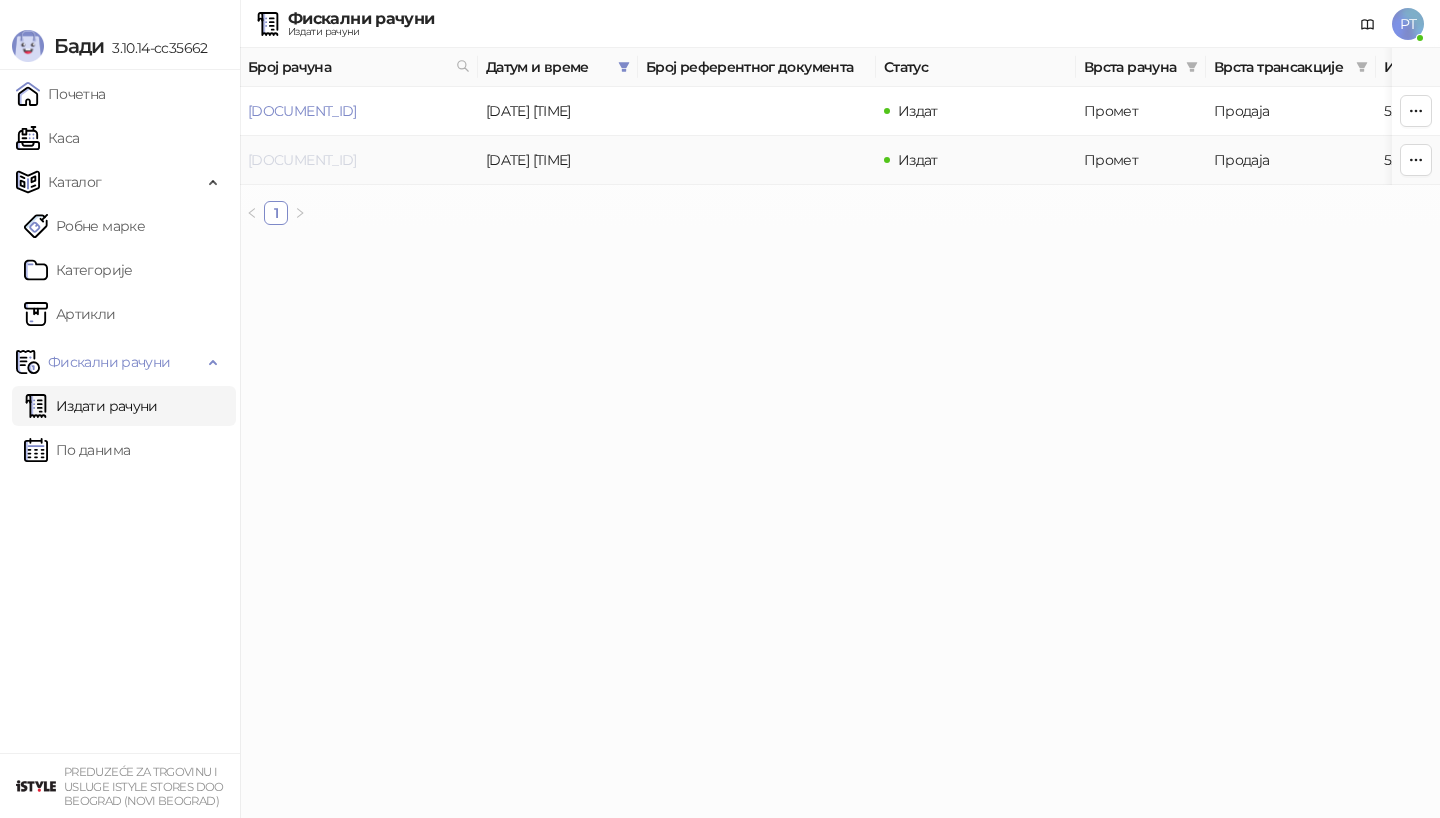 click on "[DOCUMENT_ID]" at bounding box center (302, 160) 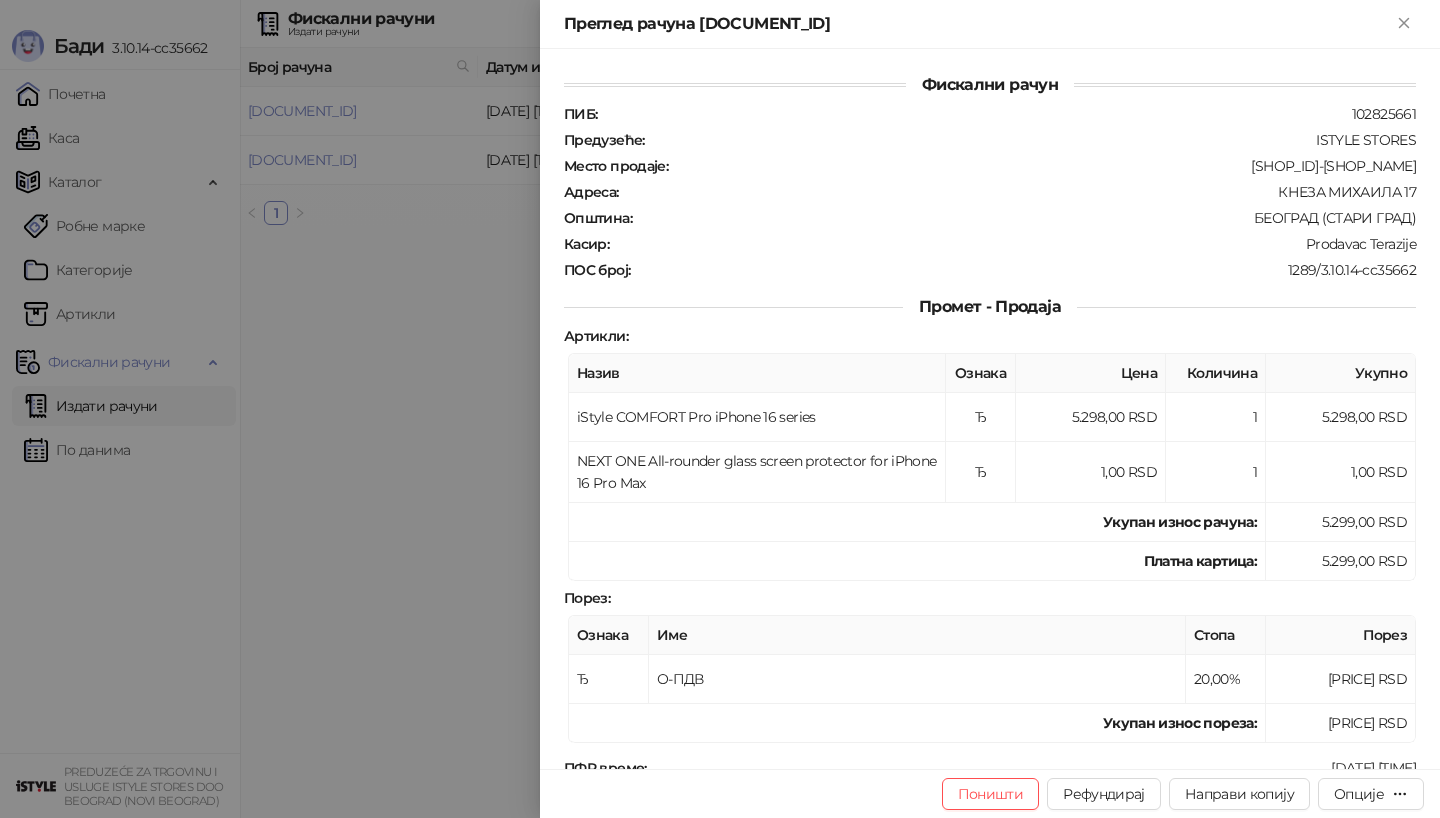 click at bounding box center [720, 409] 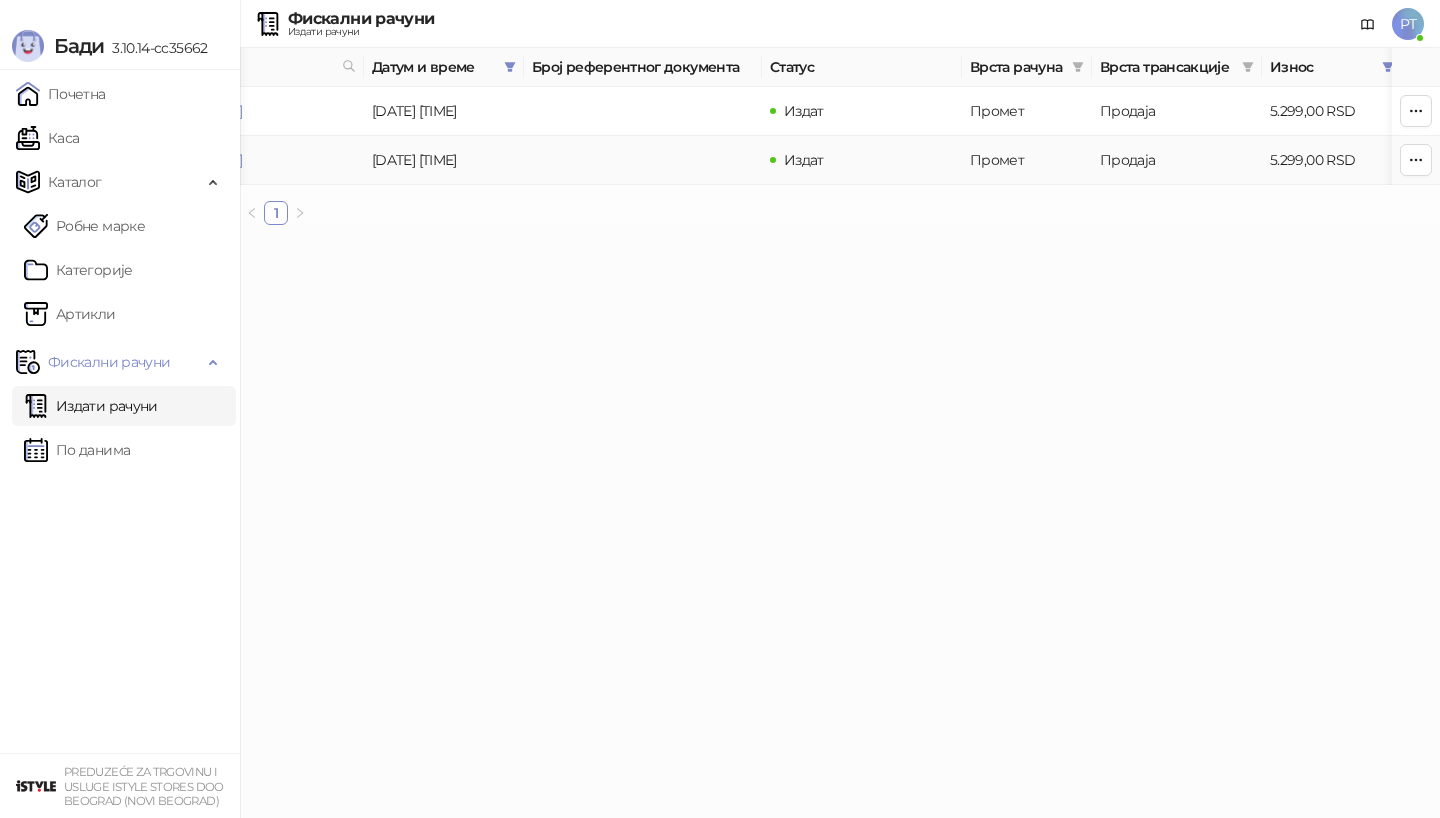 scroll, scrollTop: 0, scrollLeft: 0, axis: both 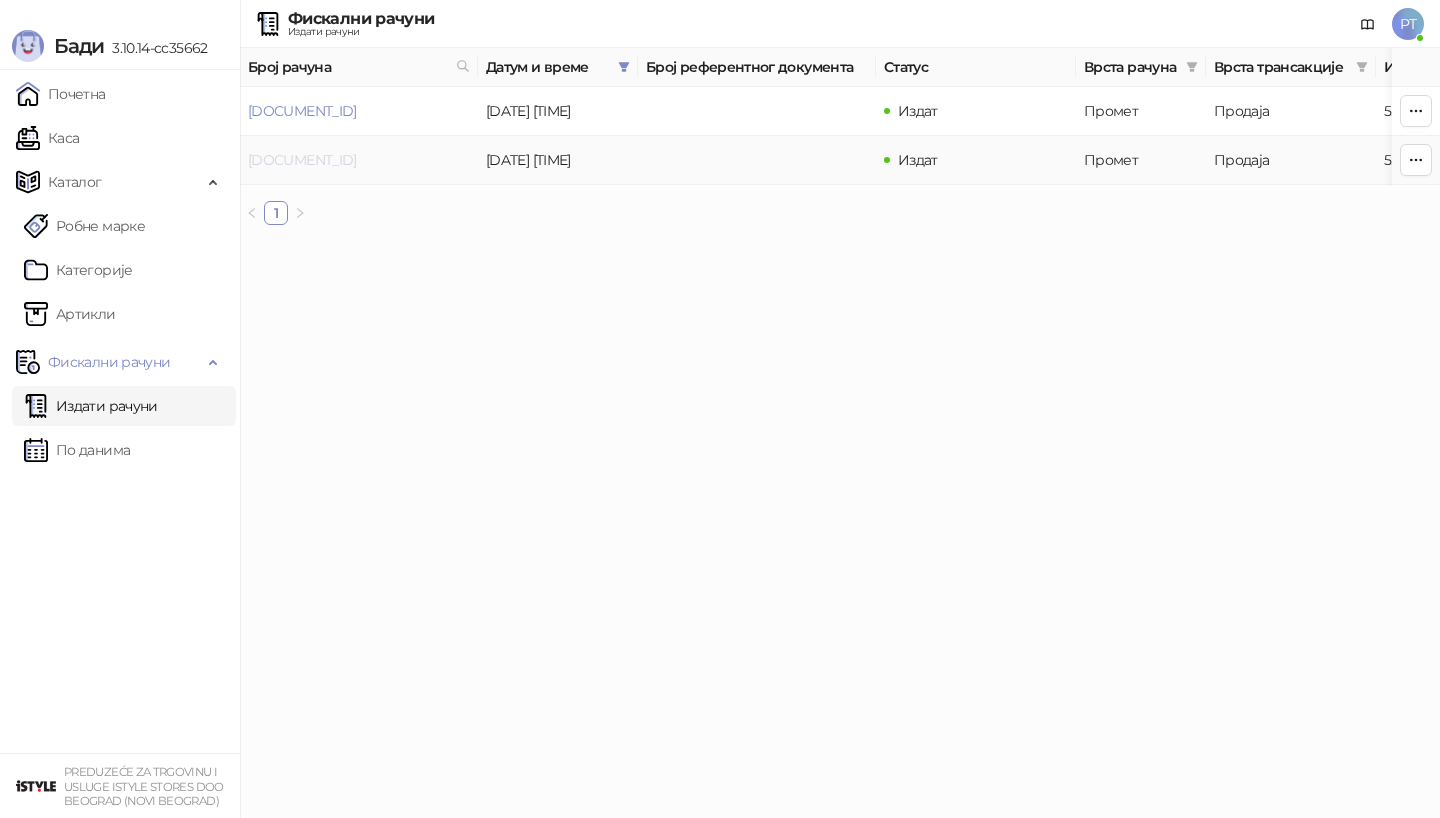 click on "[DOCUMENT_ID]" at bounding box center (302, 160) 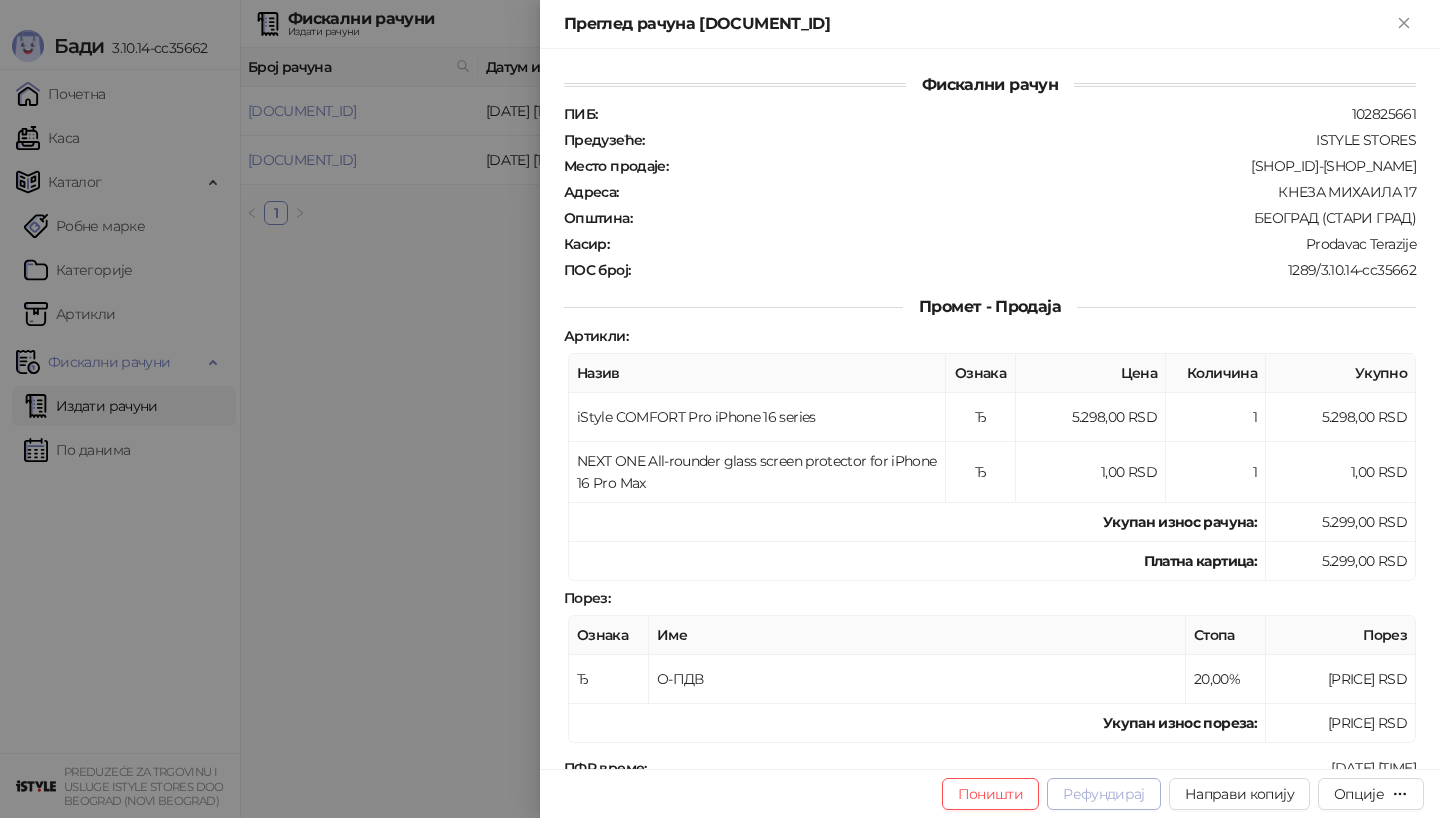 click on "Рефундирај" at bounding box center (1104, 794) 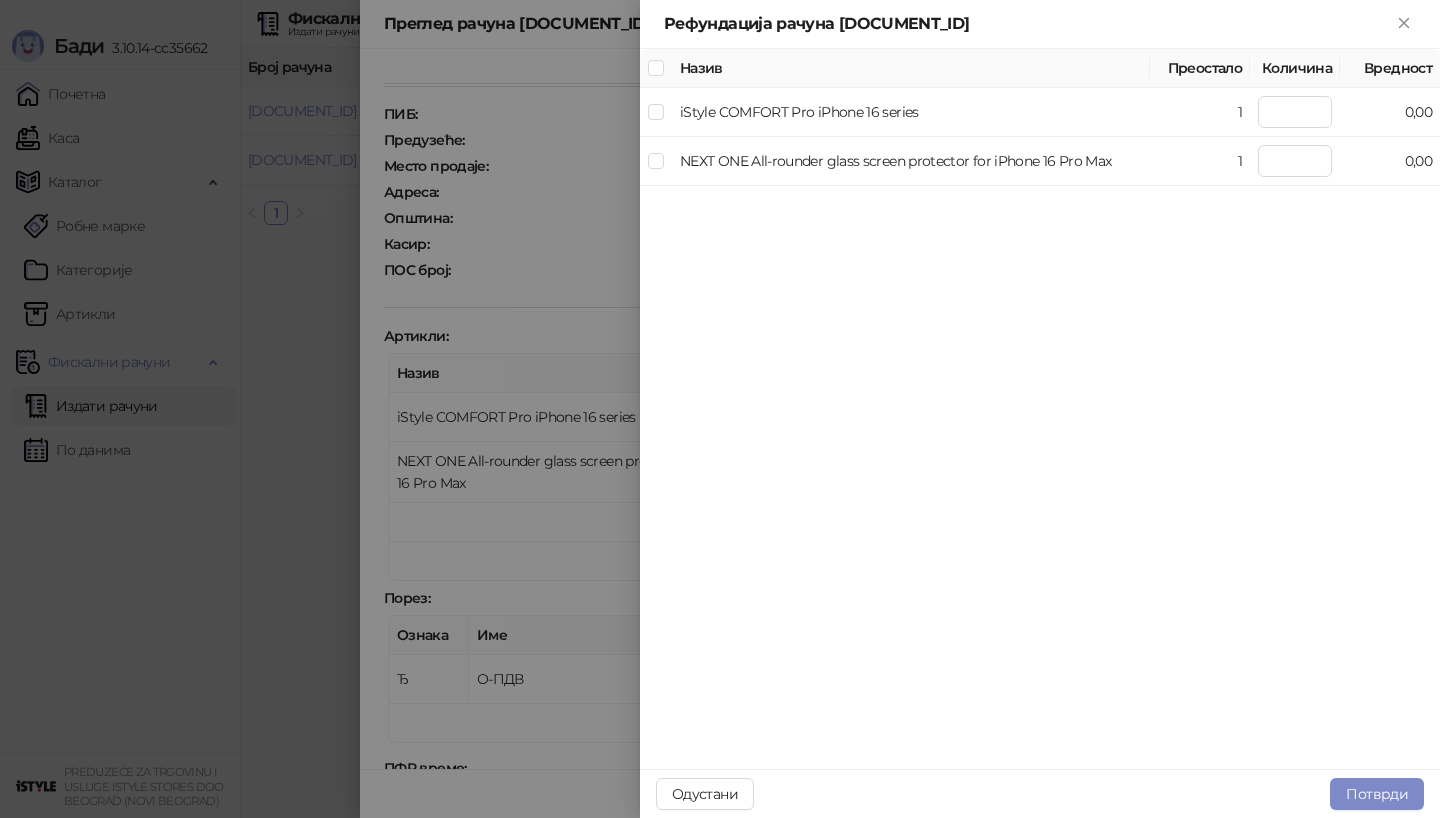type on "*" 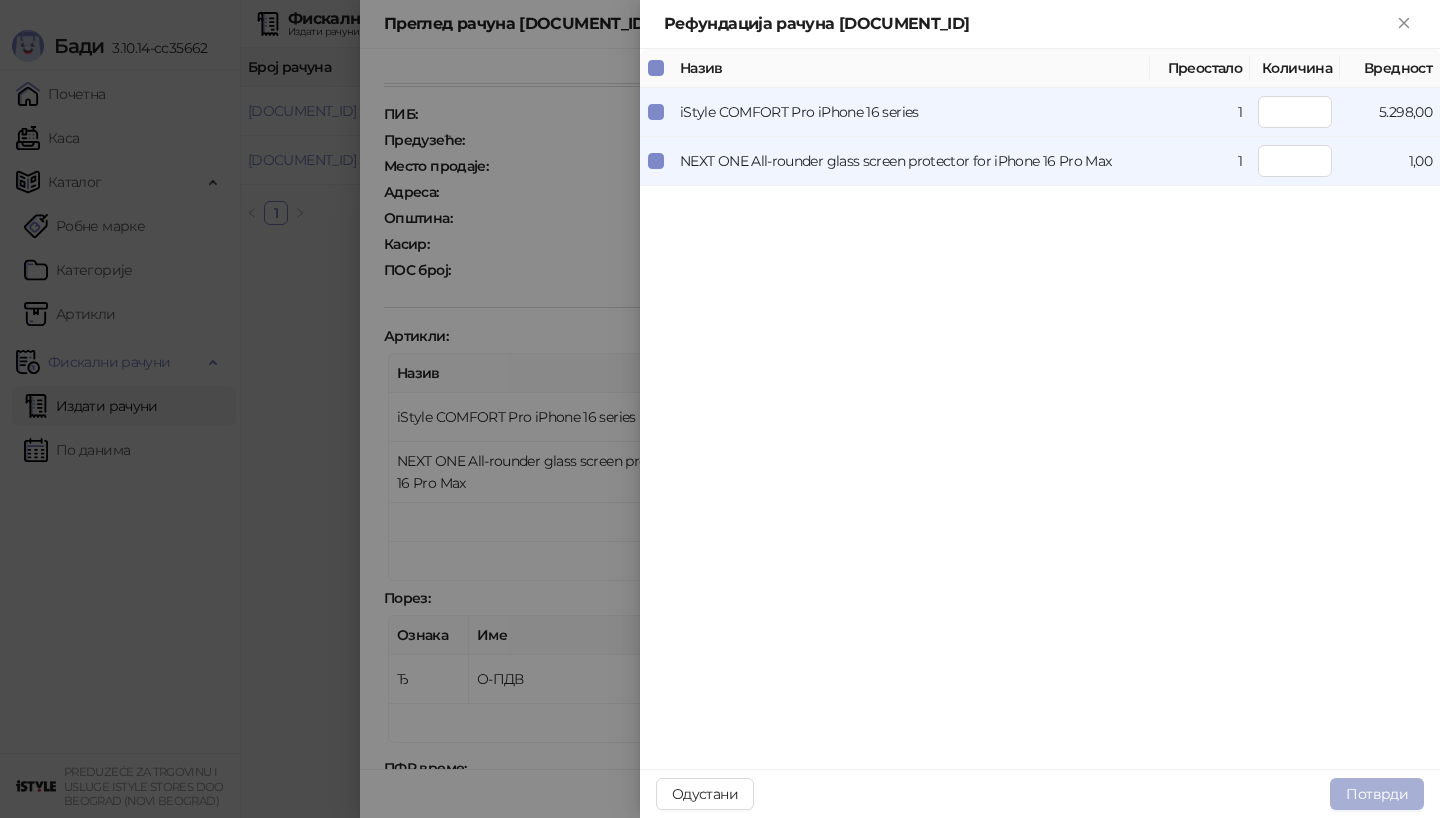 click on "Потврди" at bounding box center (1377, 794) 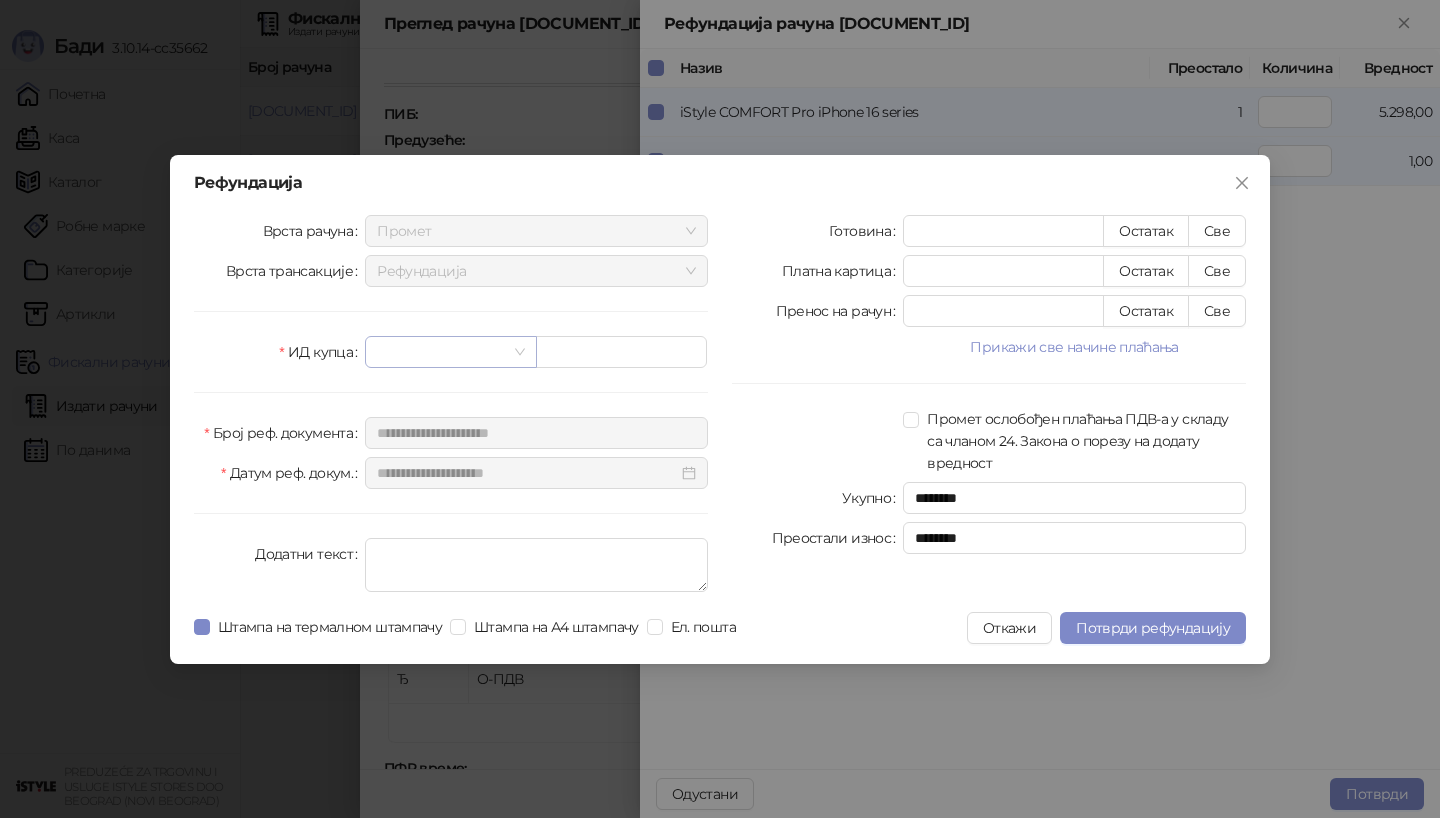 click at bounding box center (441, 352) 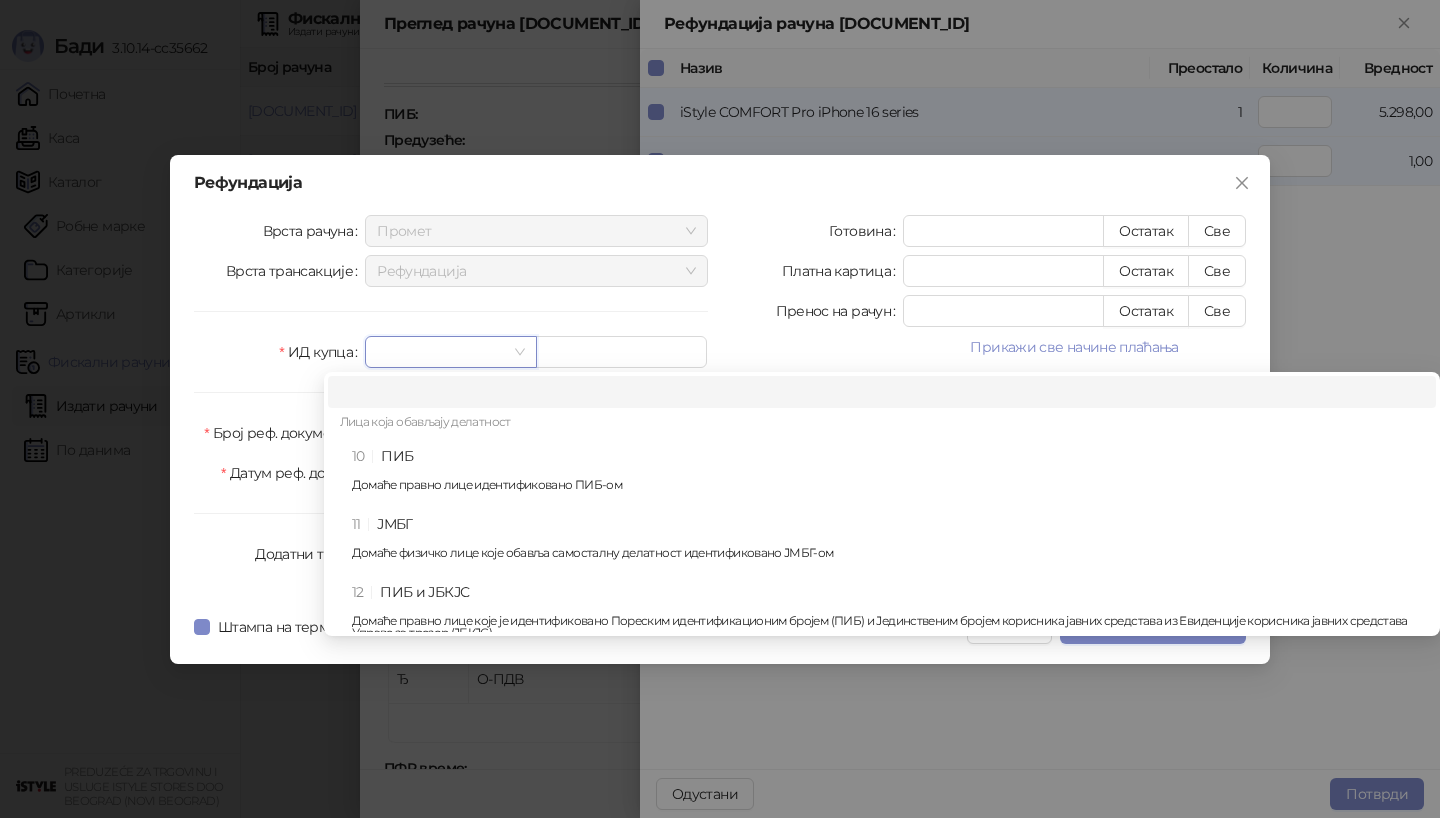 click on "**********" at bounding box center (451, 407) 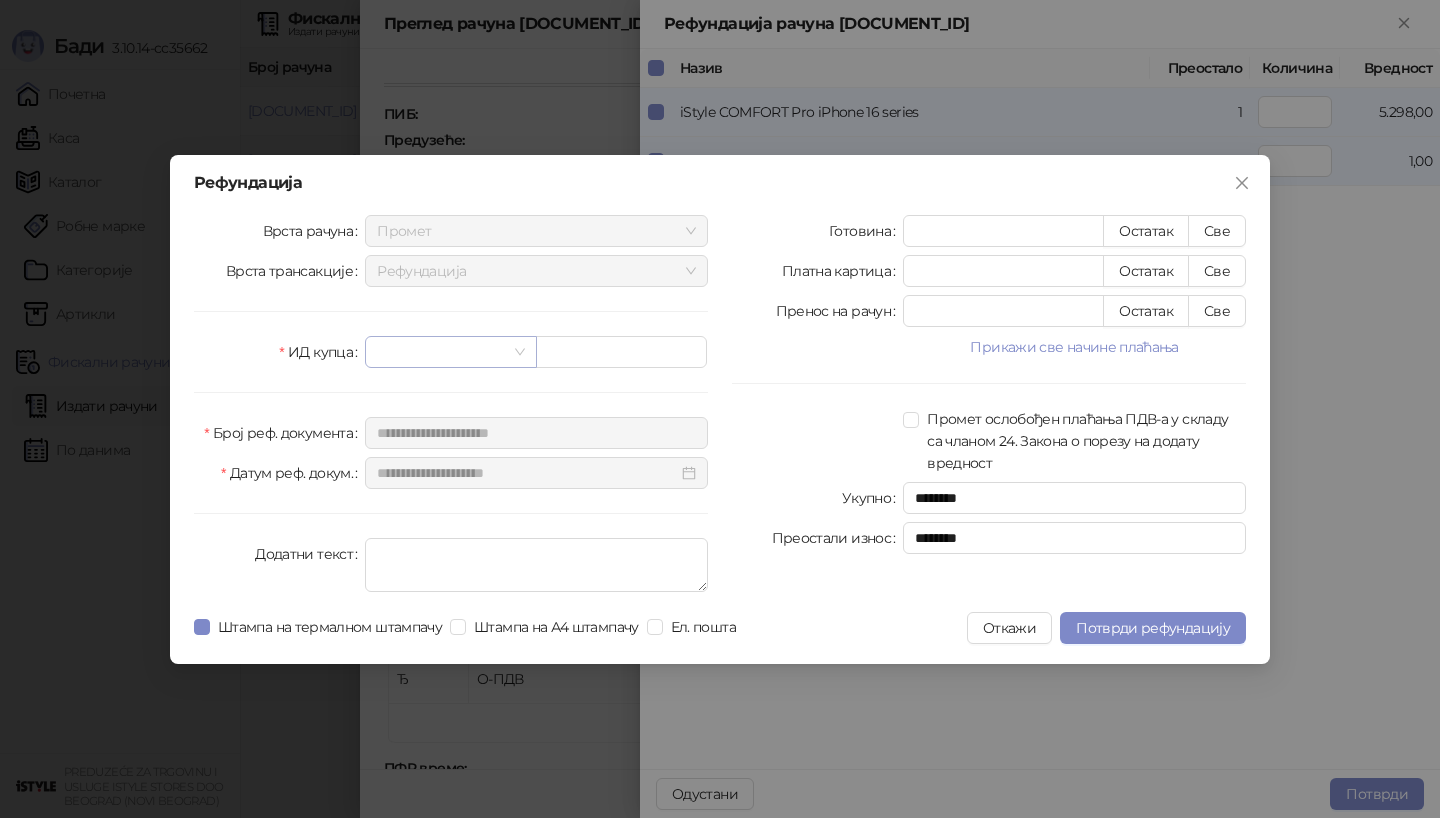 click at bounding box center (441, 352) 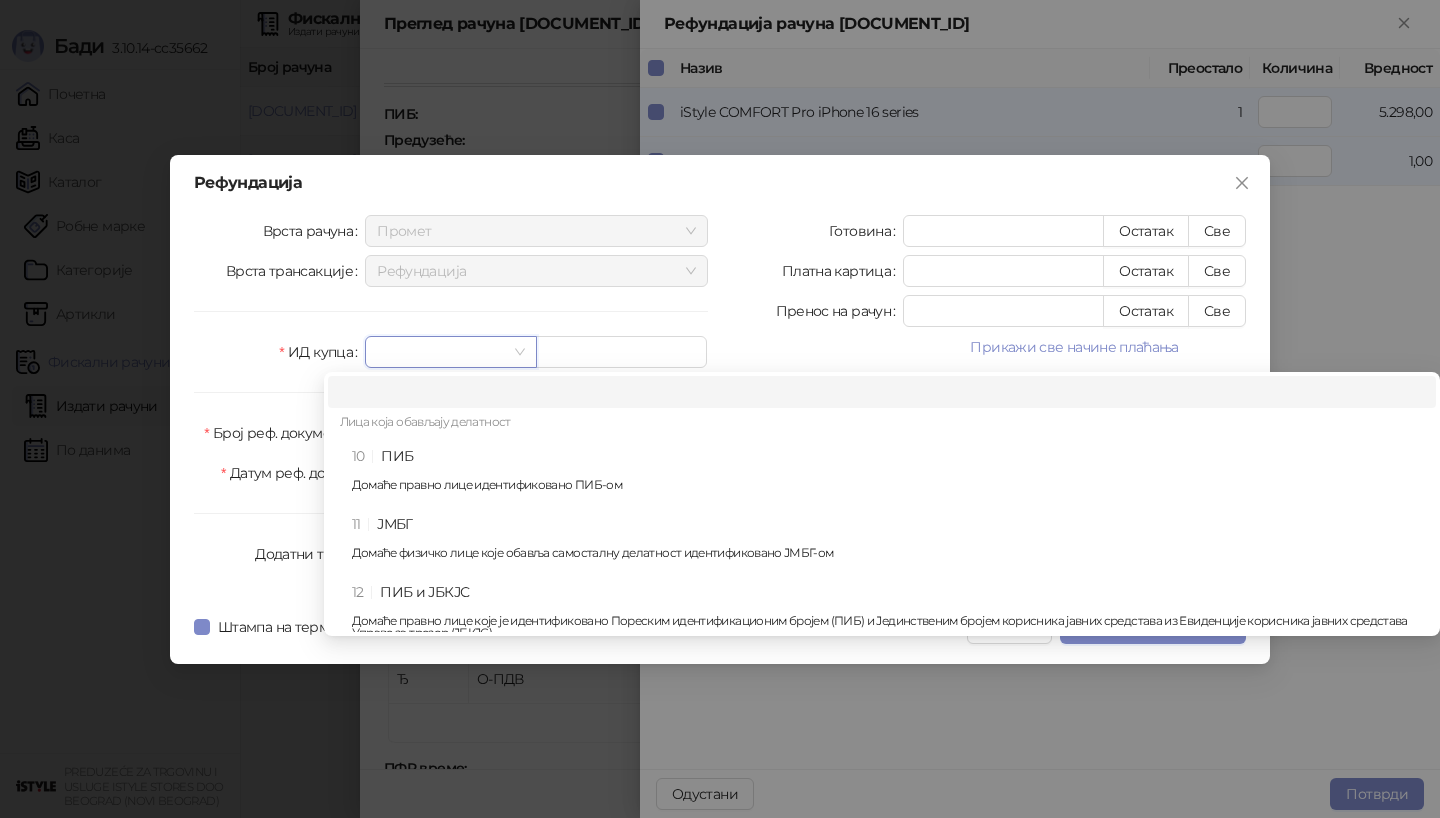 click on "Лица која обављају делатност" at bounding box center (882, 424) 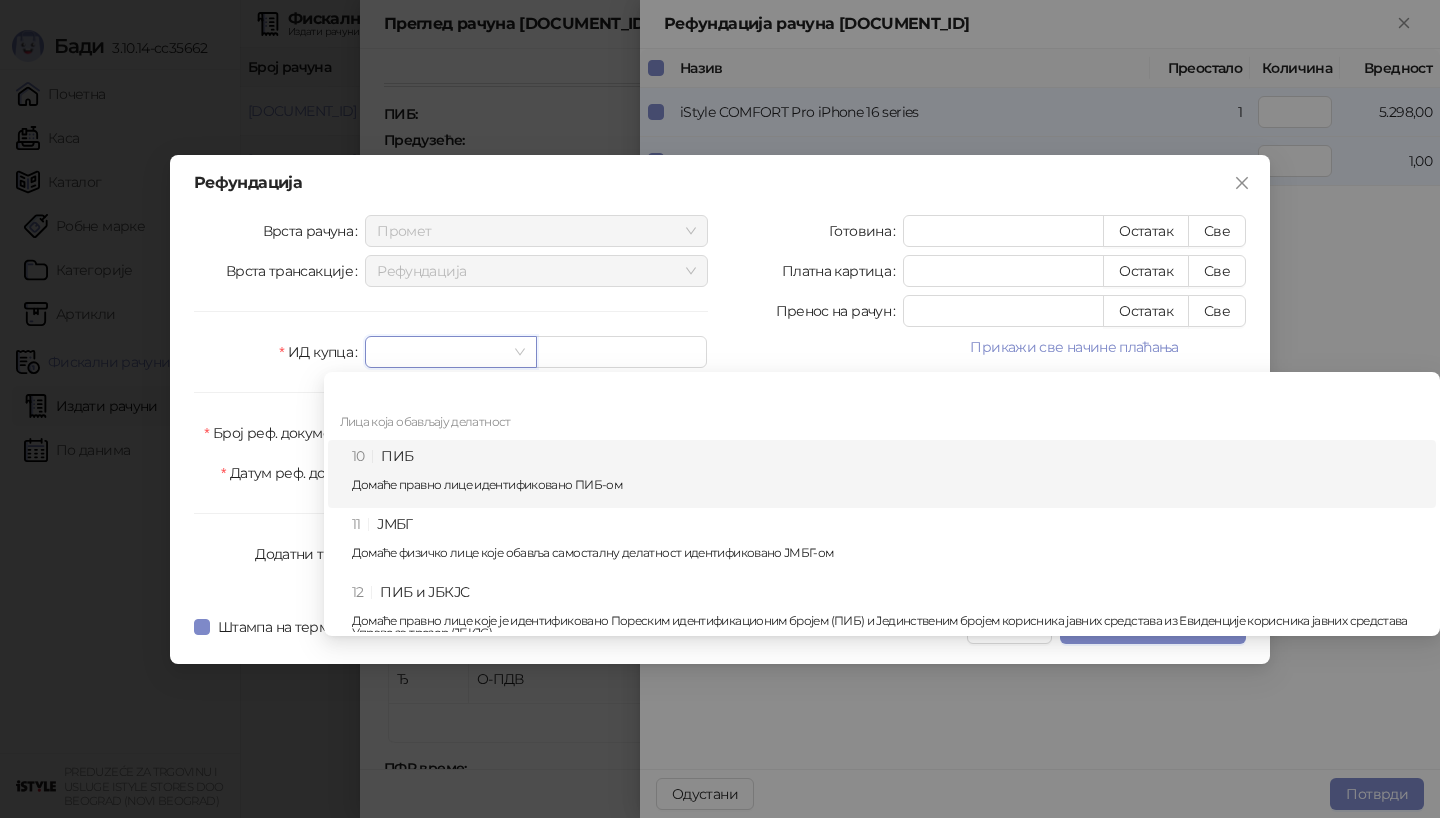 click on "10 ПИБ Домаће правно лице идентификовано ПИБ-ом" at bounding box center [888, 474] 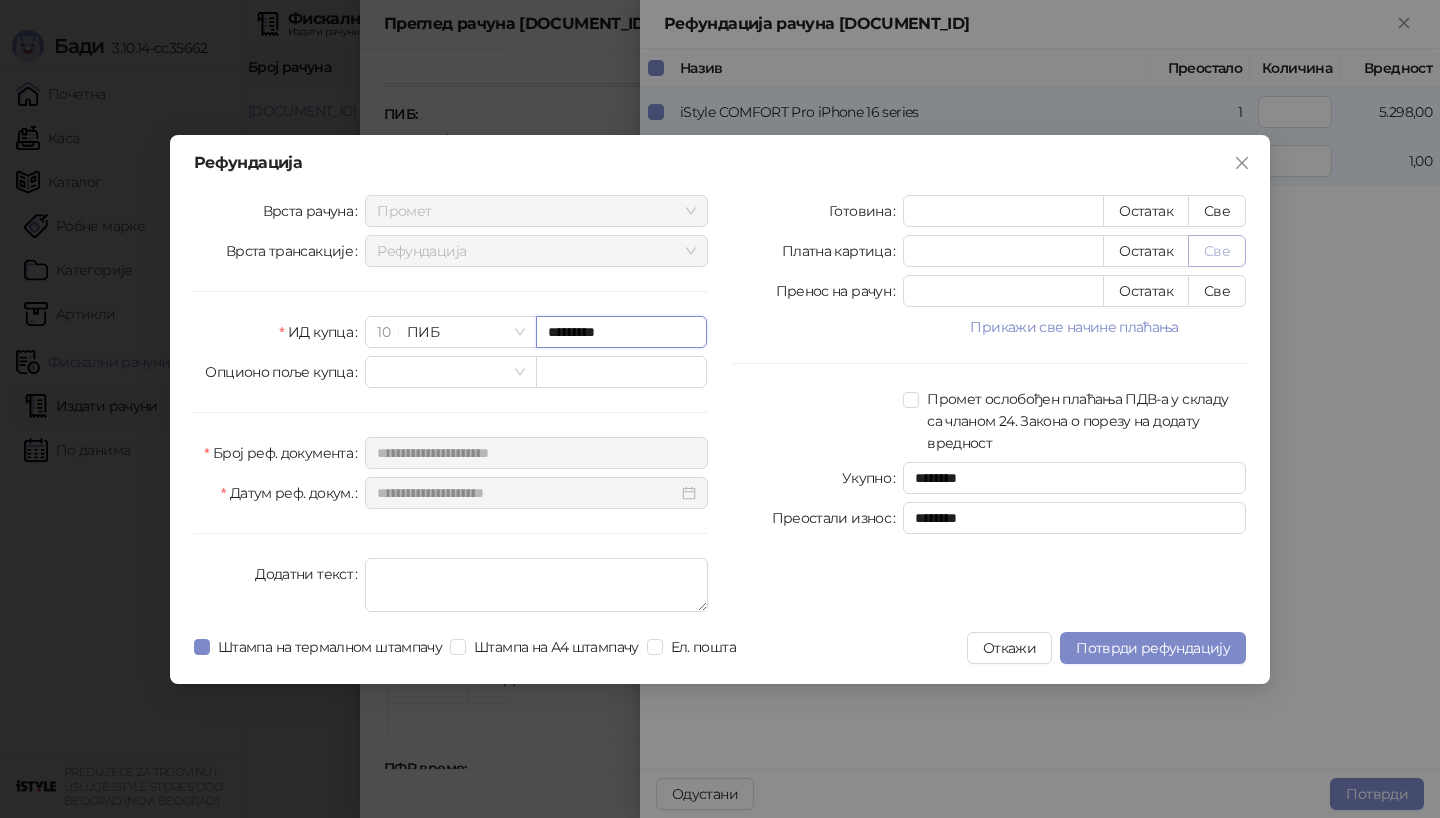 type on "*********" 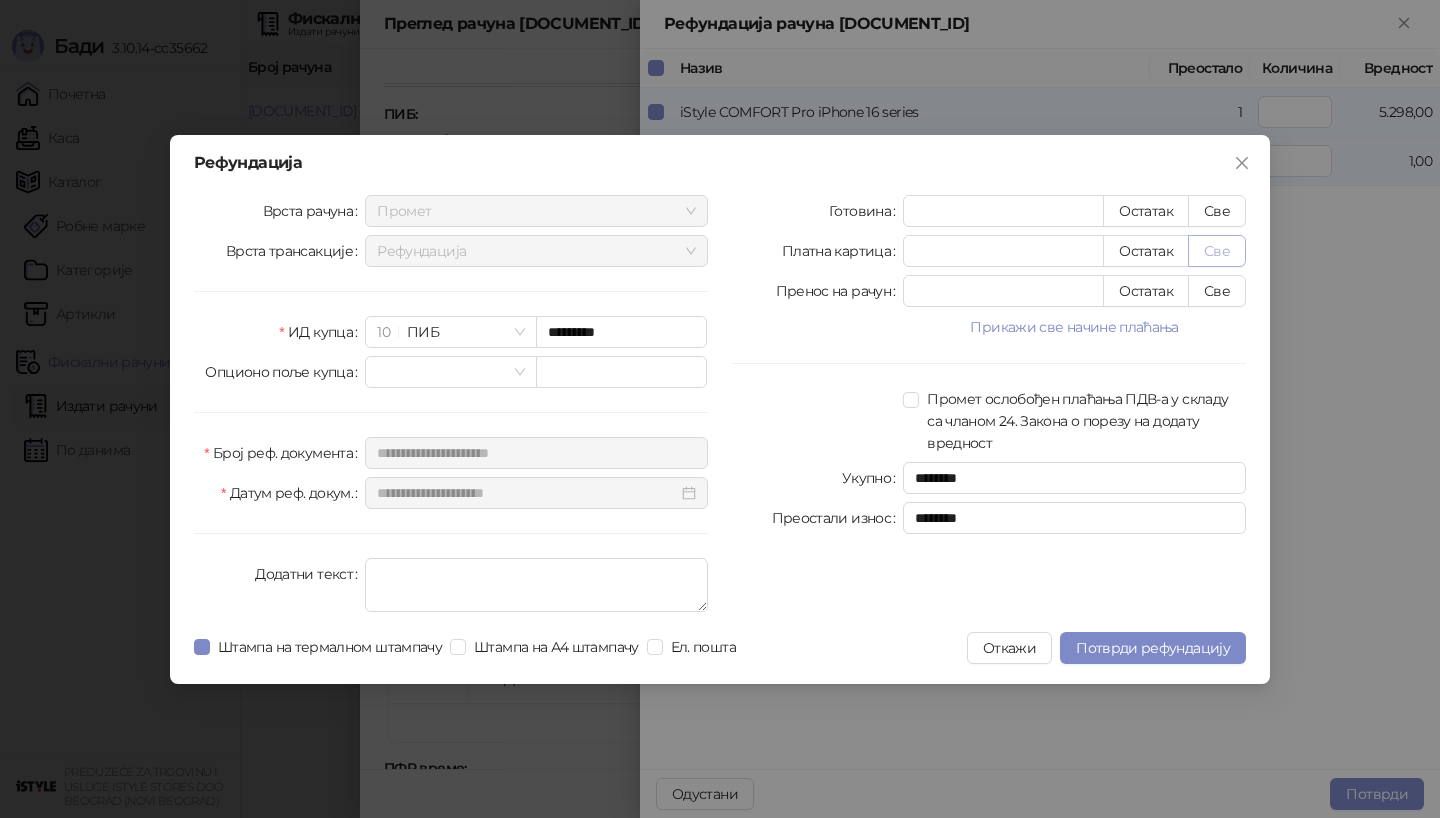 click on "Све" at bounding box center (1217, 251) 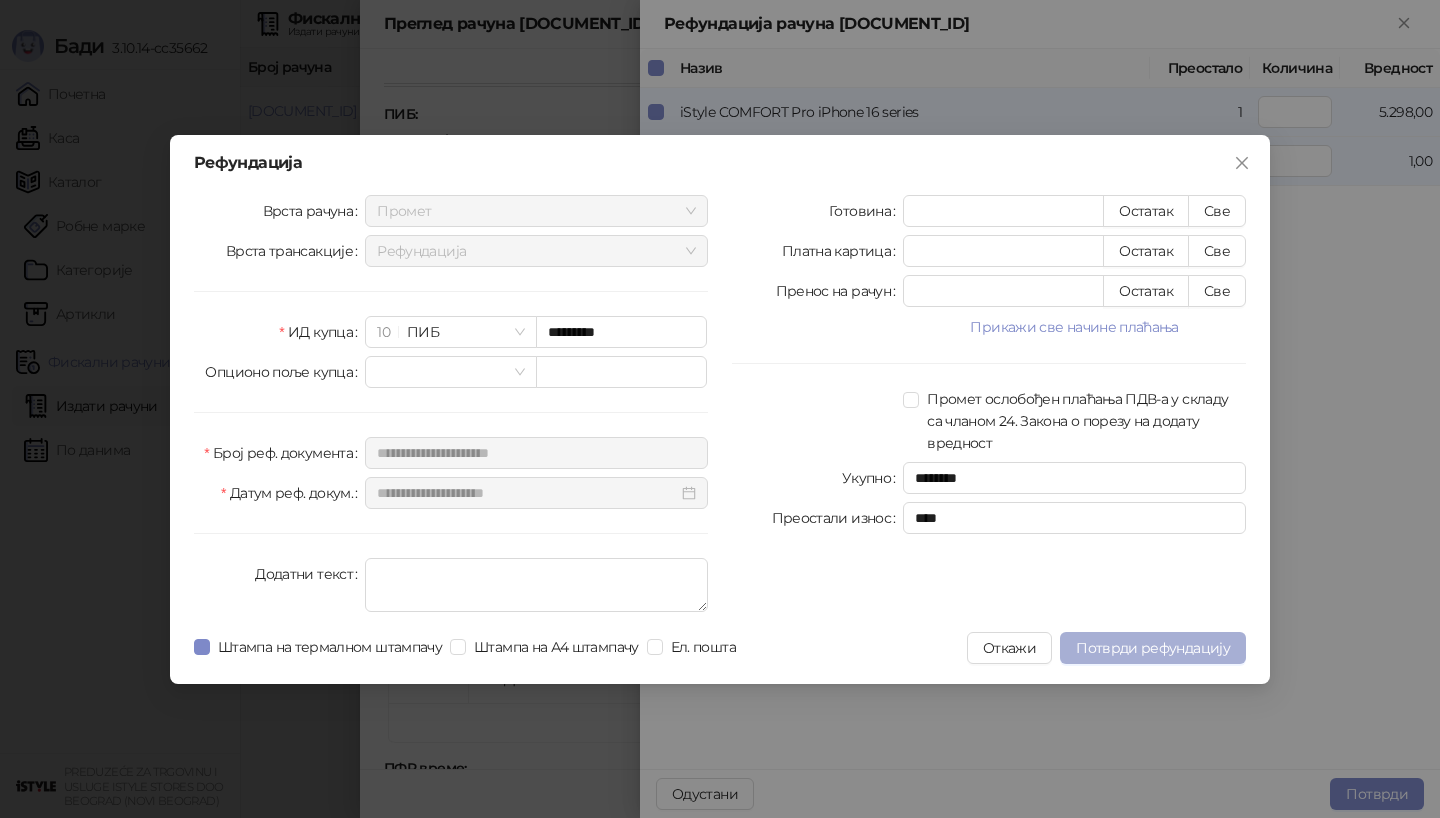 click on "Потврди рефундацију" at bounding box center (1153, 648) 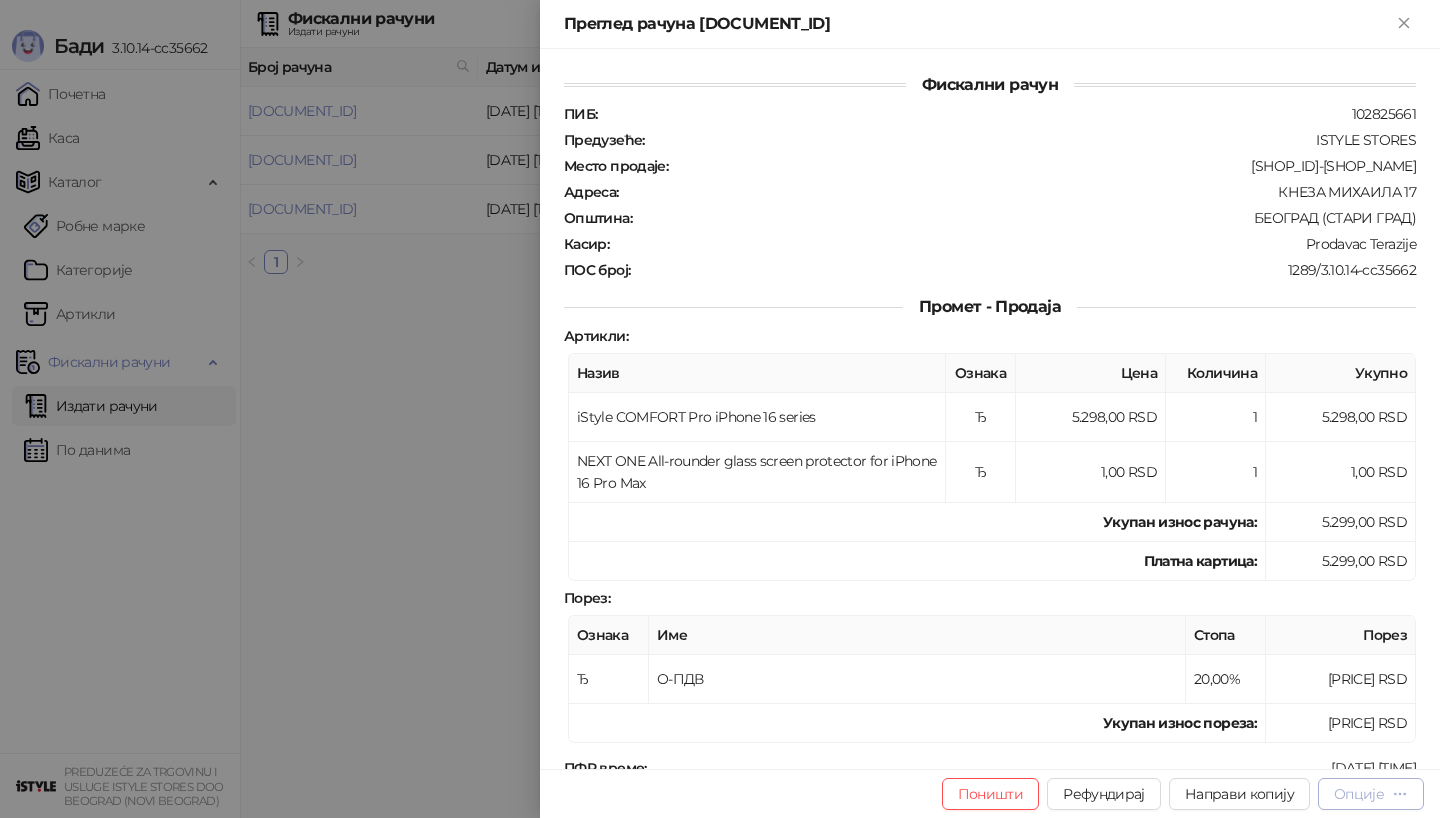 click on "Опције" at bounding box center (1371, 794) 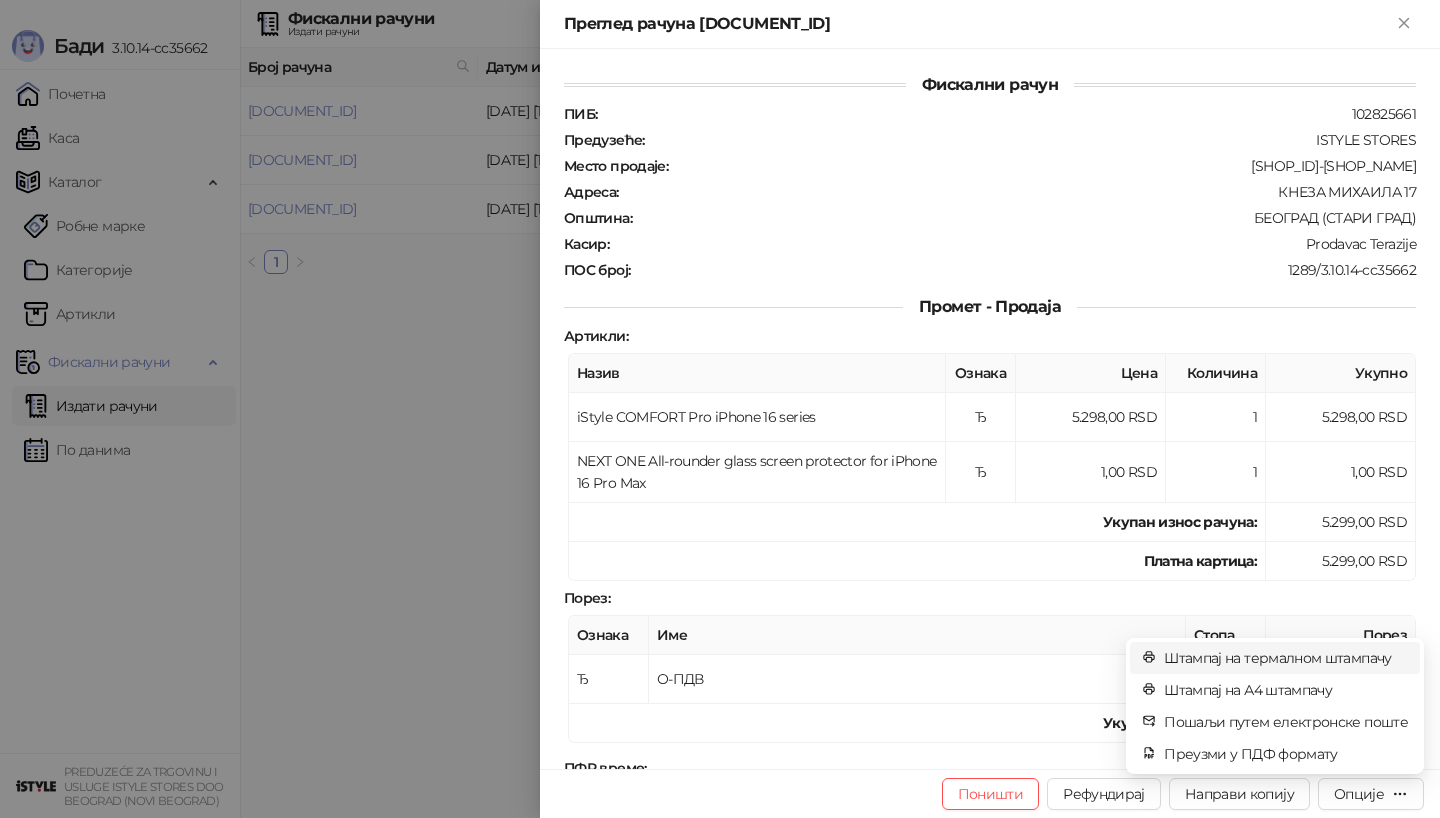click on "Штампај на термалном штампачу" at bounding box center [1286, 658] 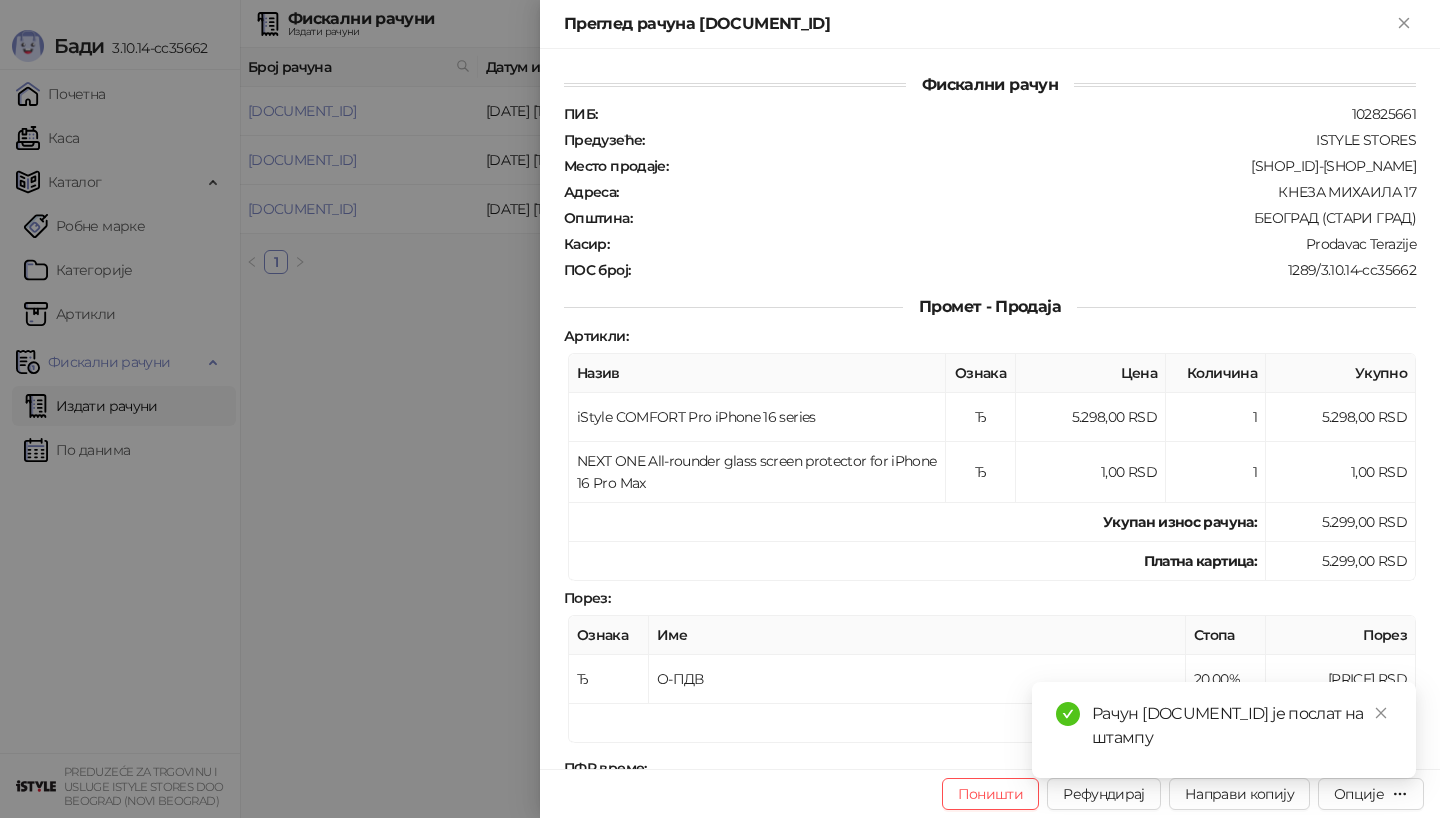 click at bounding box center [720, 409] 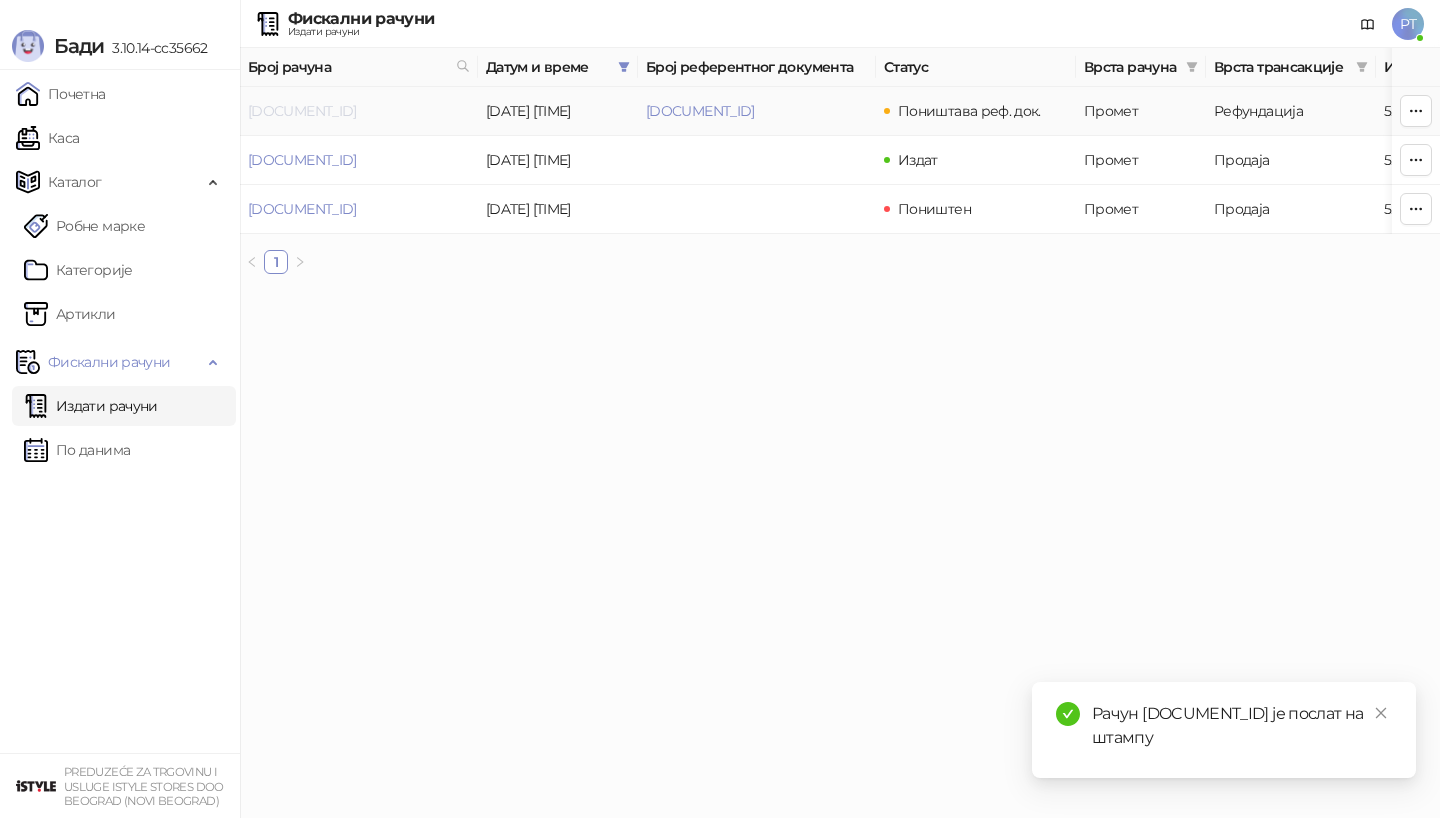 click on "[DOCUMENT_ID]" at bounding box center [302, 111] 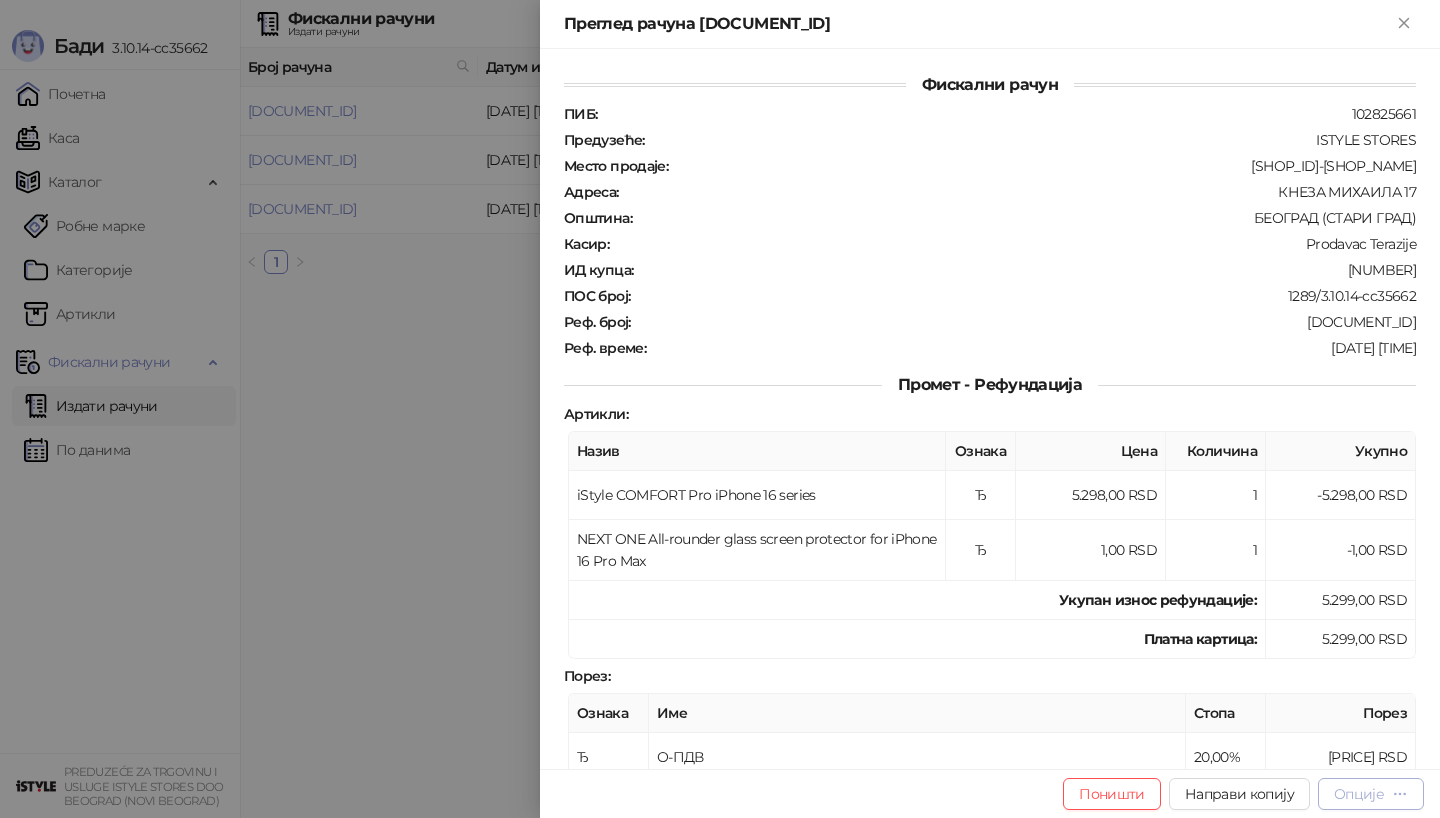 click at bounding box center (1400, 793) 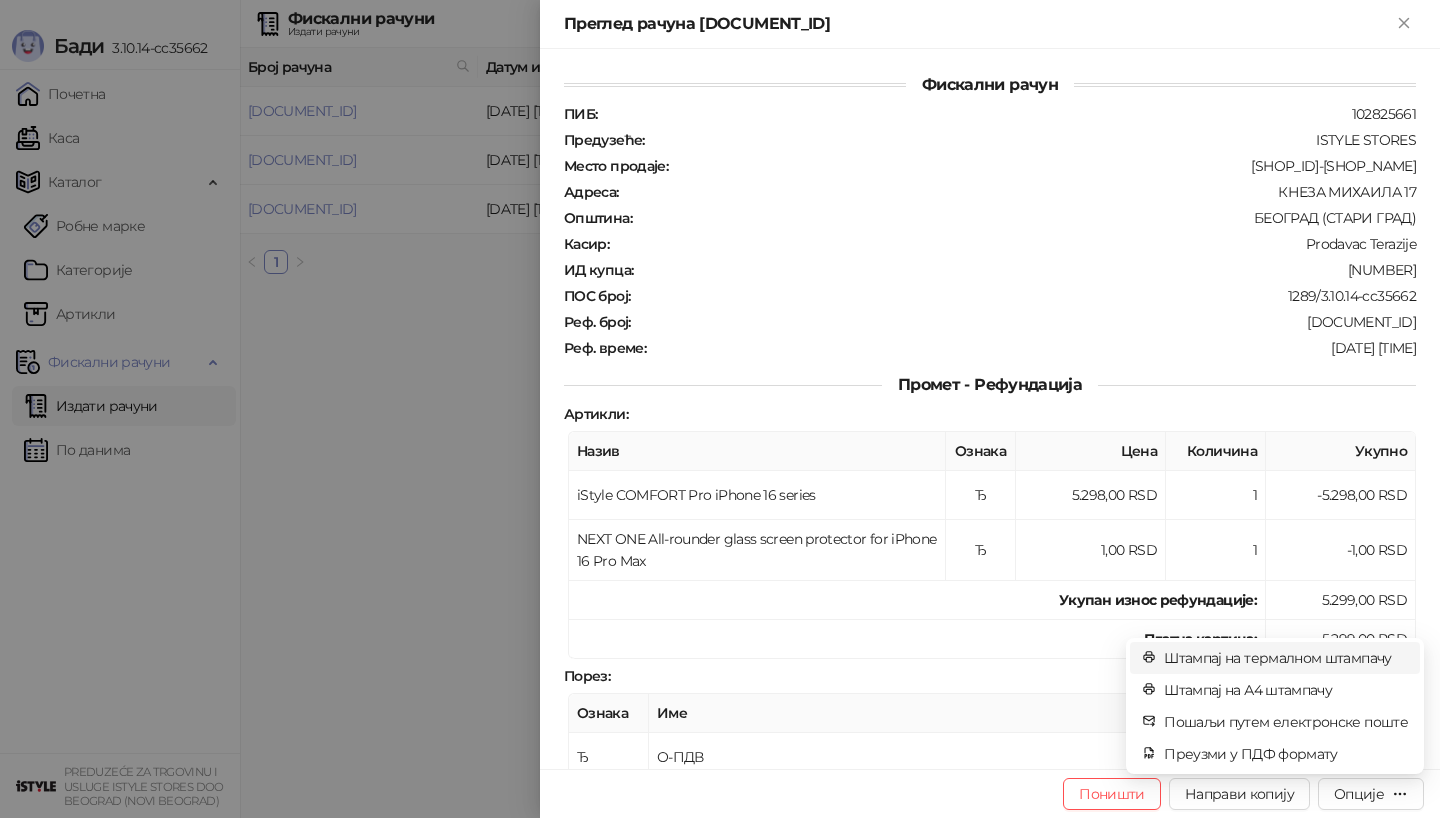 click on "Штампај на термалном штампачу" at bounding box center (1286, 658) 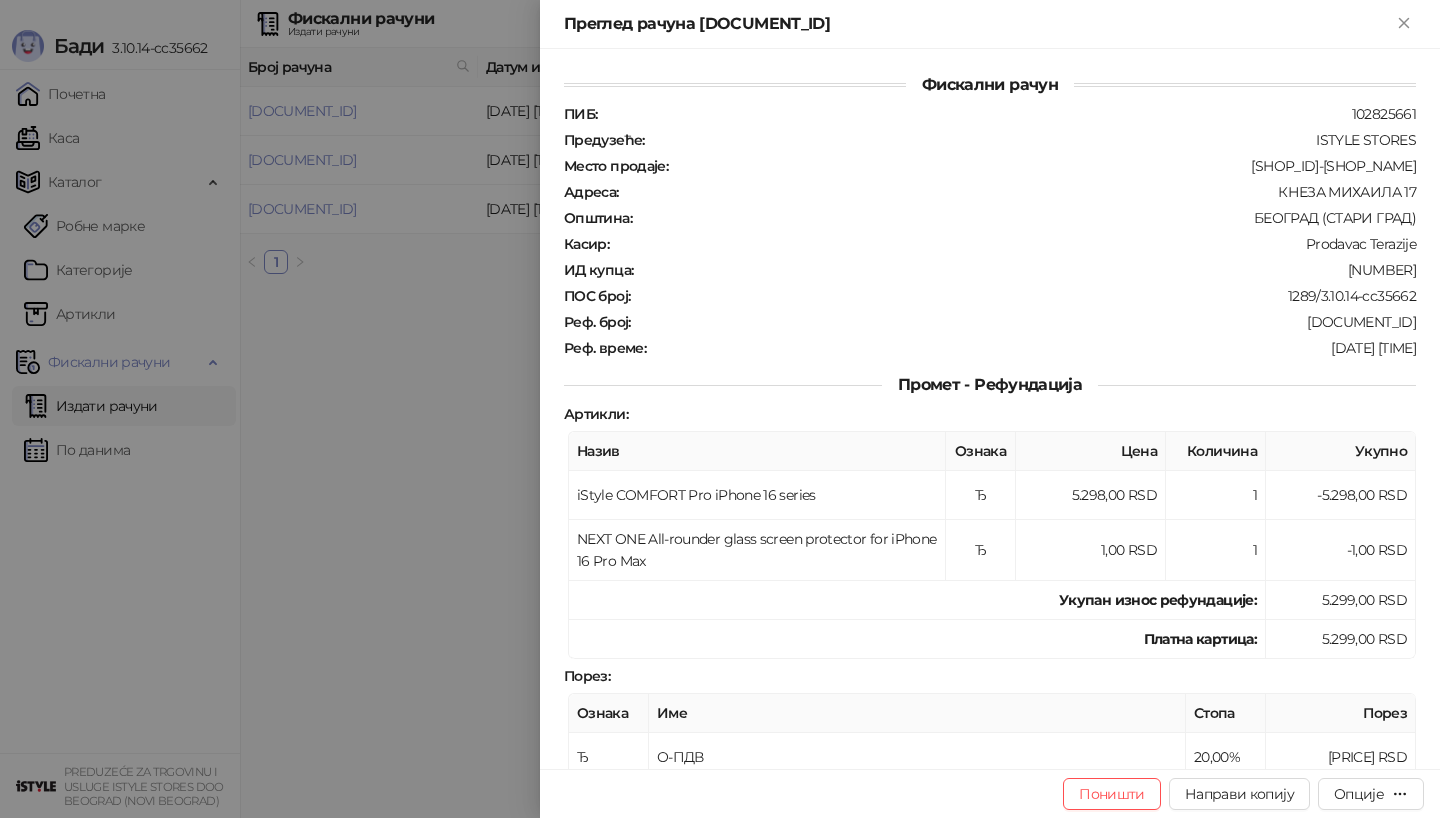 click at bounding box center (720, 409) 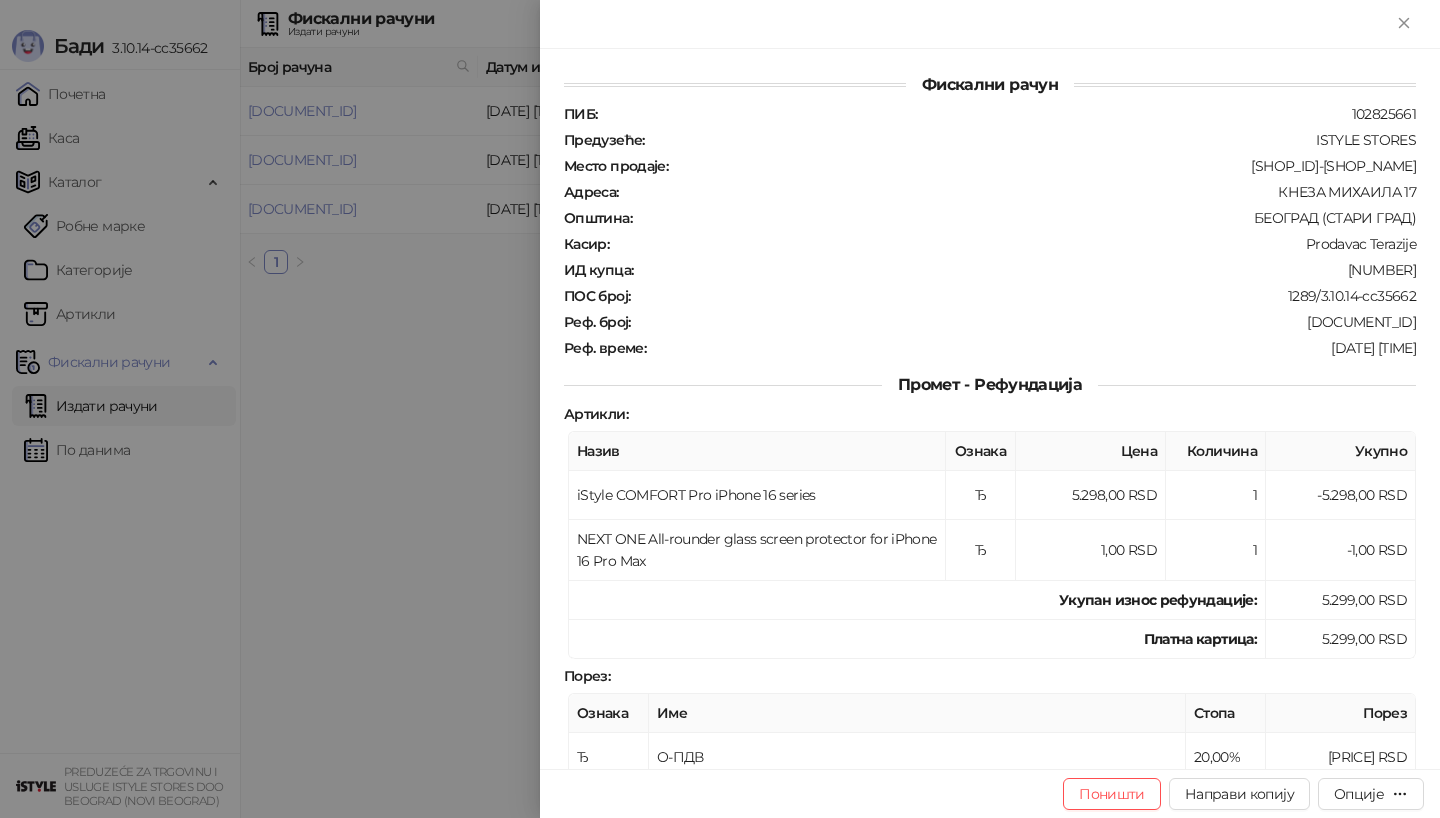 click at bounding box center (720, 409) 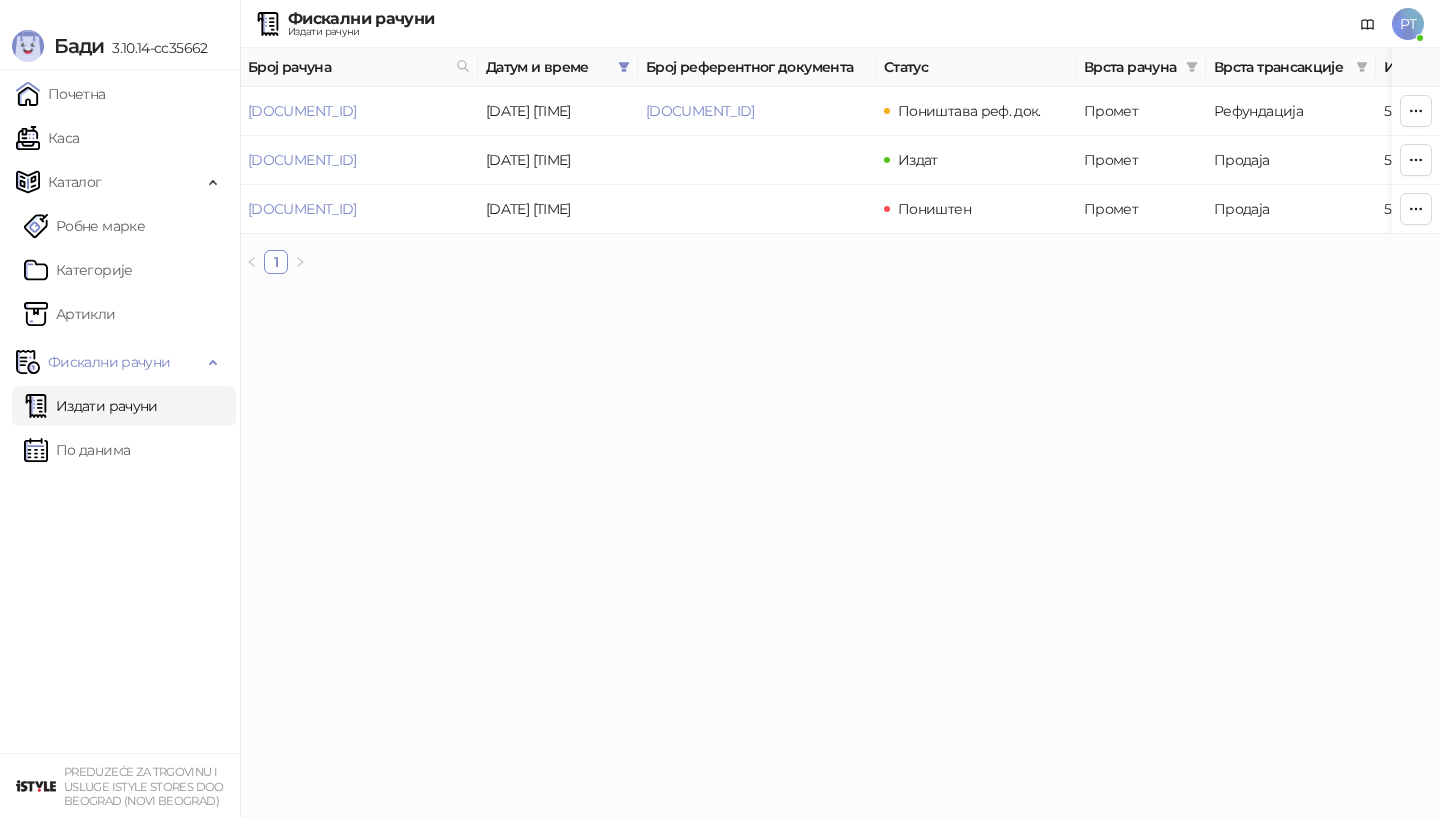 click on "По данима" at bounding box center [77, 450] 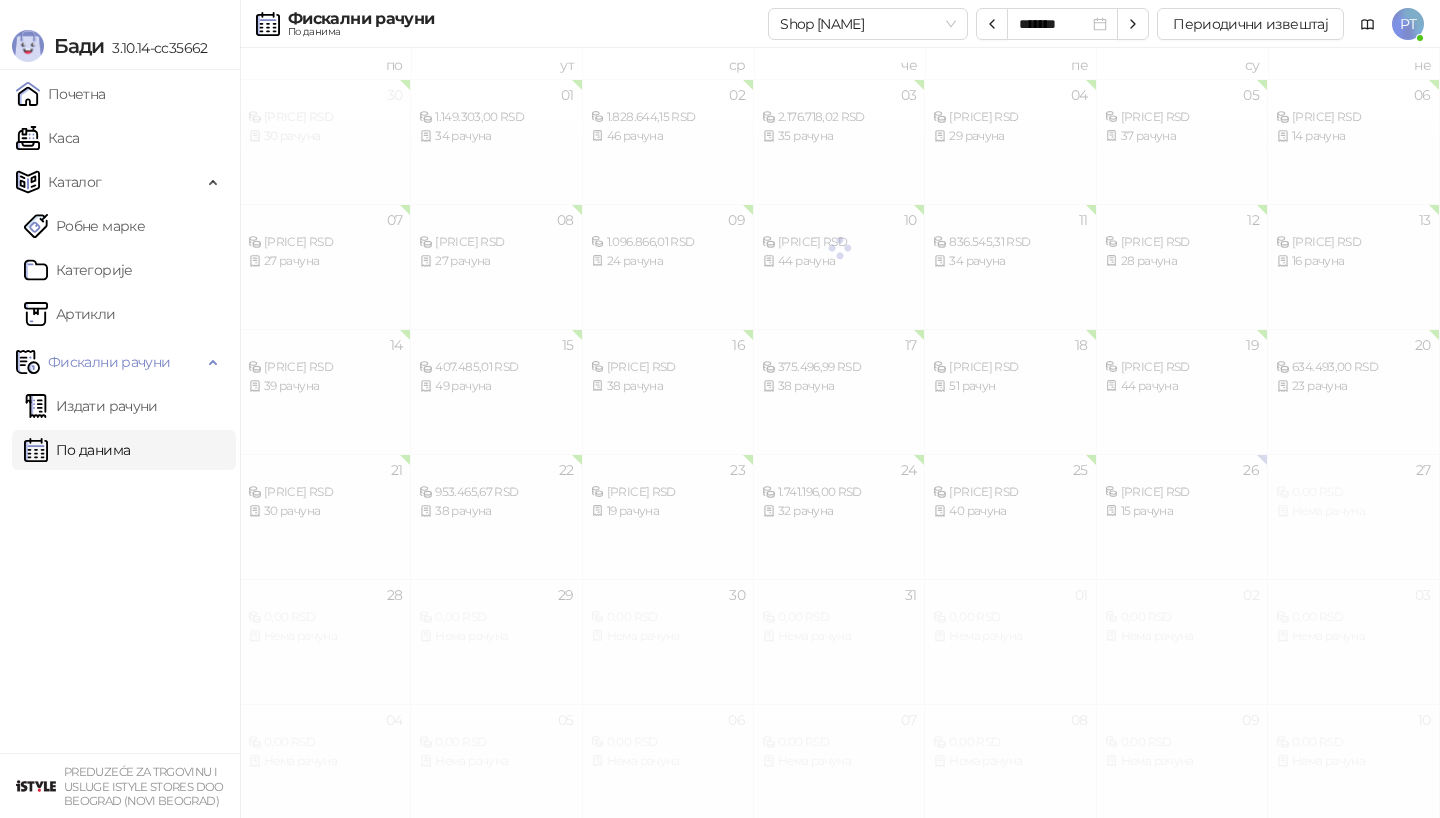click on "По данима" at bounding box center [77, 450] 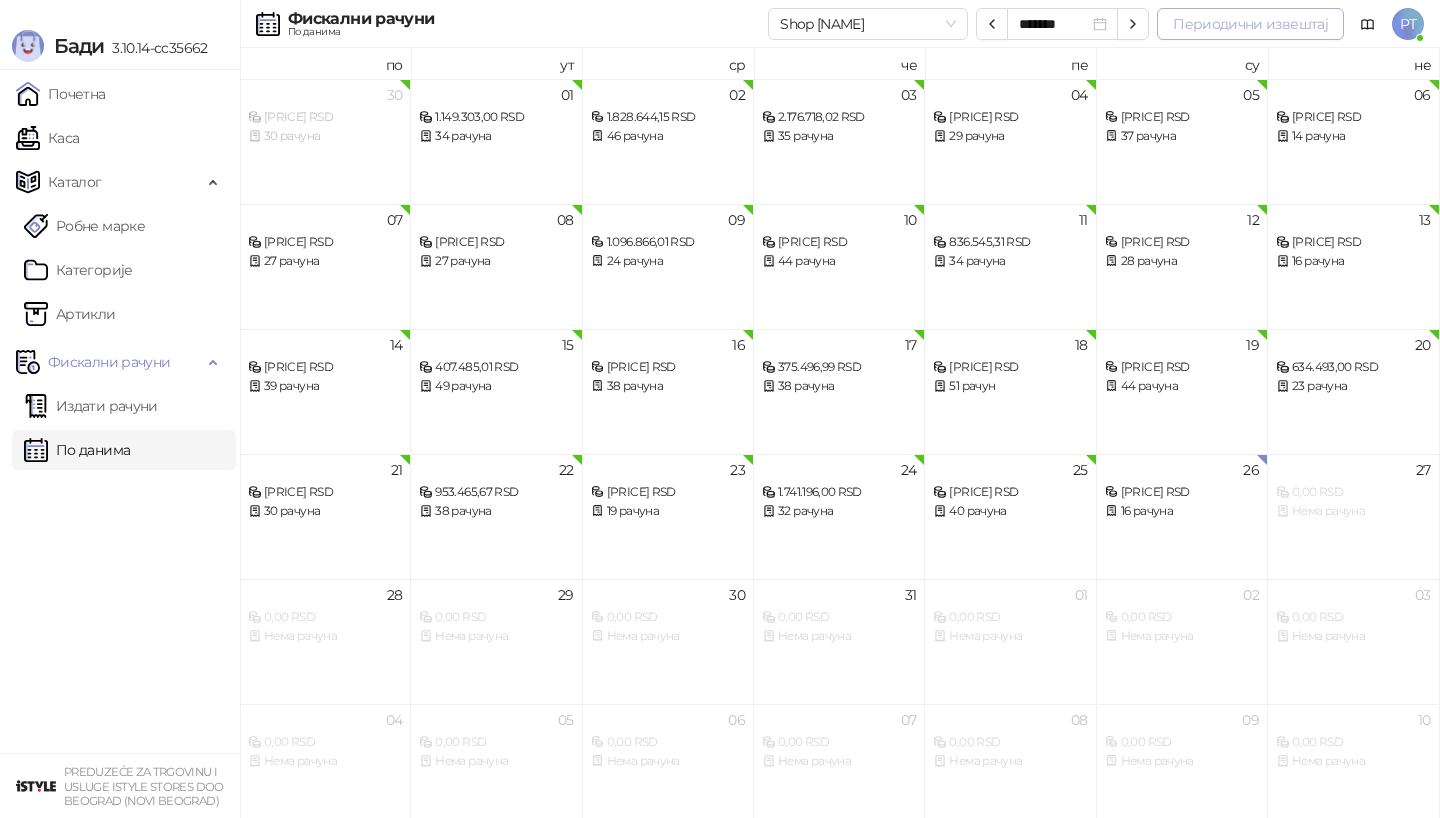 click on "Периодични извештај" at bounding box center (1250, 24) 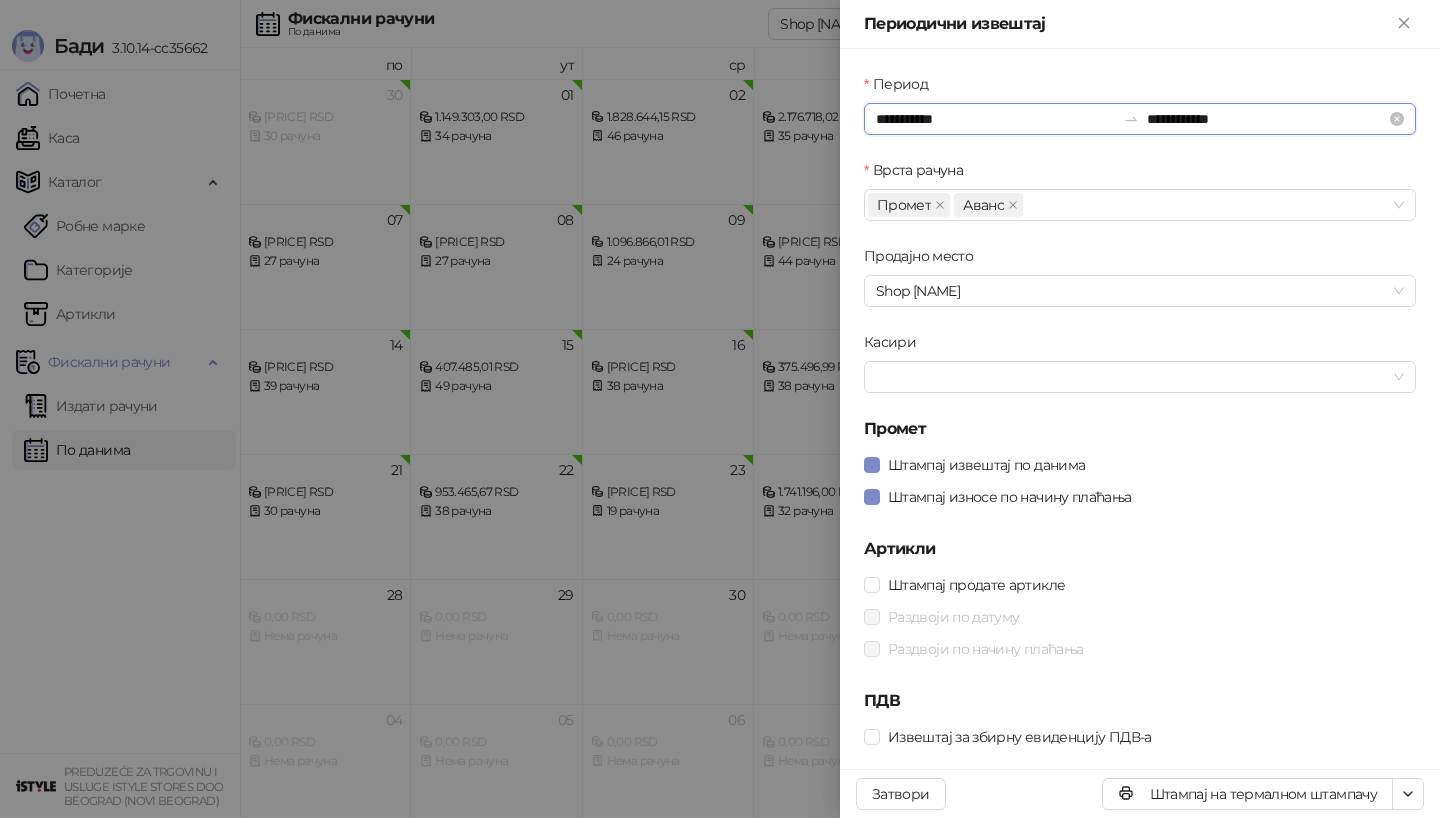 click on "**********" at bounding box center [995, 119] 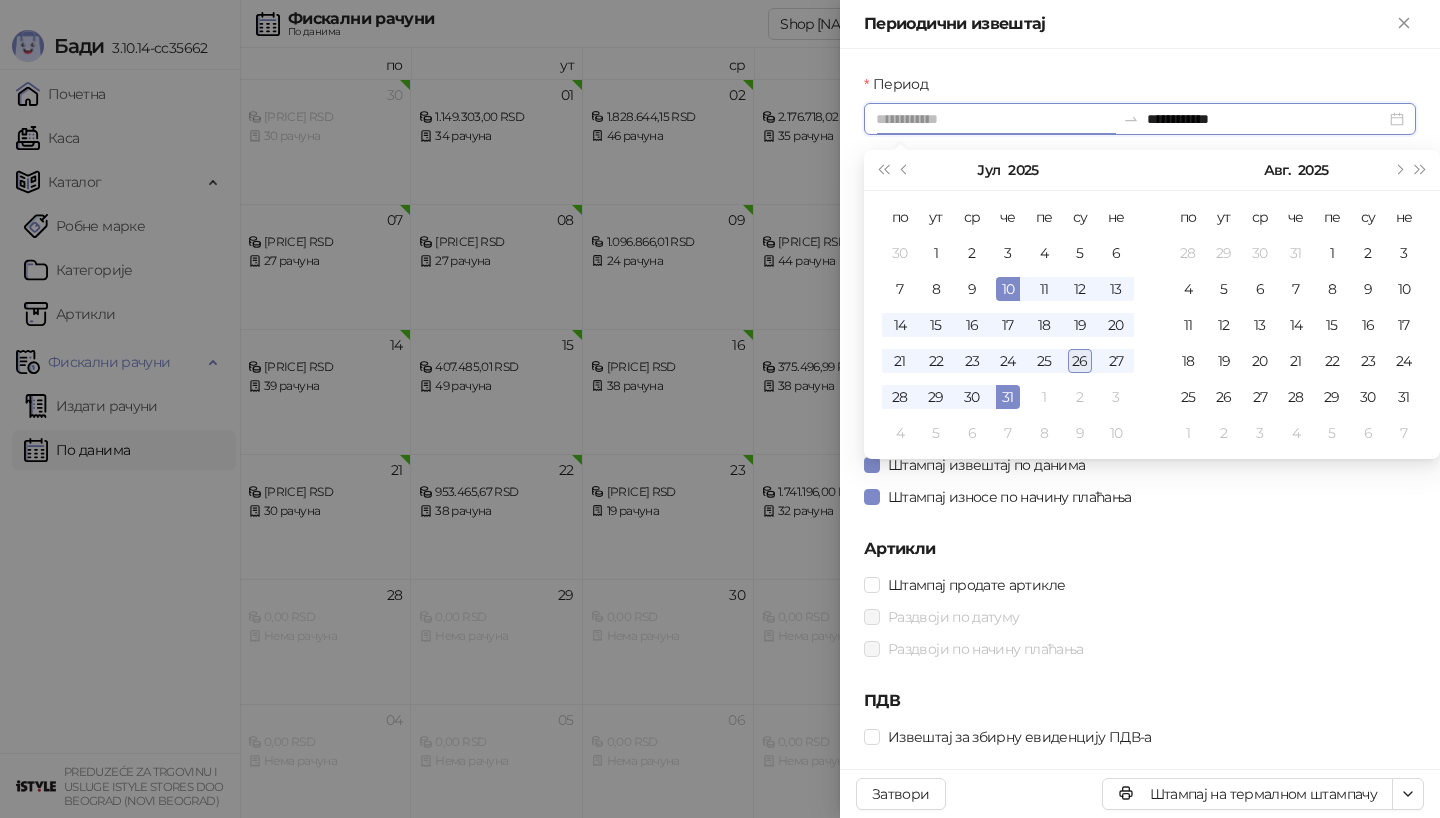 type on "**********" 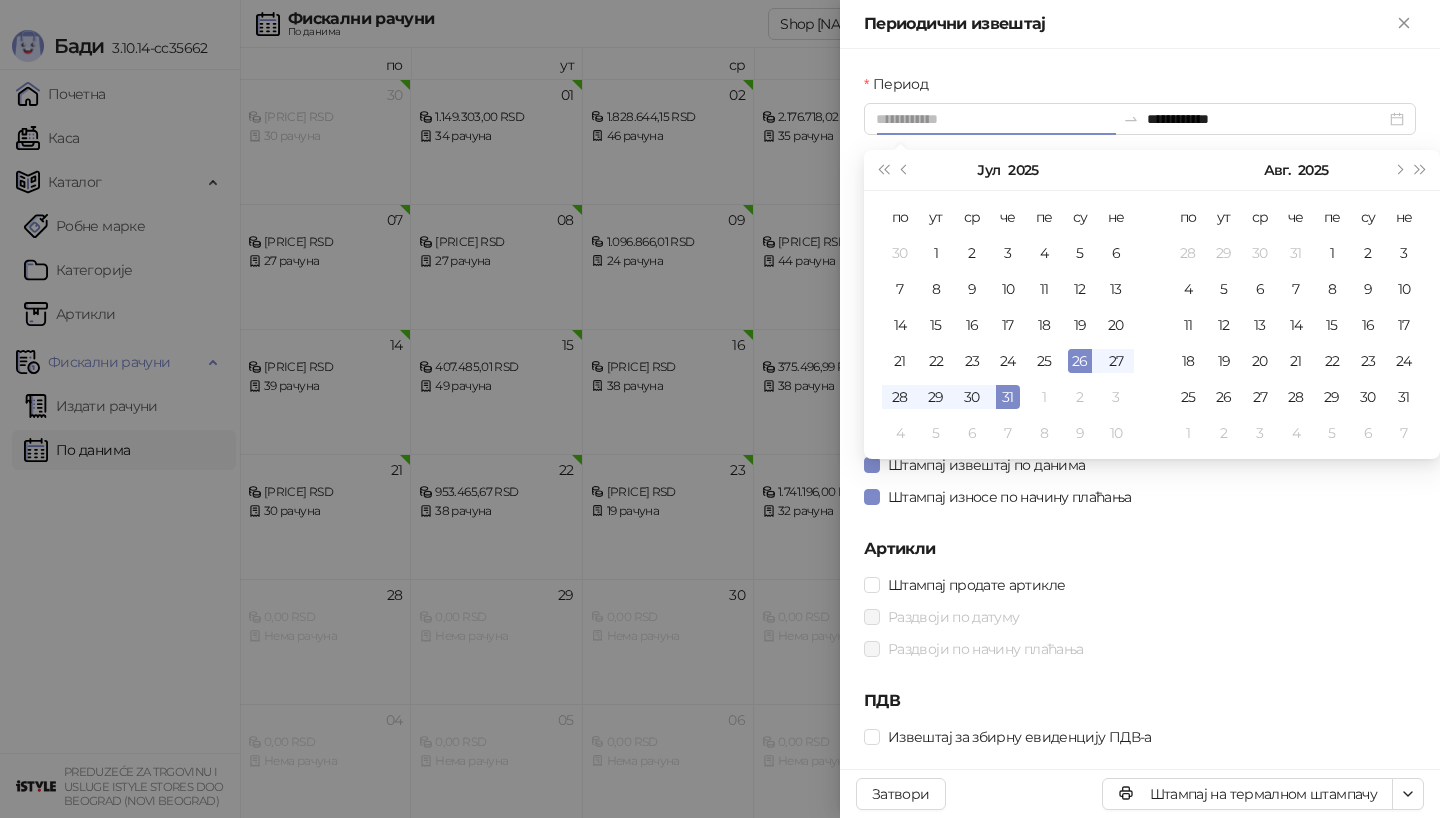 click on "26" at bounding box center (1080, 361) 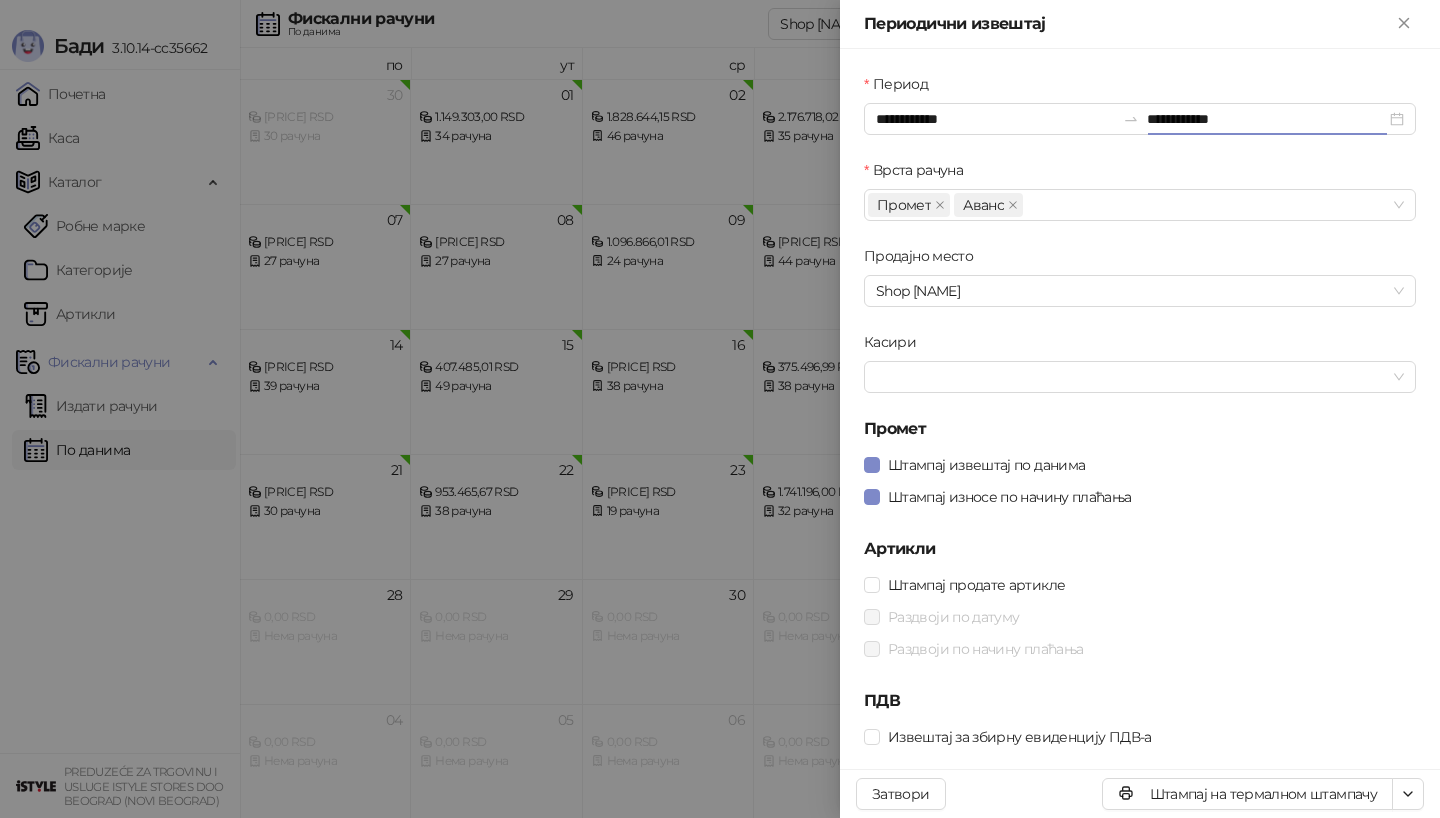 type on "**********" 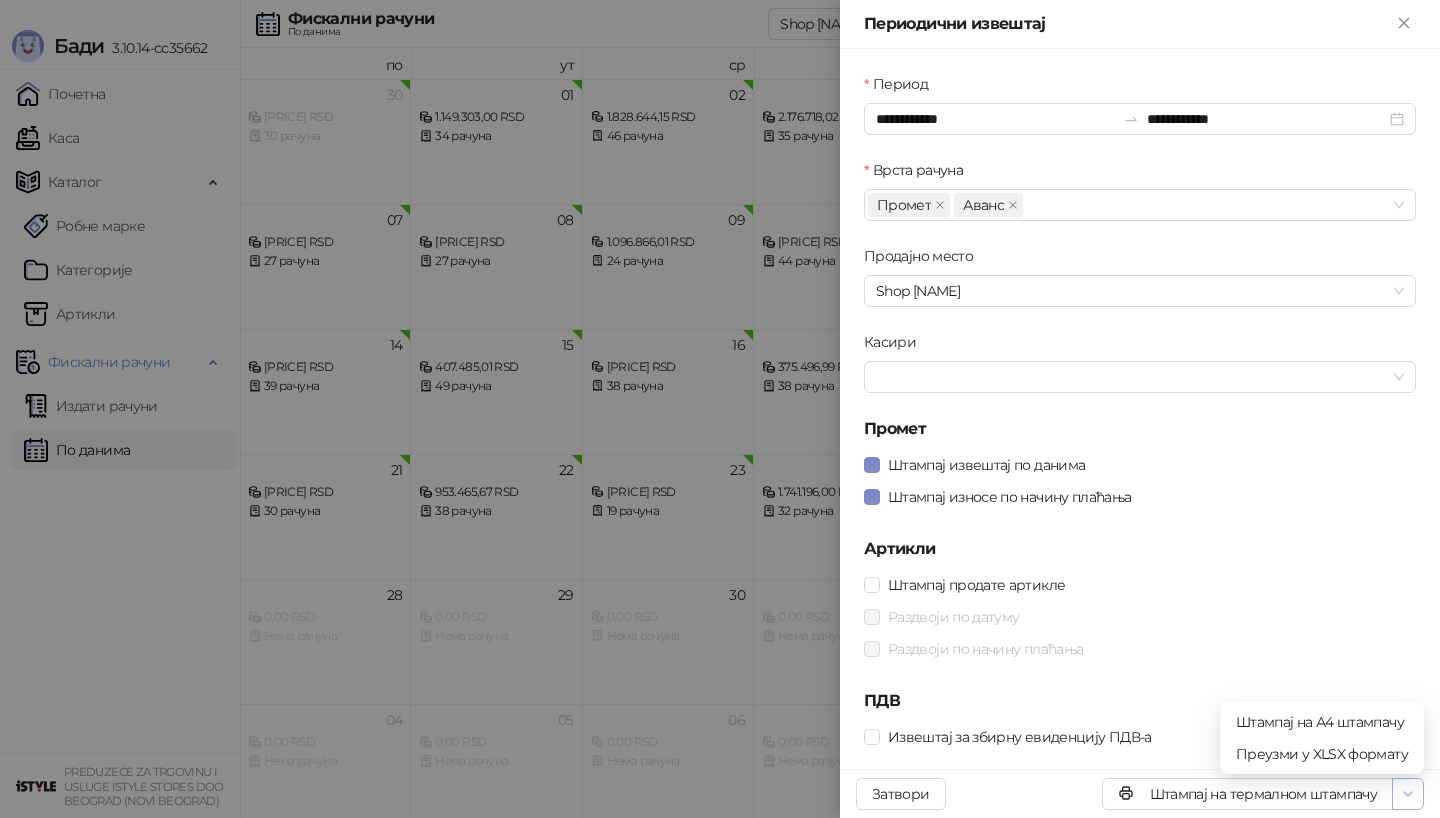 click 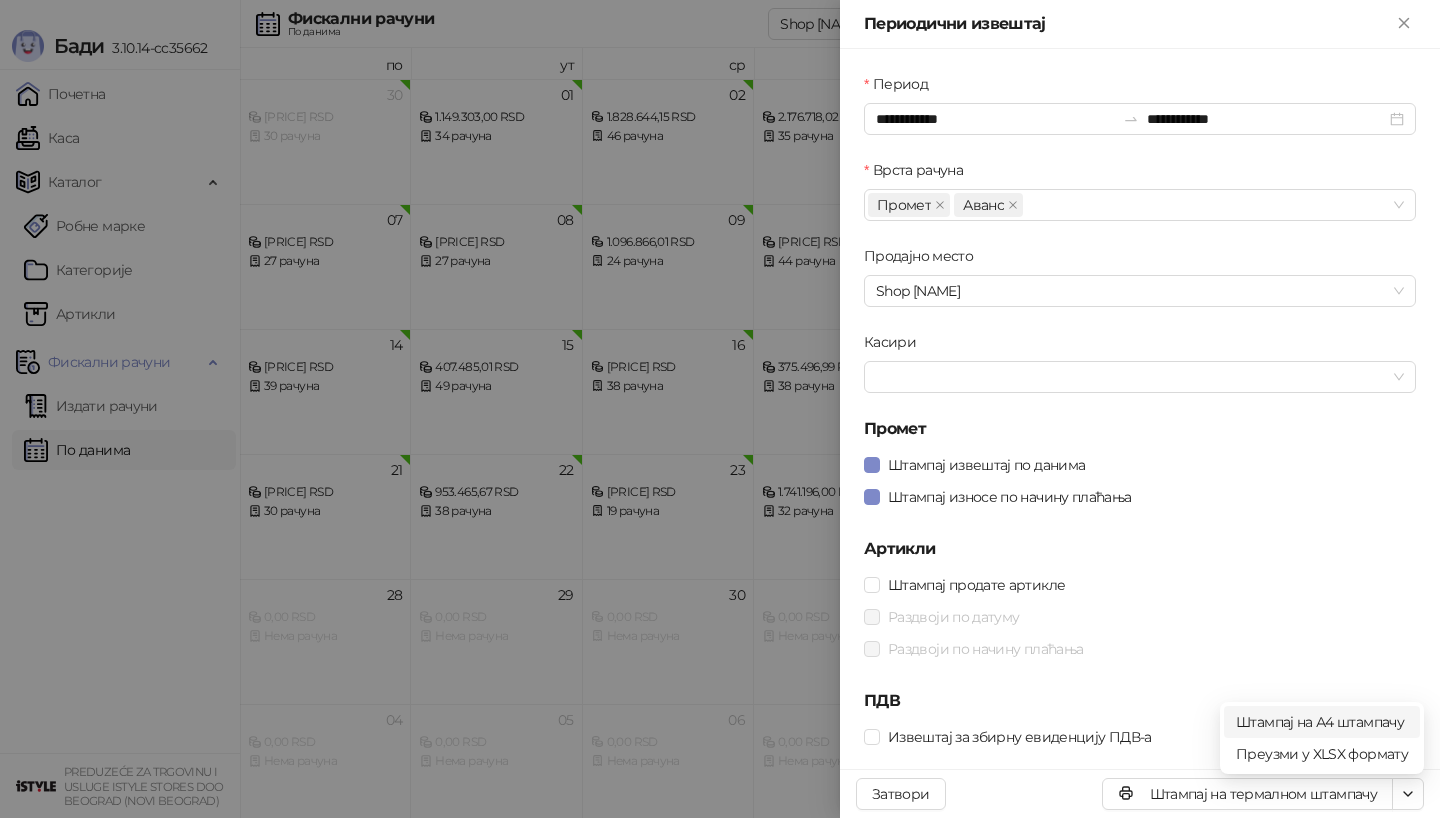 click on "Штампај на А4 штампачу" at bounding box center [1322, 722] 